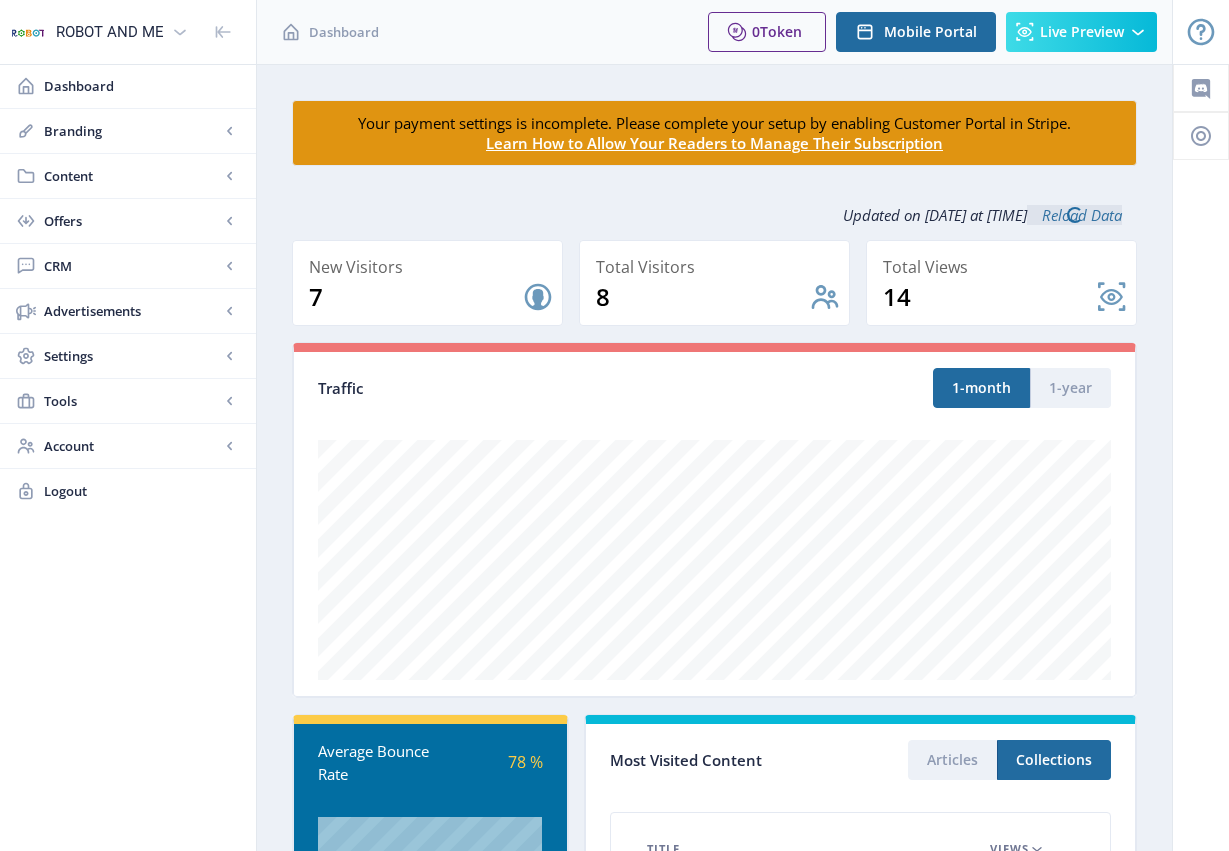 scroll, scrollTop: 0, scrollLeft: 0, axis: both 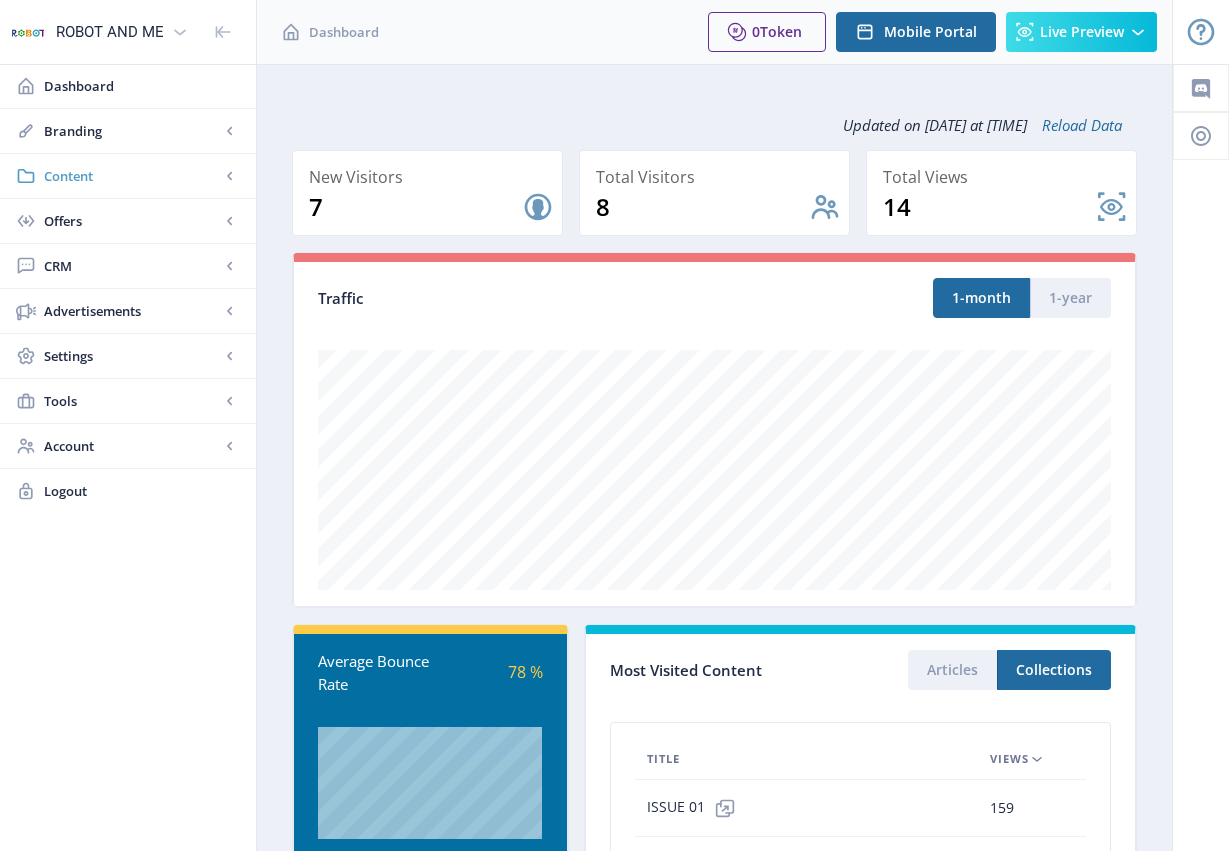 click 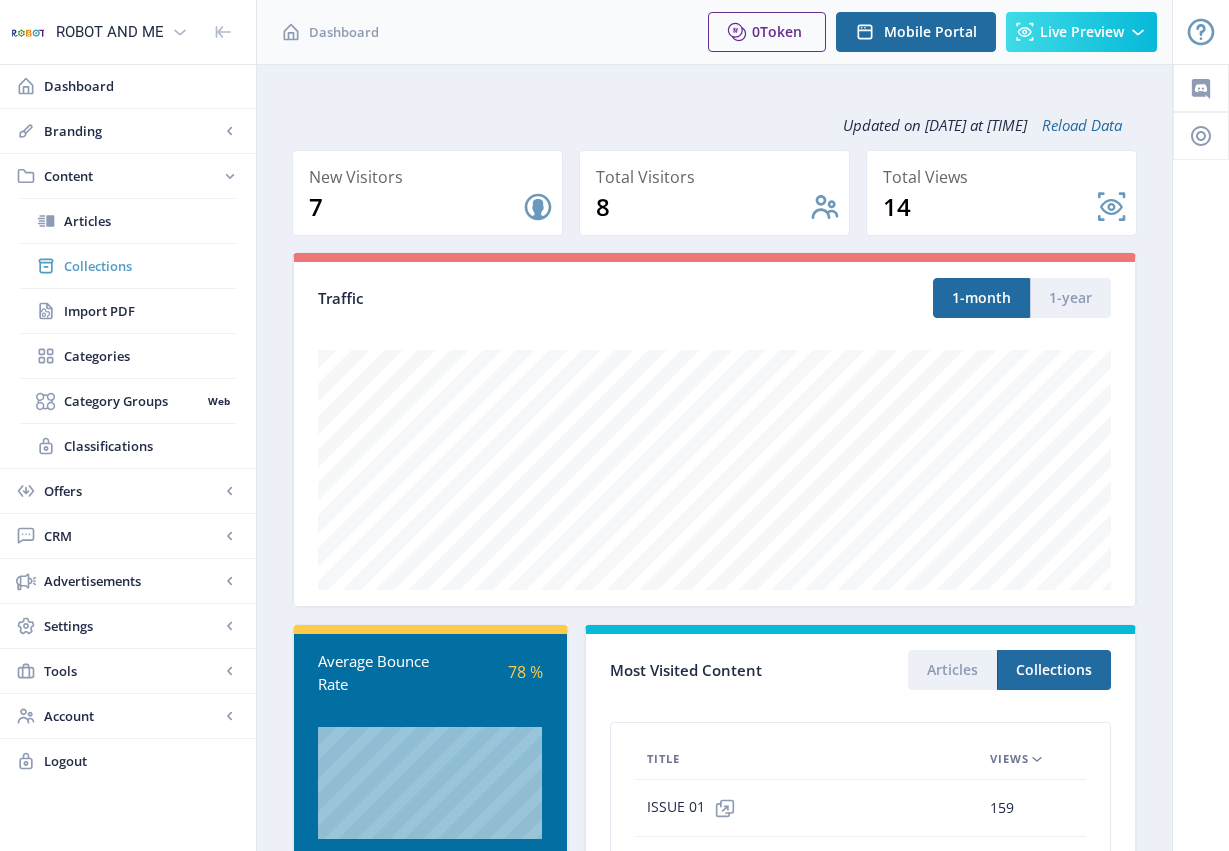 click on "Collections" at bounding box center [150, 266] 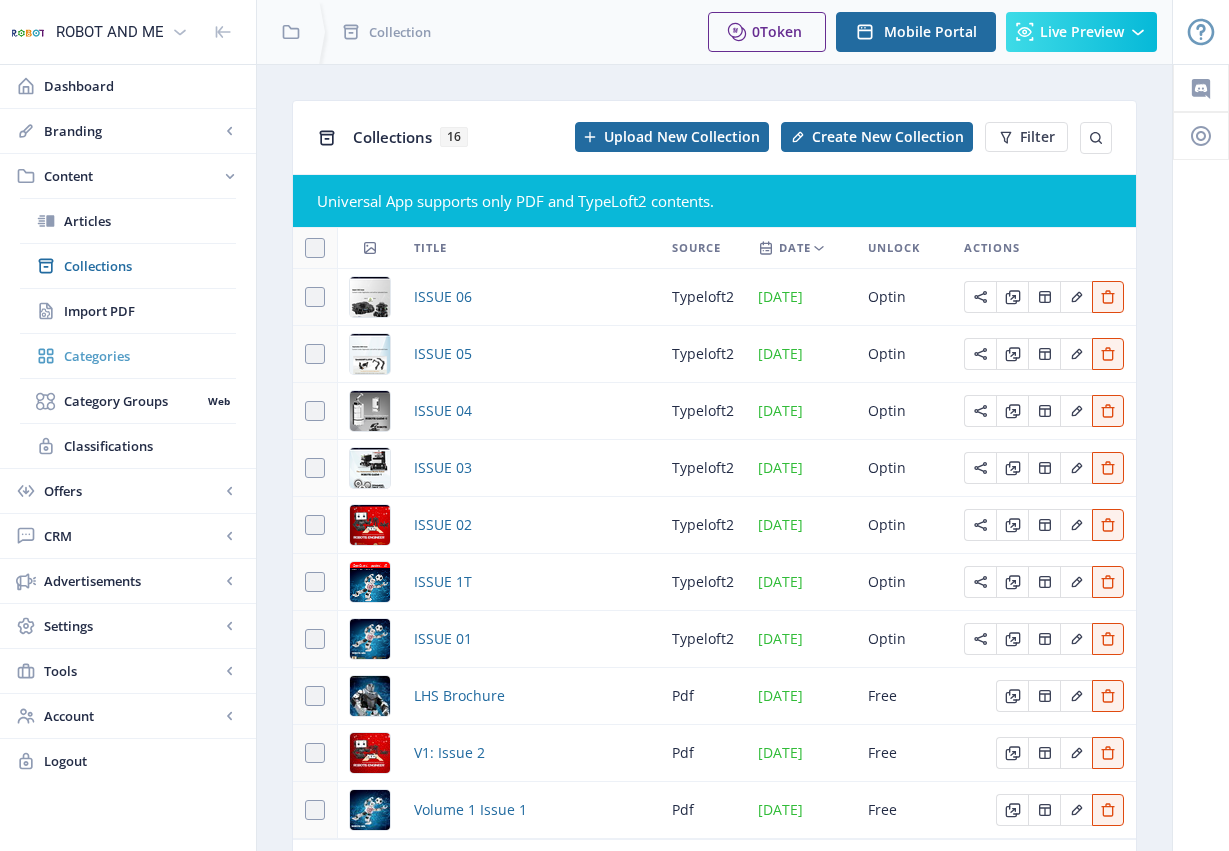 click on "Categories" at bounding box center (150, 356) 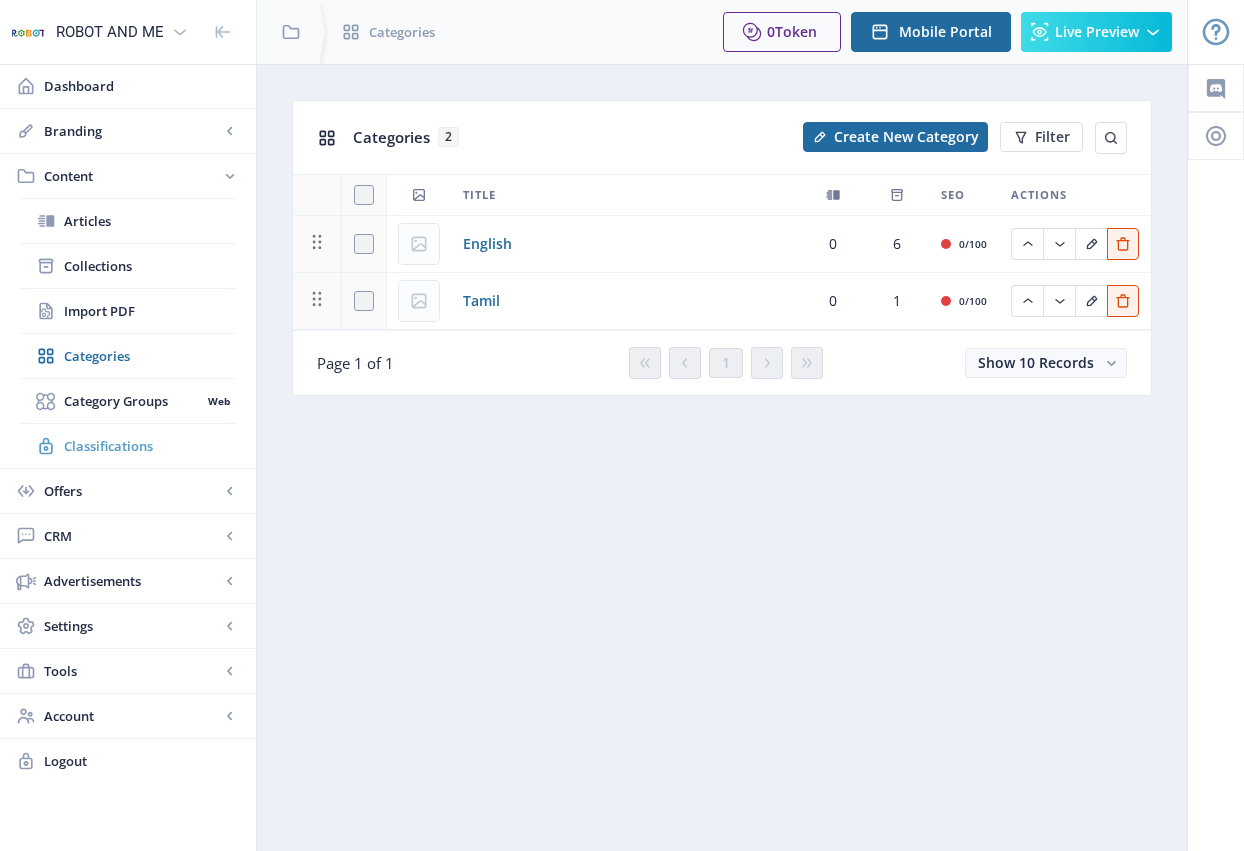 click on "Classifications" at bounding box center (150, 446) 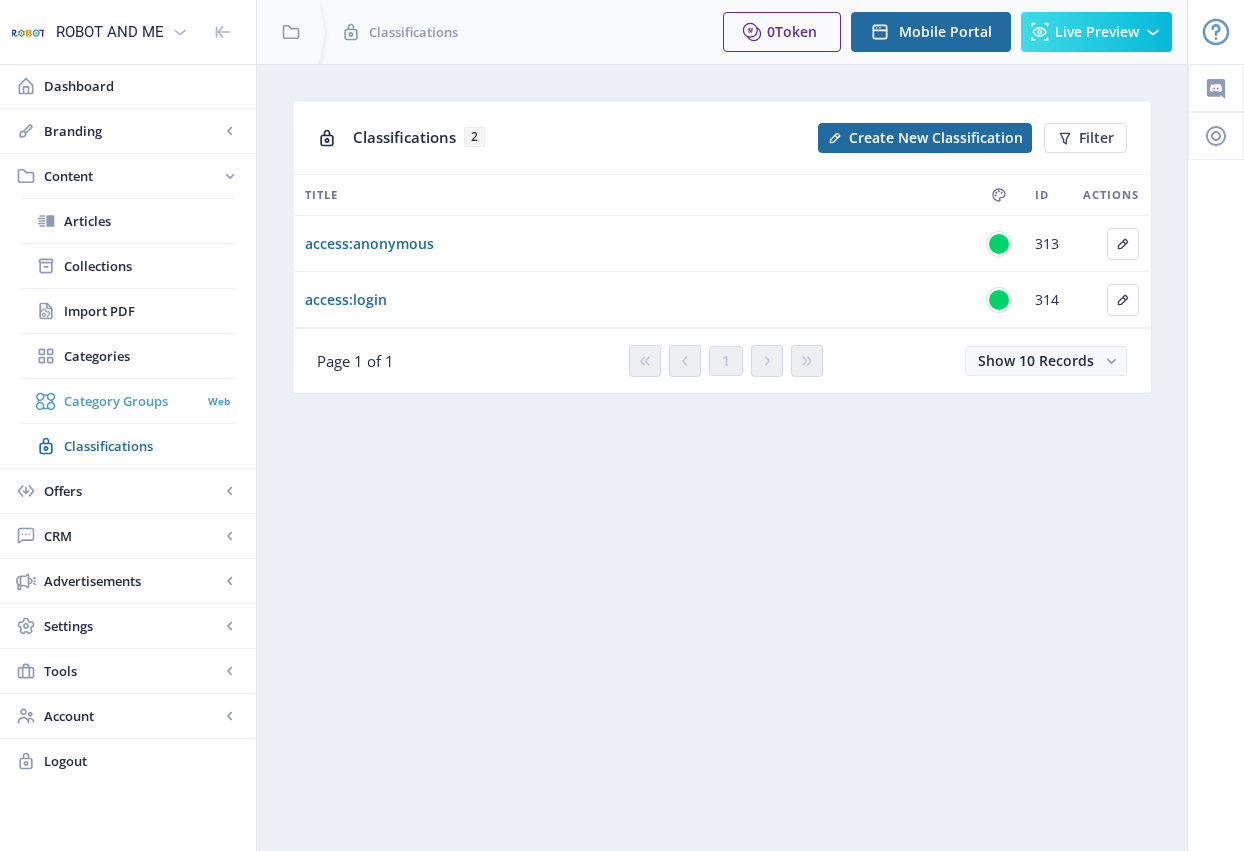 click on "Category Groups" at bounding box center [132, 401] 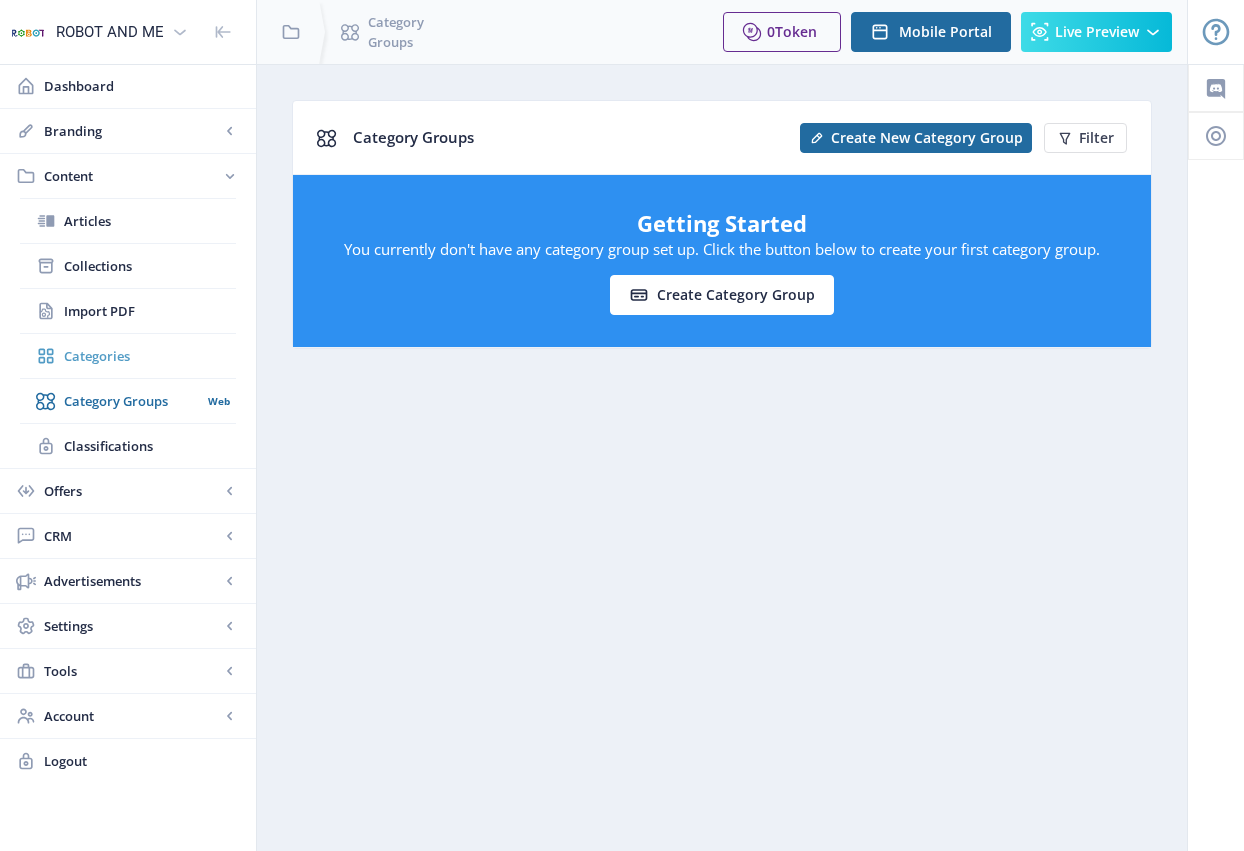 click on "Categories" at bounding box center (150, 356) 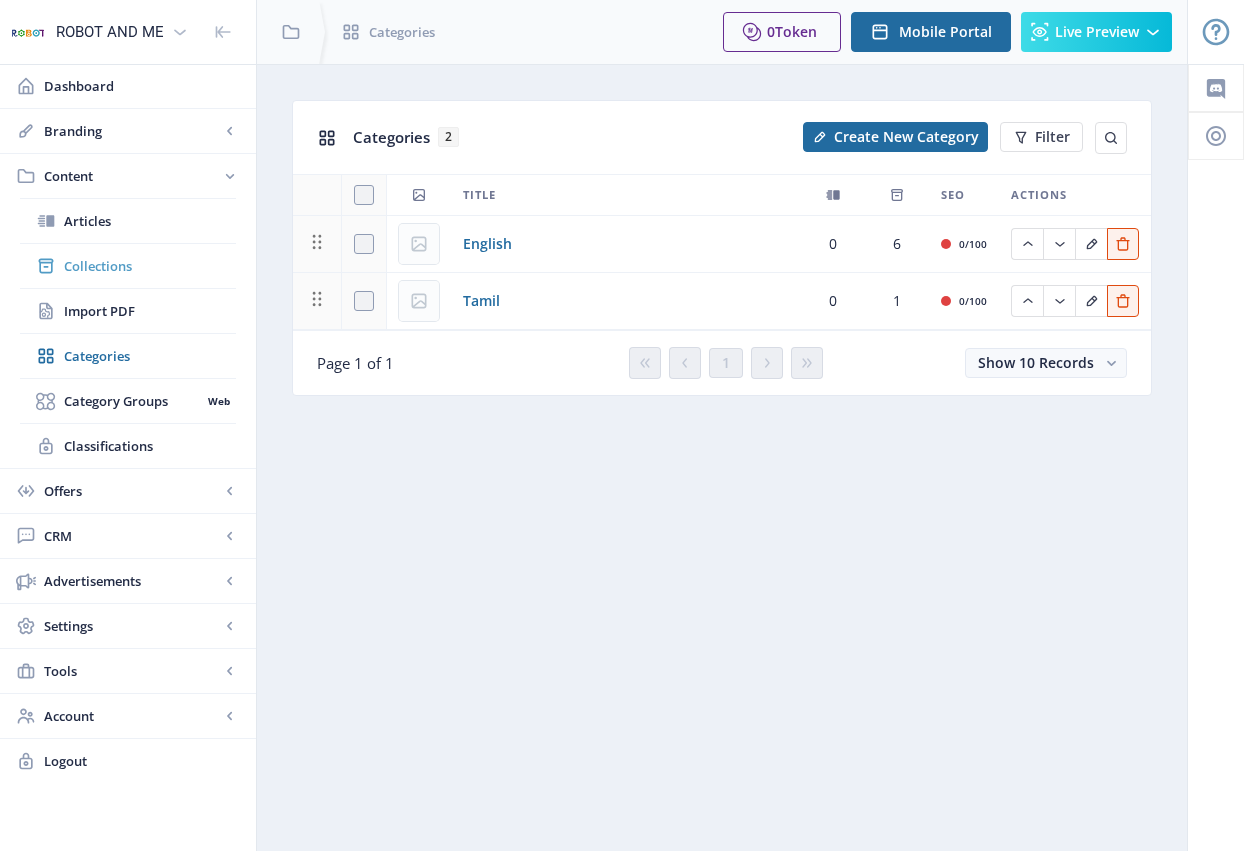 click on "Collections" at bounding box center [150, 266] 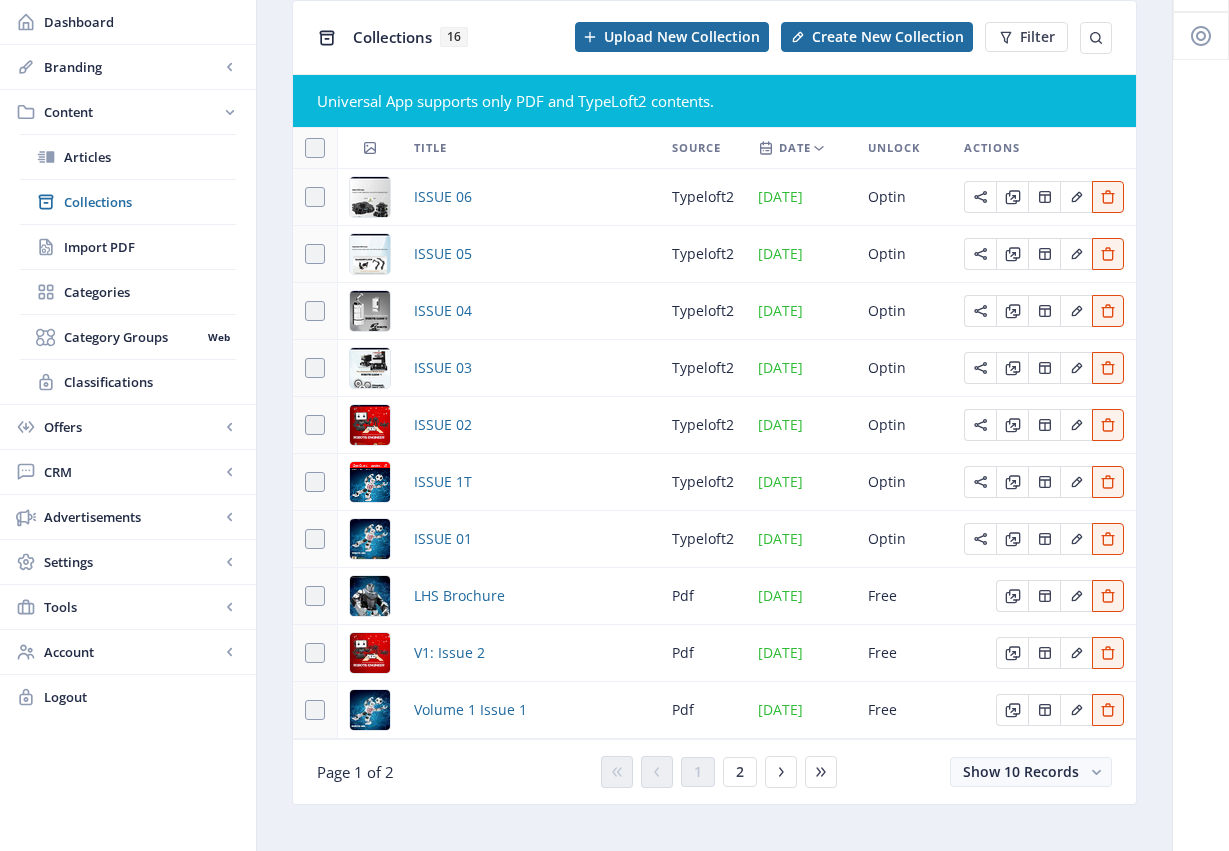 scroll, scrollTop: 140, scrollLeft: 0, axis: vertical 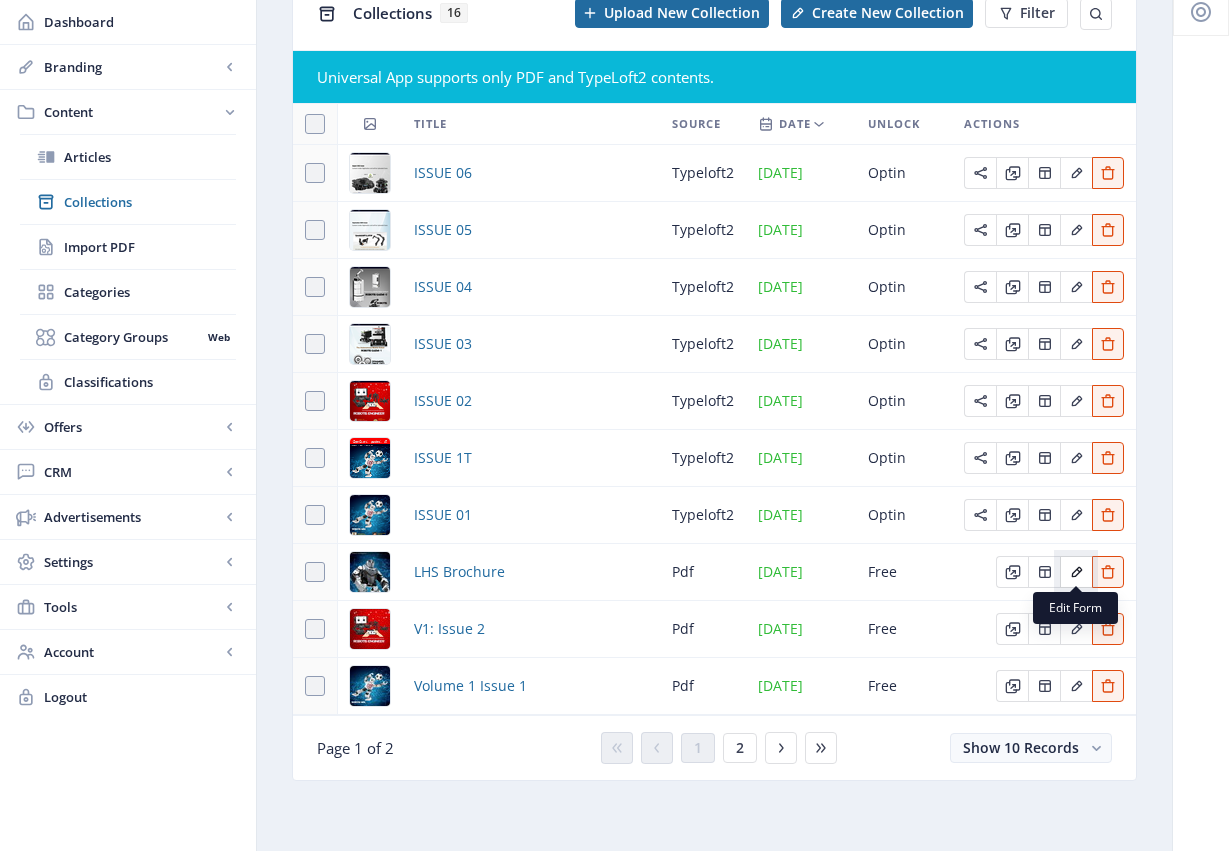 click 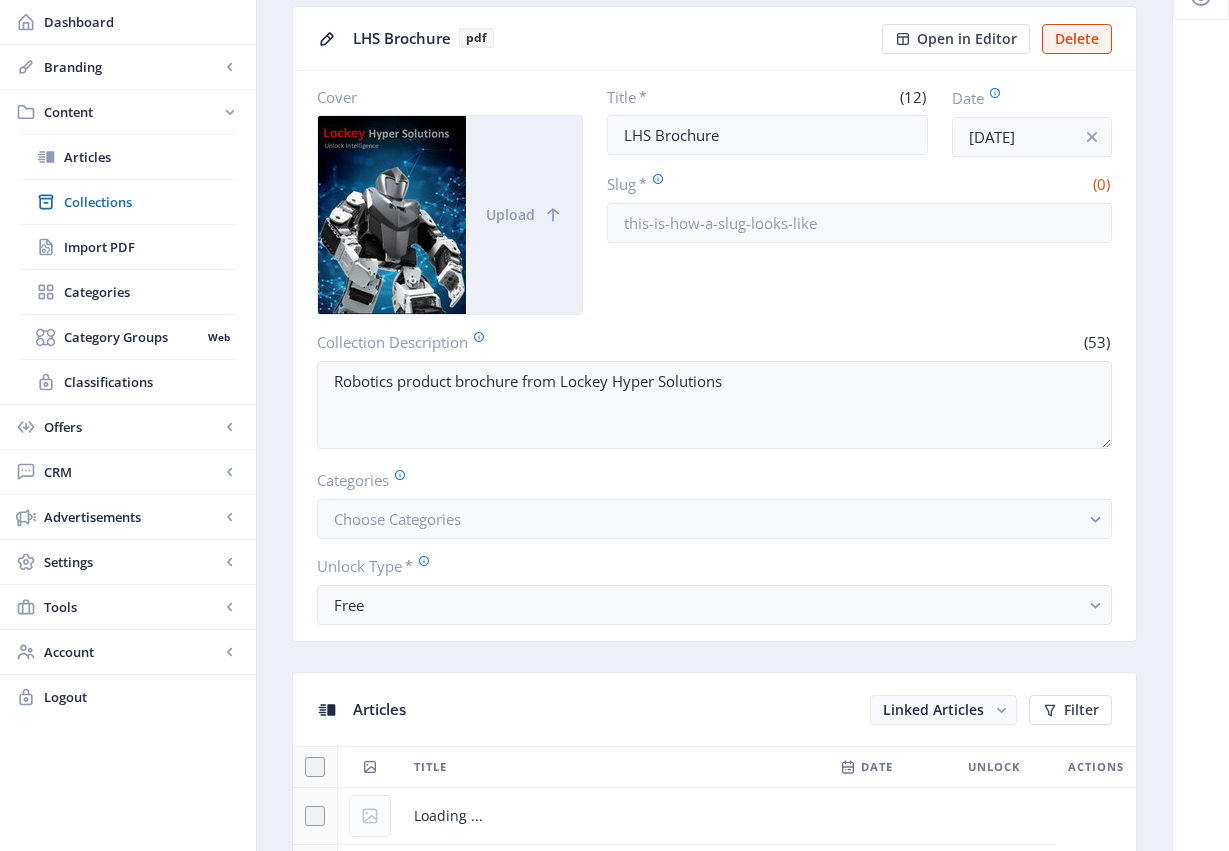 scroll, scrollTop: 0, scrollLeft: 0, axis: both 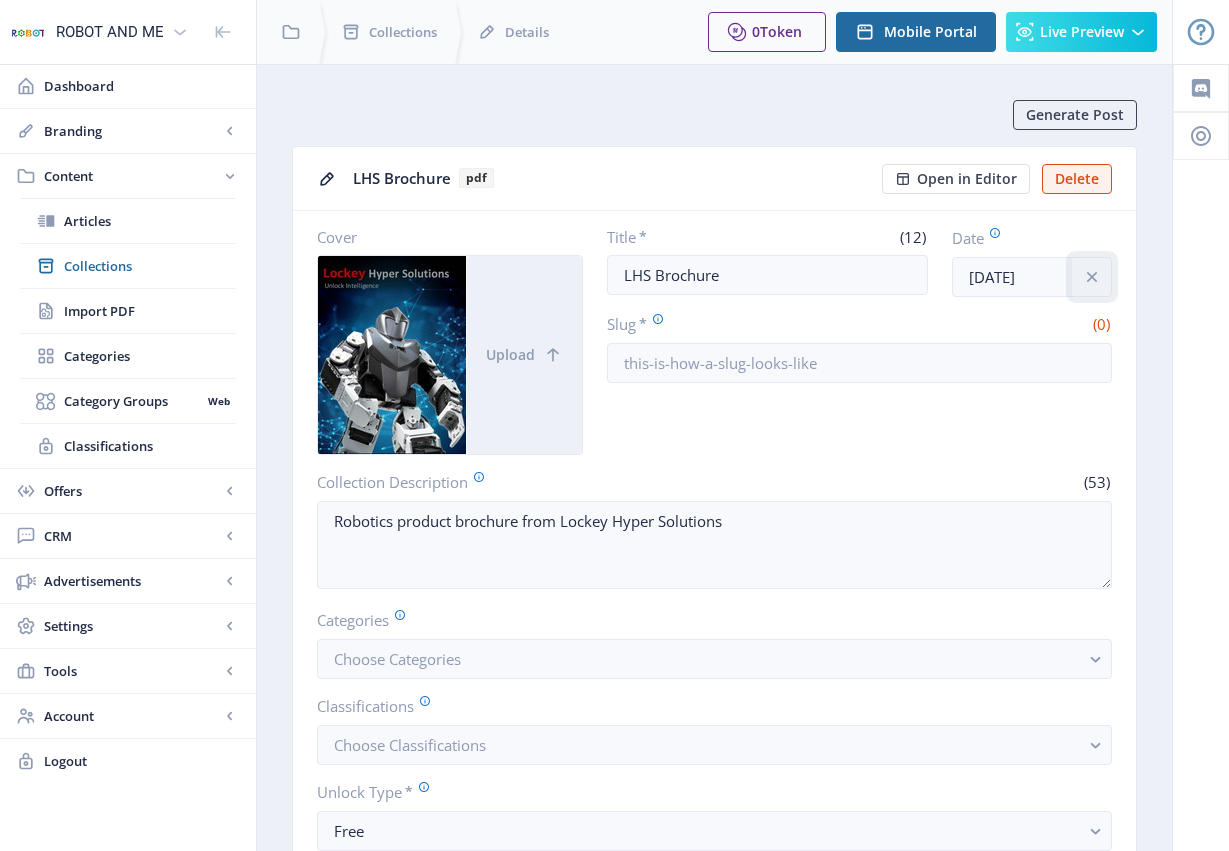 click 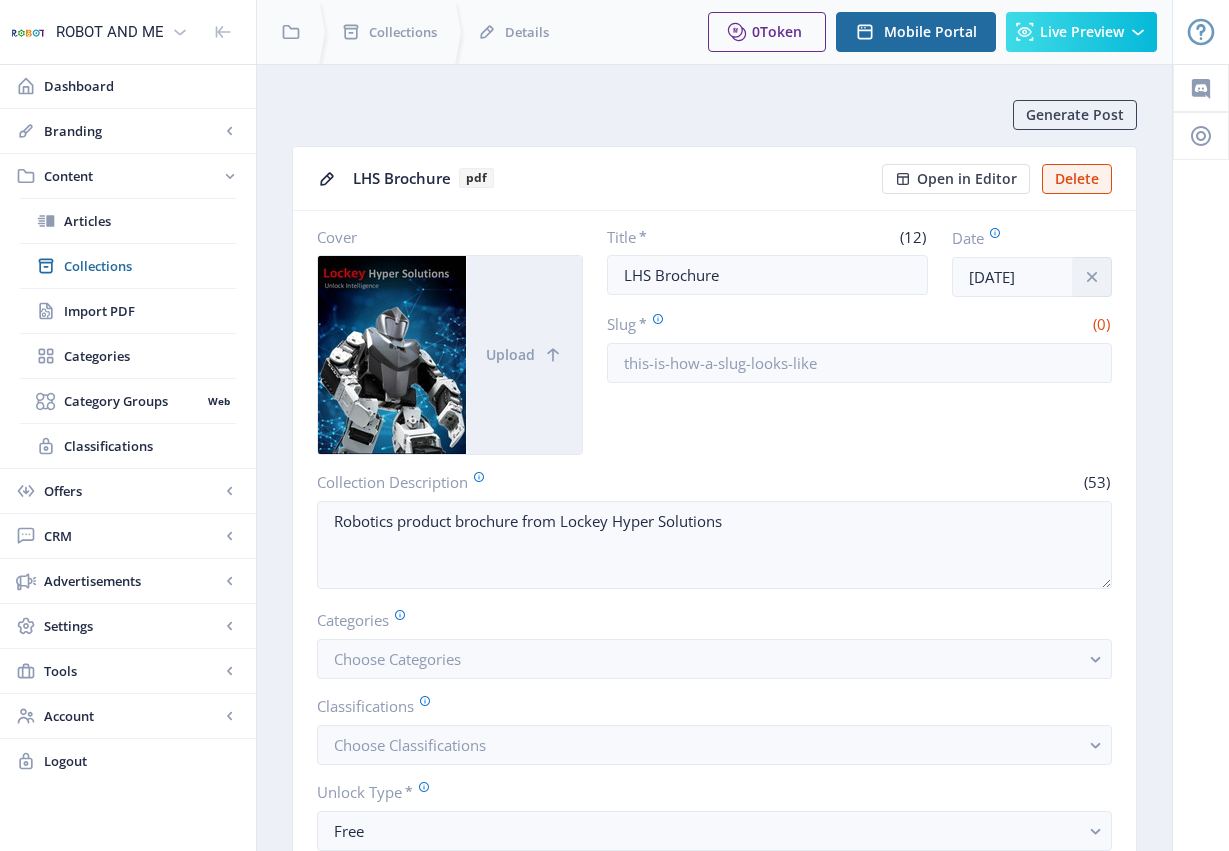 type 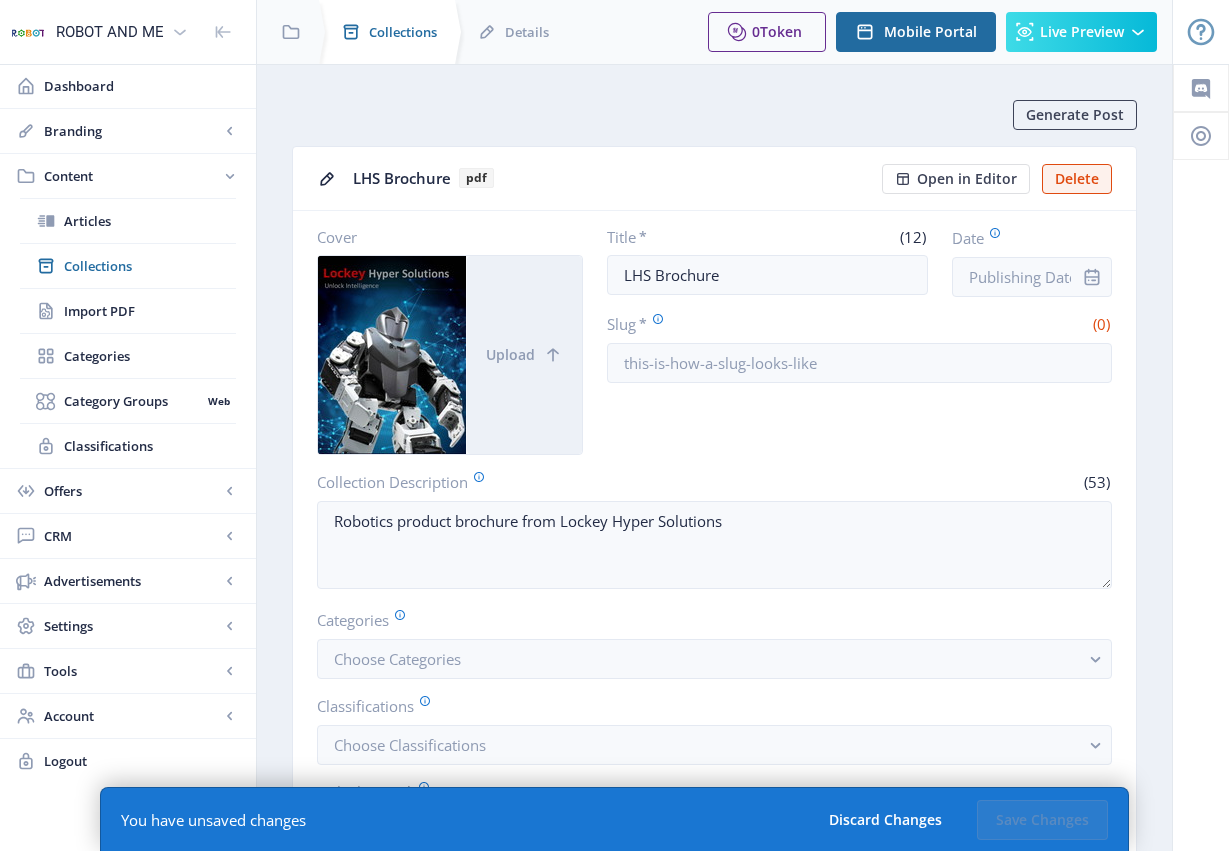 click on "Collections" at bounding box center [403, 32] 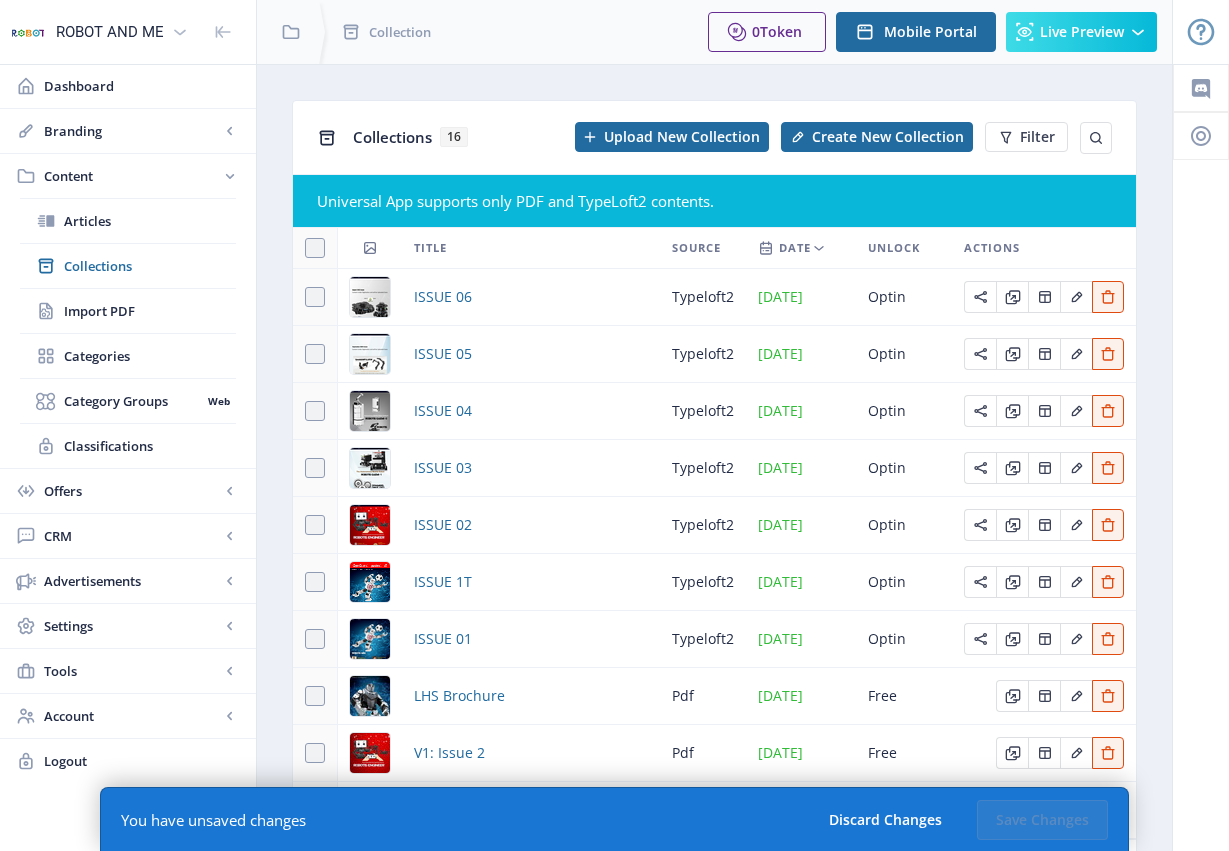 scroll, scrollTop: 140, scrollLeft: 0, axis: vertical 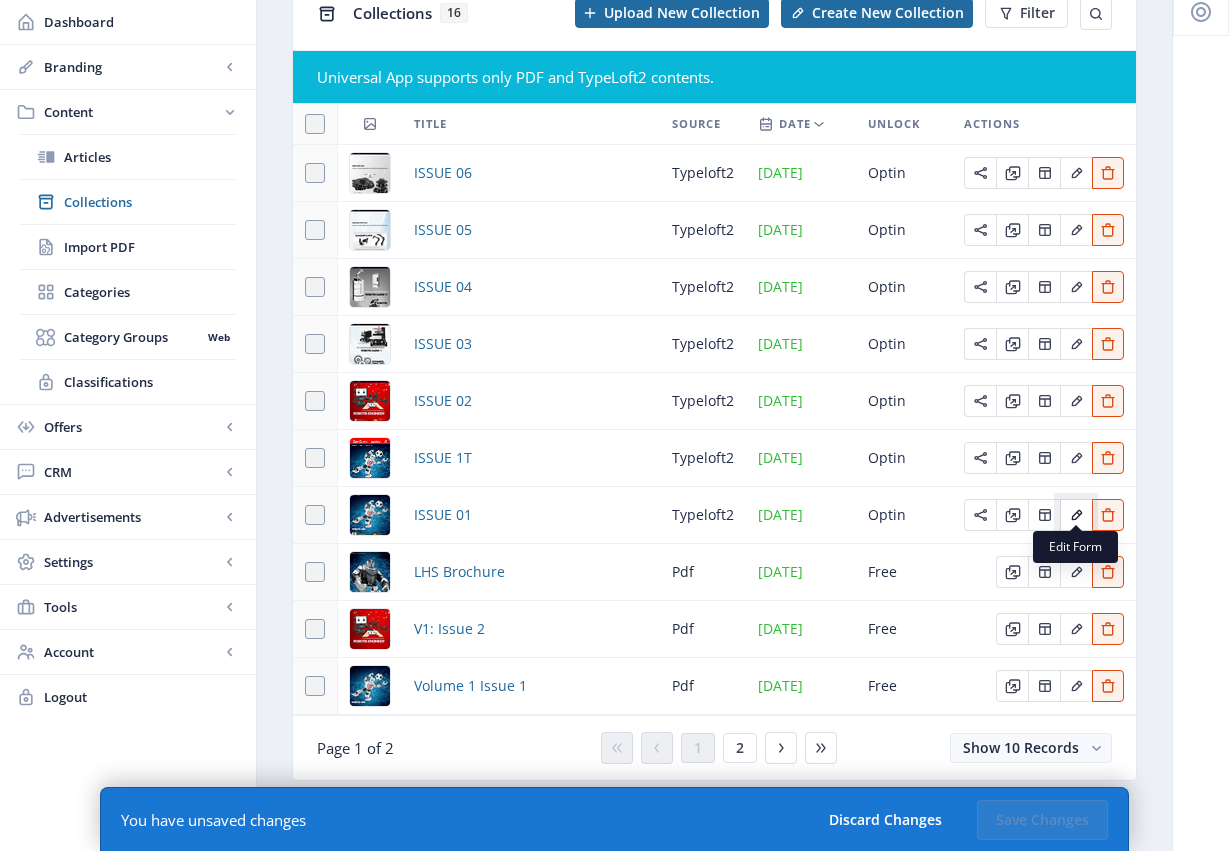click 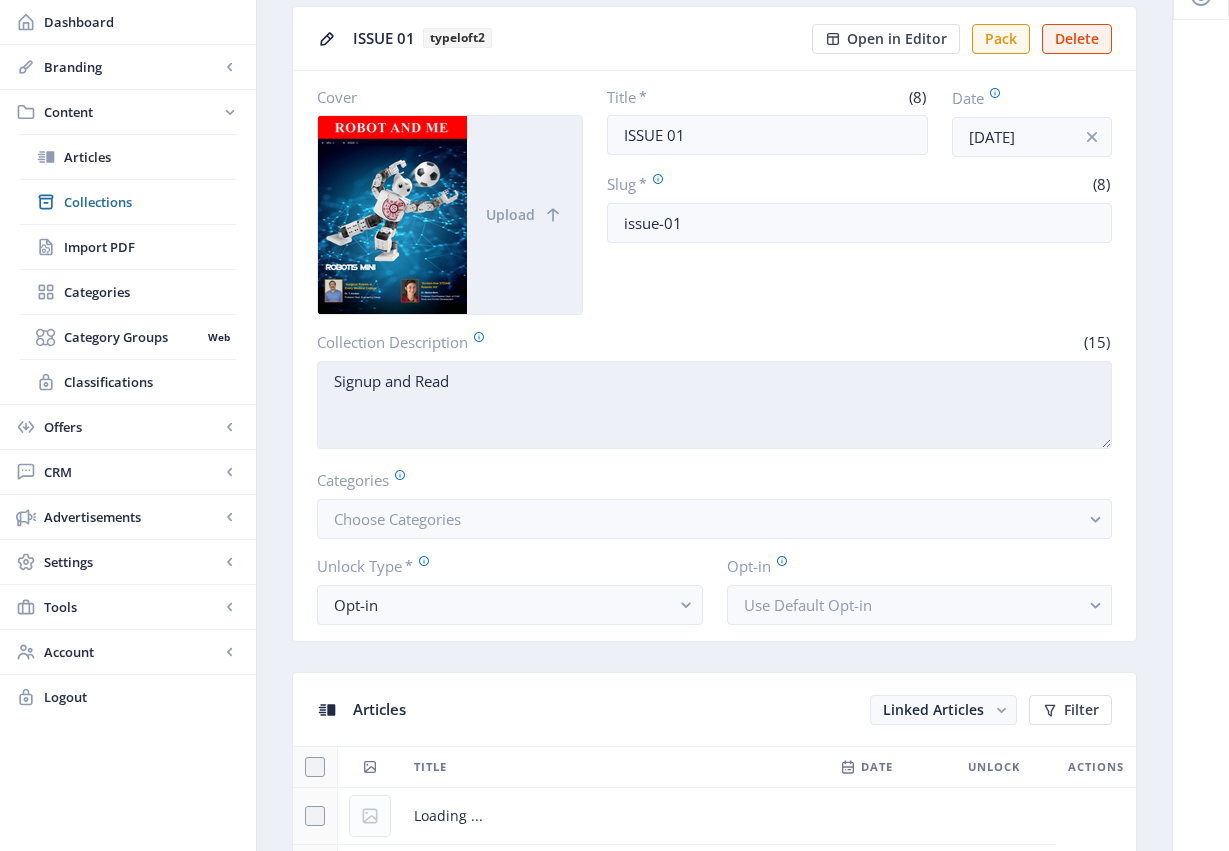 scroll, scrollTop: 0, scrollLeft: 0, axis: both 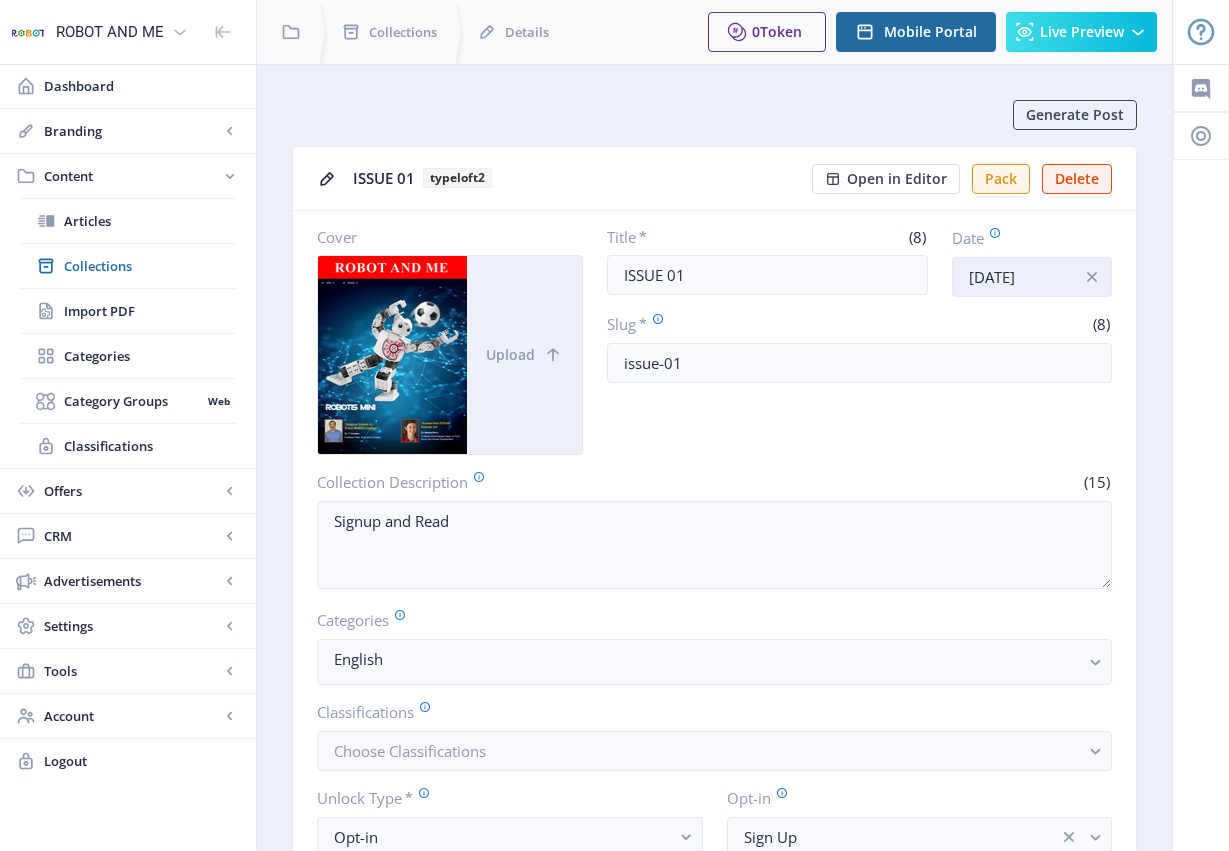 click on "Jan 15, 2024" at bounding box center (1032, 277) 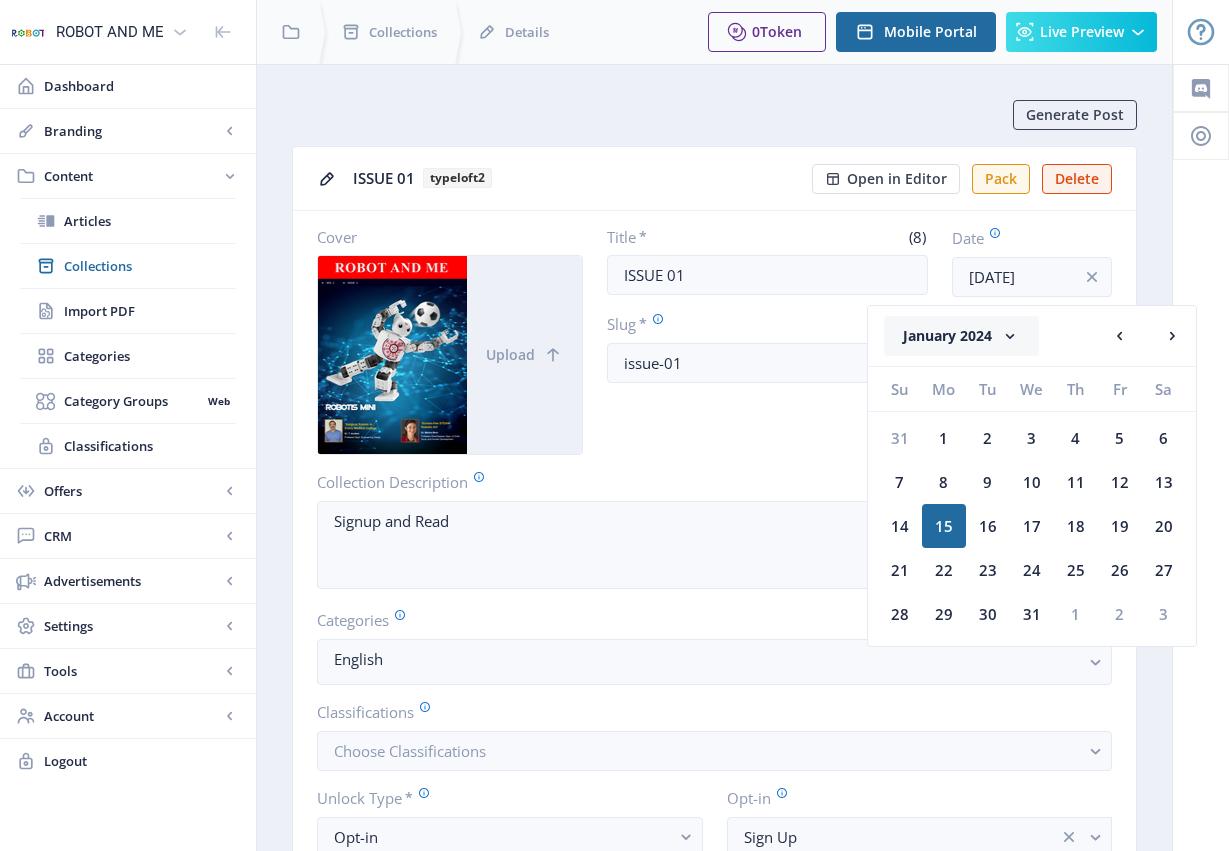 click 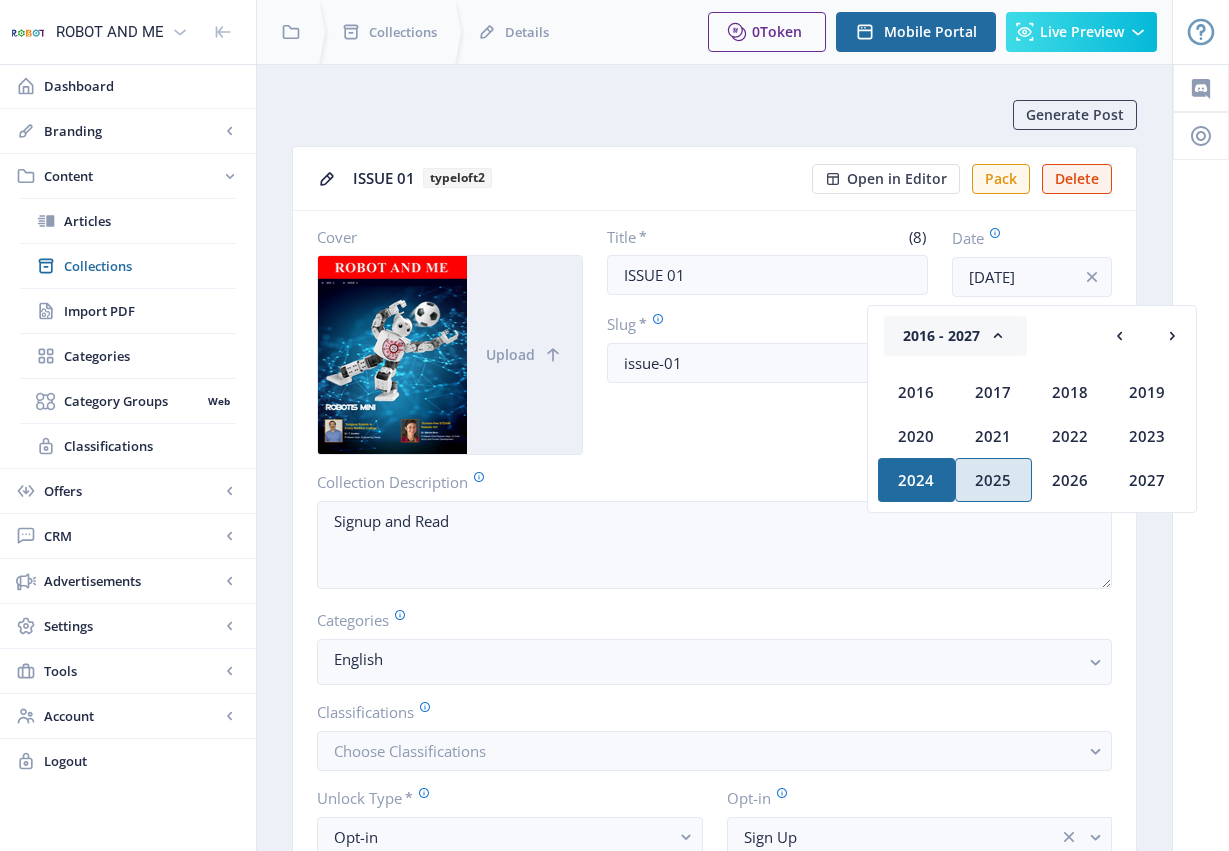 click on "2025" 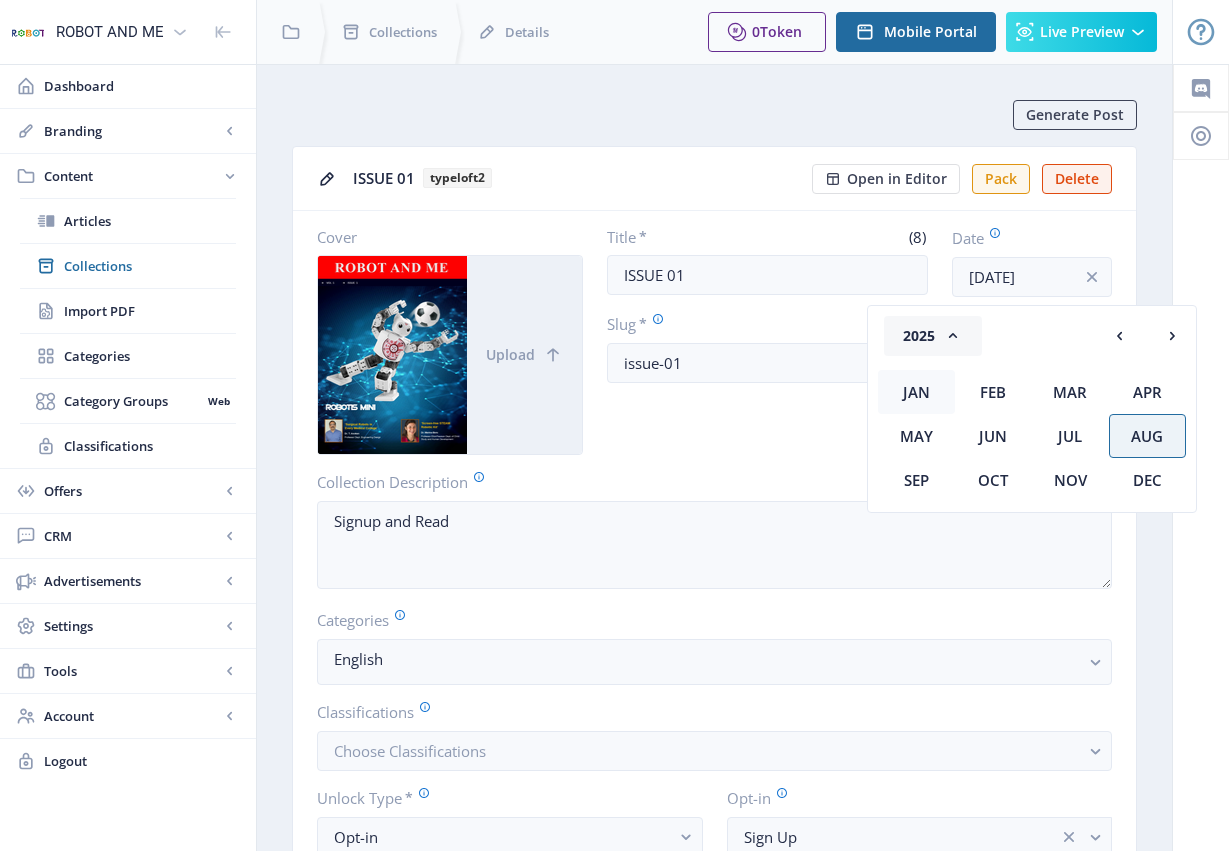 click on "Jan" 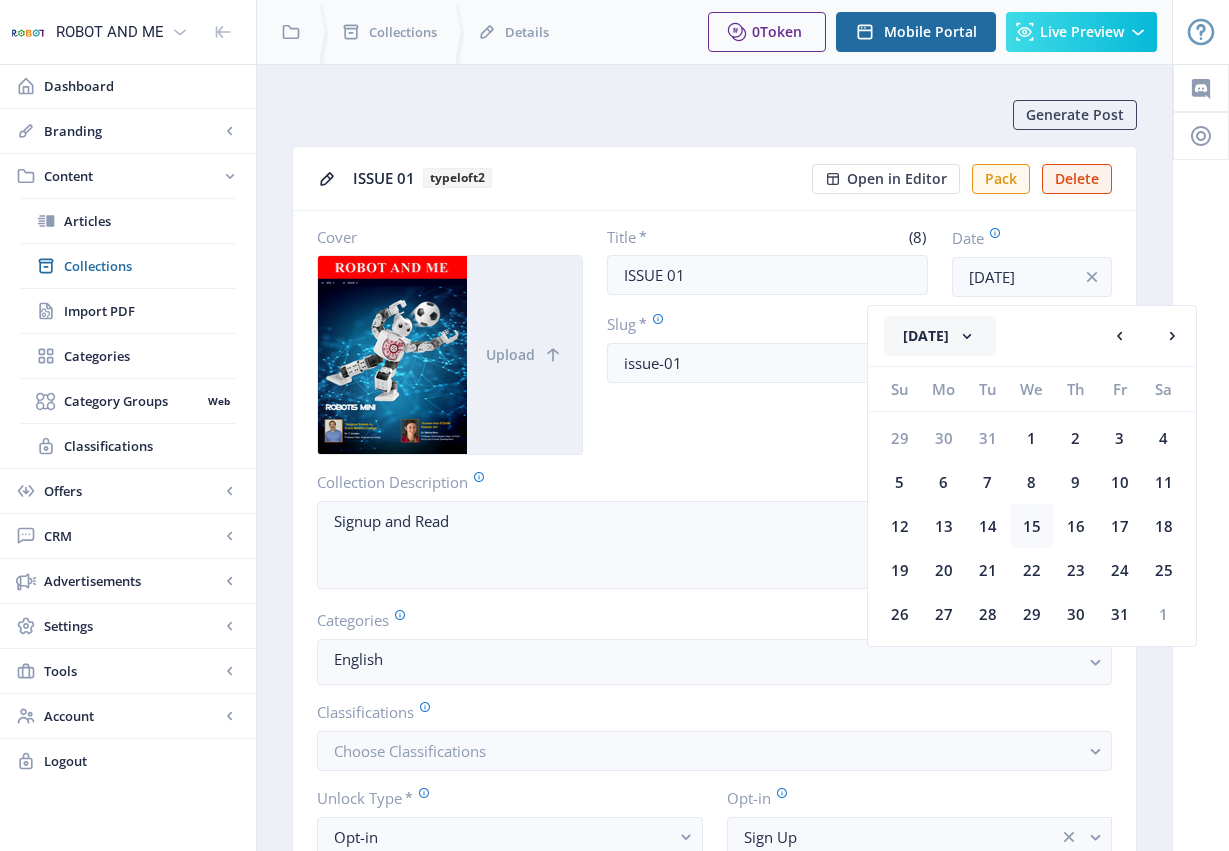 click on "15" 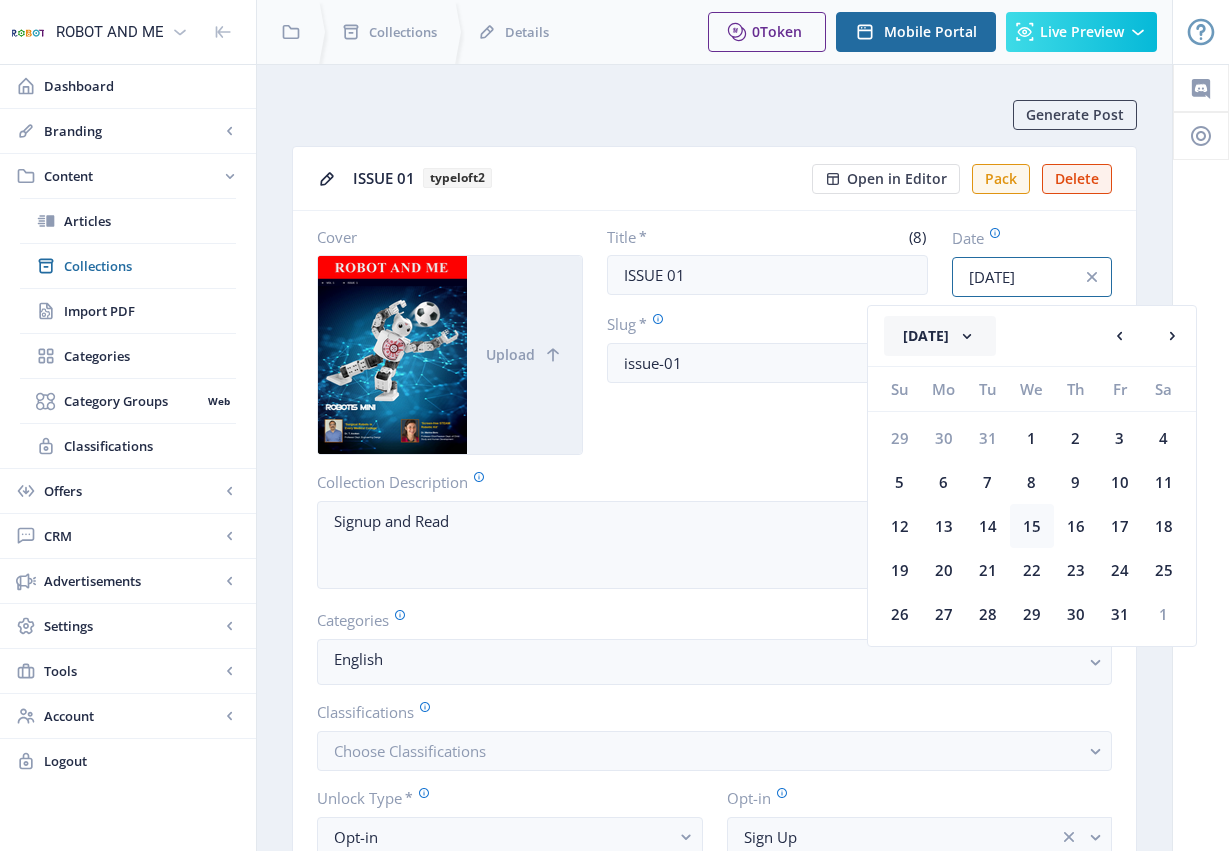 type on "[DATE]" 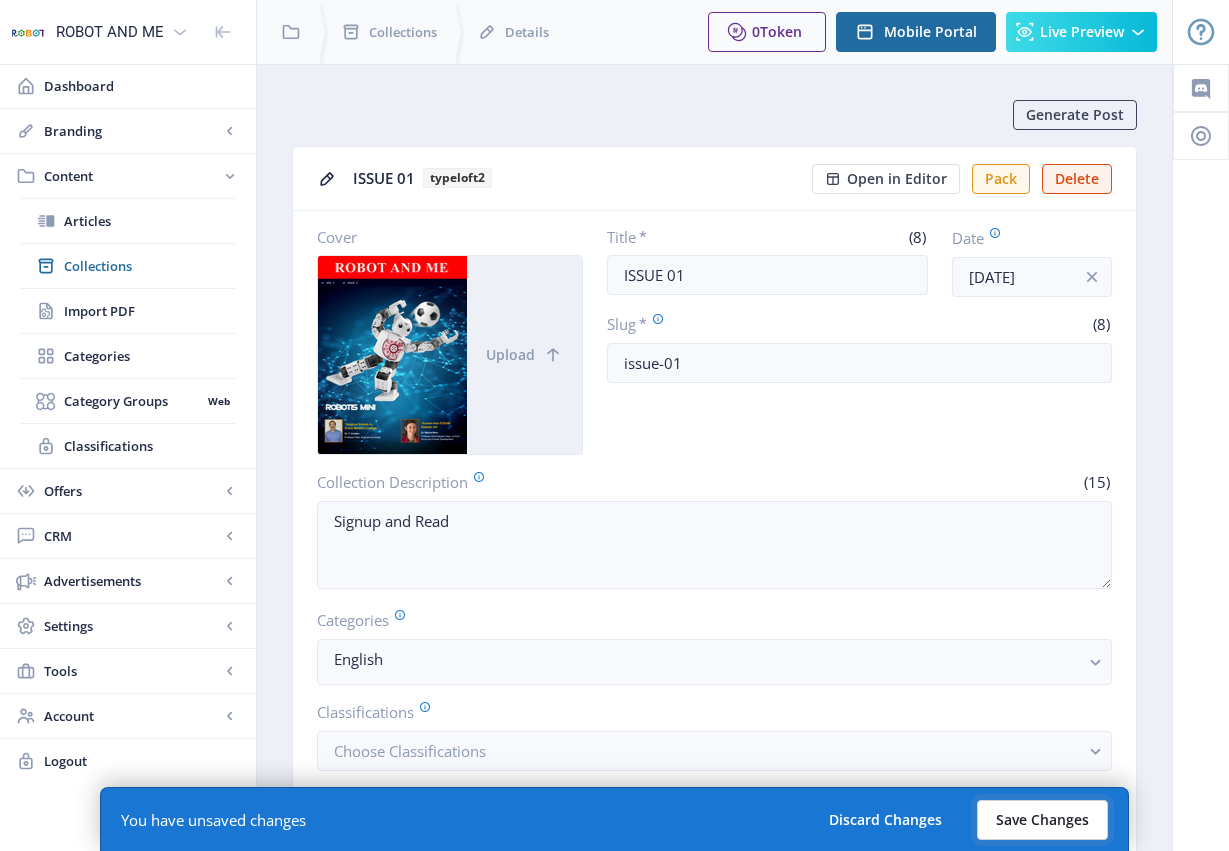 click on "Save Changes" 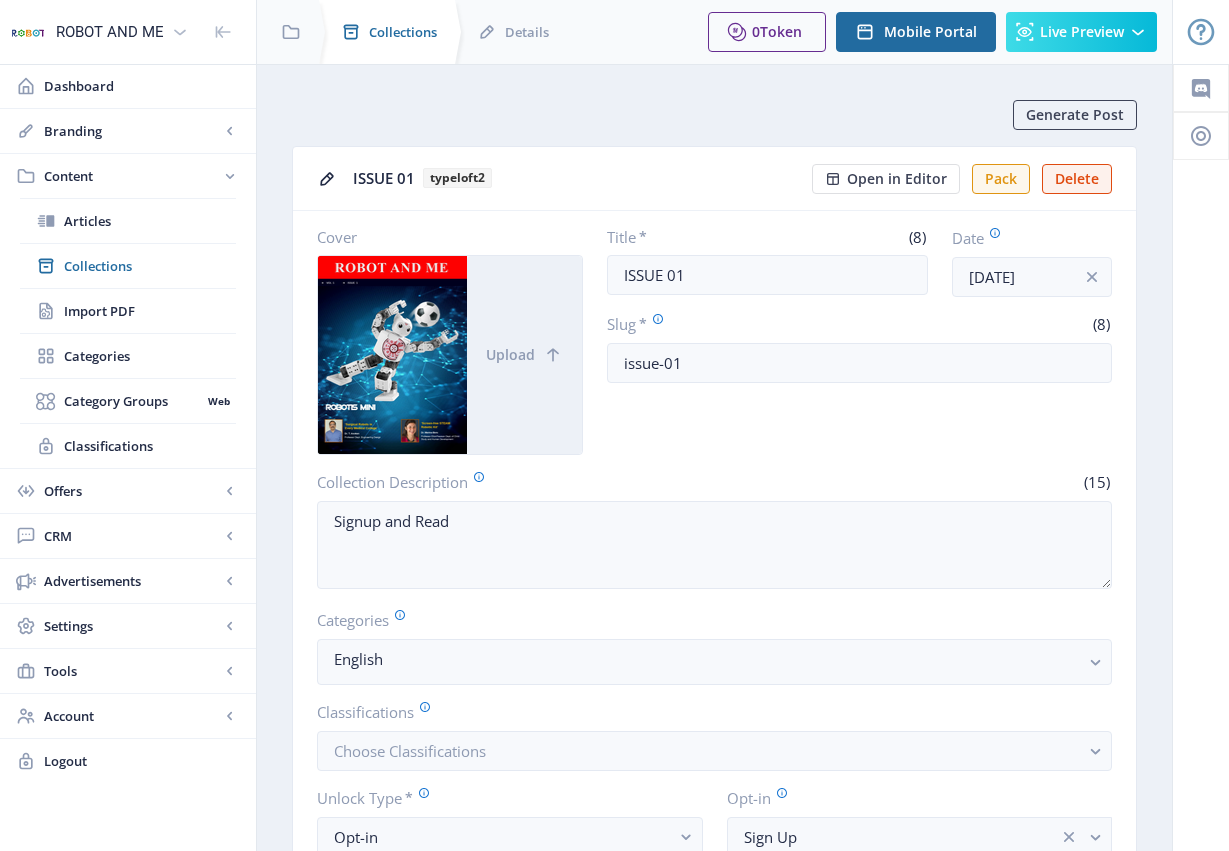click on "Collections" at bounding box center (403, 32) 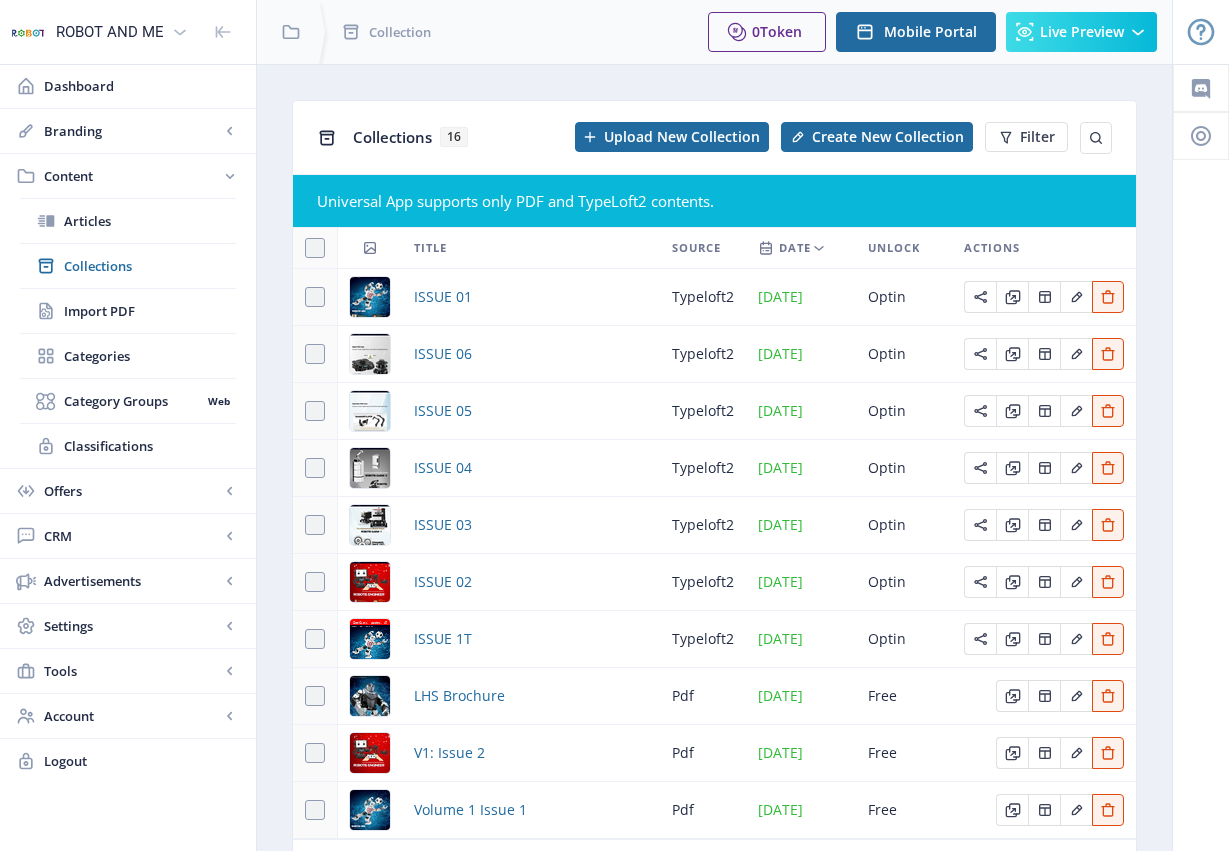 scroll, scrollTop: 140, scrollLeft: 0, axis: vertical 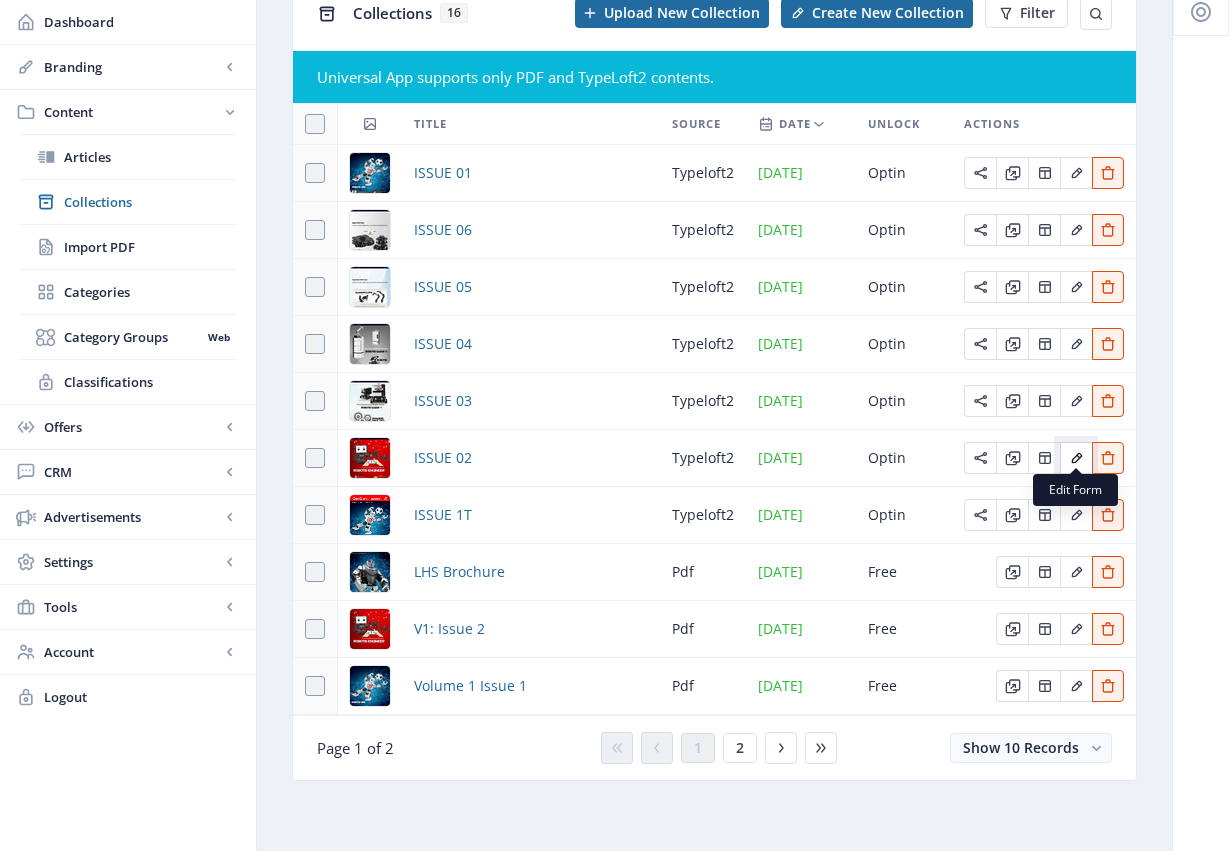 click 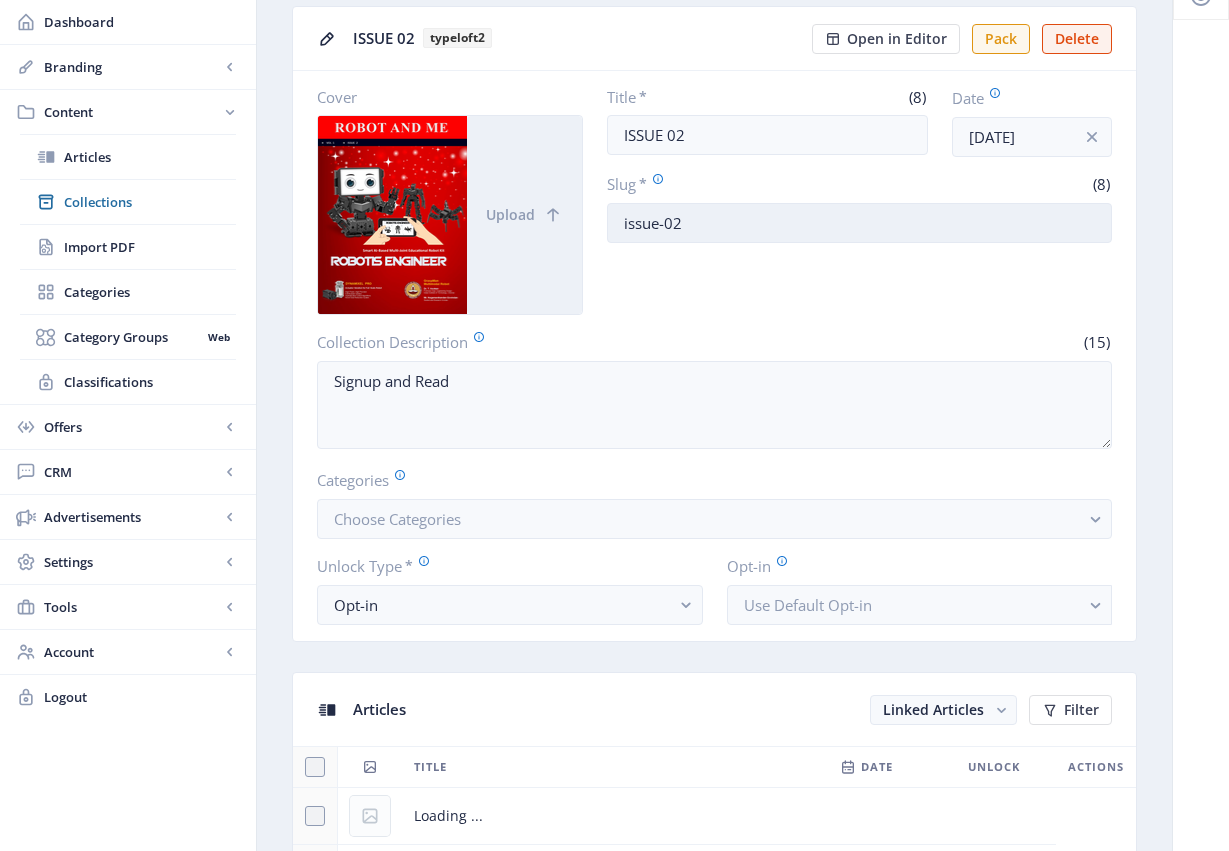 scroll, scrollTop: 0, scrollLeft: 0, axis: both 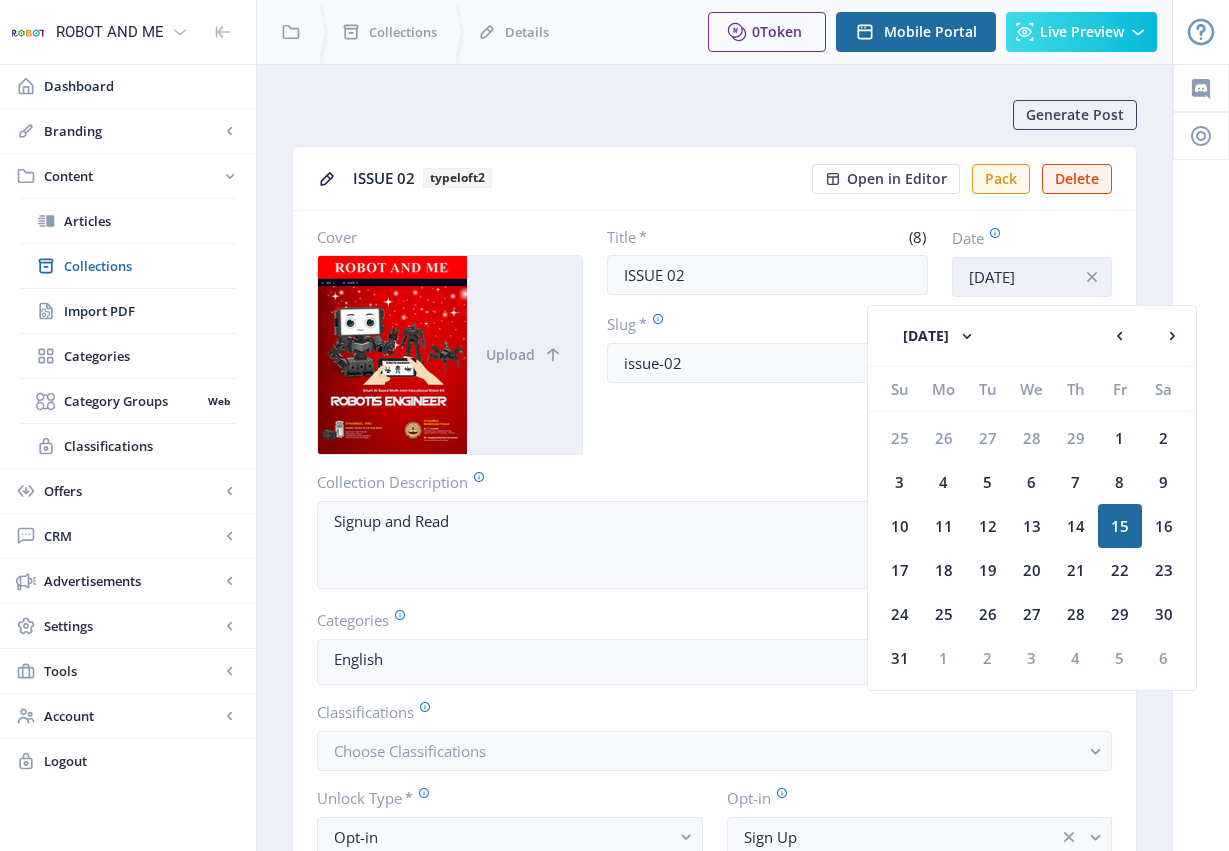 click on "Mar 15, 2024" at bounding box center [1032, 277] 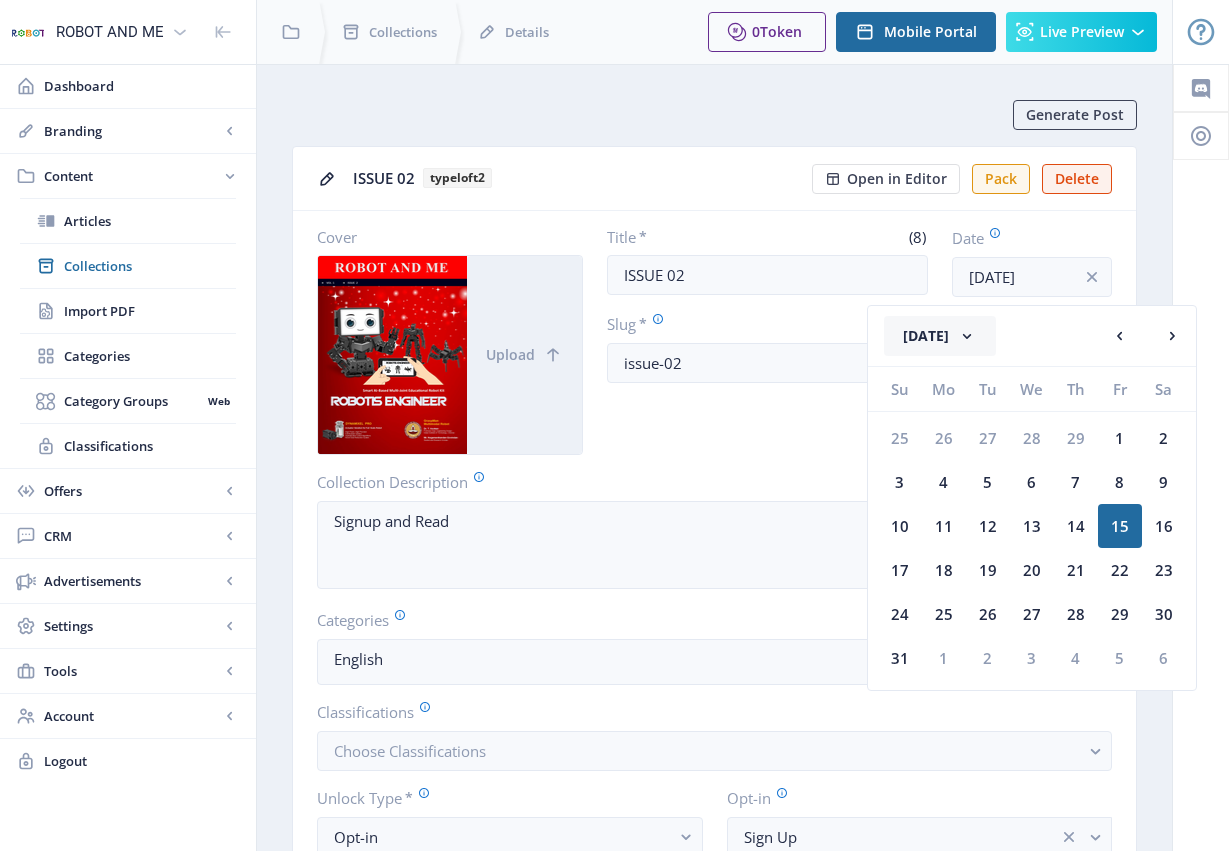 click on "March 2024" at bounding box center (940, 336) 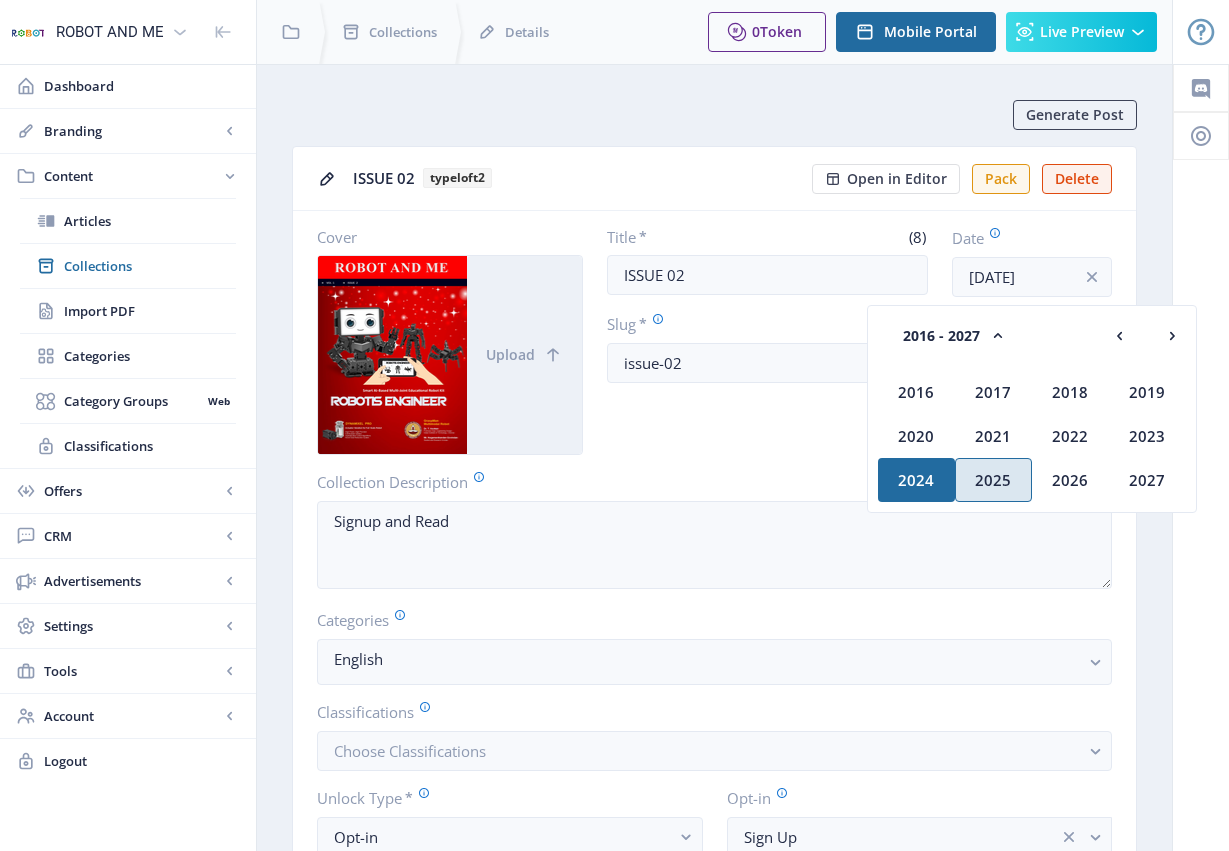 click on "2025" 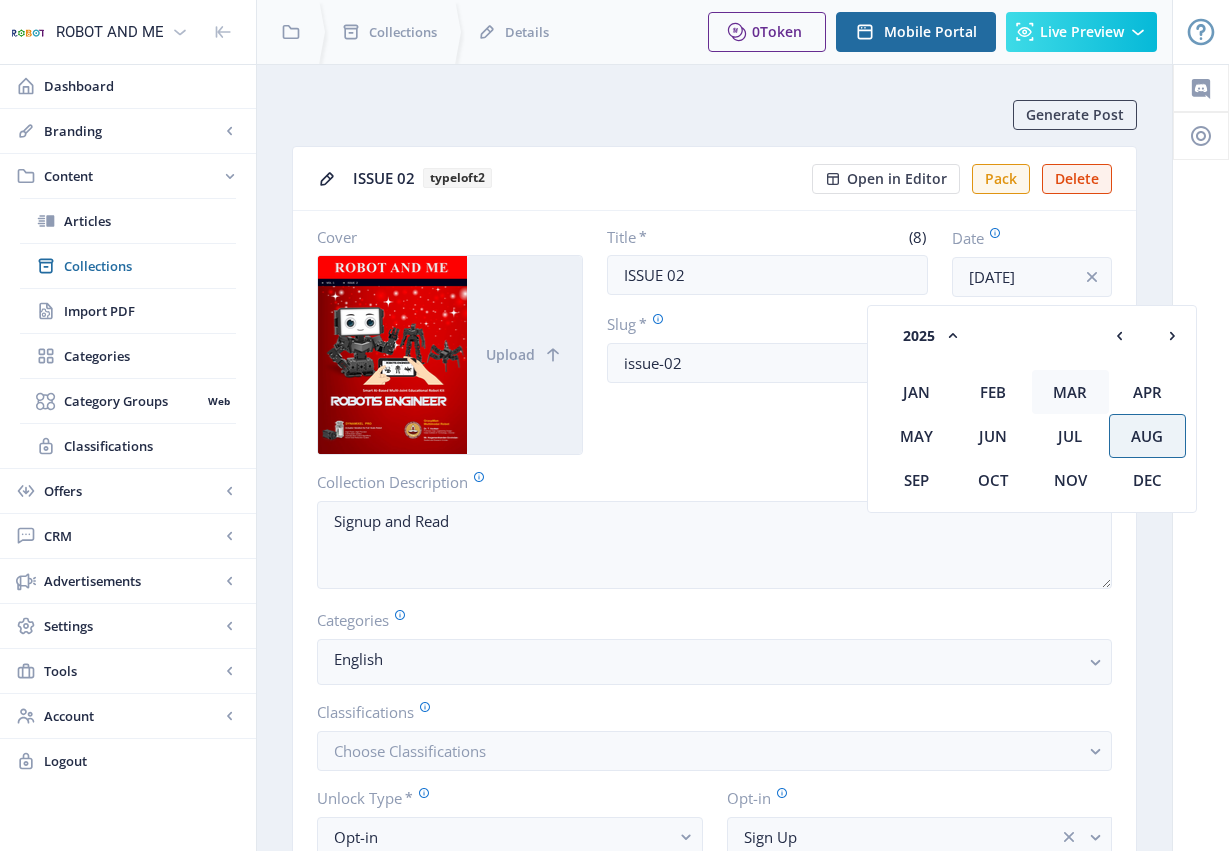 click on "Mar" 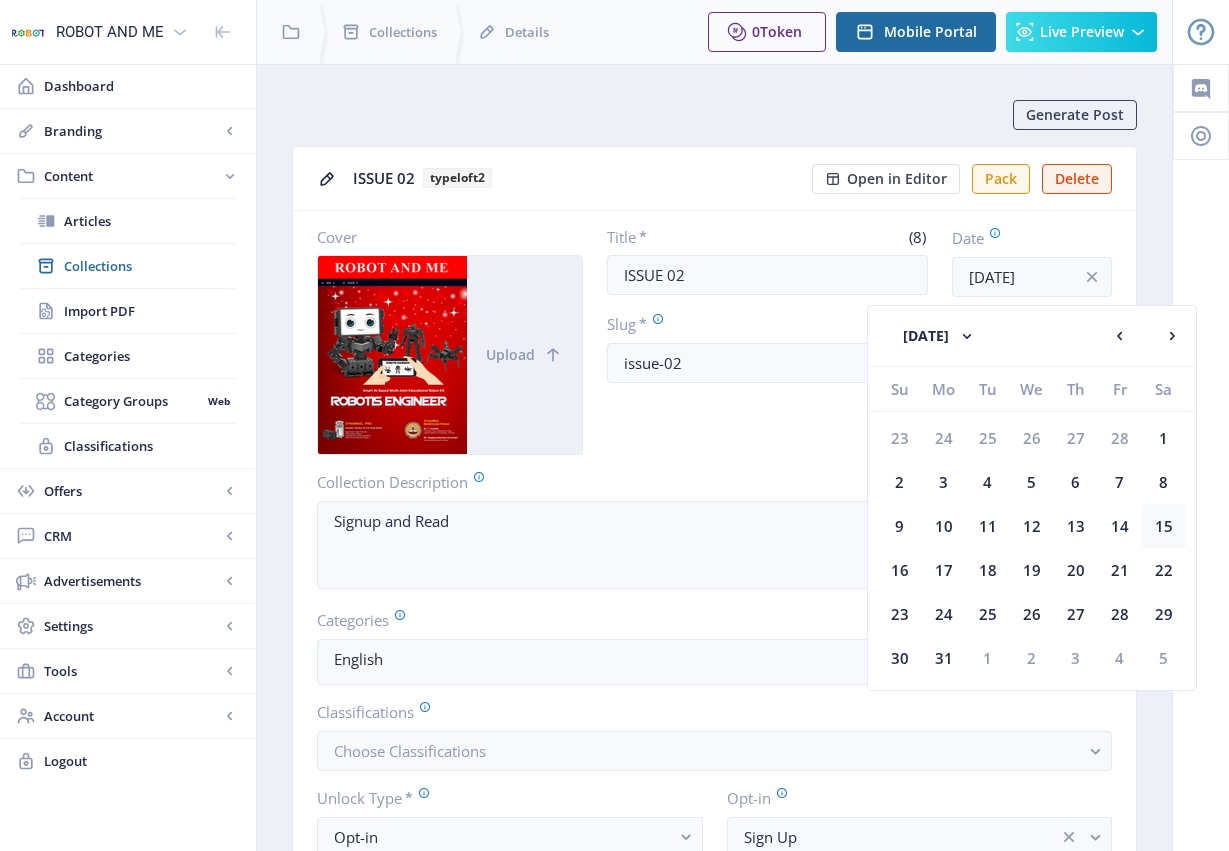 click on "15" 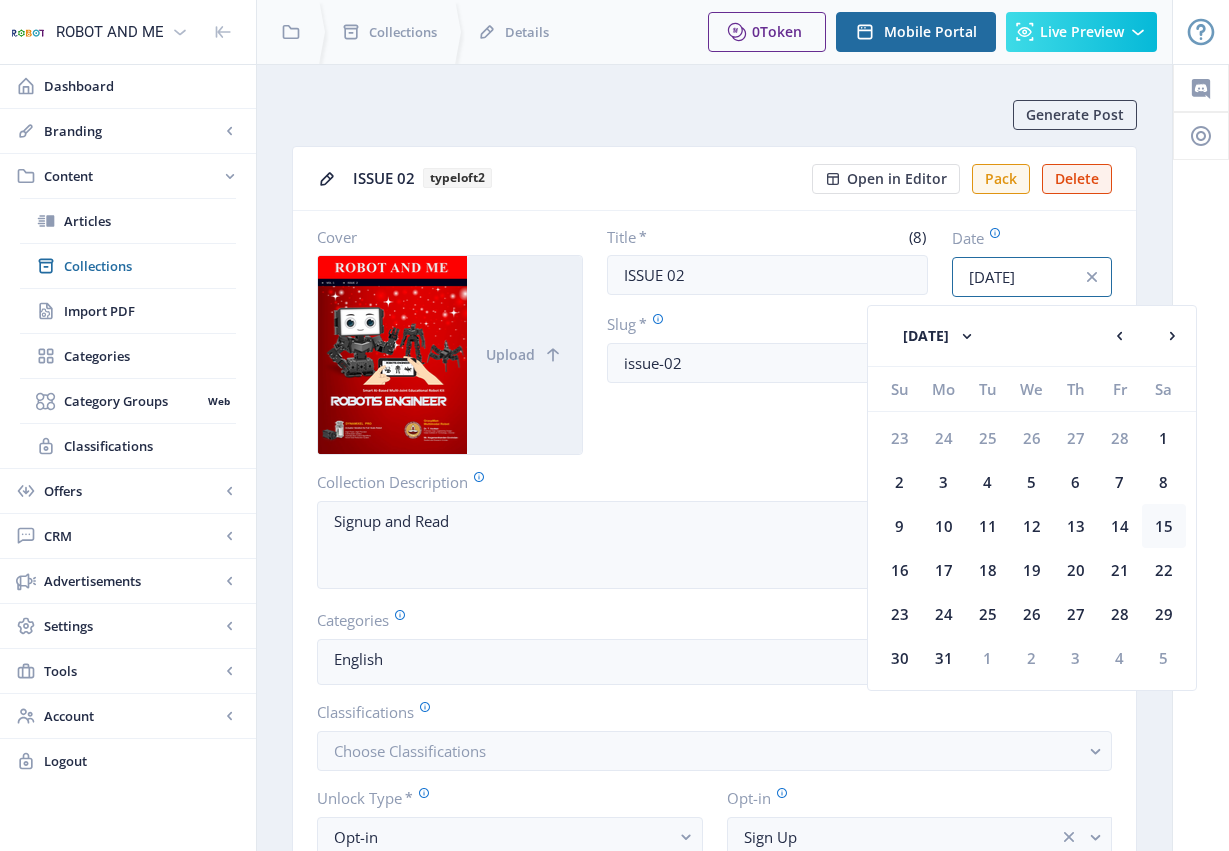 type on "Mar 15, 2025" 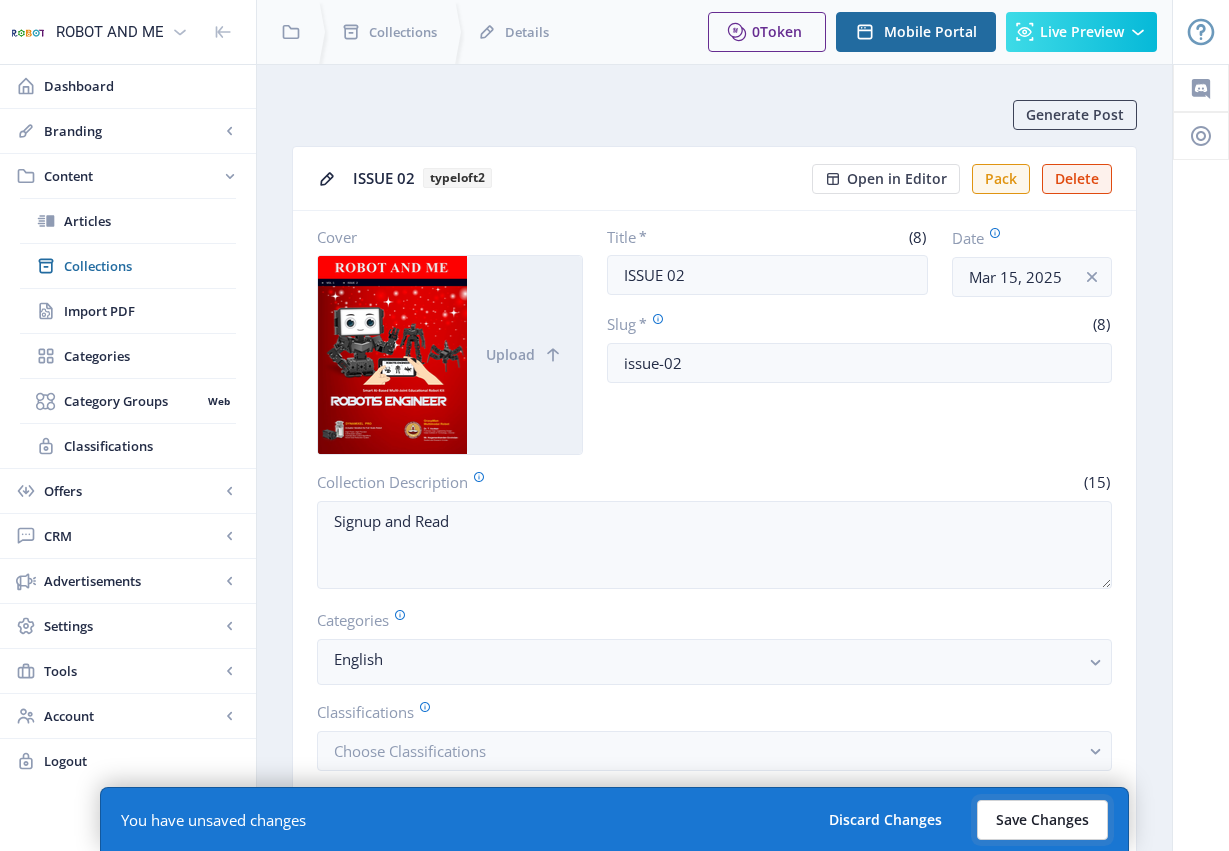 click on "Save Changes" 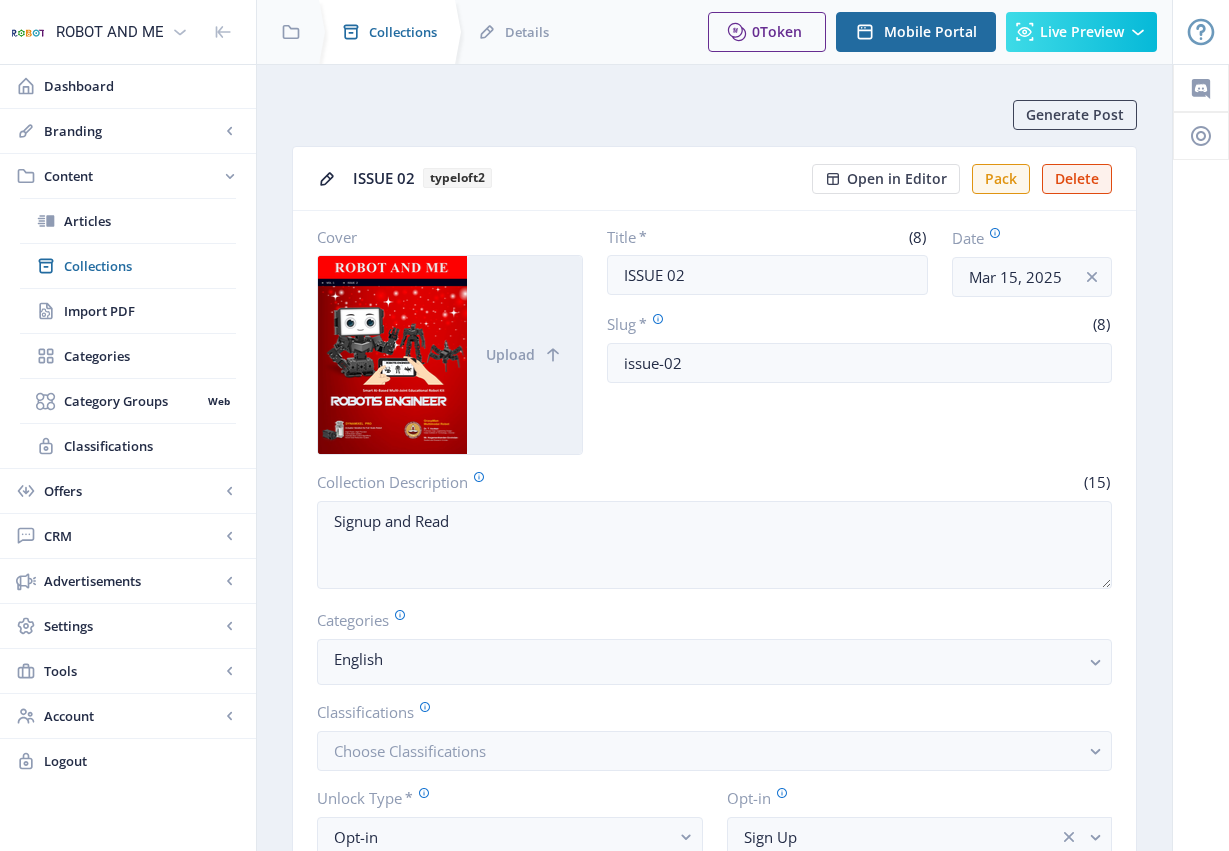 click on "Collections" at bounding box center (403, 32) 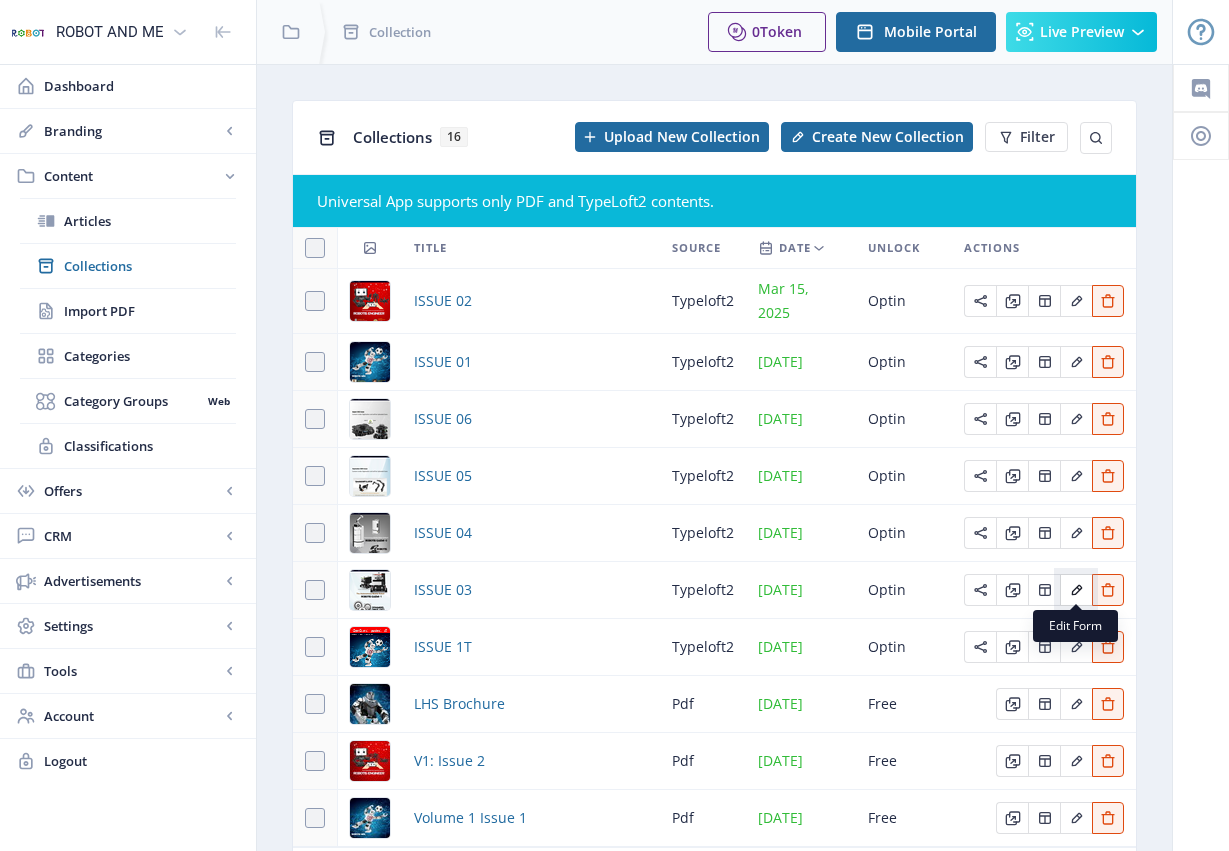 click 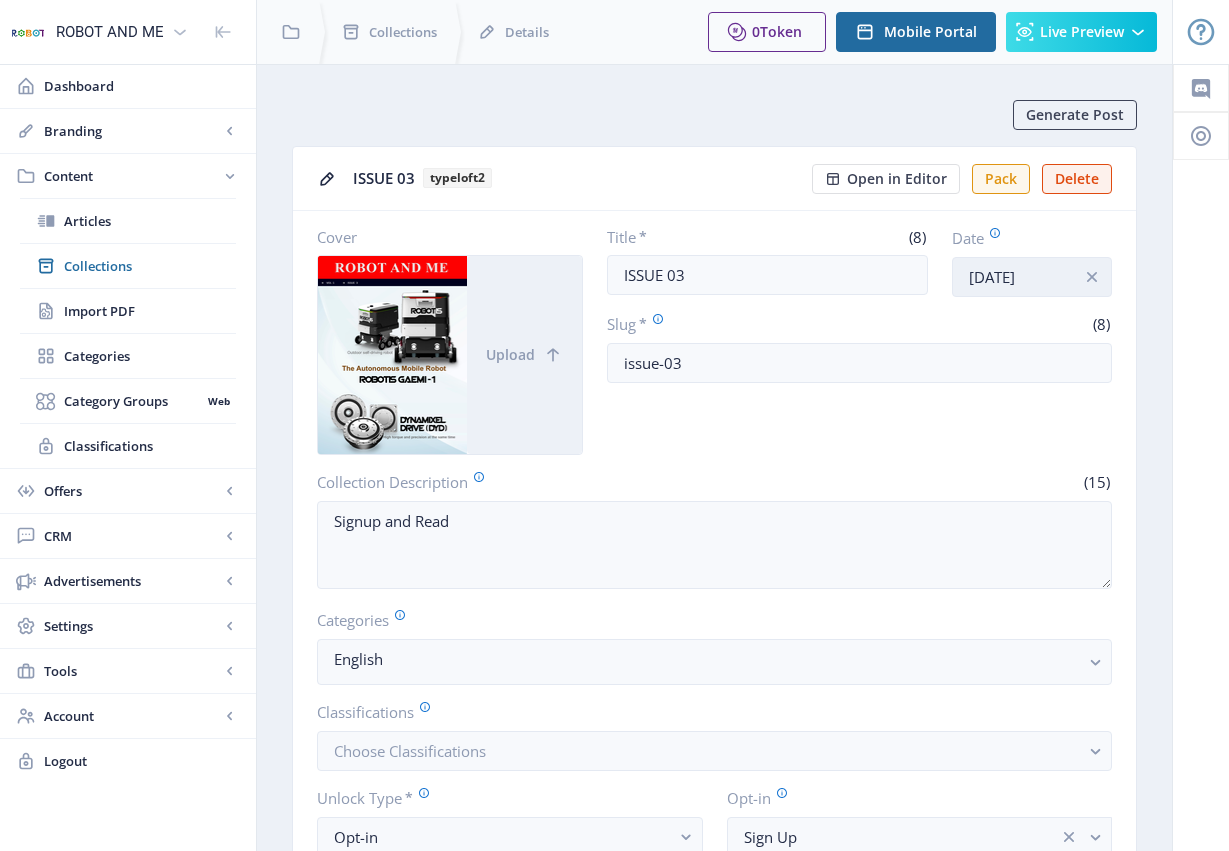 click on "May 15, 2024" at bounding box center [1032, 277] 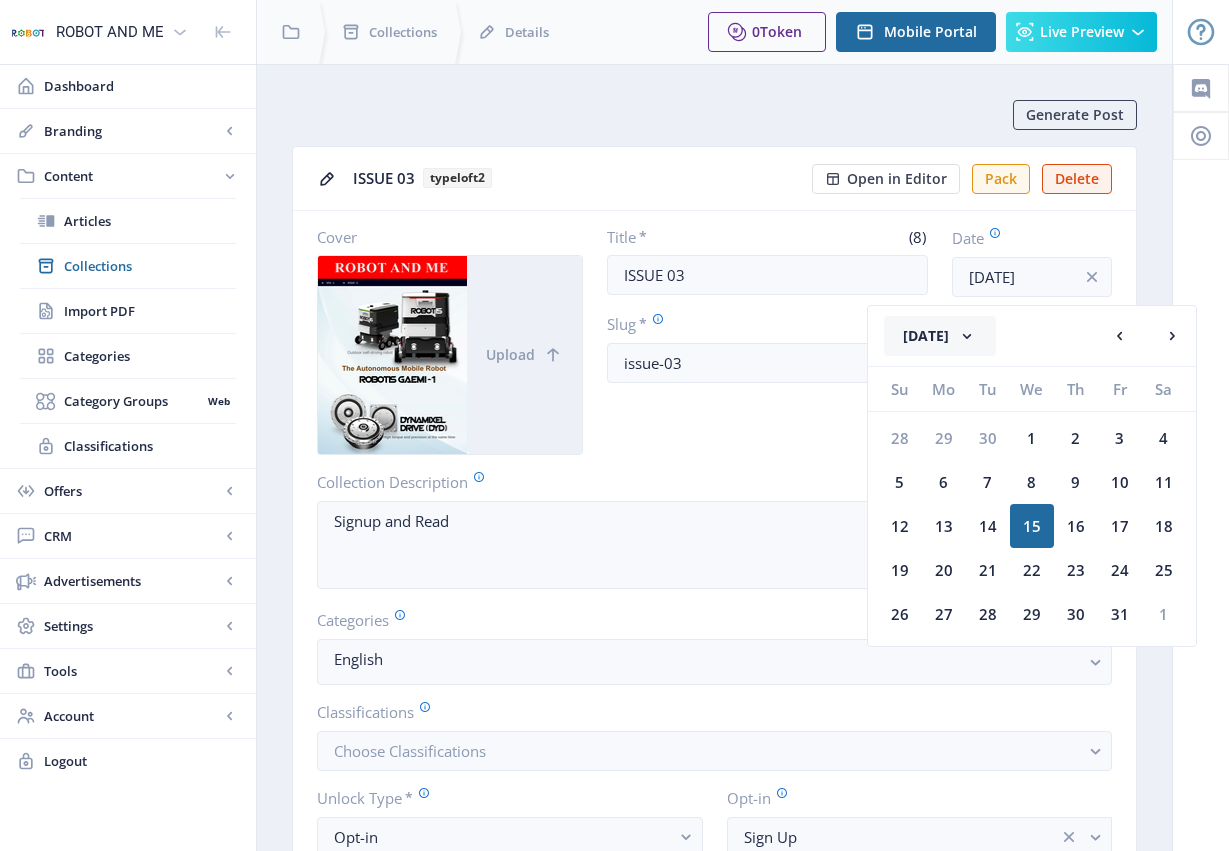 click 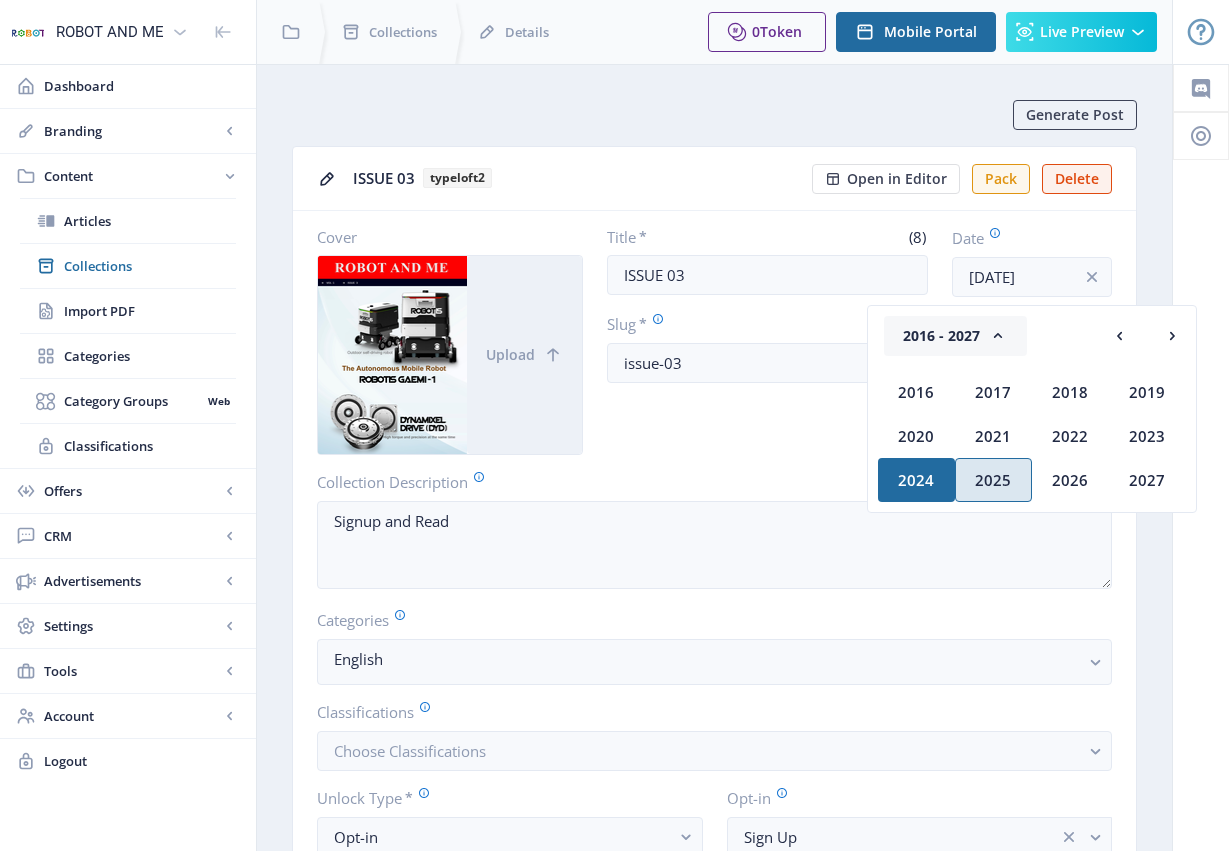 click on "2025" 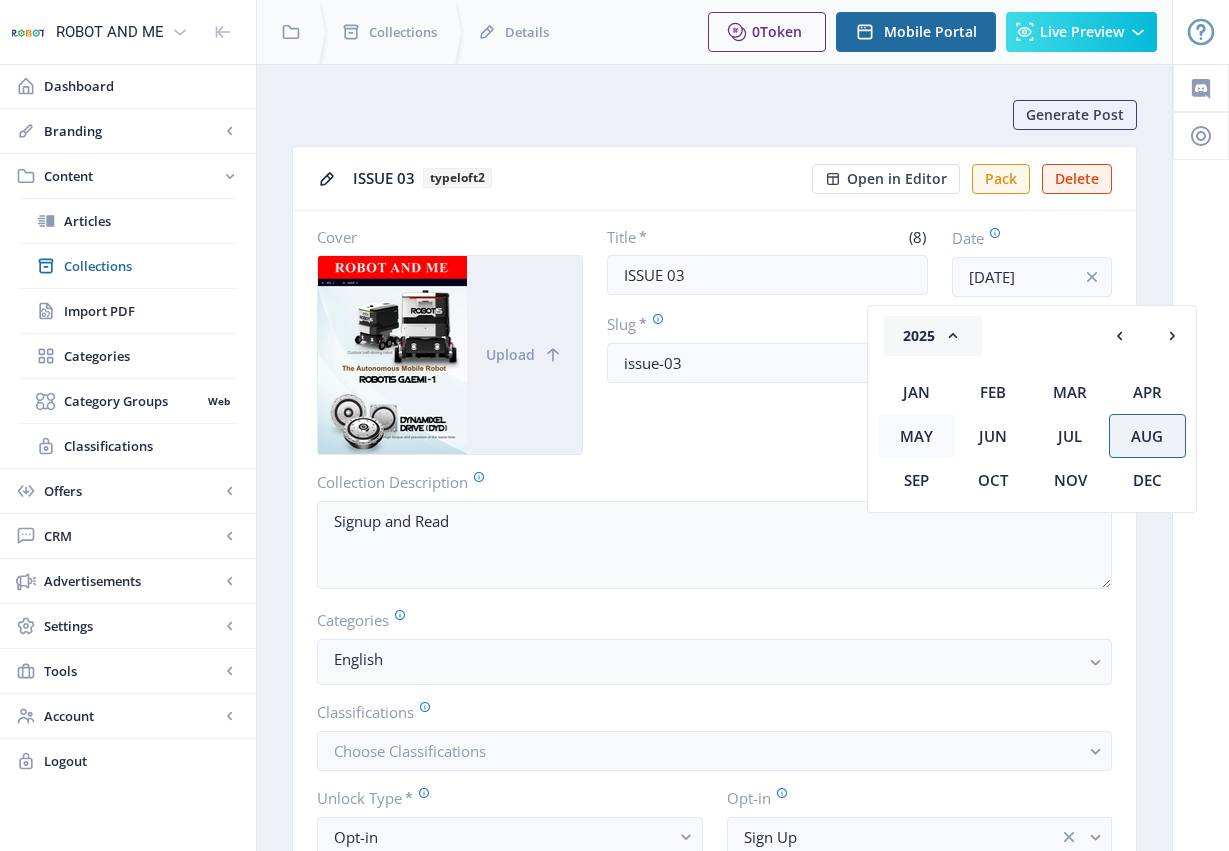 click on "May" 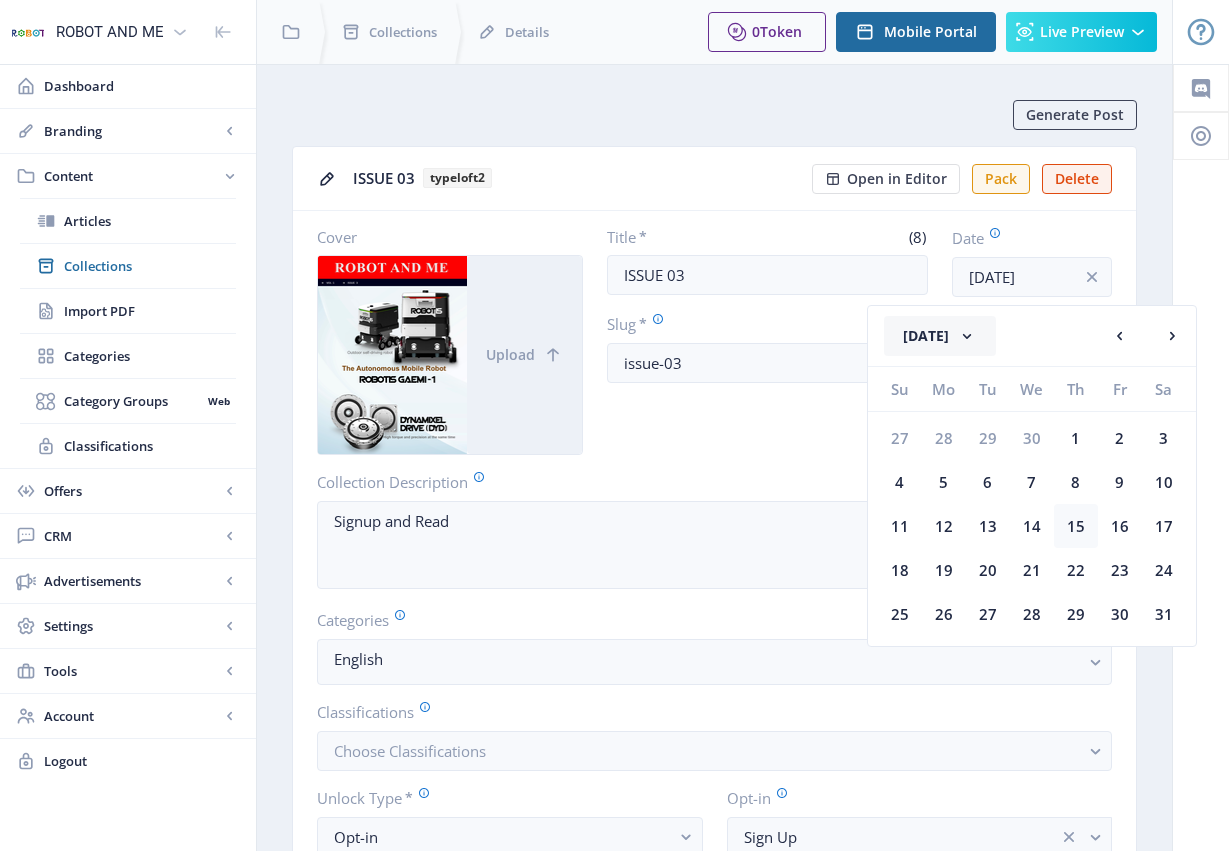 click on "15" 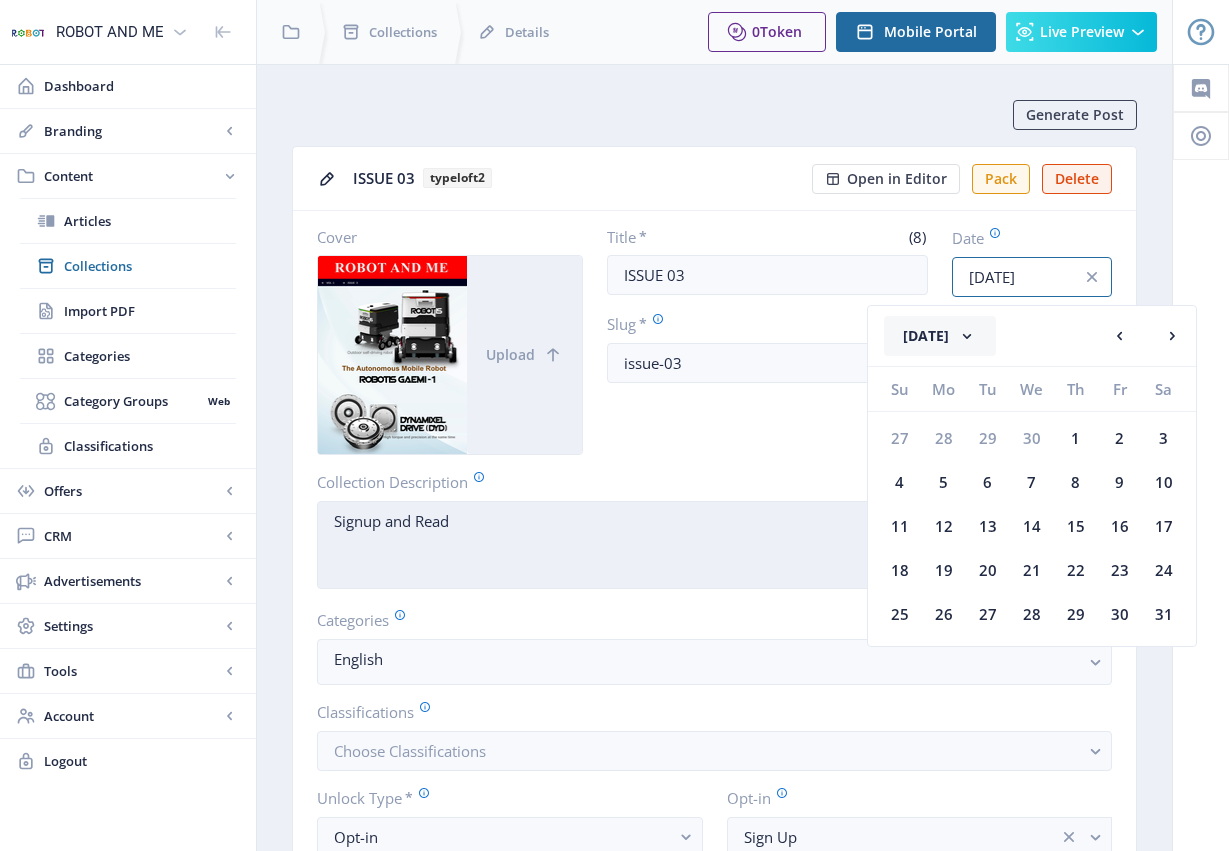 type on "[DATE]" 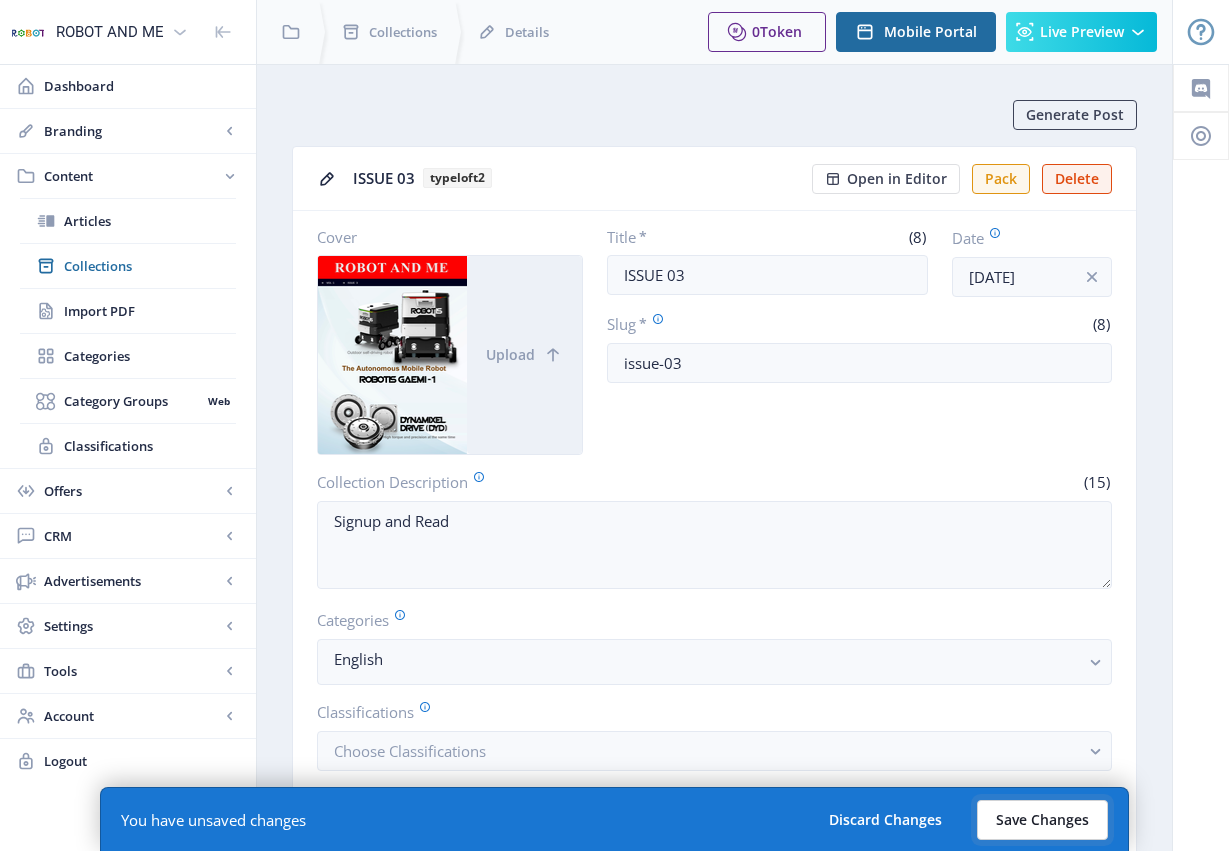 click on "Save Changes" 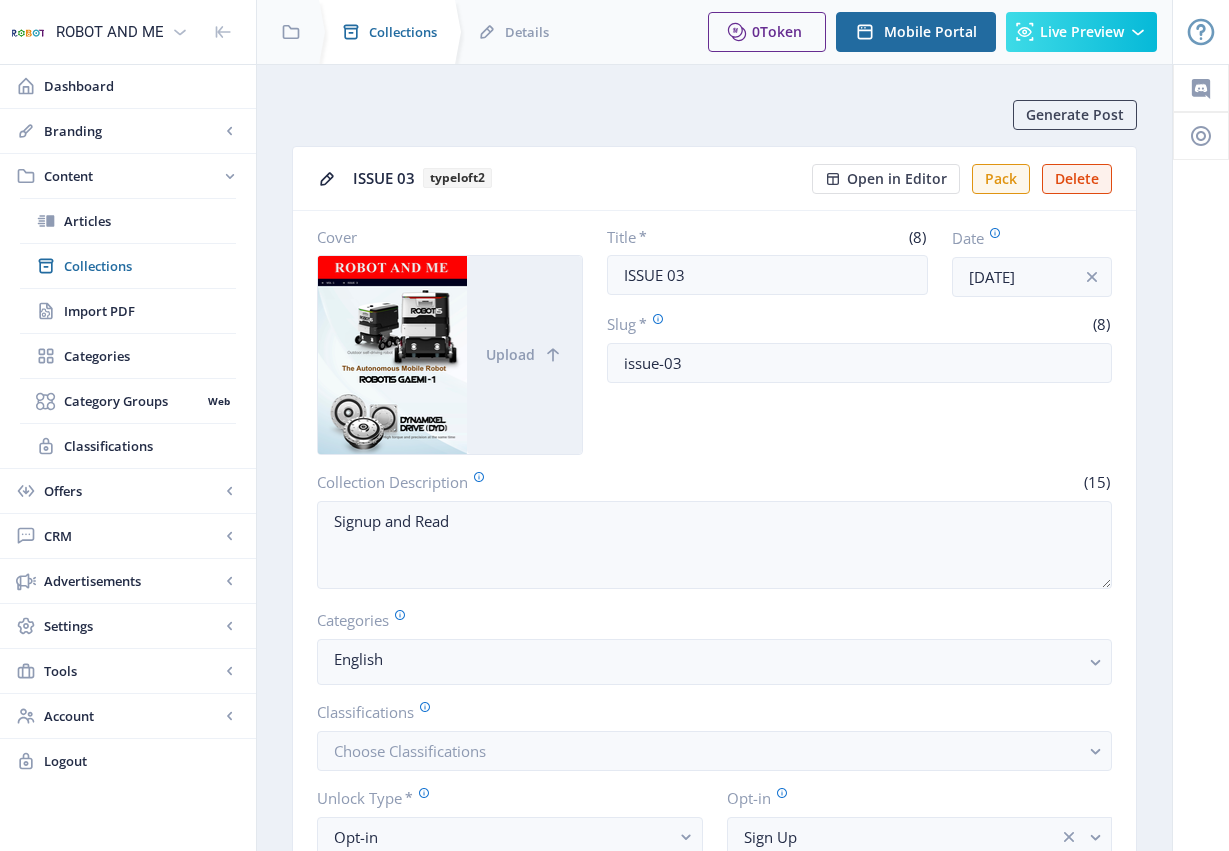 click on "Collections" at bounding box center (403, 32) 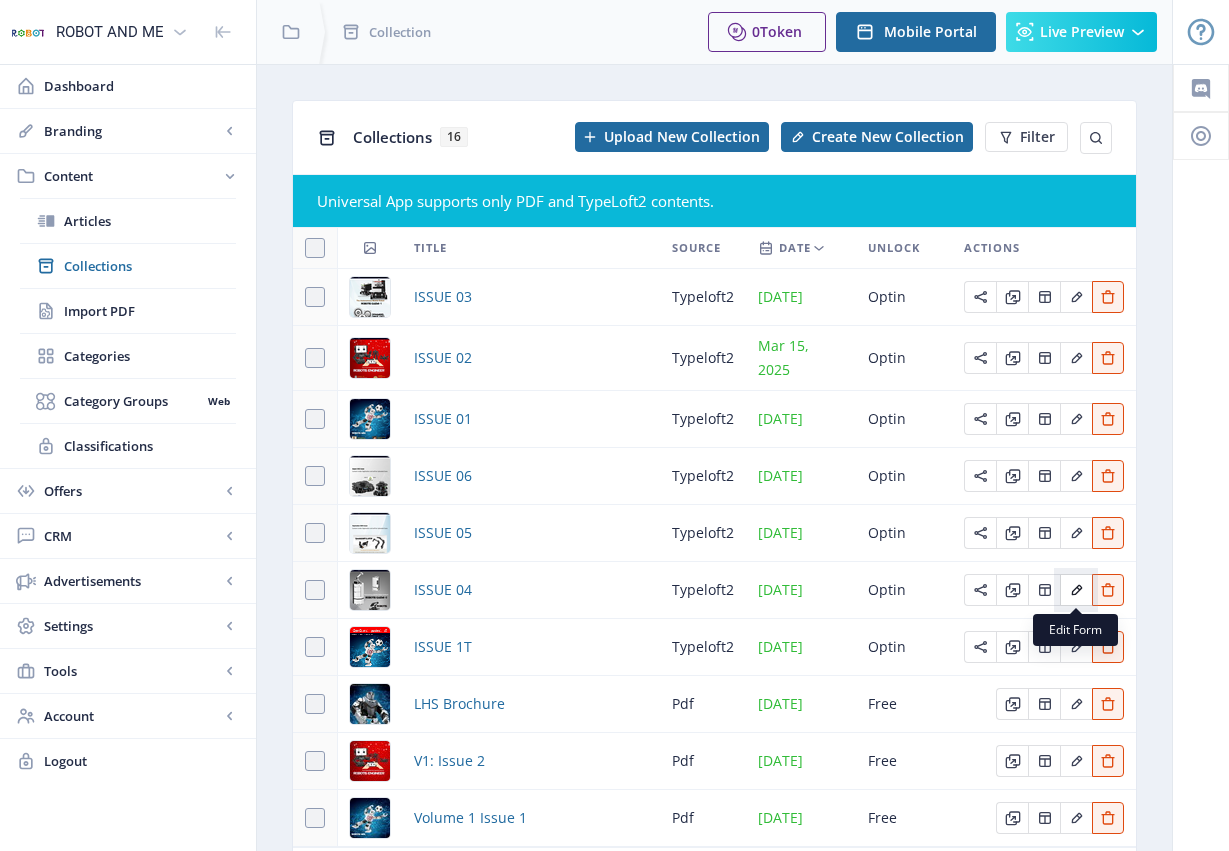 click 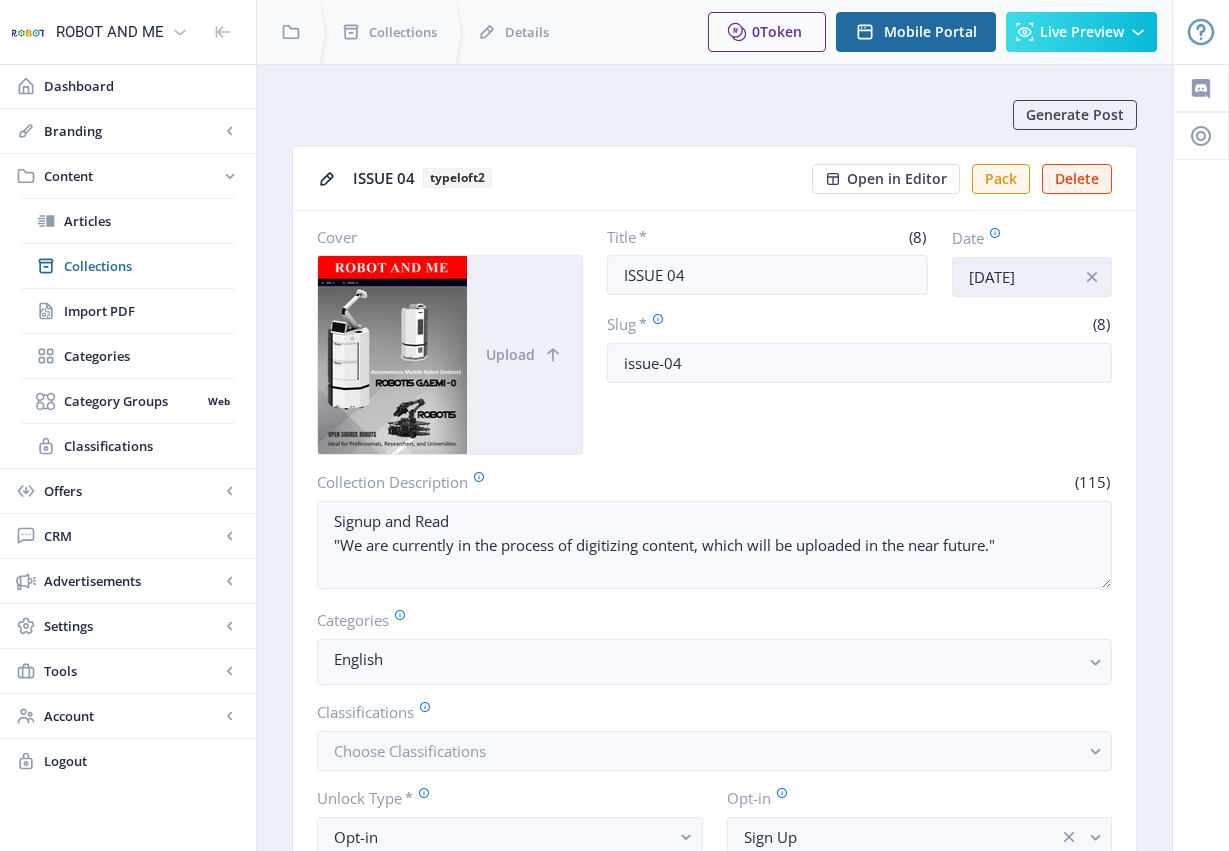 click on "Jul 15, 2024" at bounding box center [1032, 277] 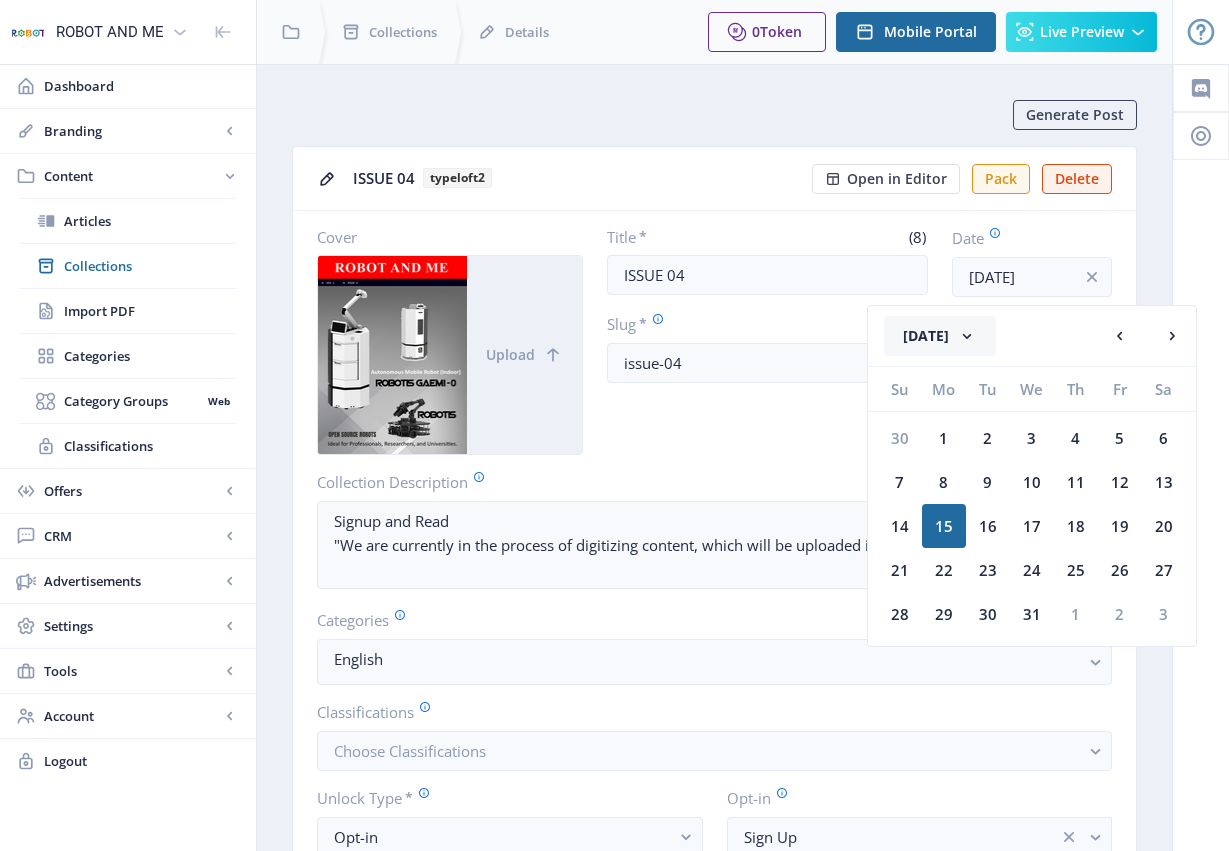 click 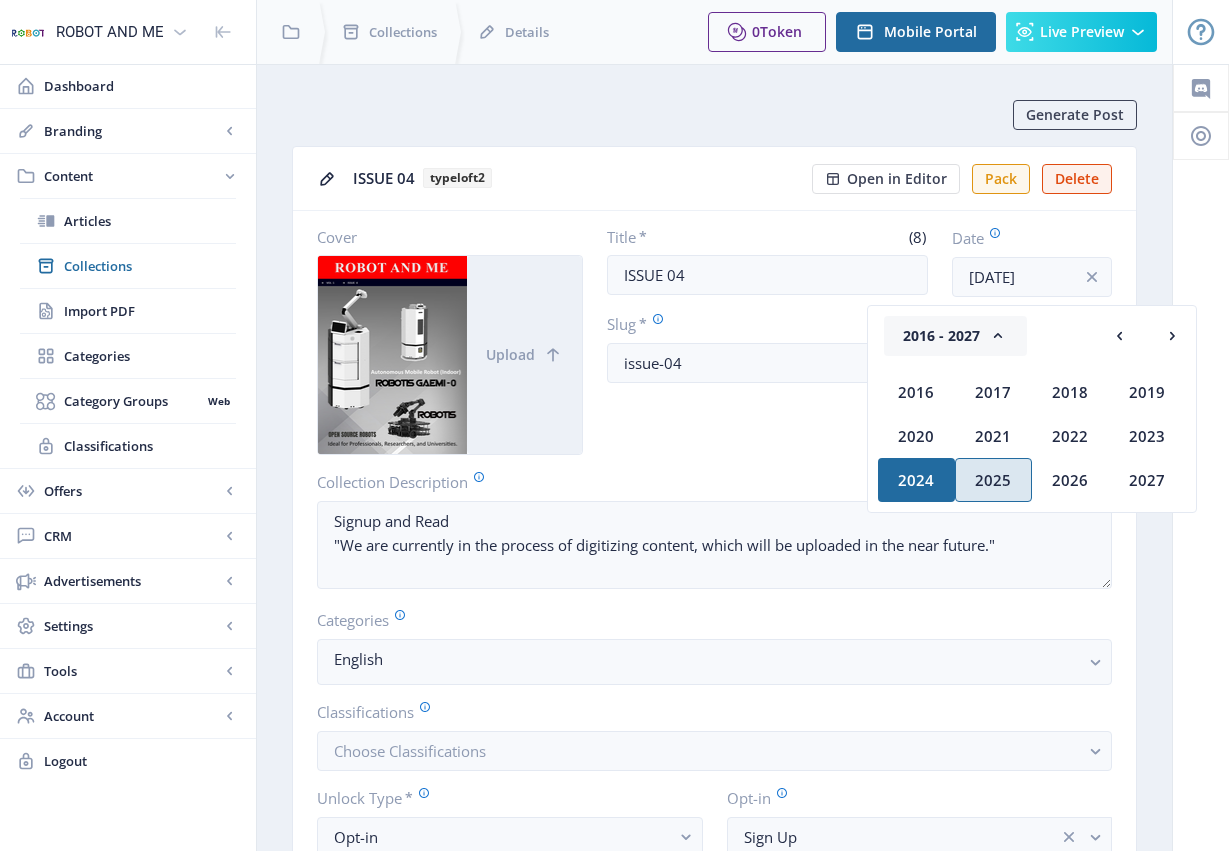 click on "2025" 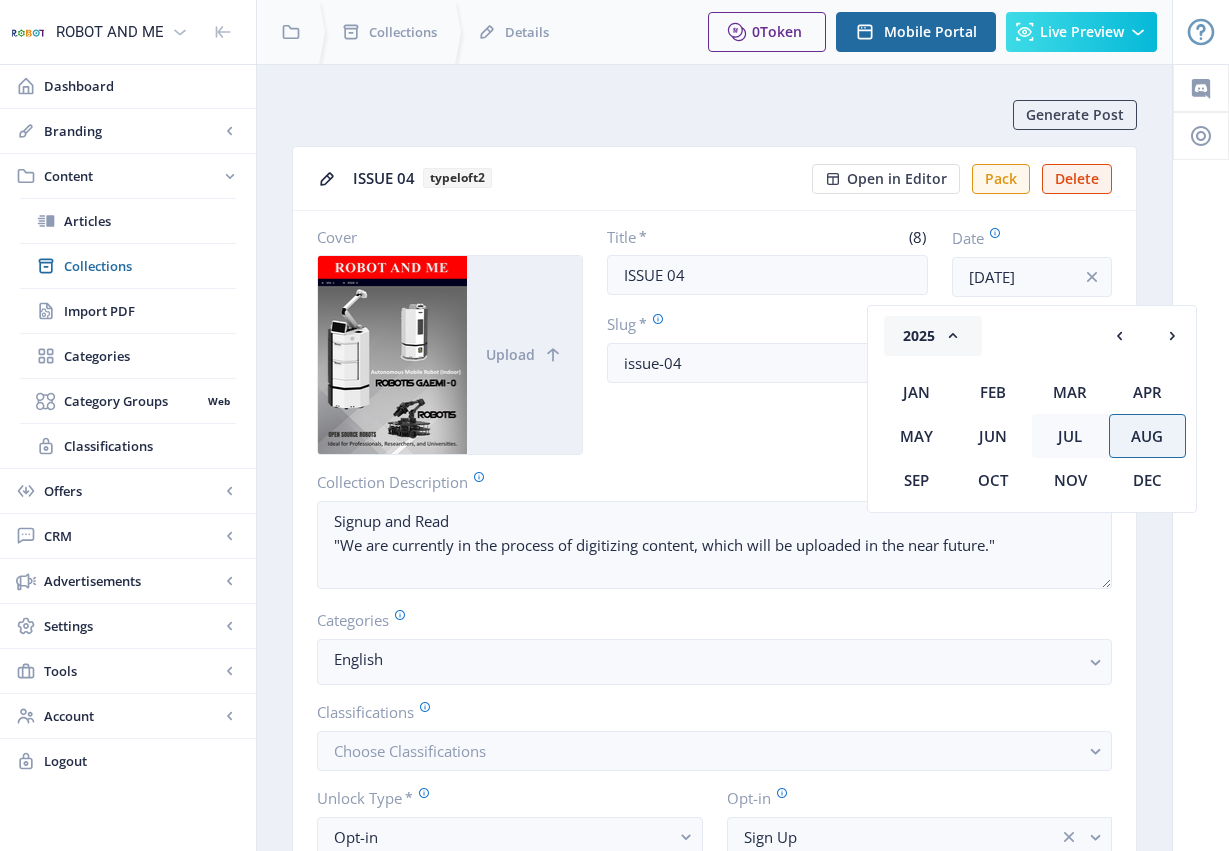 click on "Jul" 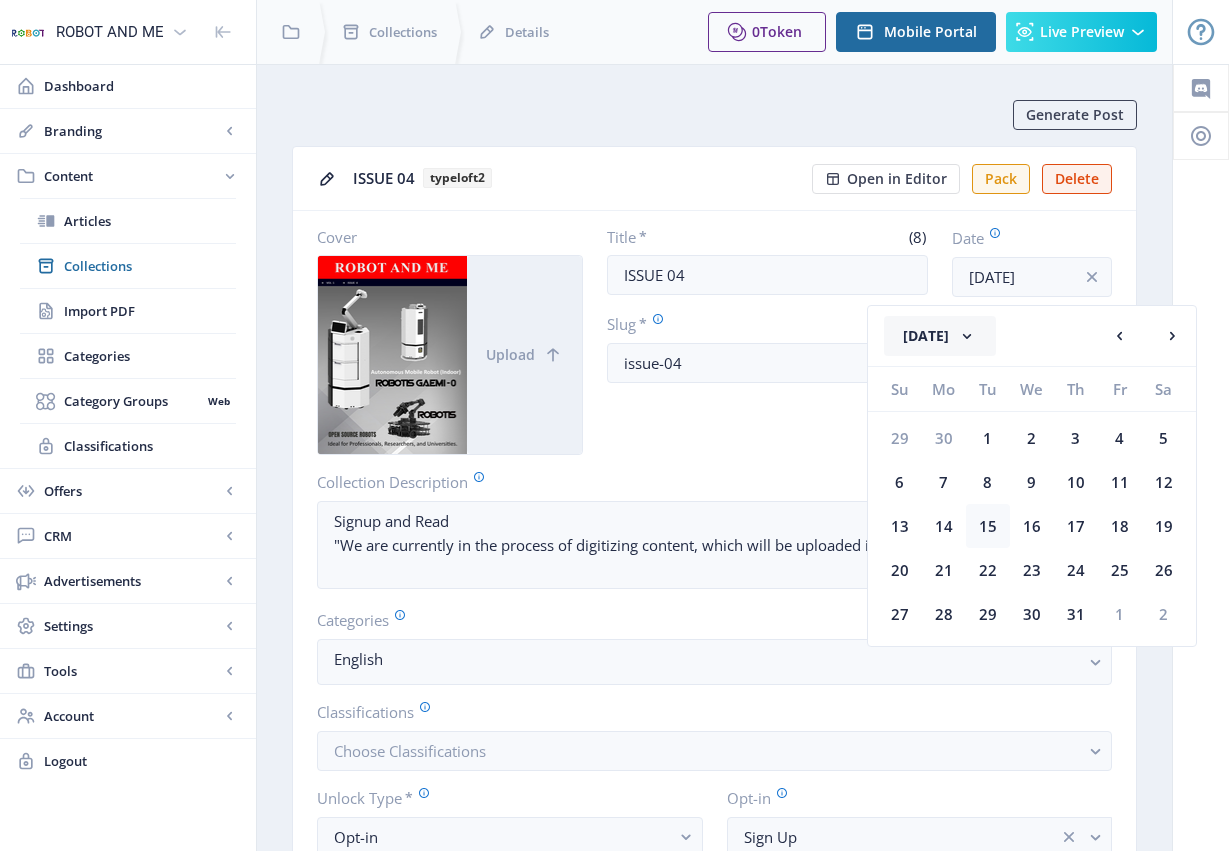 click on "15" 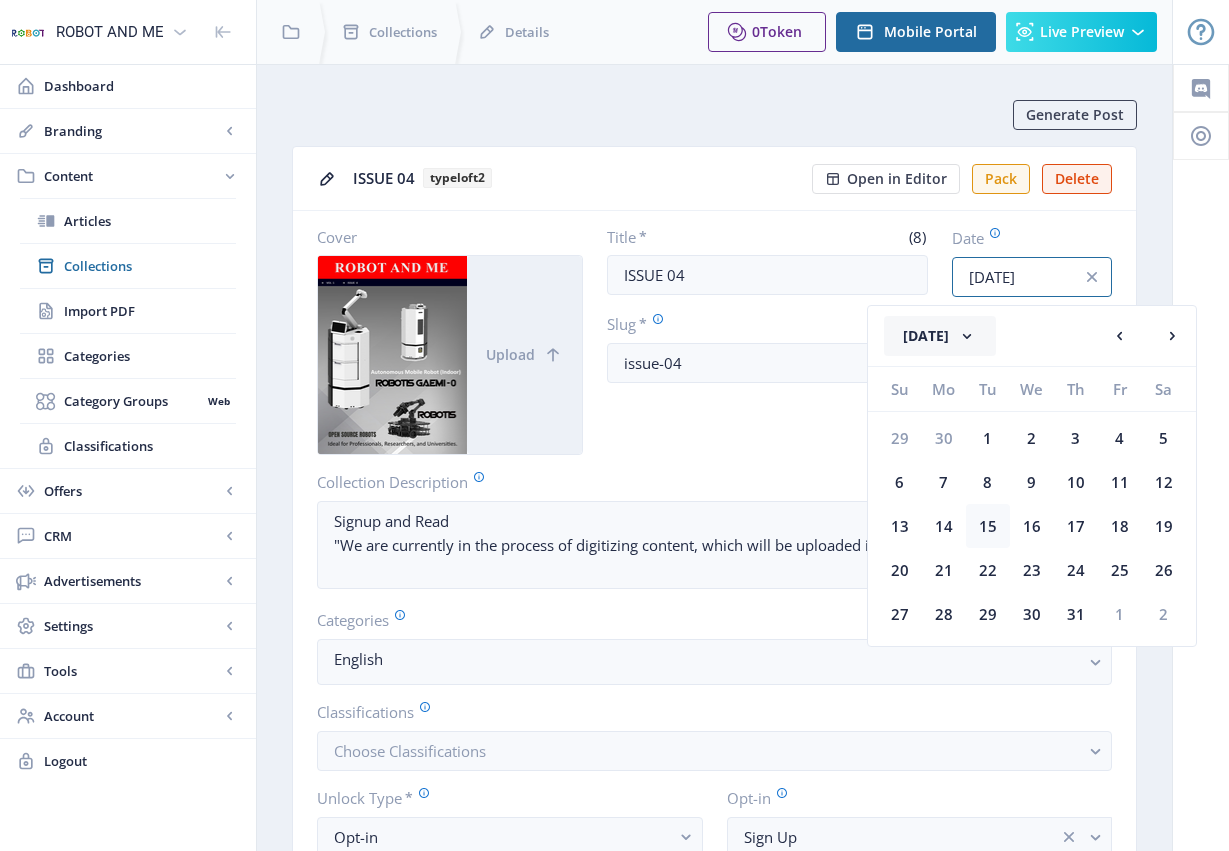 type on "[DATE]" 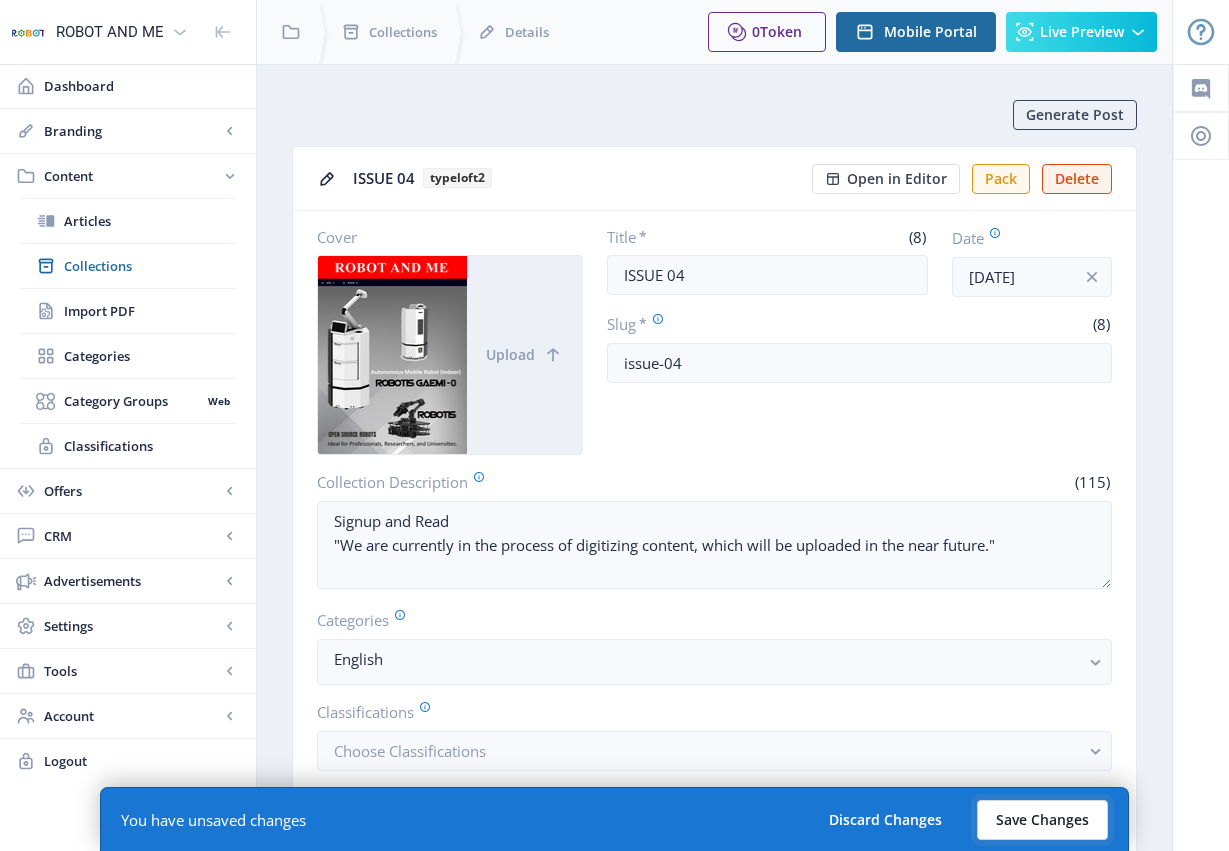 click on "Save Changes" 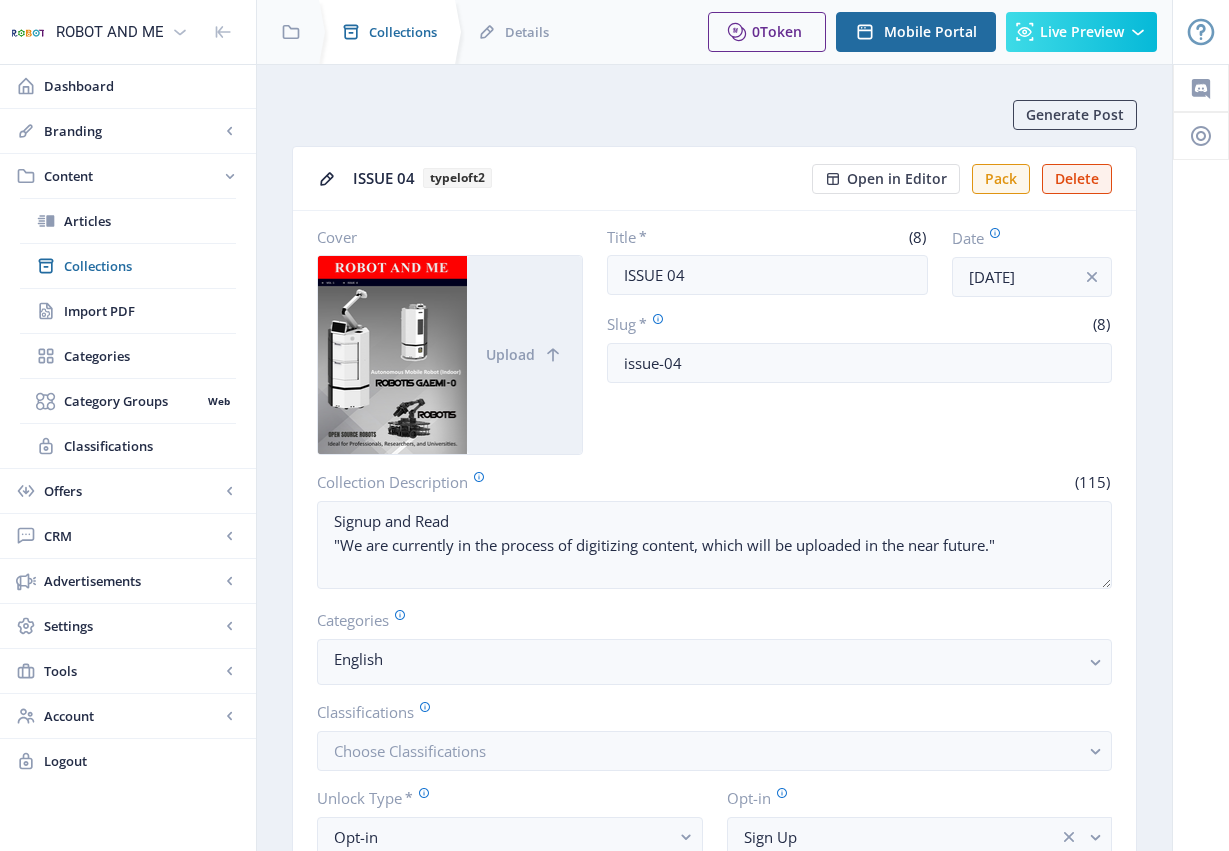 click on "Collections" at bounding box center [403, 32] 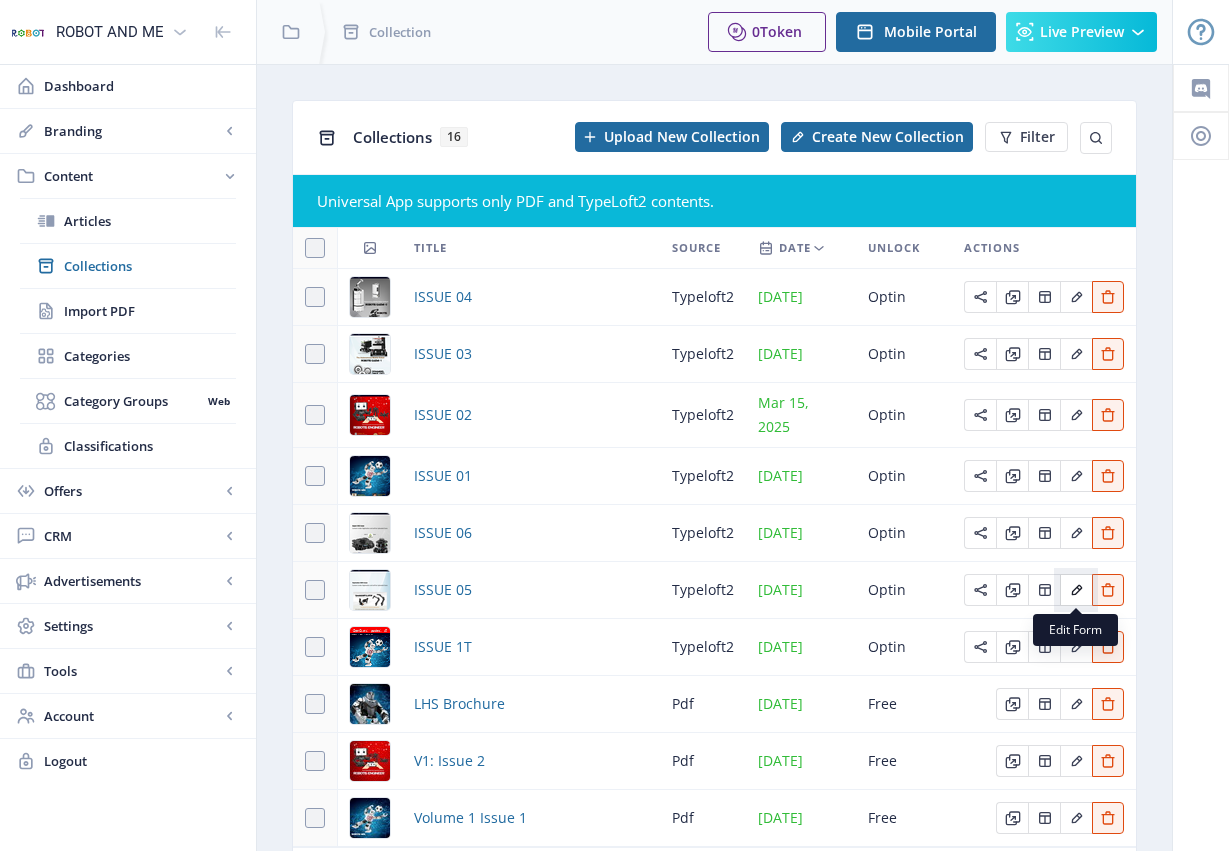 click 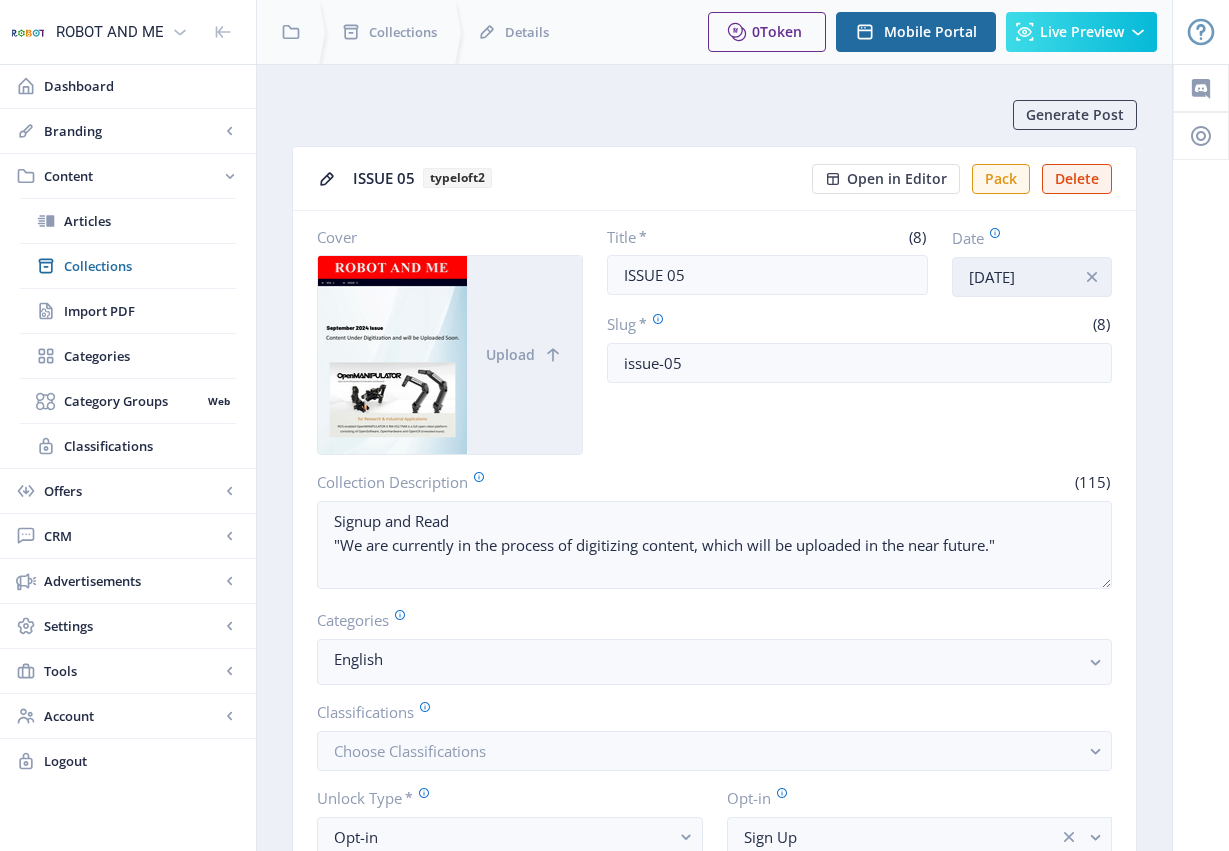 click on "Sep 15, 2024" at bounding box center (1032, 277) 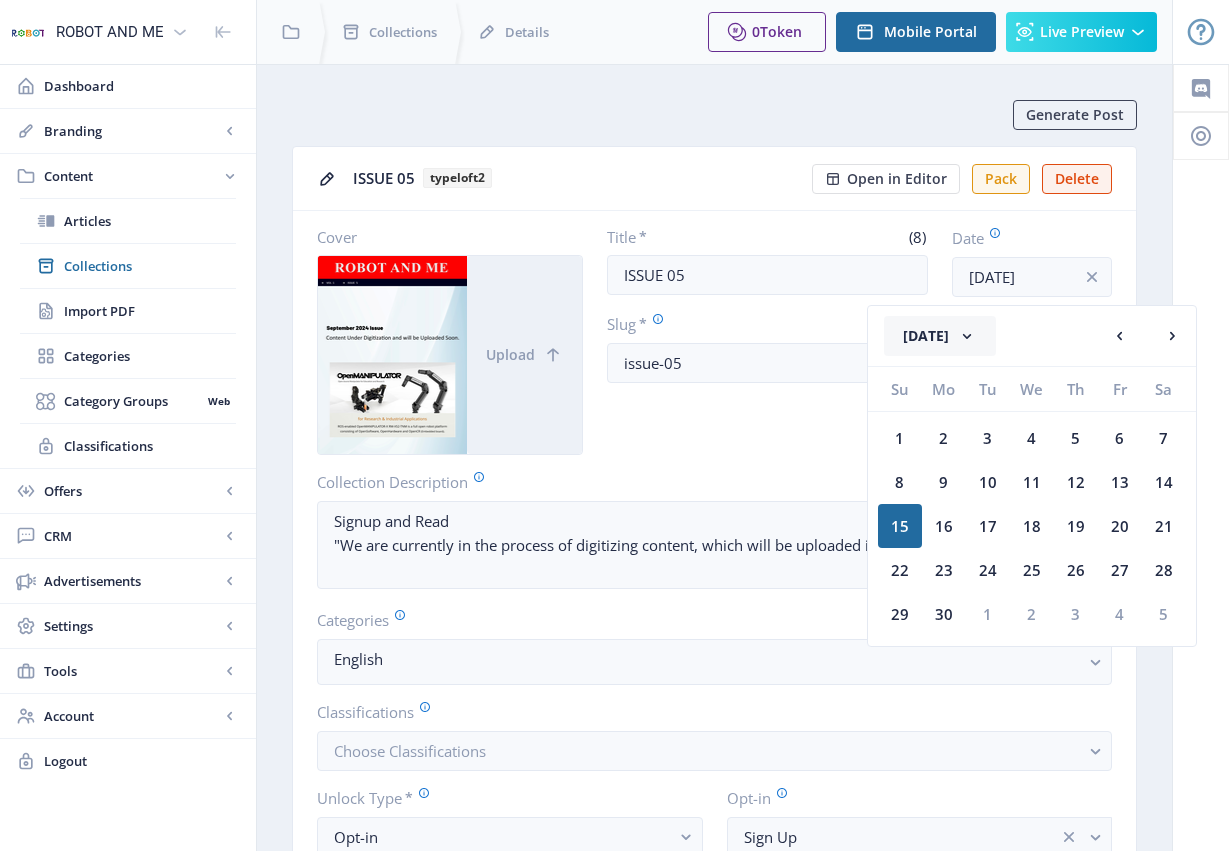 click 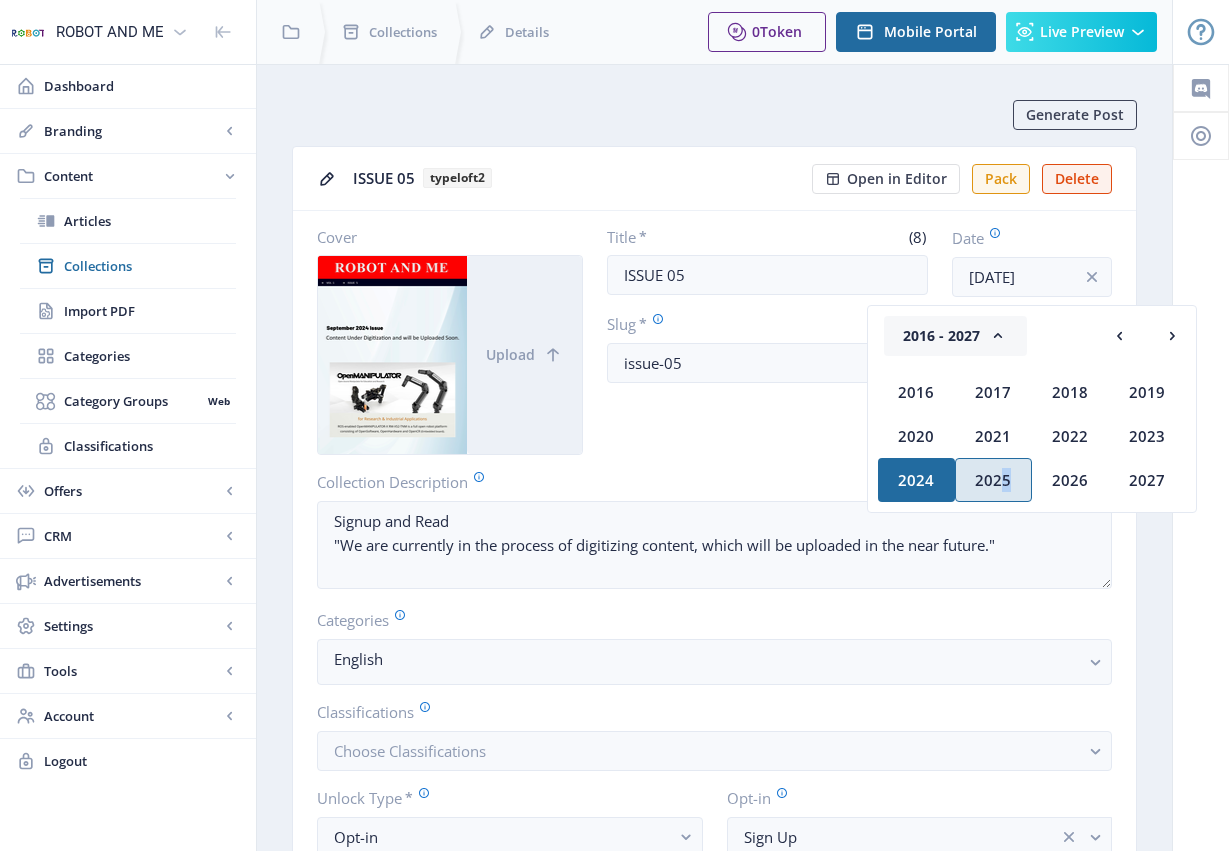 click on "2025" 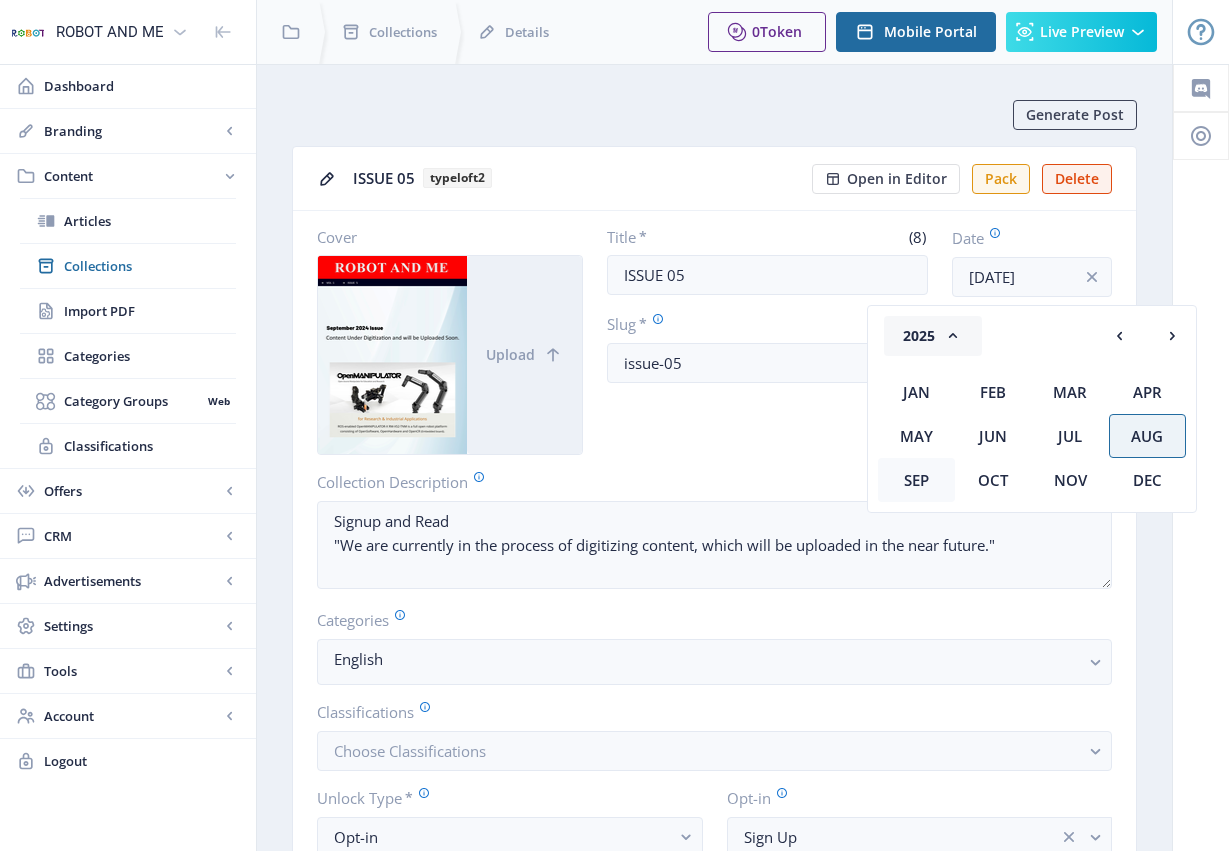 drag, startPoint x: 996, startPoint y: 475, endPoint x: 911, endPoint y: 471, distance: 85.09406 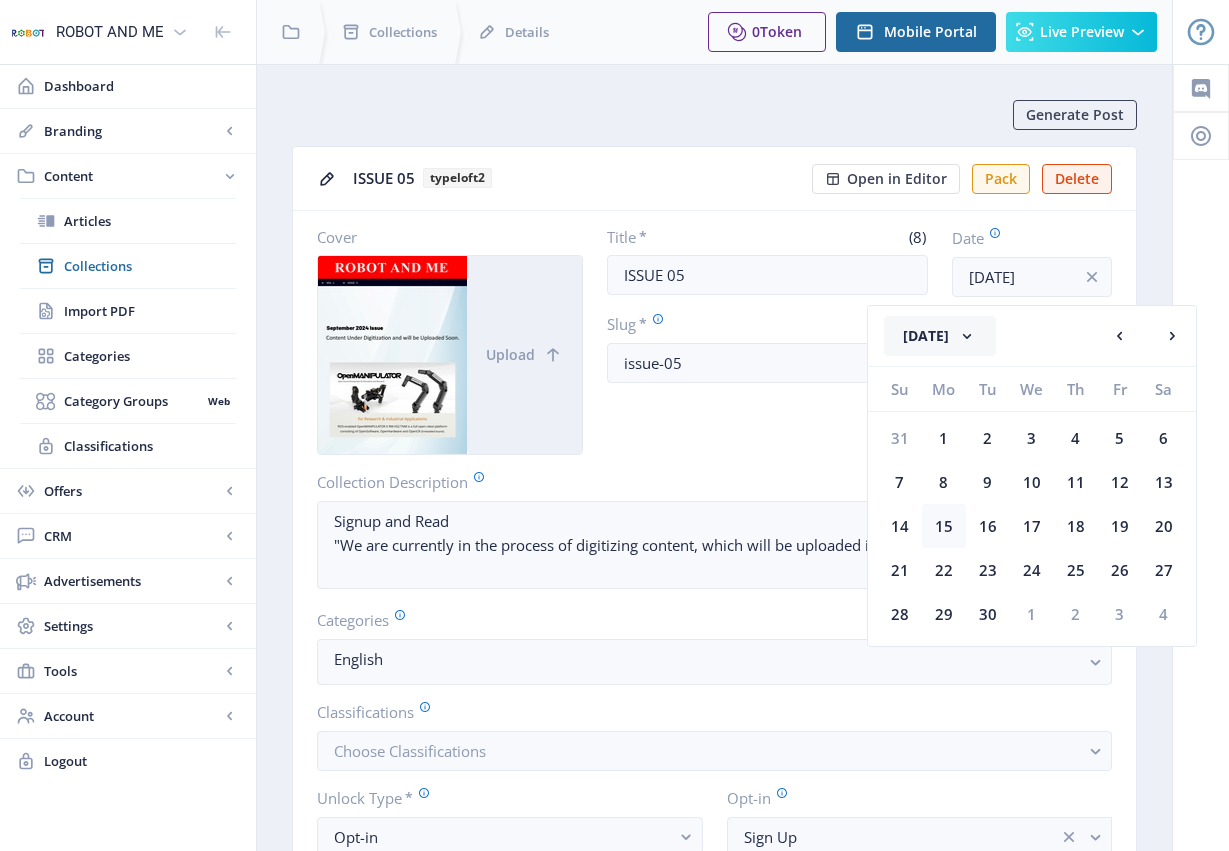 click on "15" 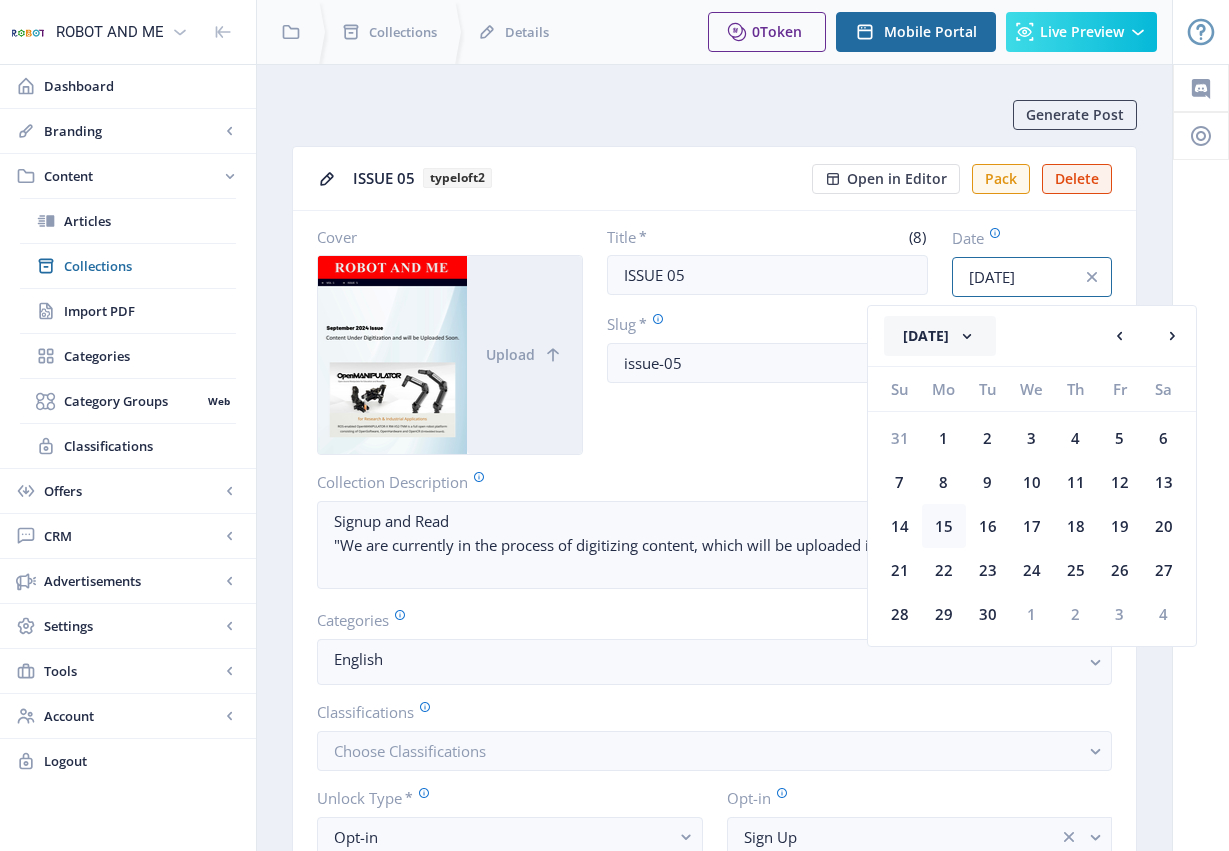 type on "[DATE]" 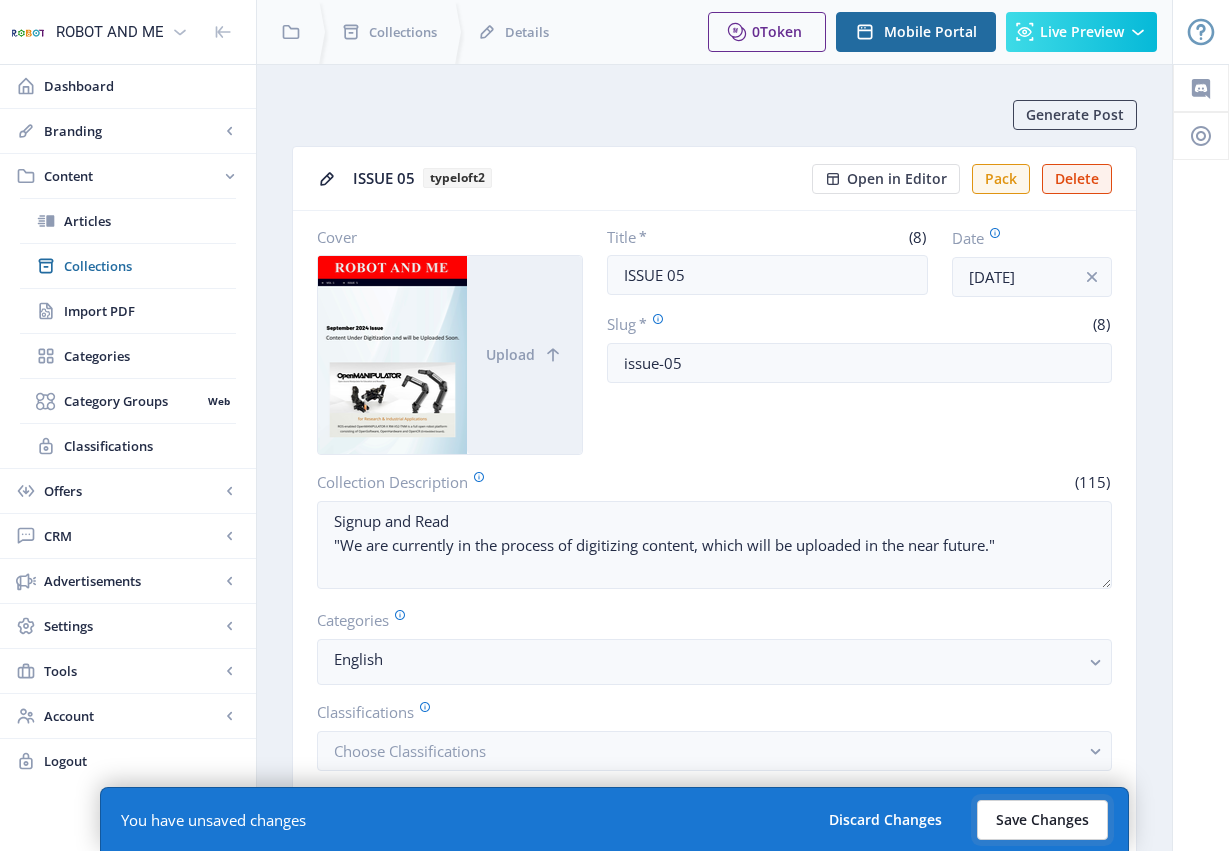 click on "Save Changes" 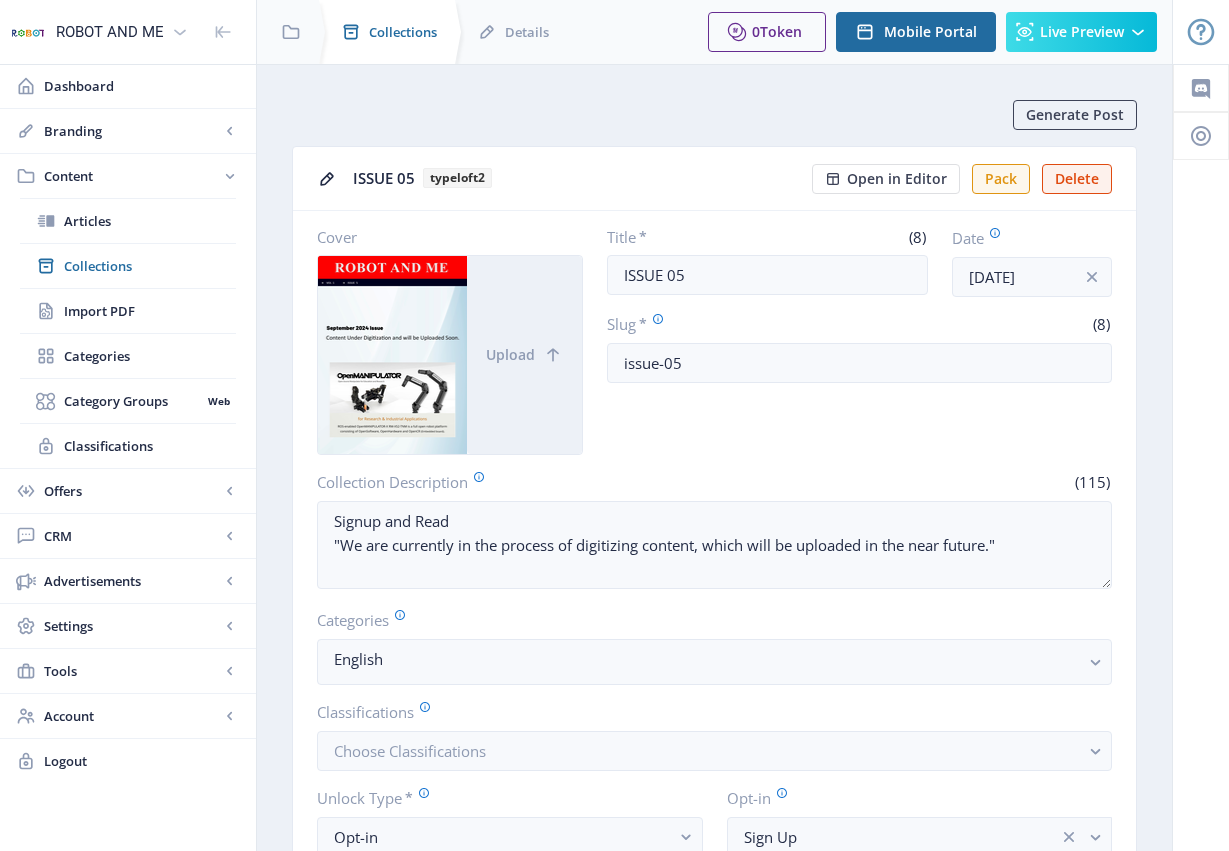 click on "Collections" at bounding box center (403, 32) 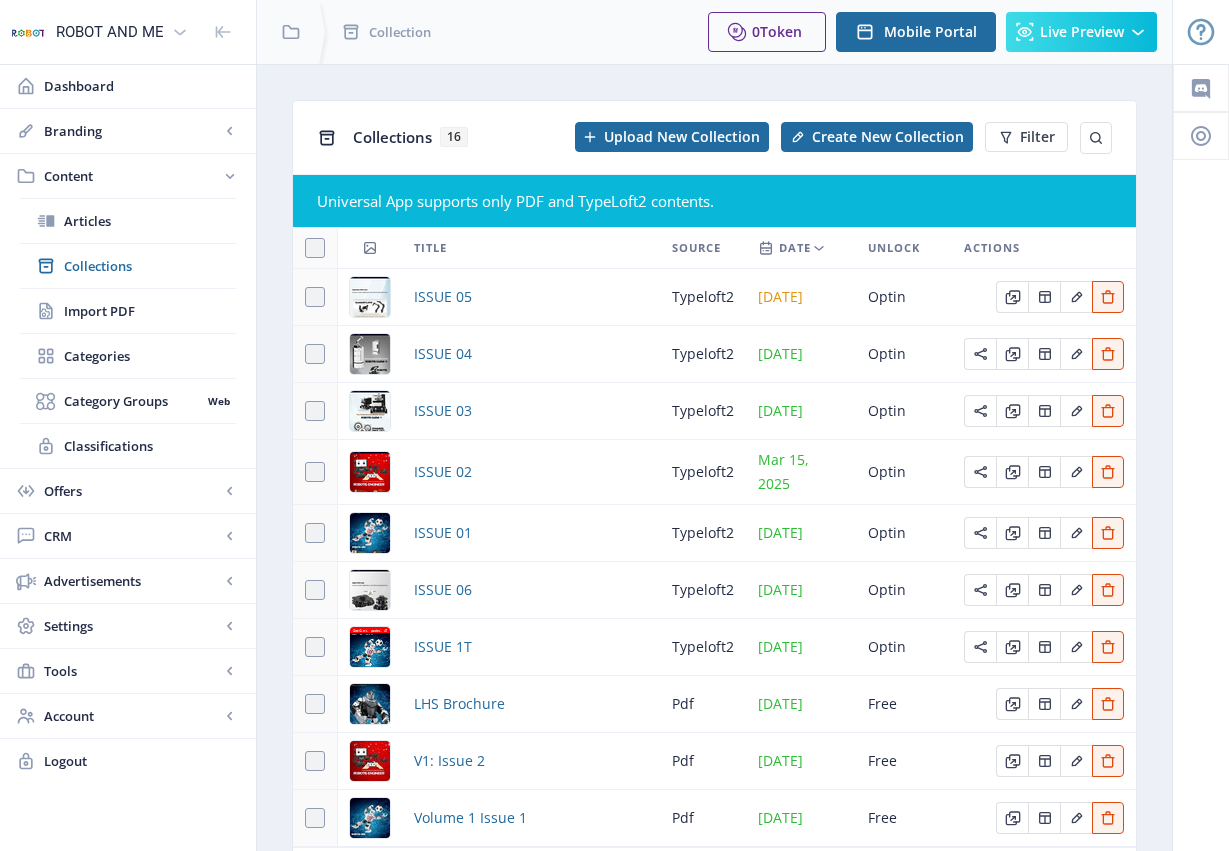 scroll, scrollTop: 100, scrollLeft: 0, axis: vertical 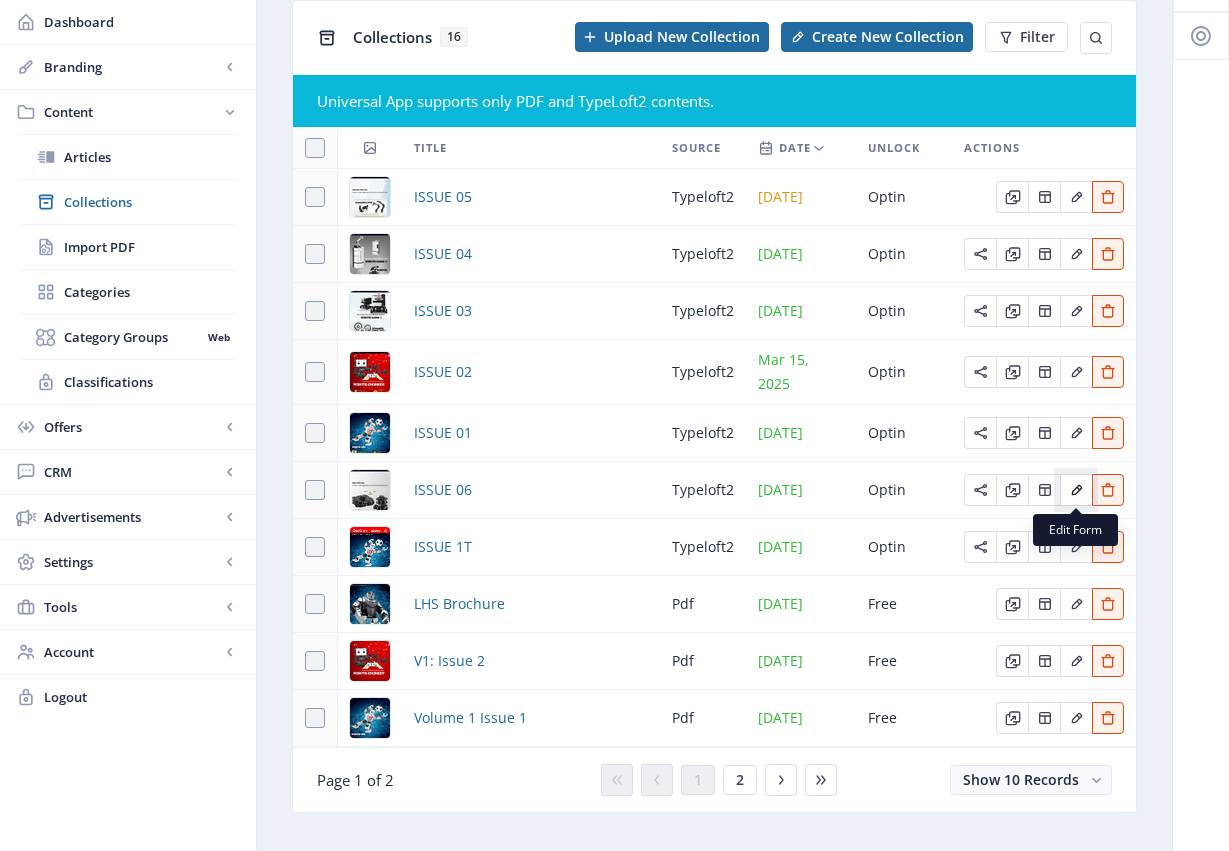 click 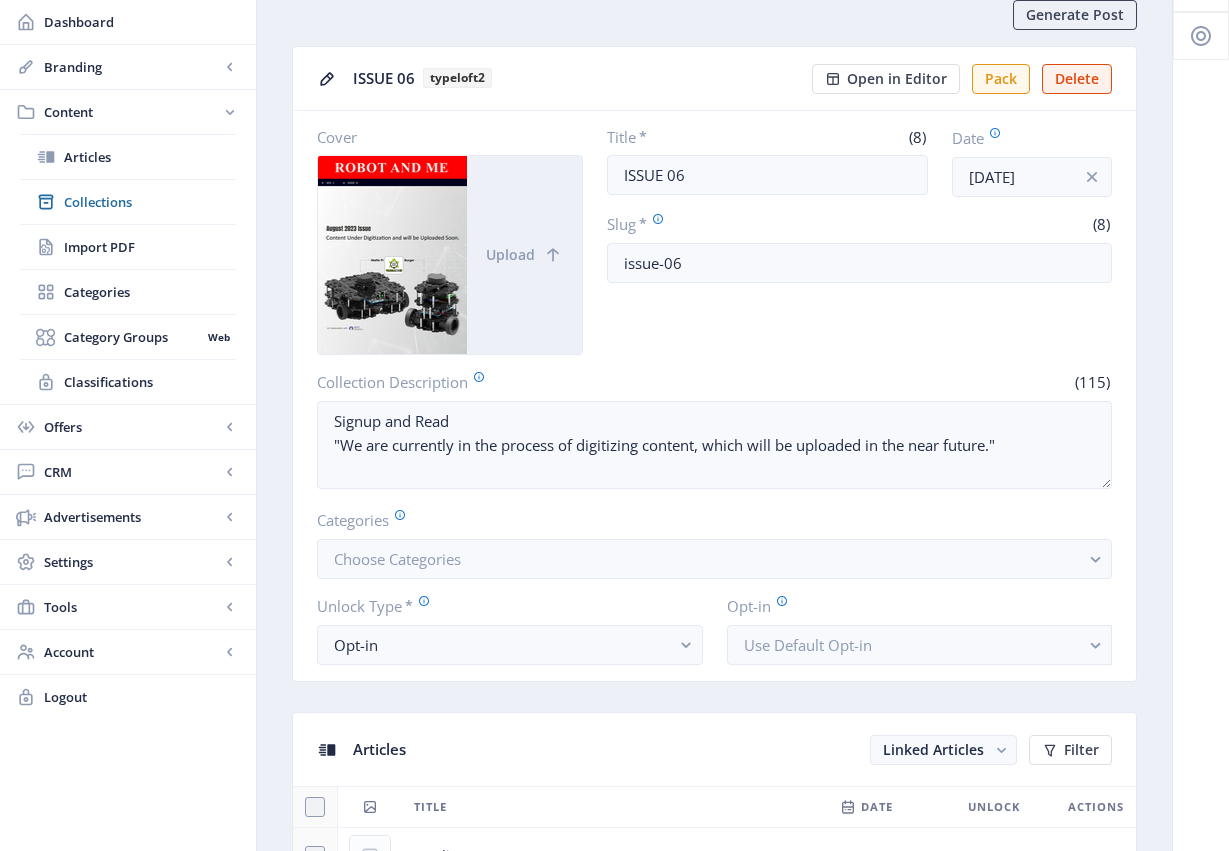 scroll, scrollTop: 0, scrollLeft: 0, axis: both 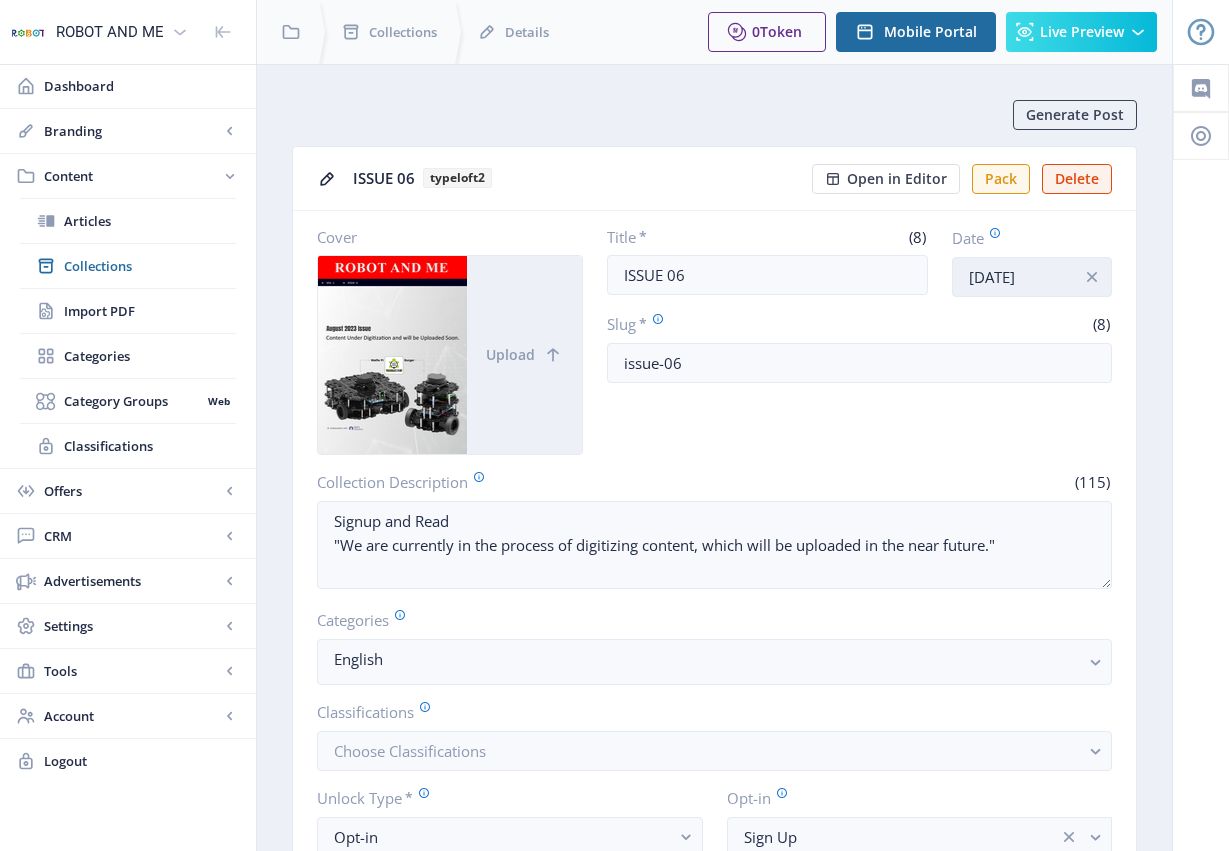click on "Nov 15, 2024" at bounding box center (1032, 277) 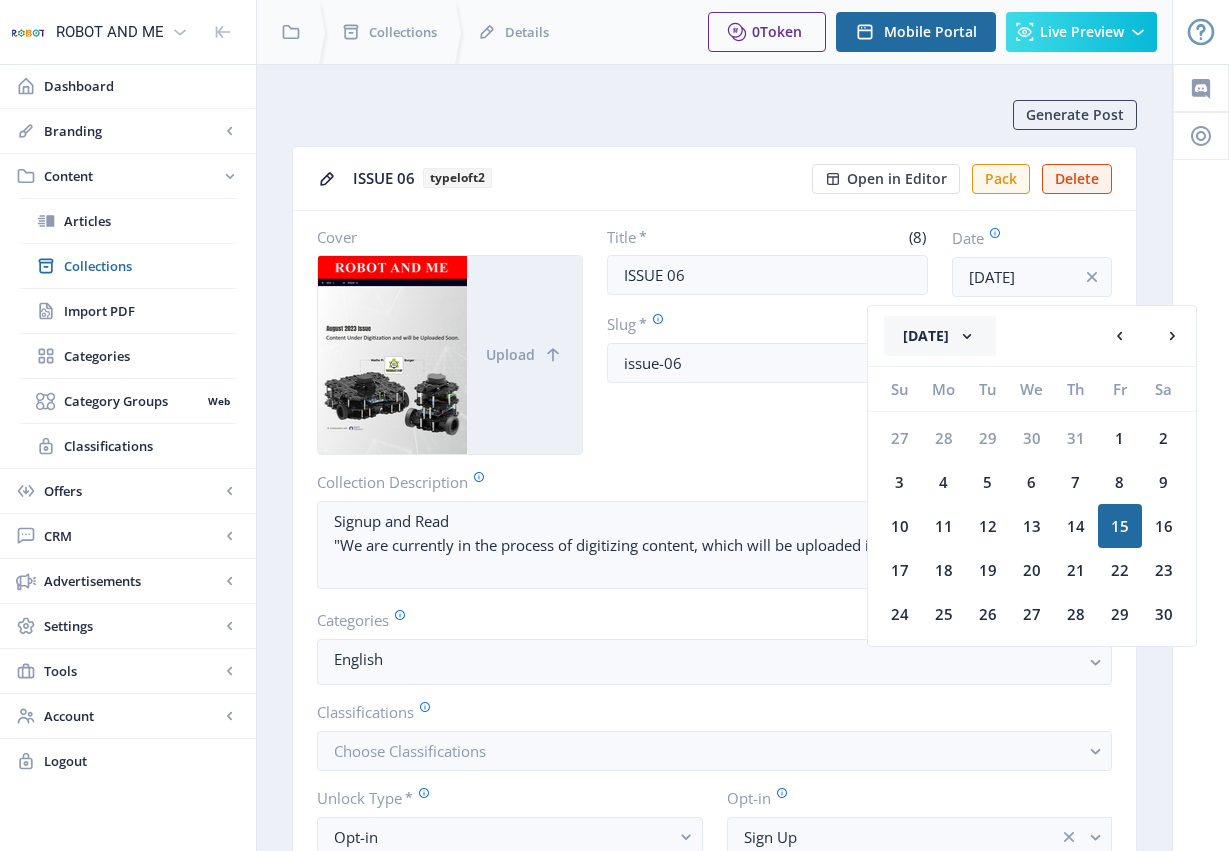 click 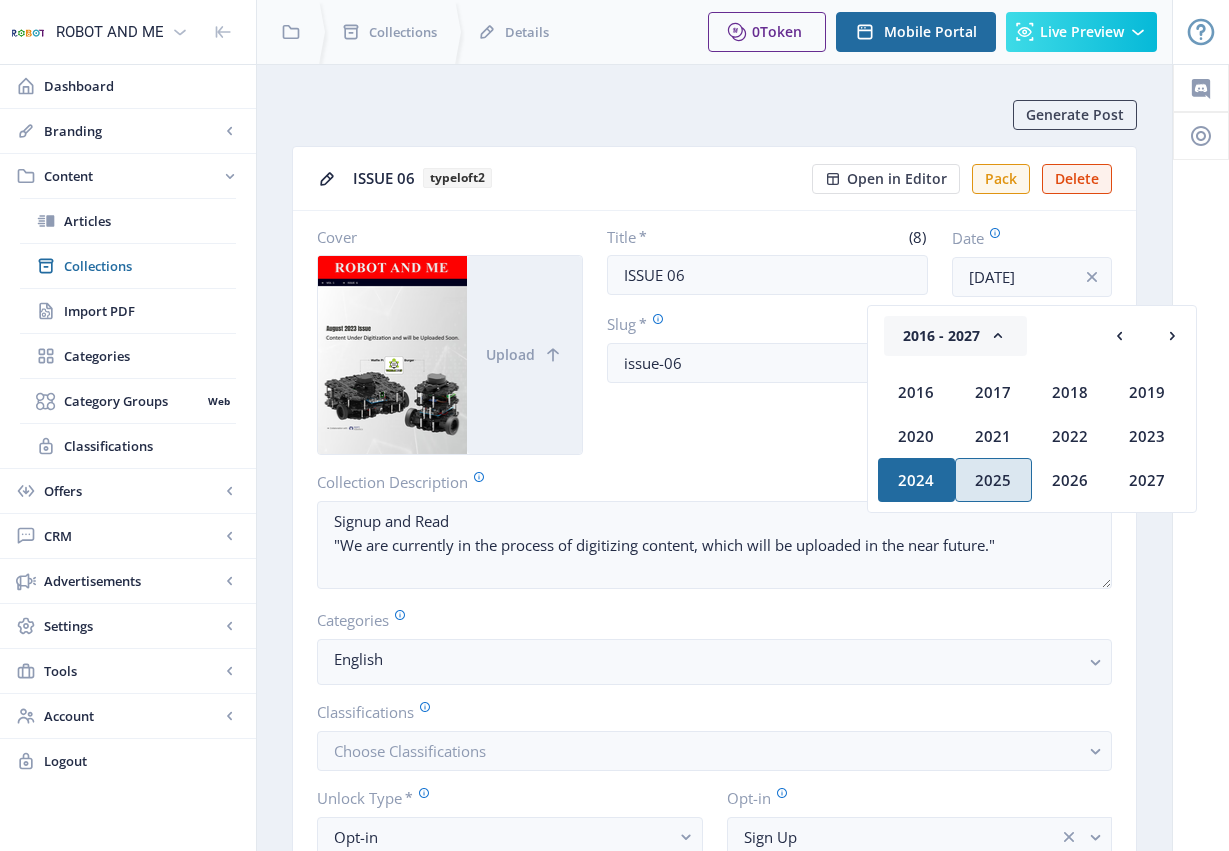 click on "2025" 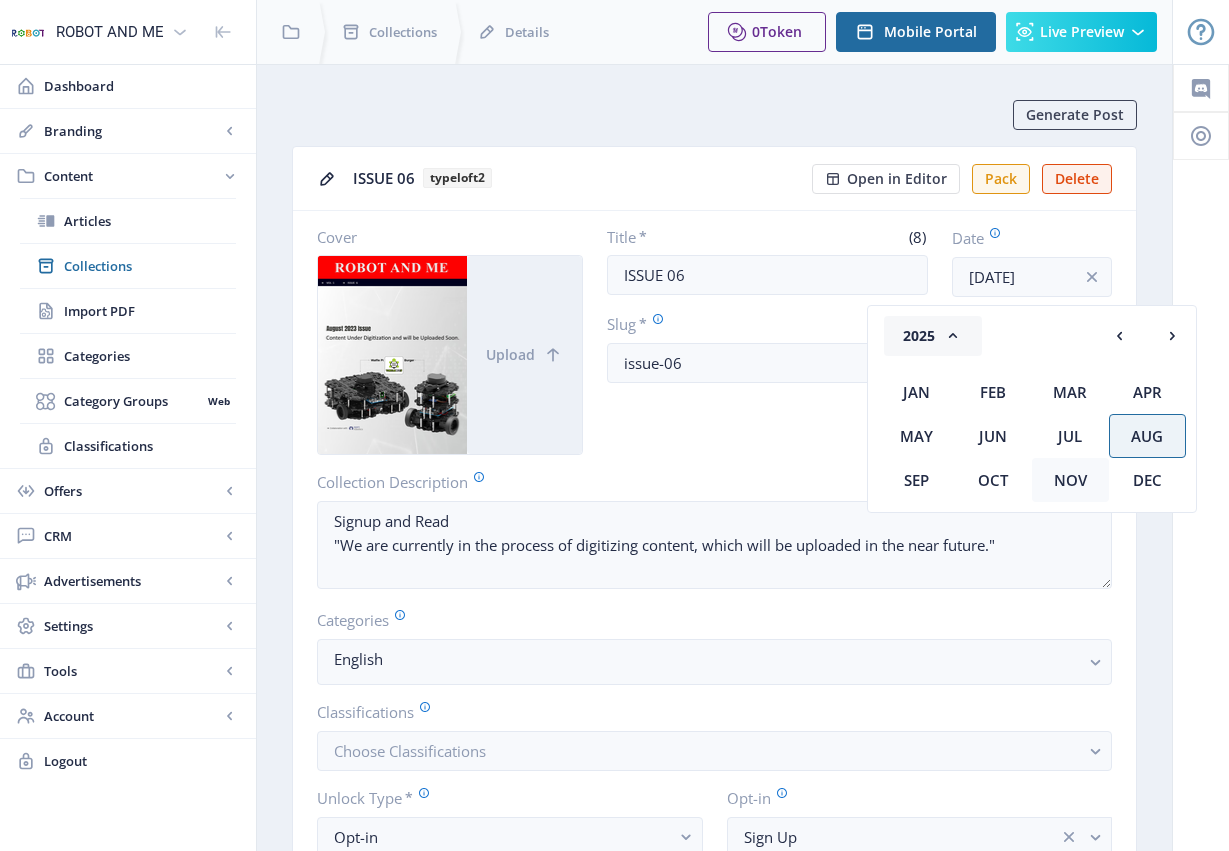 click on "Nov" 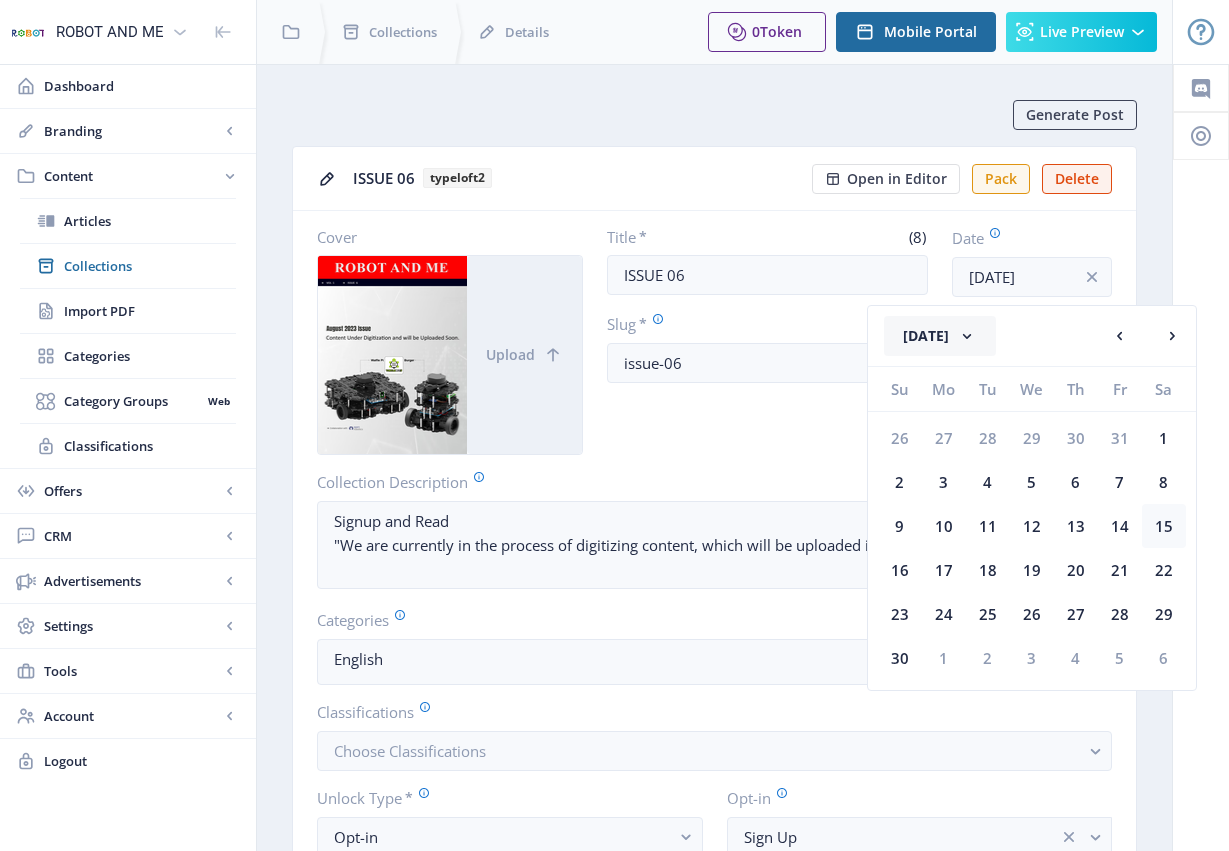 click on "15" 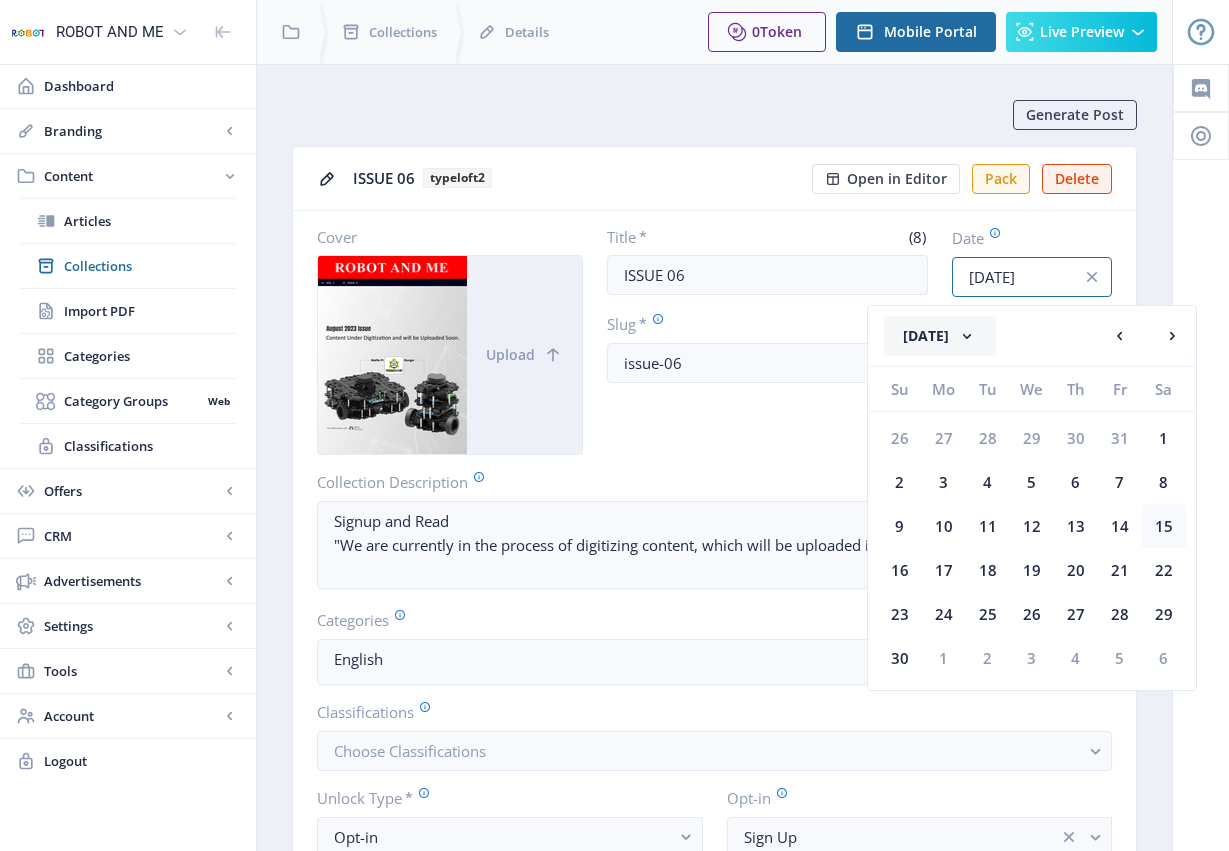 type on "[DATE]" 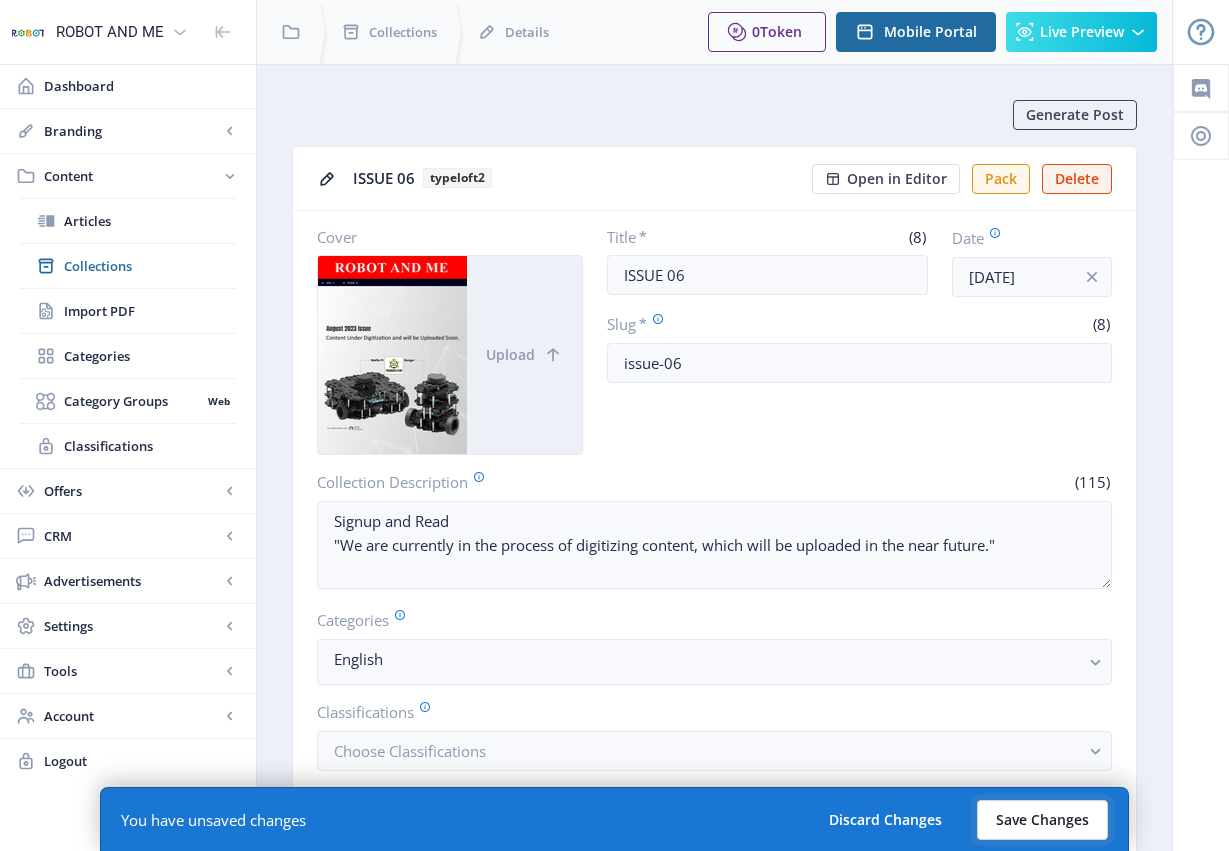 click on "Save Changes" 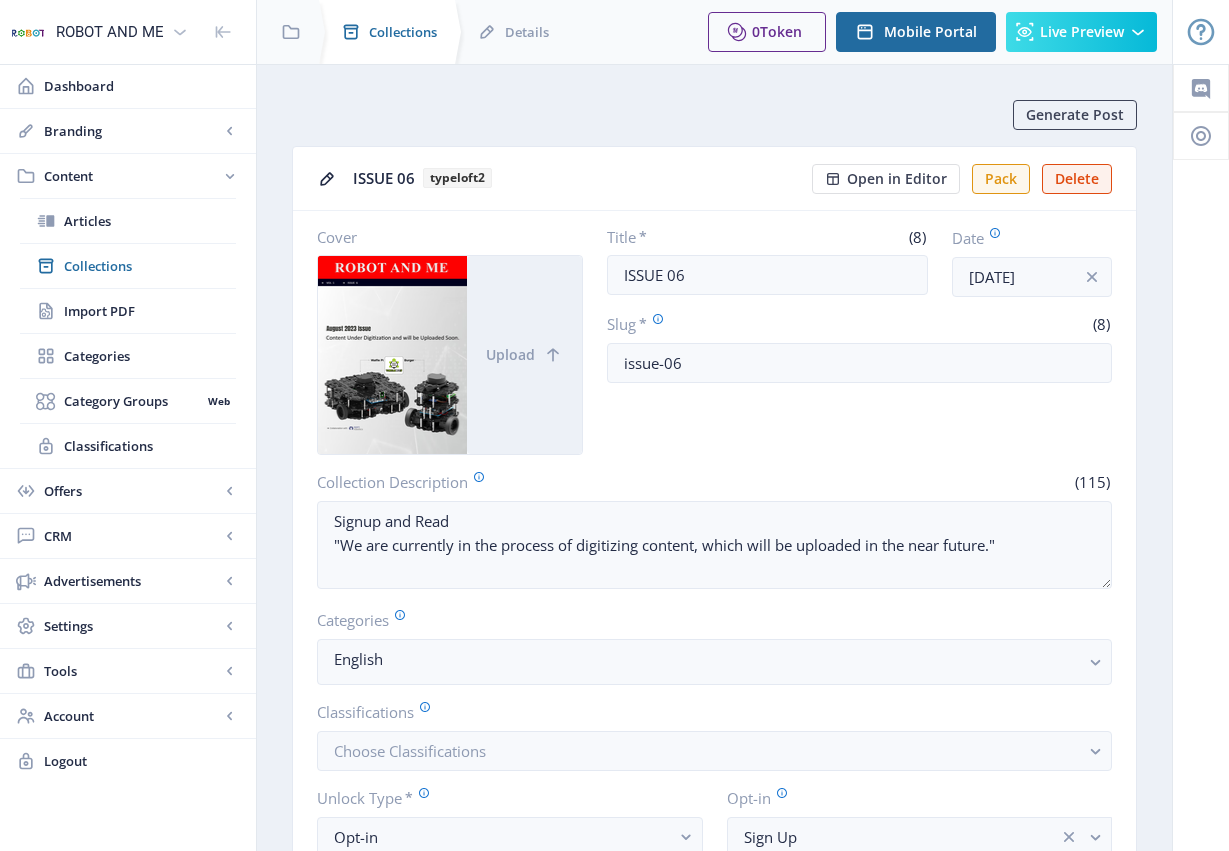 click on "Collections" at bounding box center [403, 32] 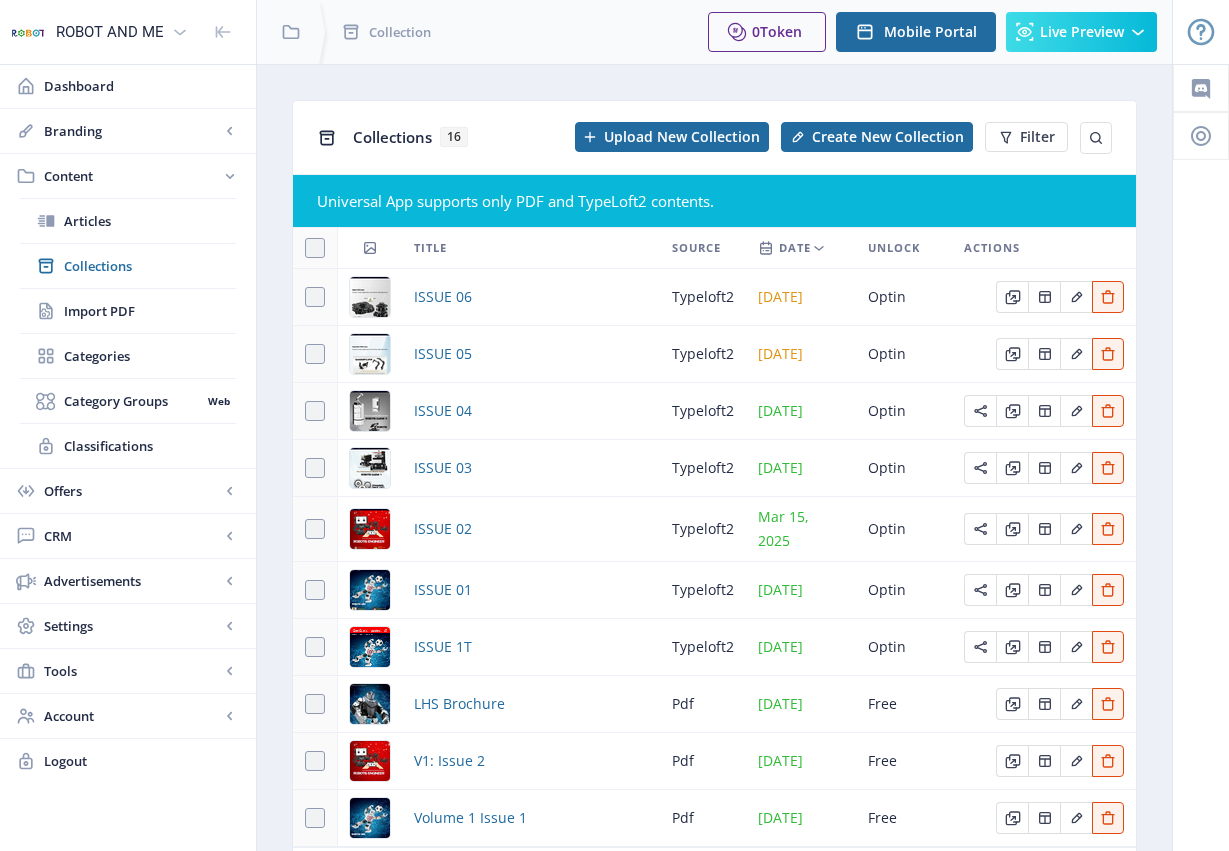 scroll, scrollTop: 140, scrollLeft: 0, axis: vertical 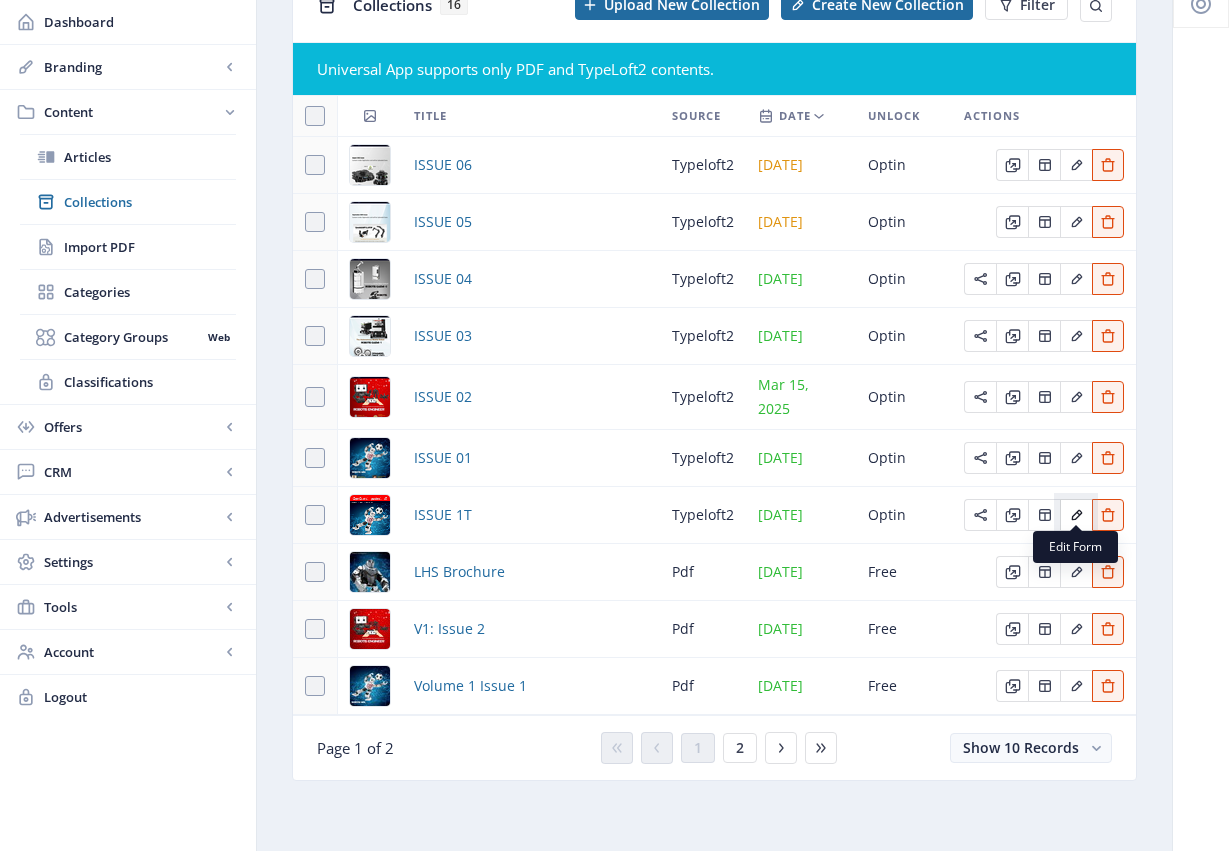 click 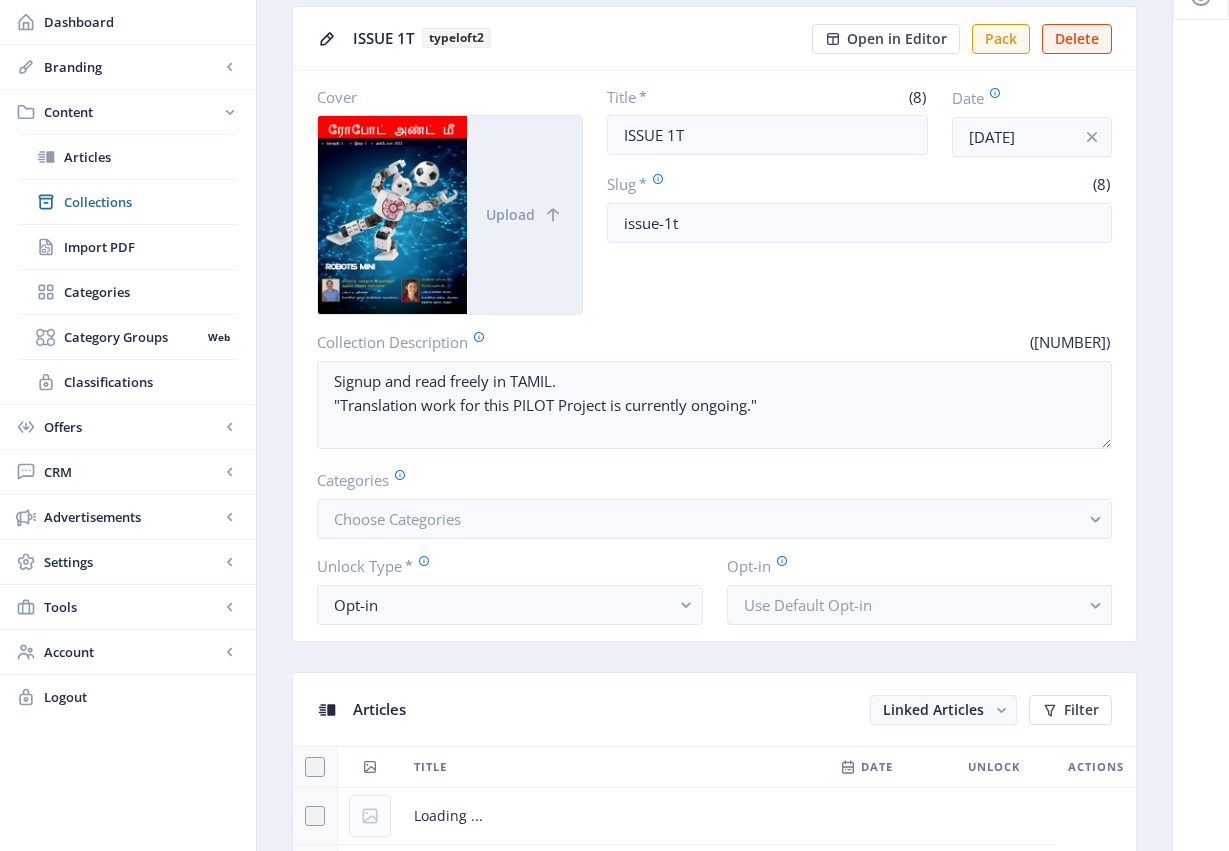 scroll, scrollTop: 0, scrollLeft: 0, axis: both 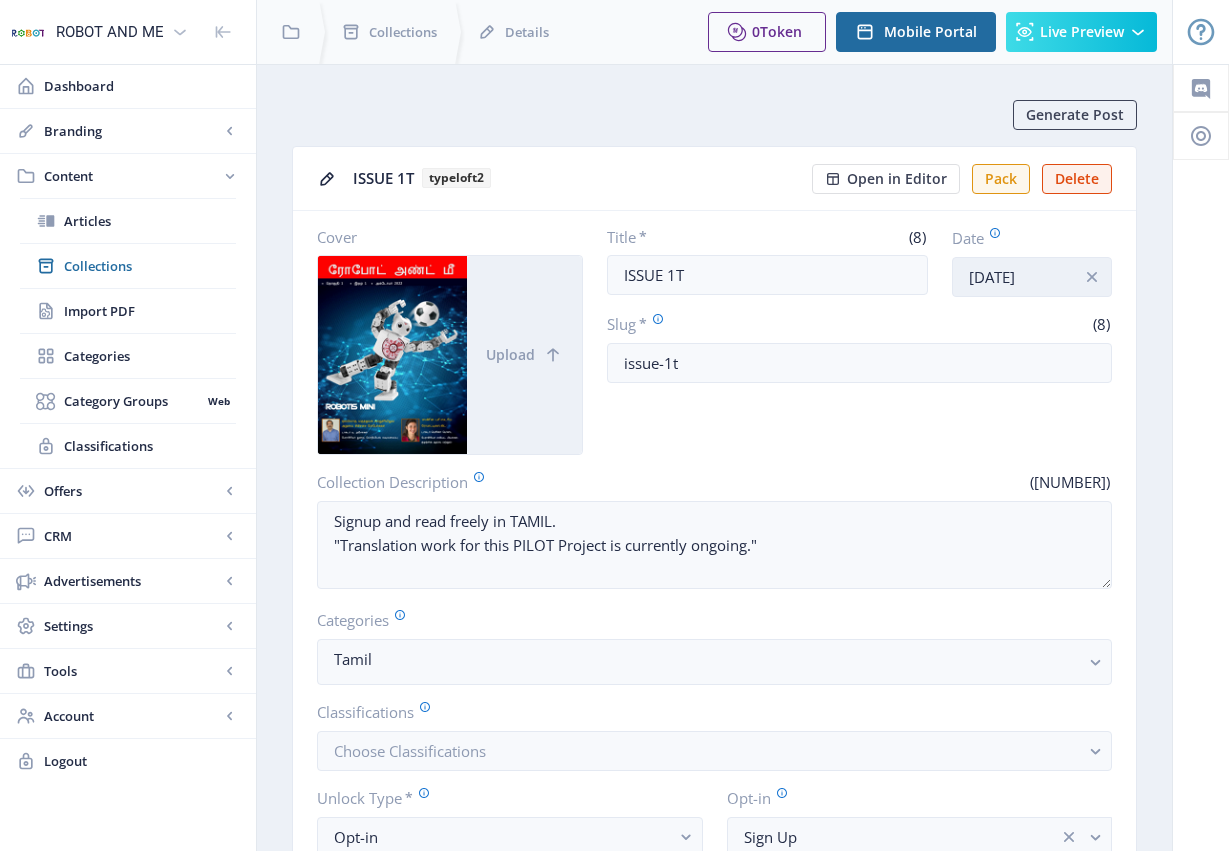 click on "Jan 15, 2024" at bounding box center (1032, 277) 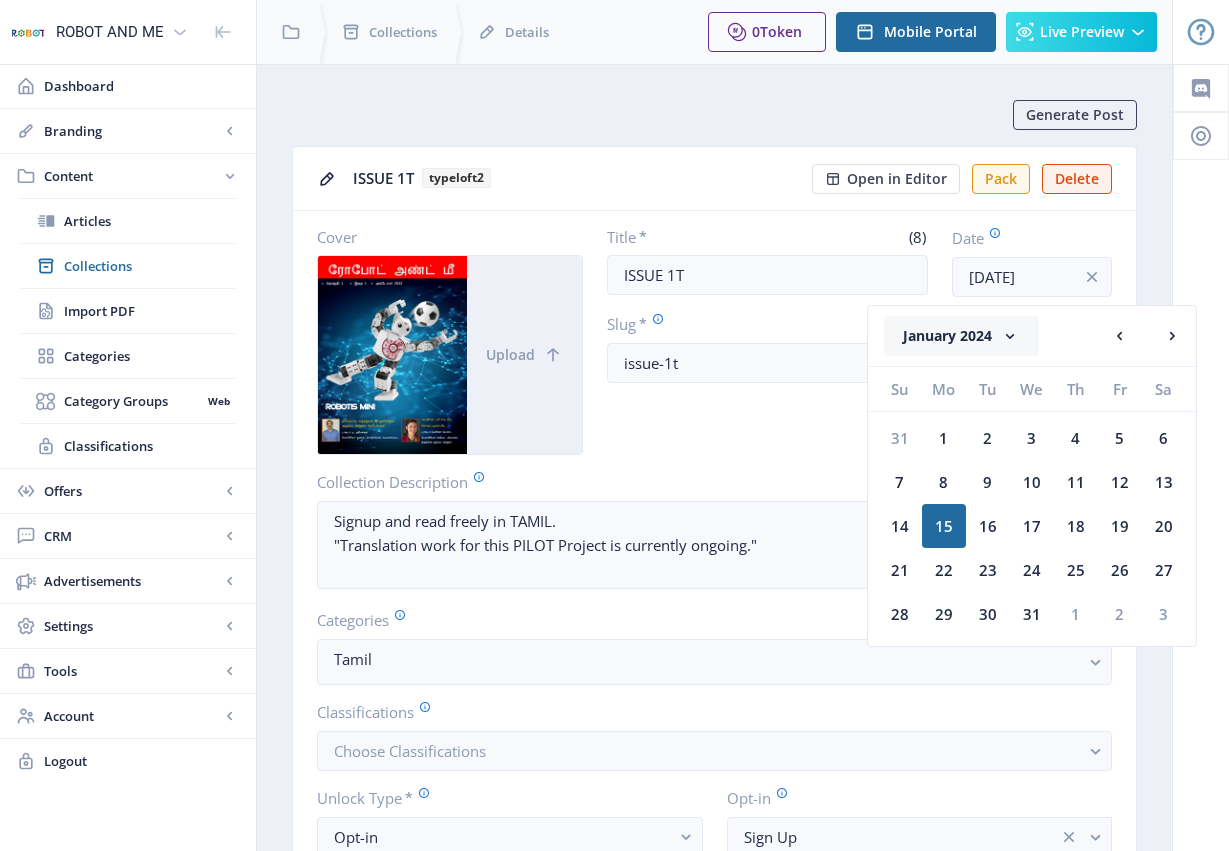 click 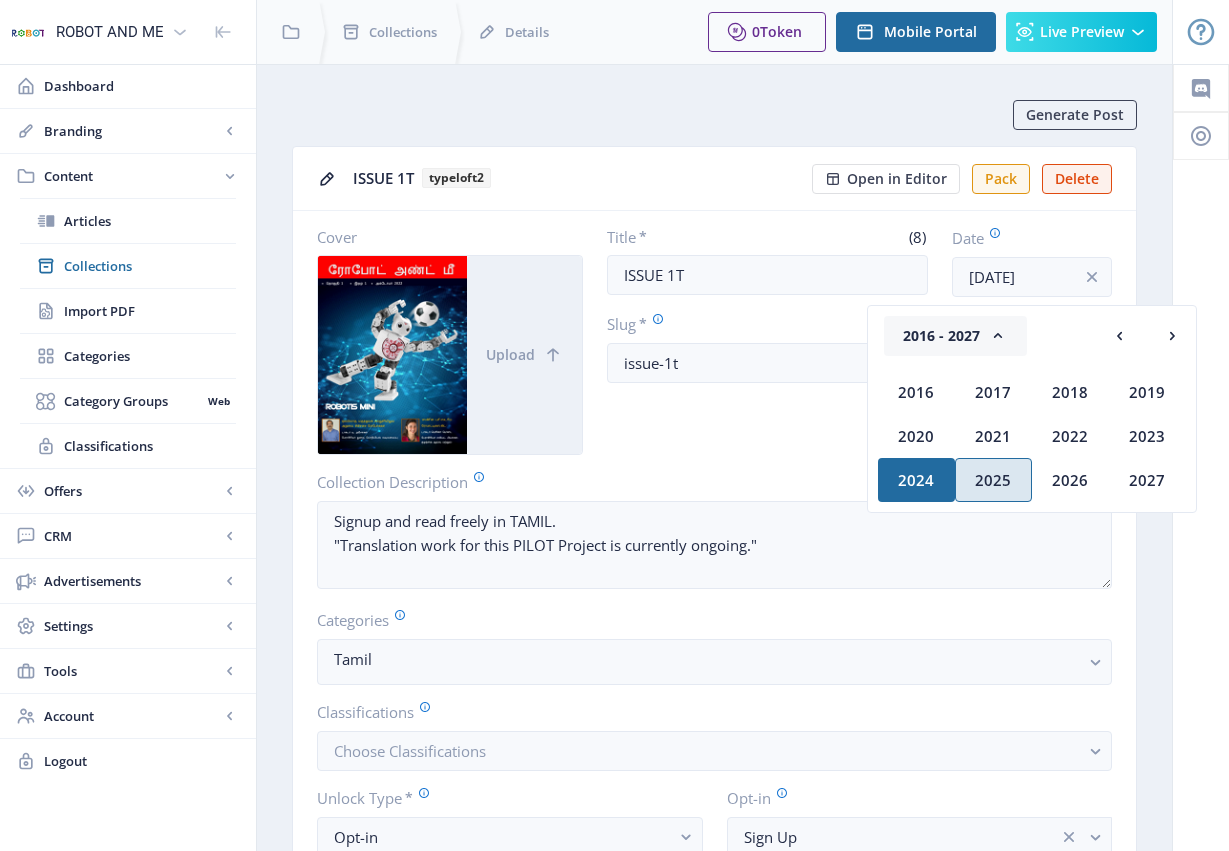 click on "2025" 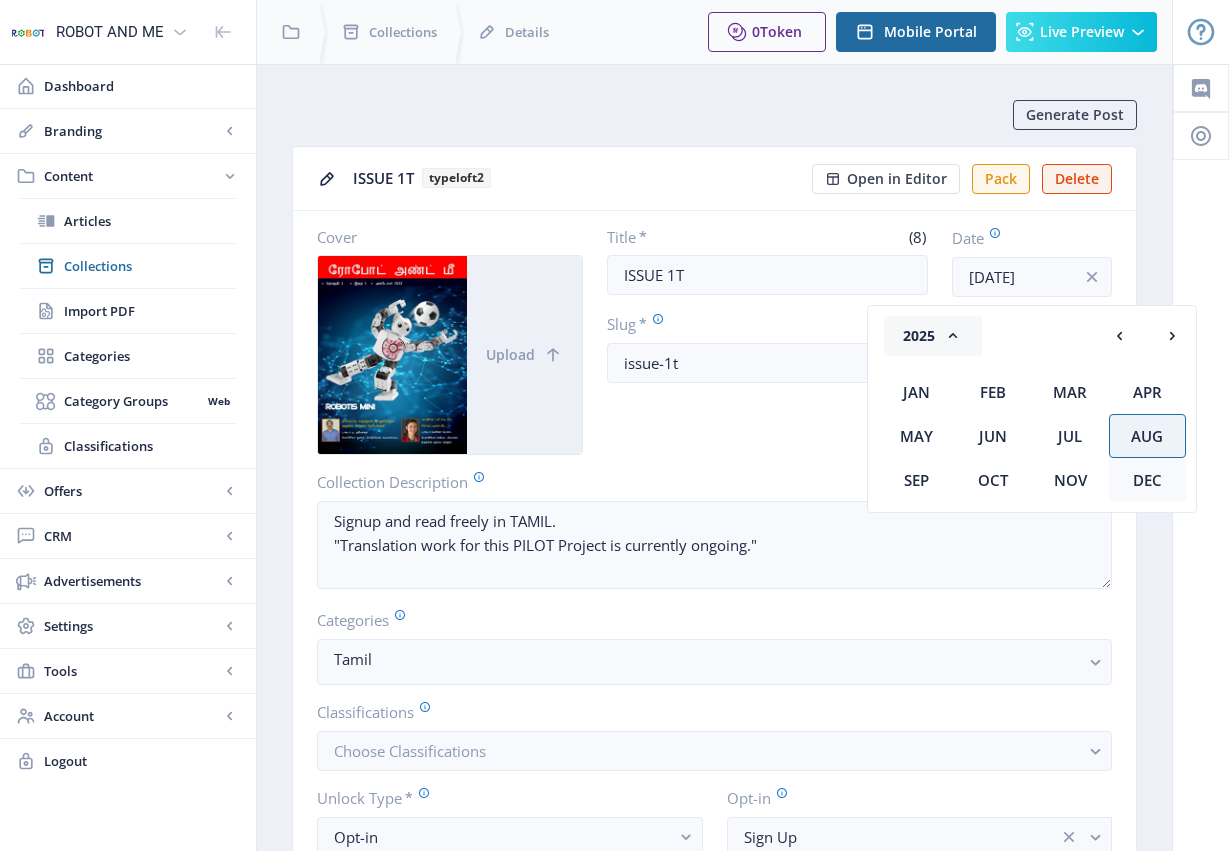 click on "Dec" 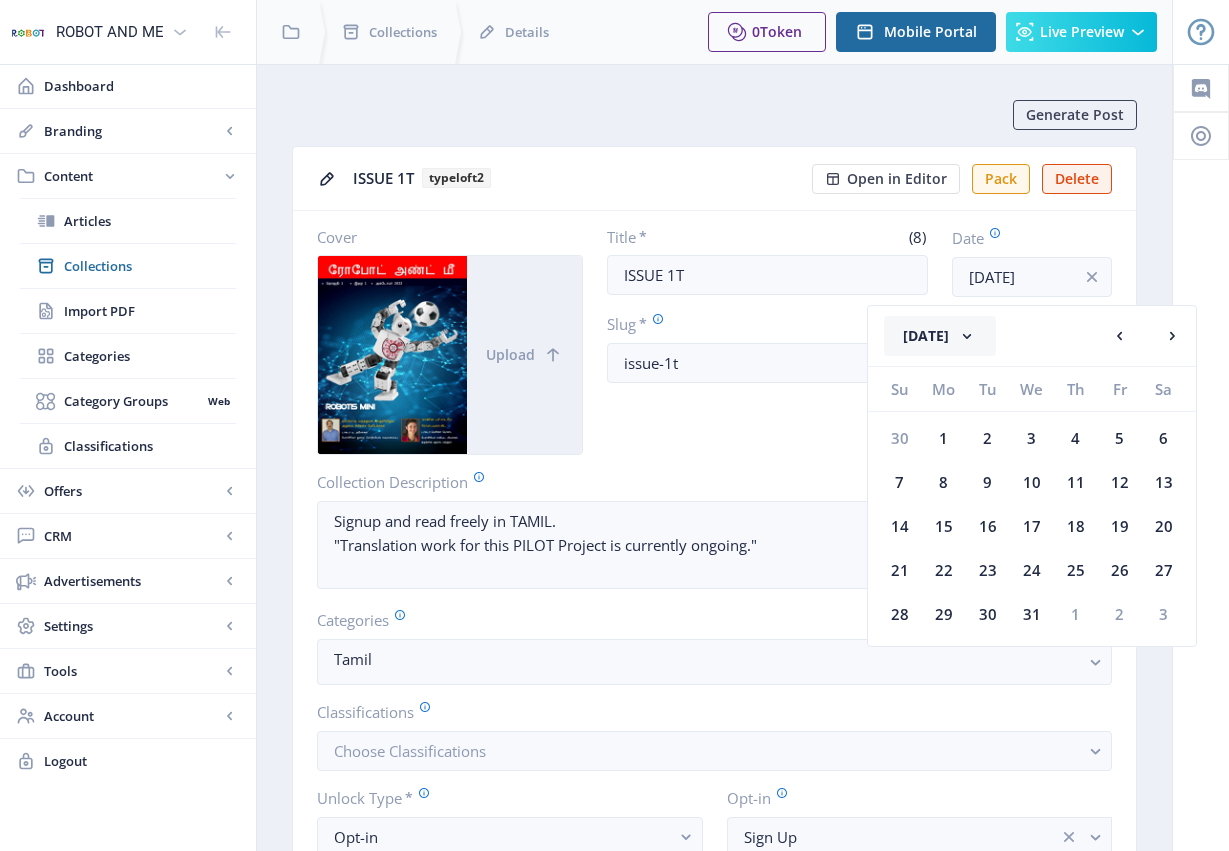click 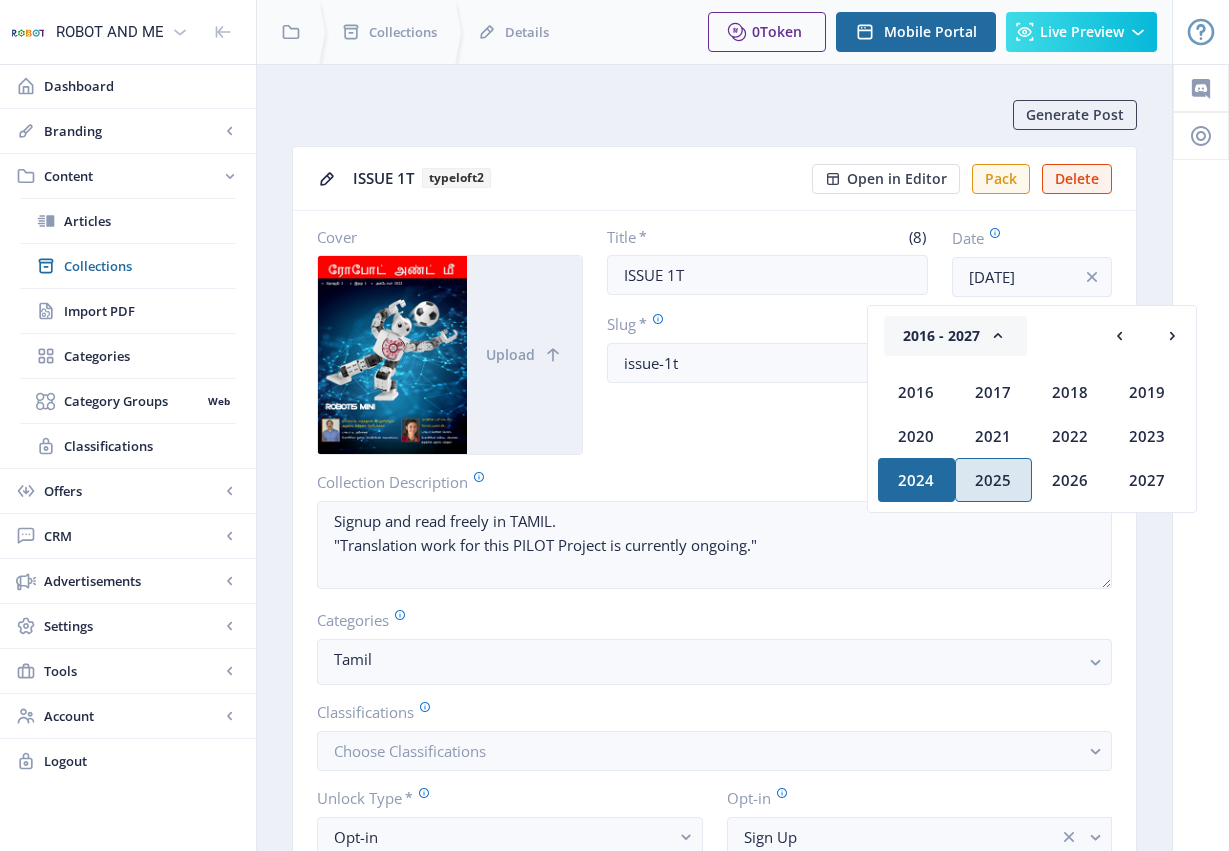 click on "2025" 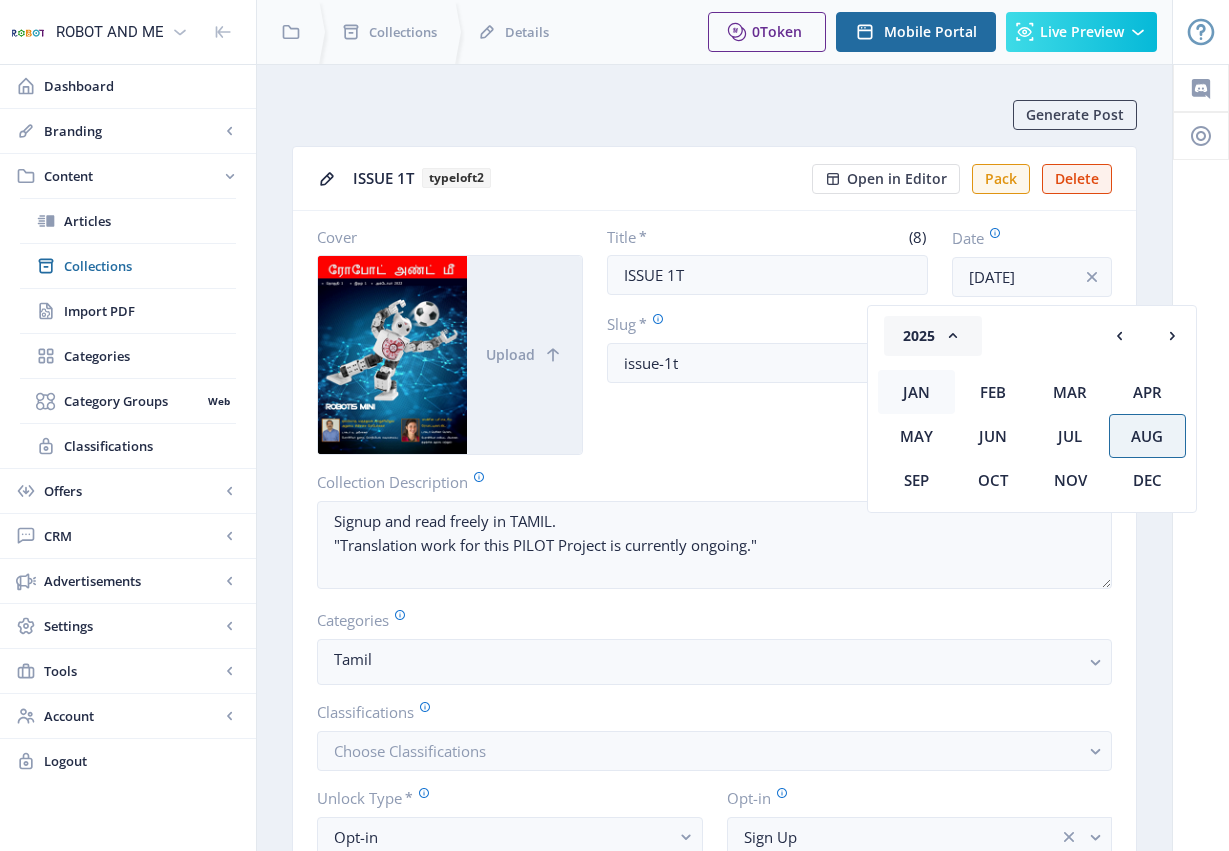 click on "Jan" 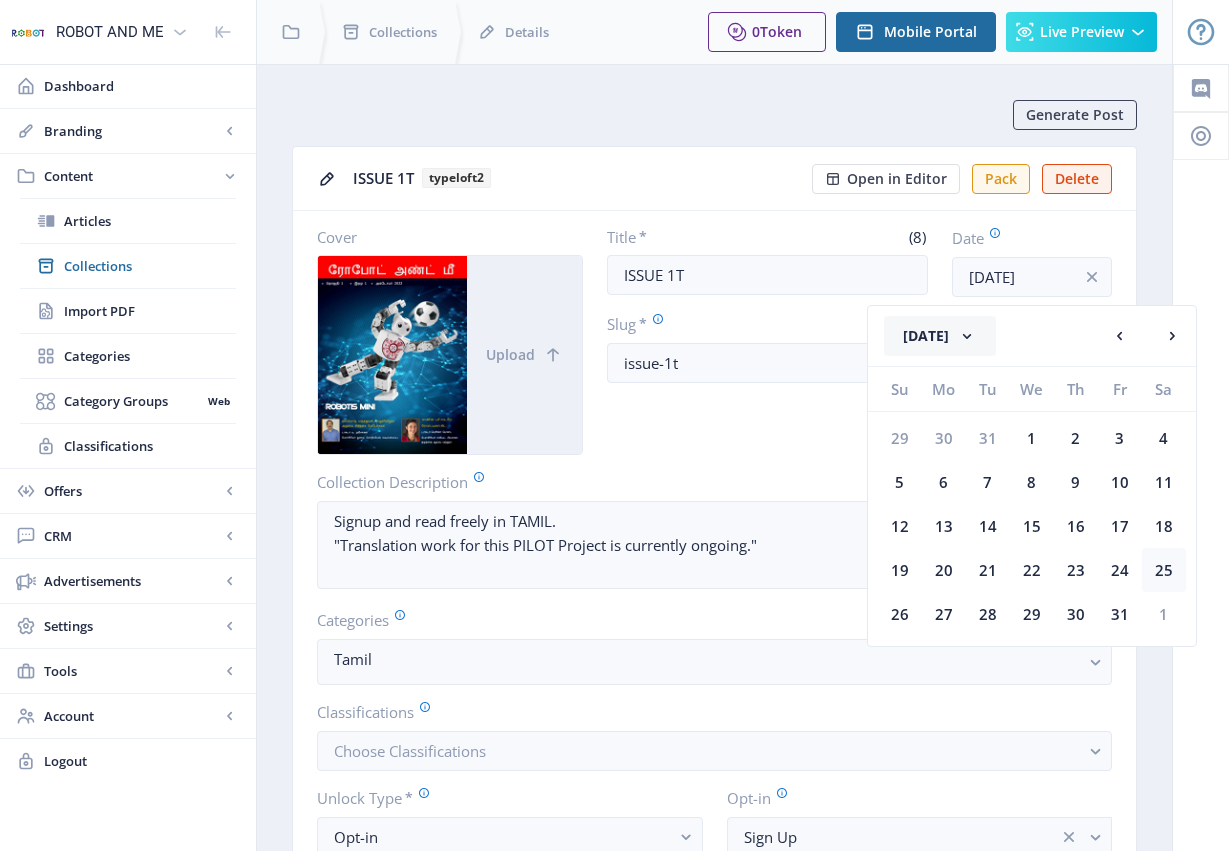 click on "25" 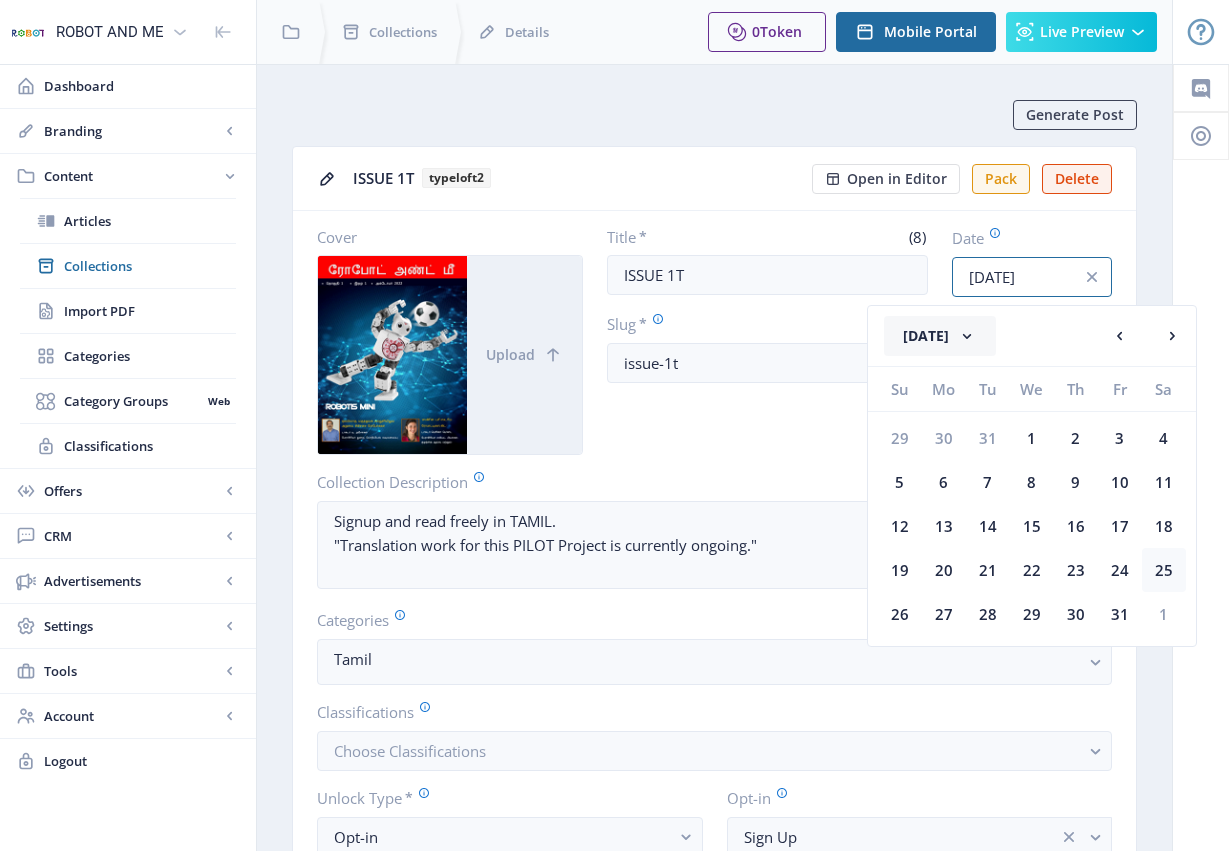 type on "[DATE]" 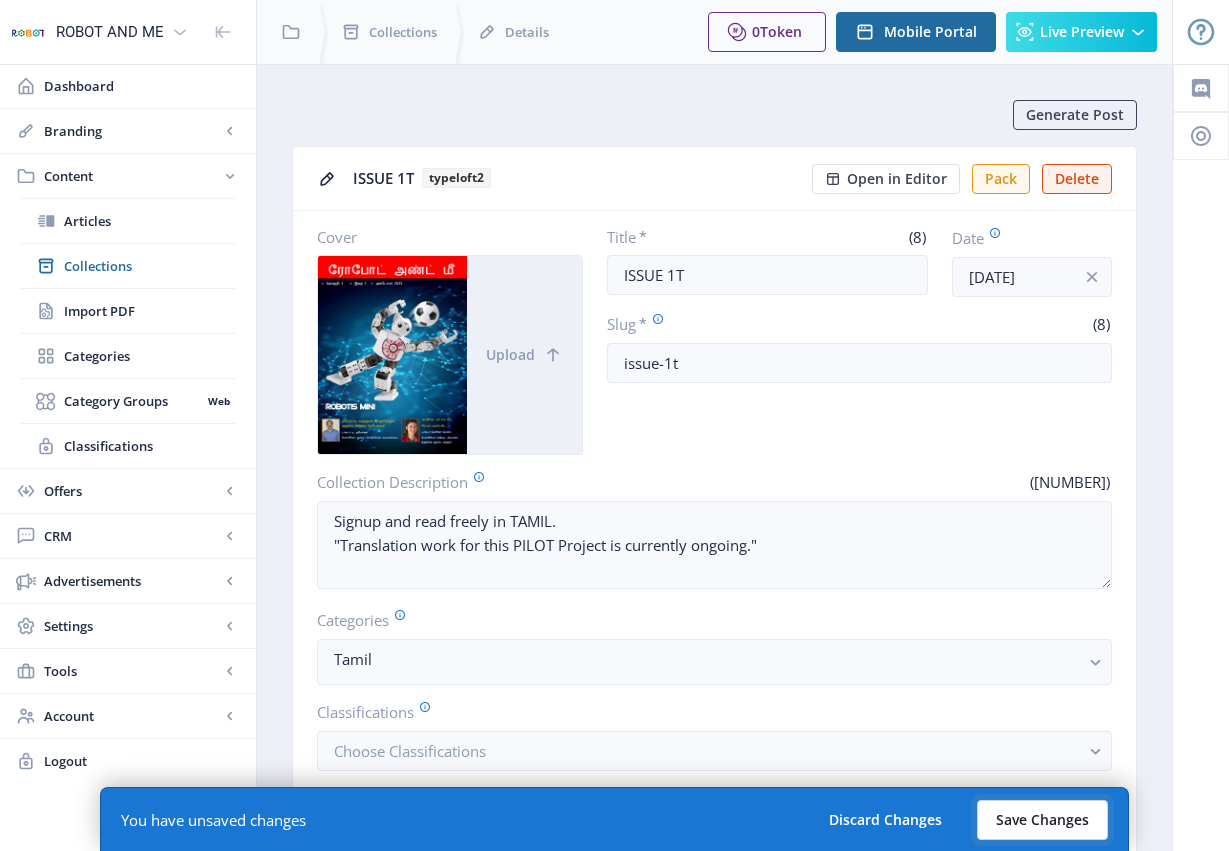 click on "Save Changes" 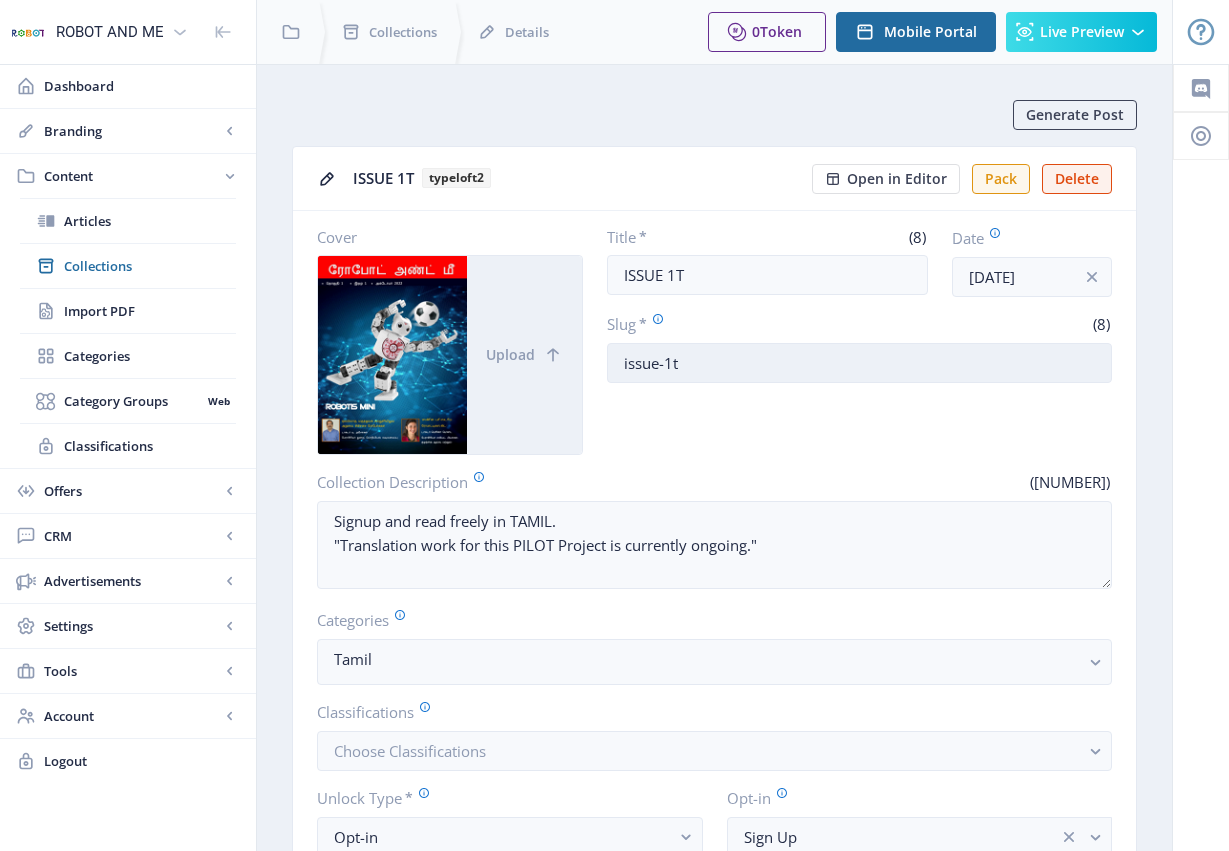 click on "issue-1t" at bounding box center [860, 363] 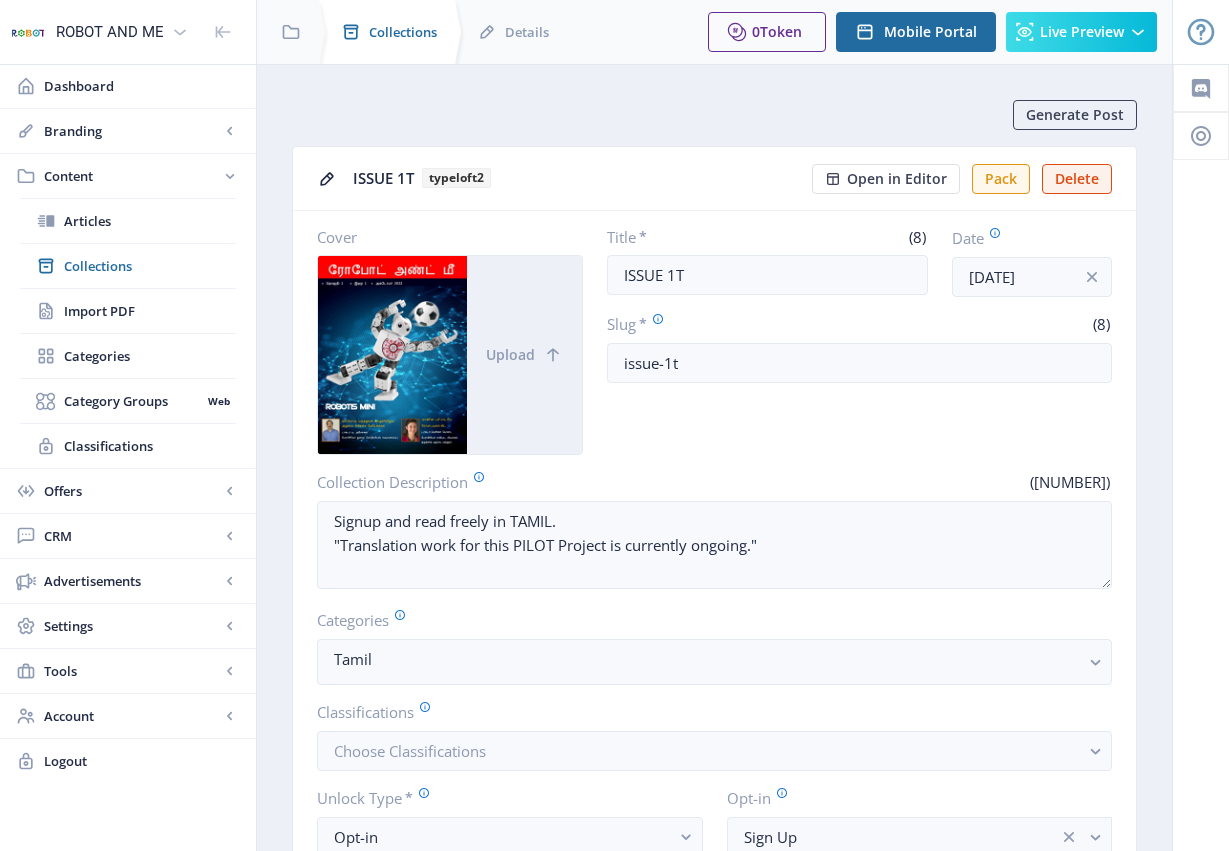 click on "Collections" at bounding box center (403, 32) 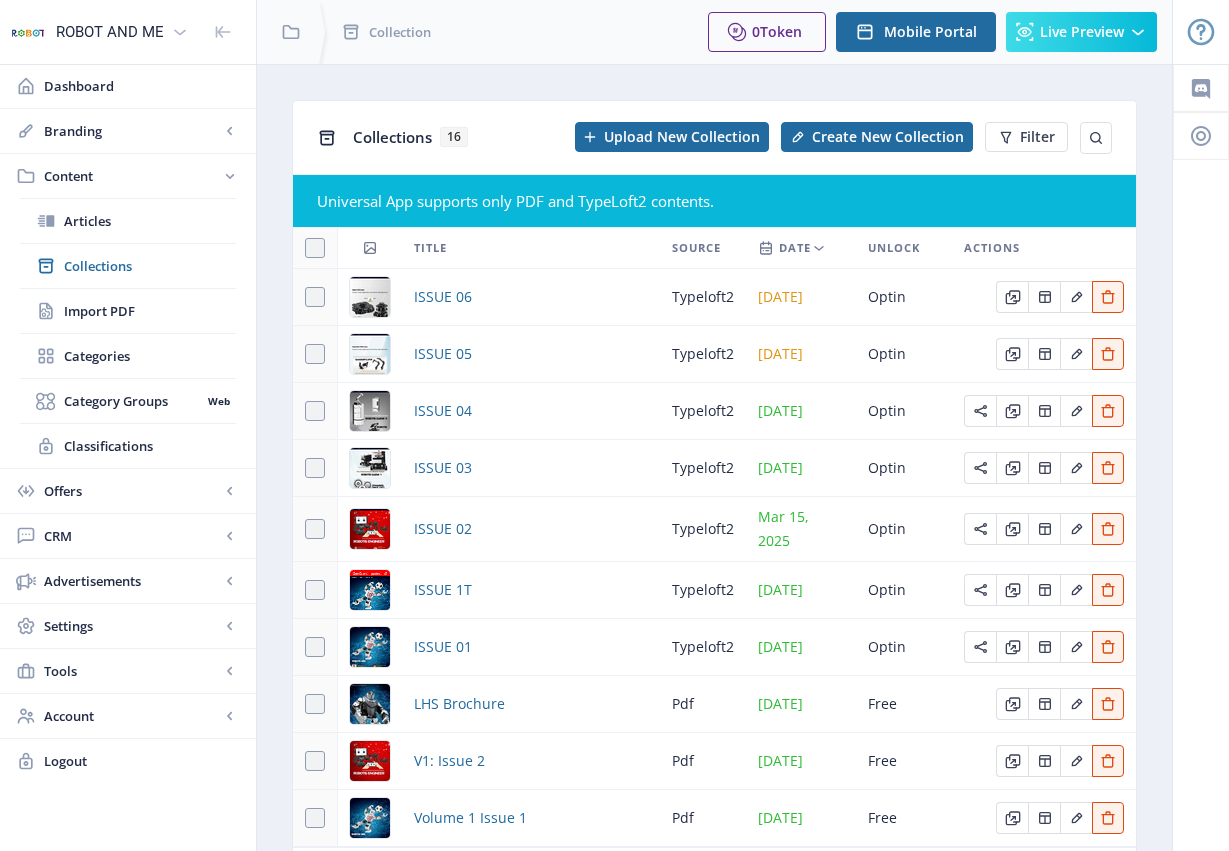 scroll, scrollTop: 140, scrollLeft: 0, axis: vertical 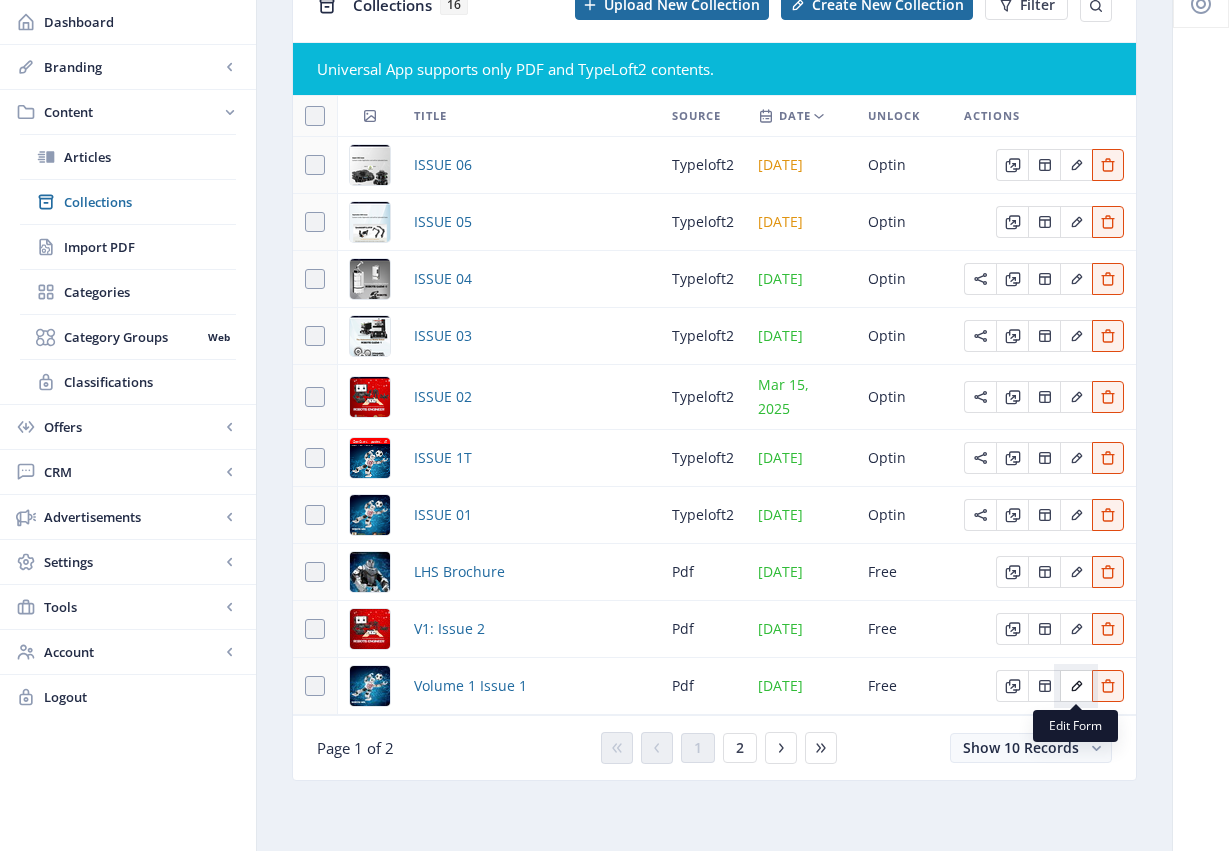 click 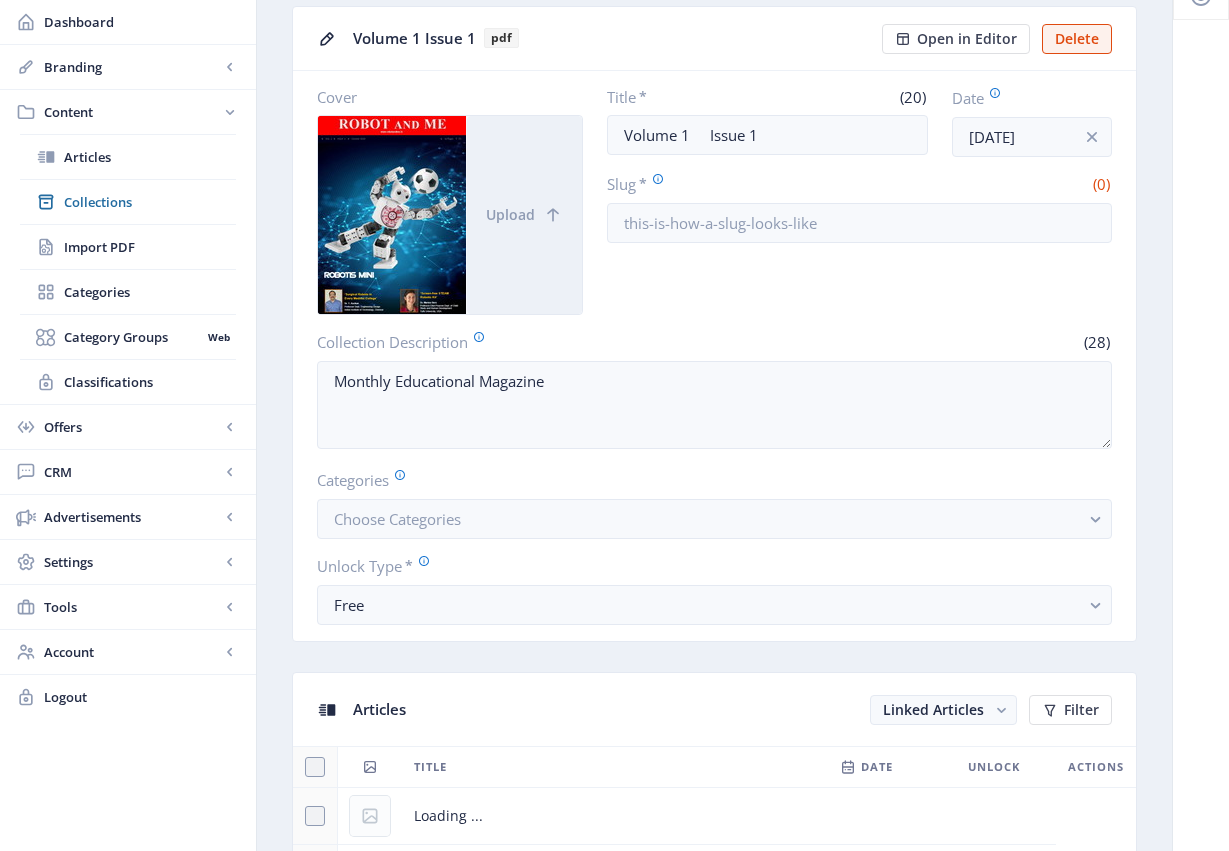 scroll, scrollTop: 0, scrollLeft: 0, axis: both 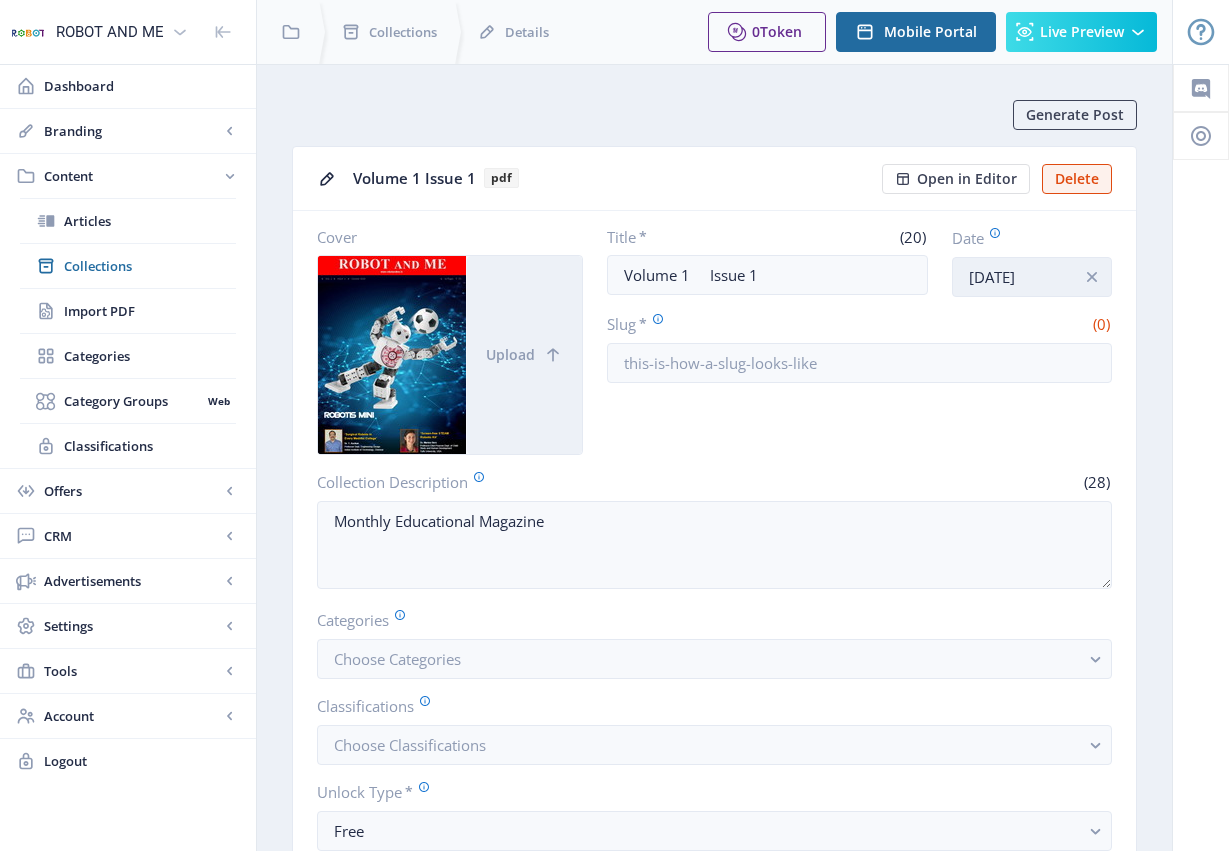click on "[DATE]" at bounding box center [1032, 277] 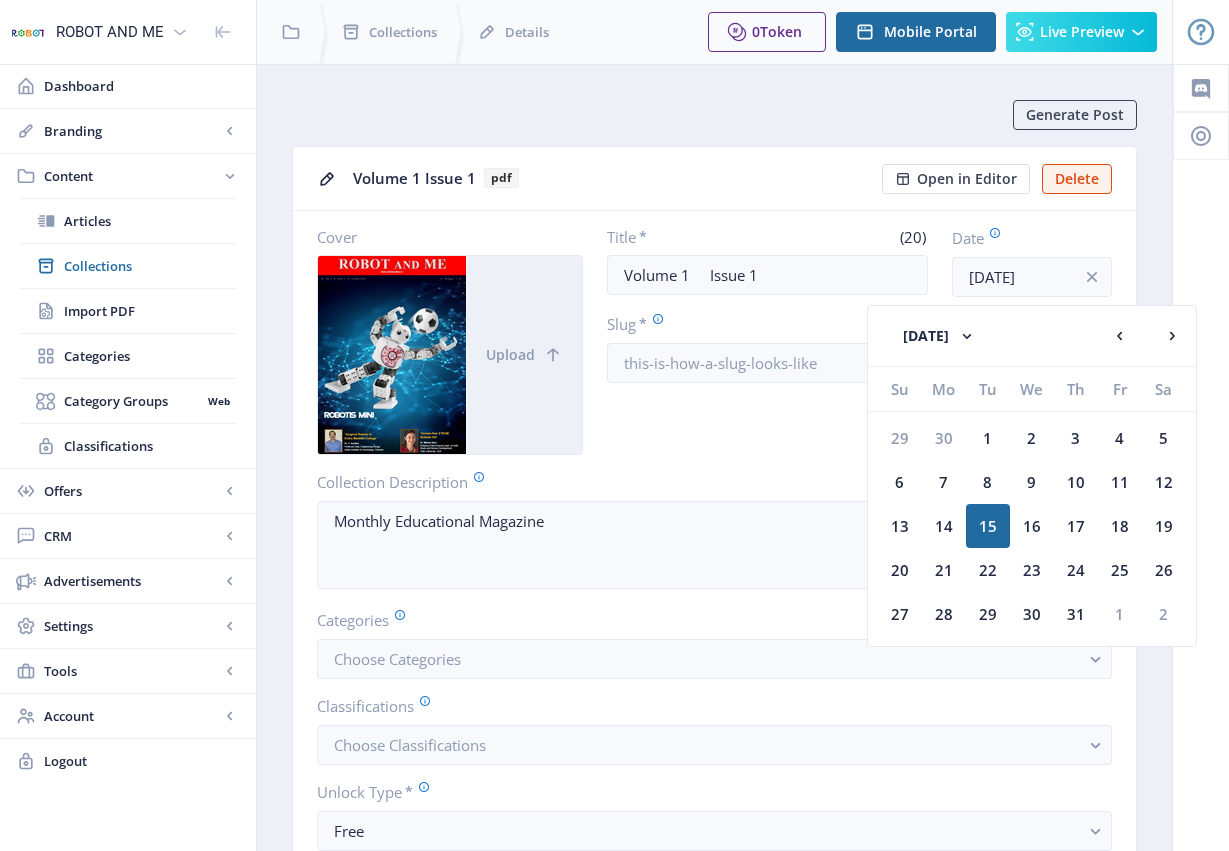 click on "Title   *   (20)  Volume 1     Issue 1  Date  Oct 15, 2019  Slug   *   (0)" 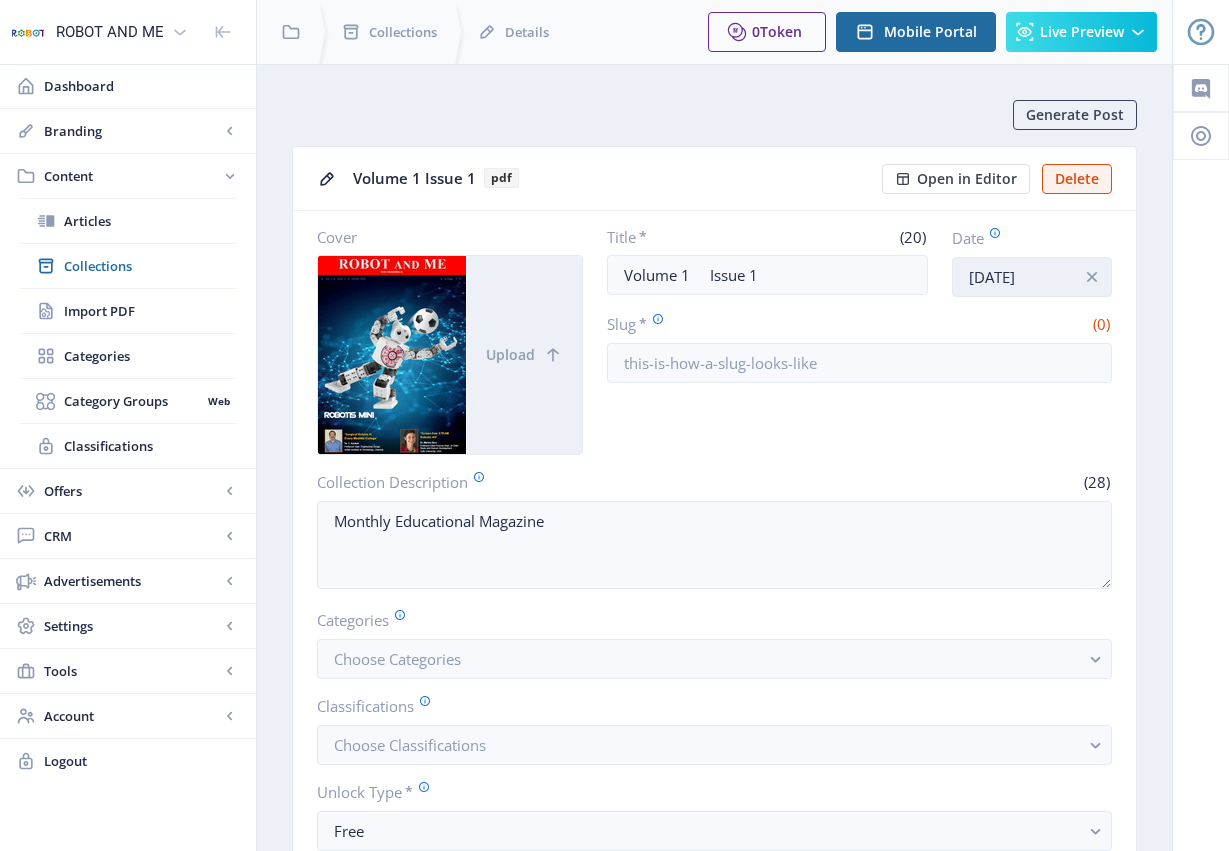 click on "[DATE]" at bounding box center [1032, 277] 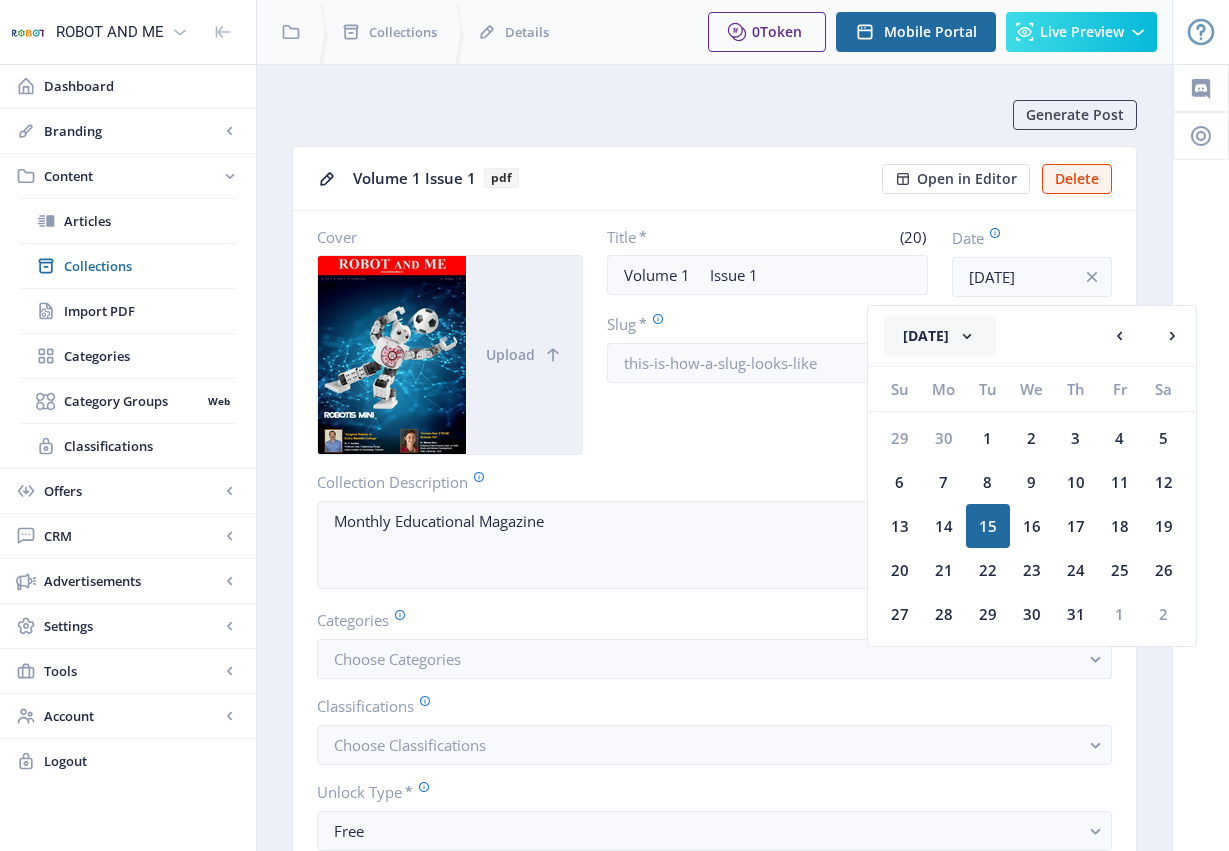 click 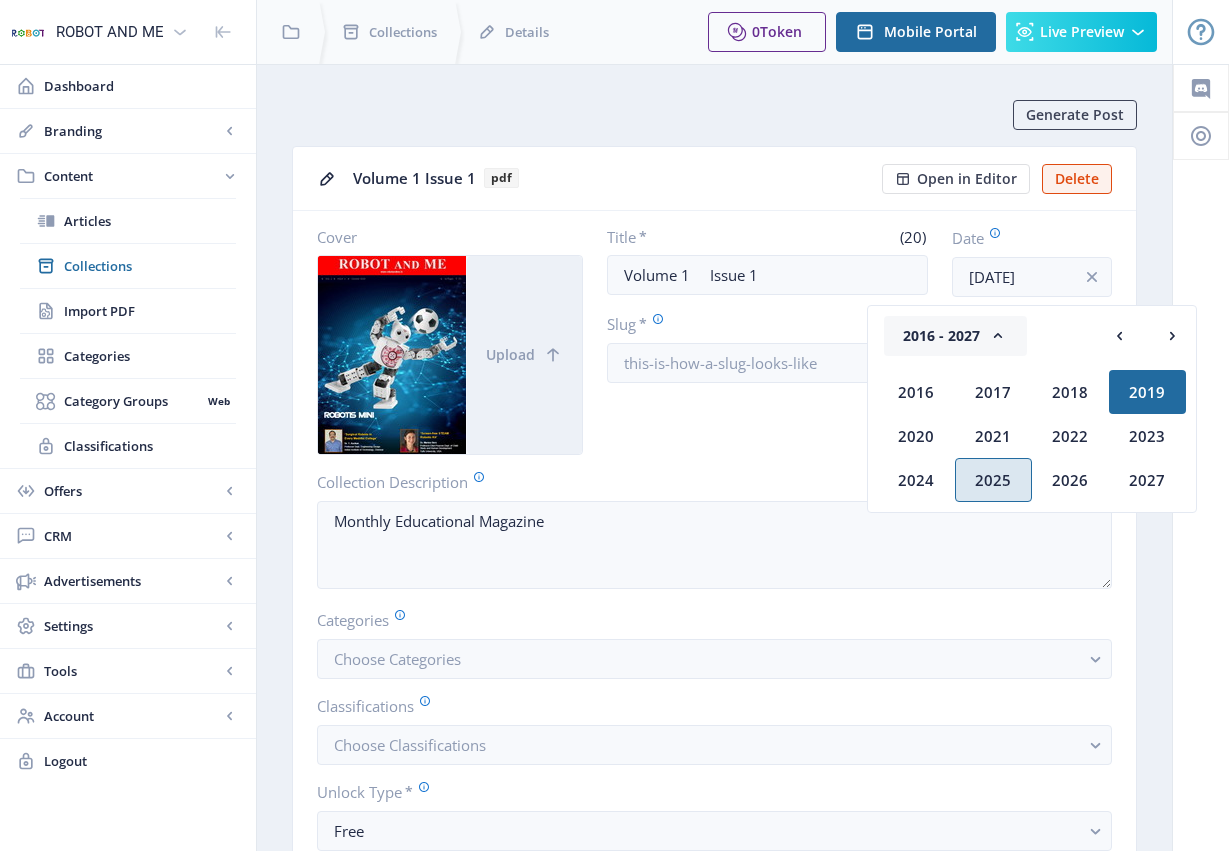 click on "2025" 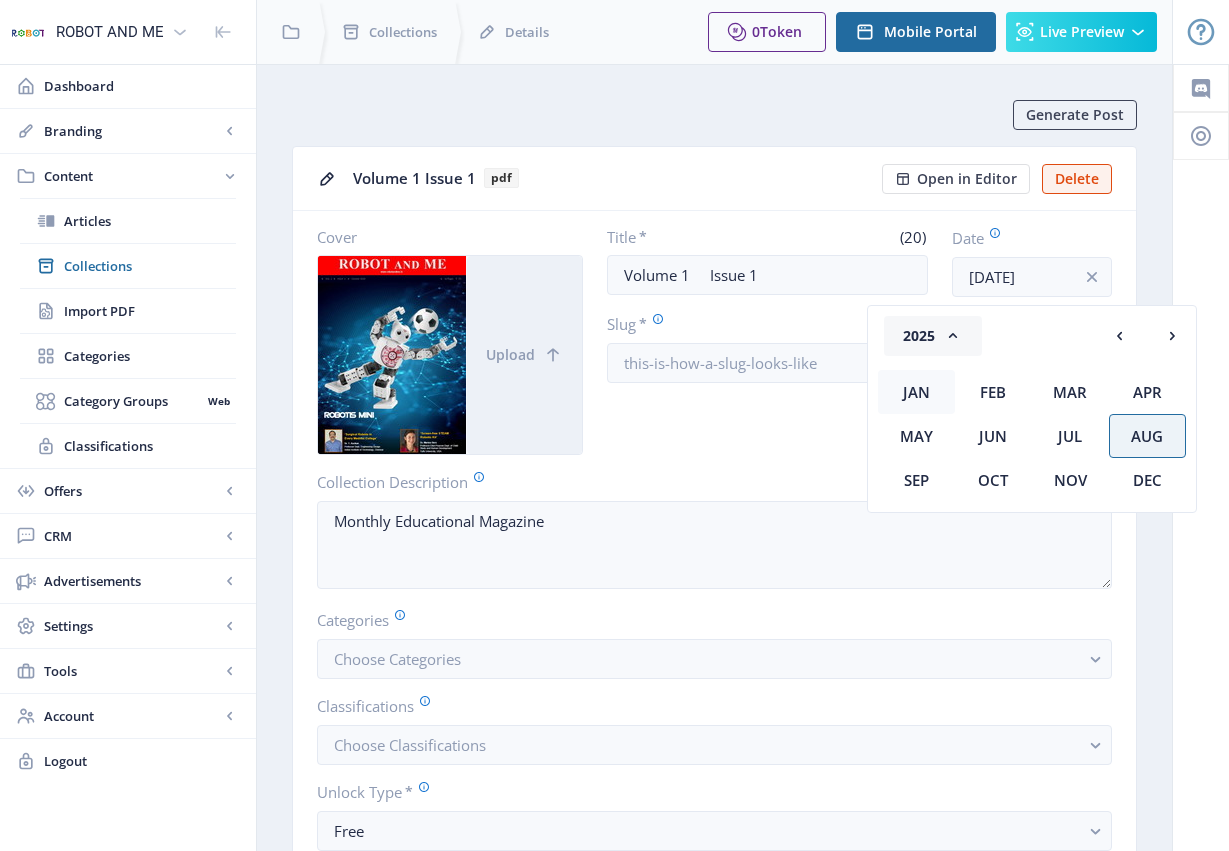click on "Jan" 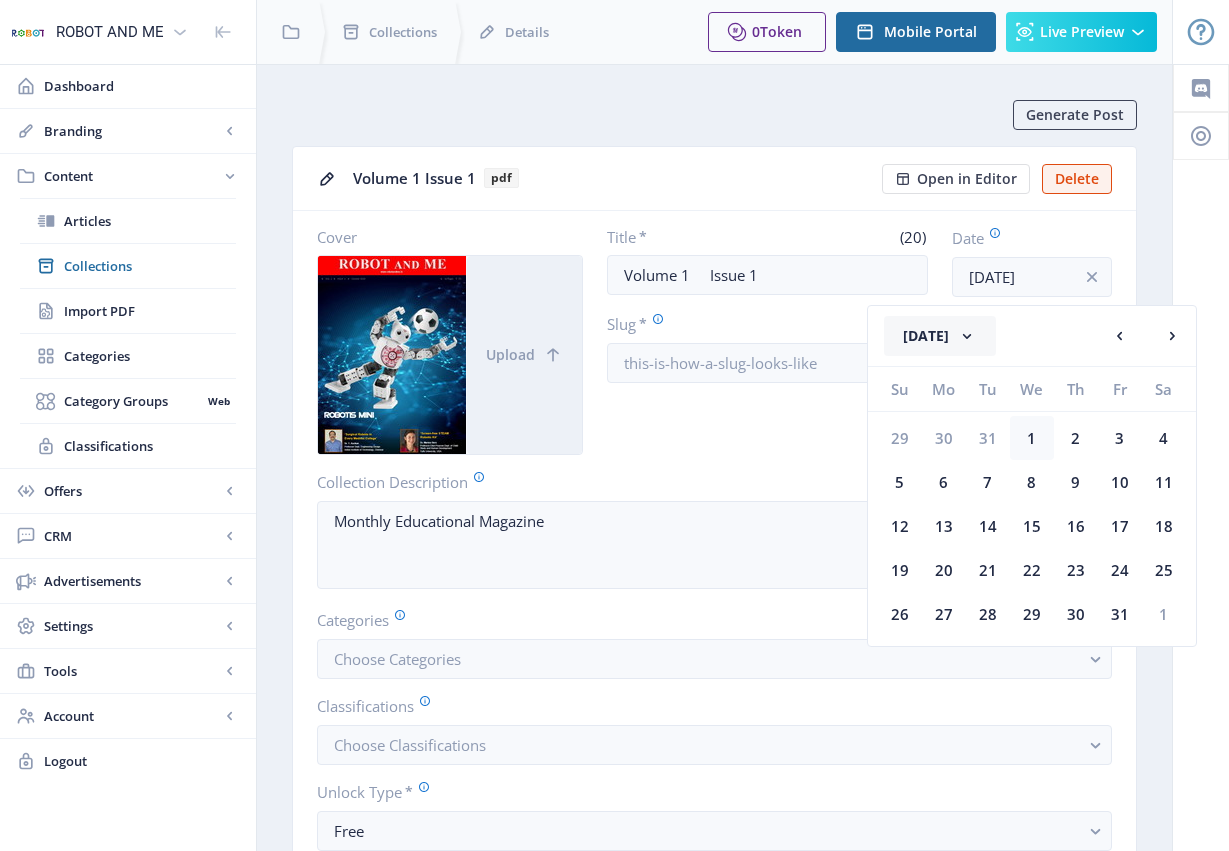 click on "1" 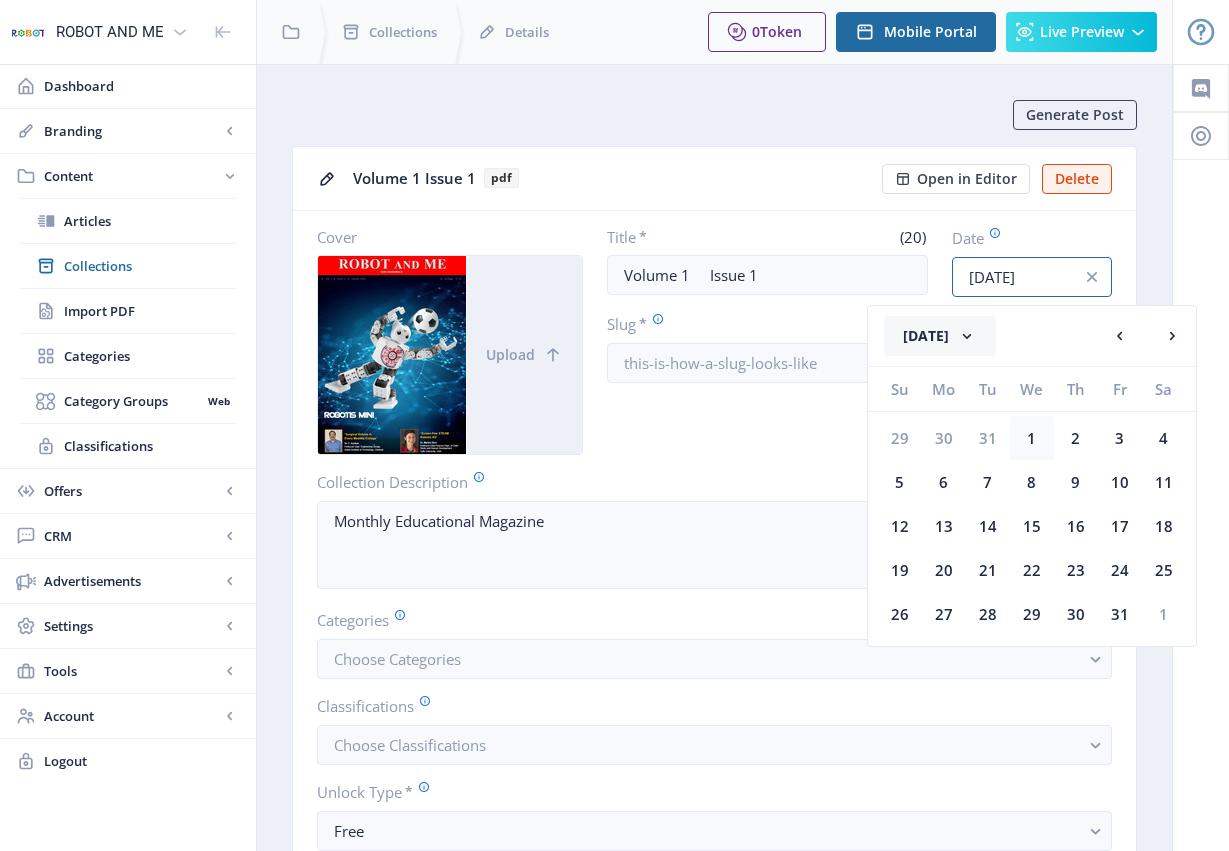 type on "[DATE]" 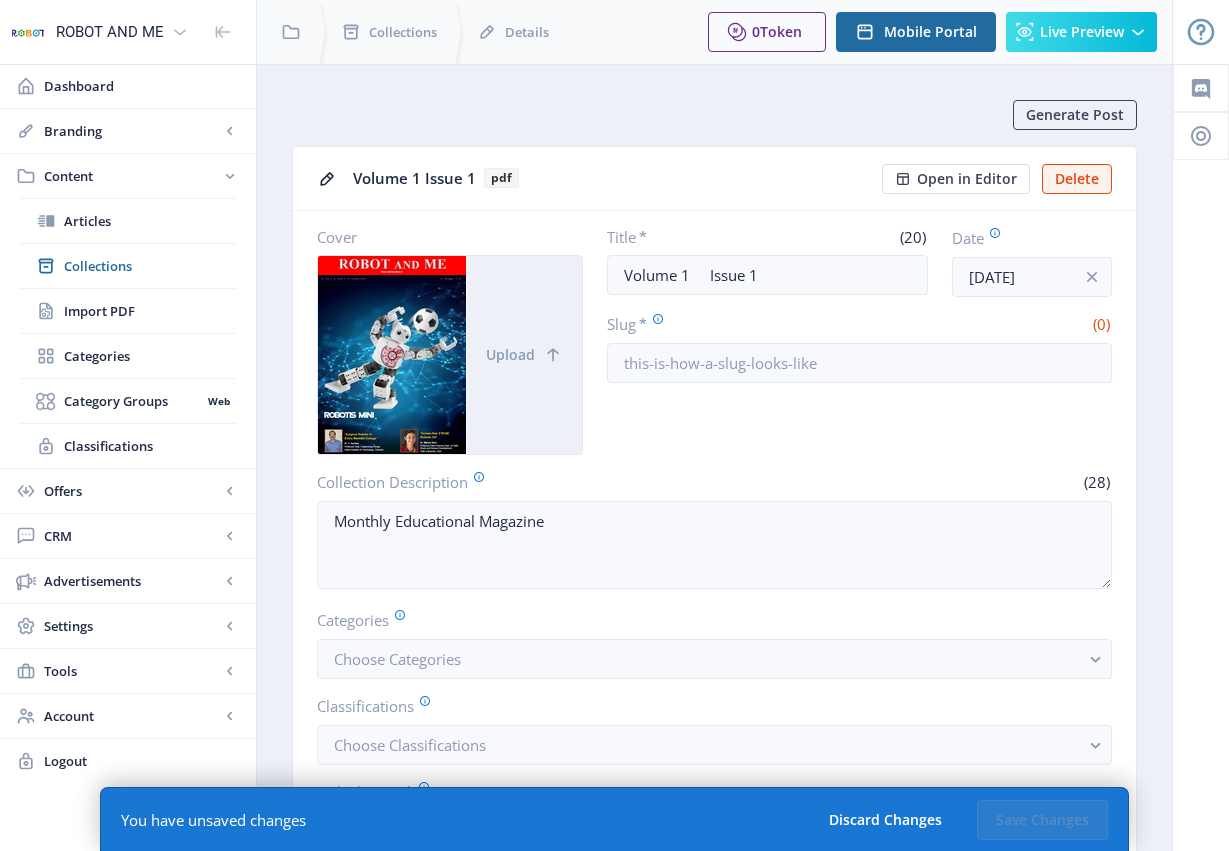 click on "Title   *   (20)  Volume 1     Issue 1  Date  Jan 1, 2025  Slug   *   (0)" 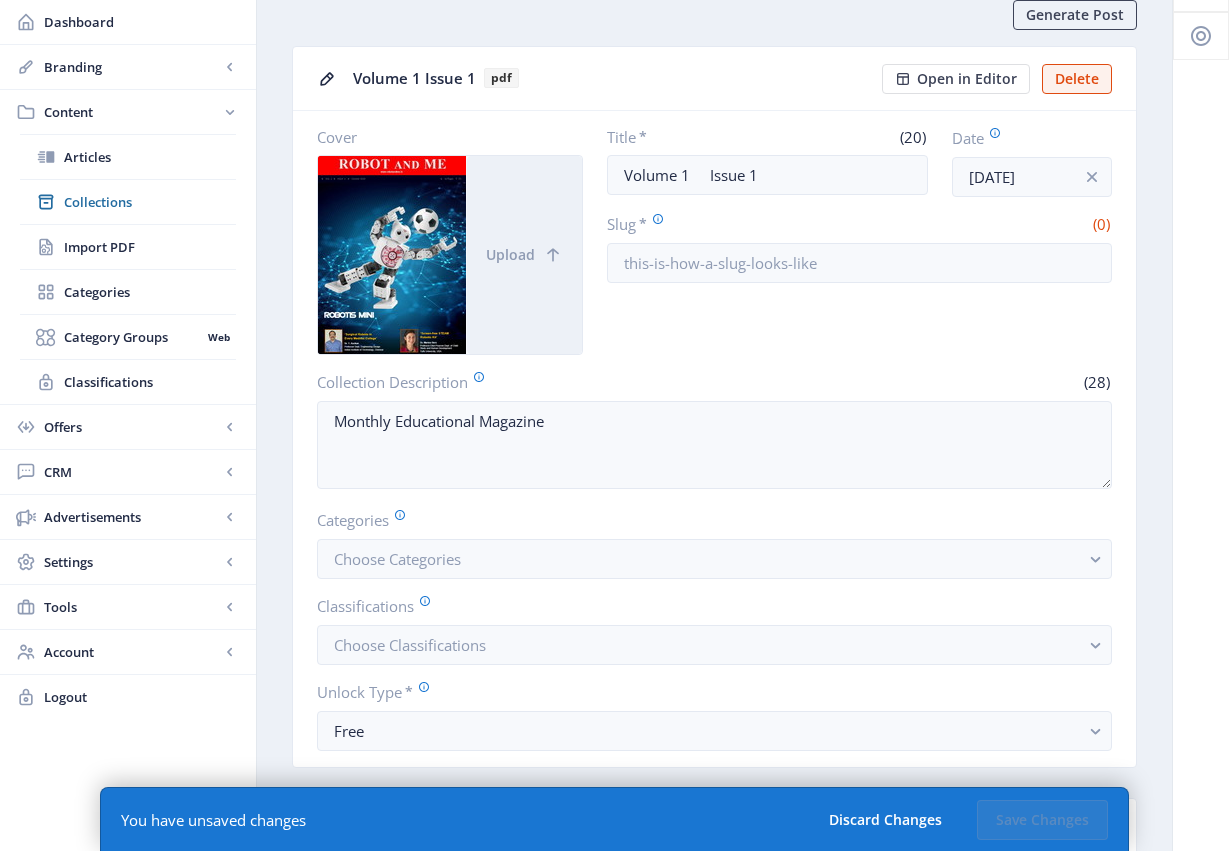 scroll, scrollTop: 0, scrollLeft: 0, axis: both 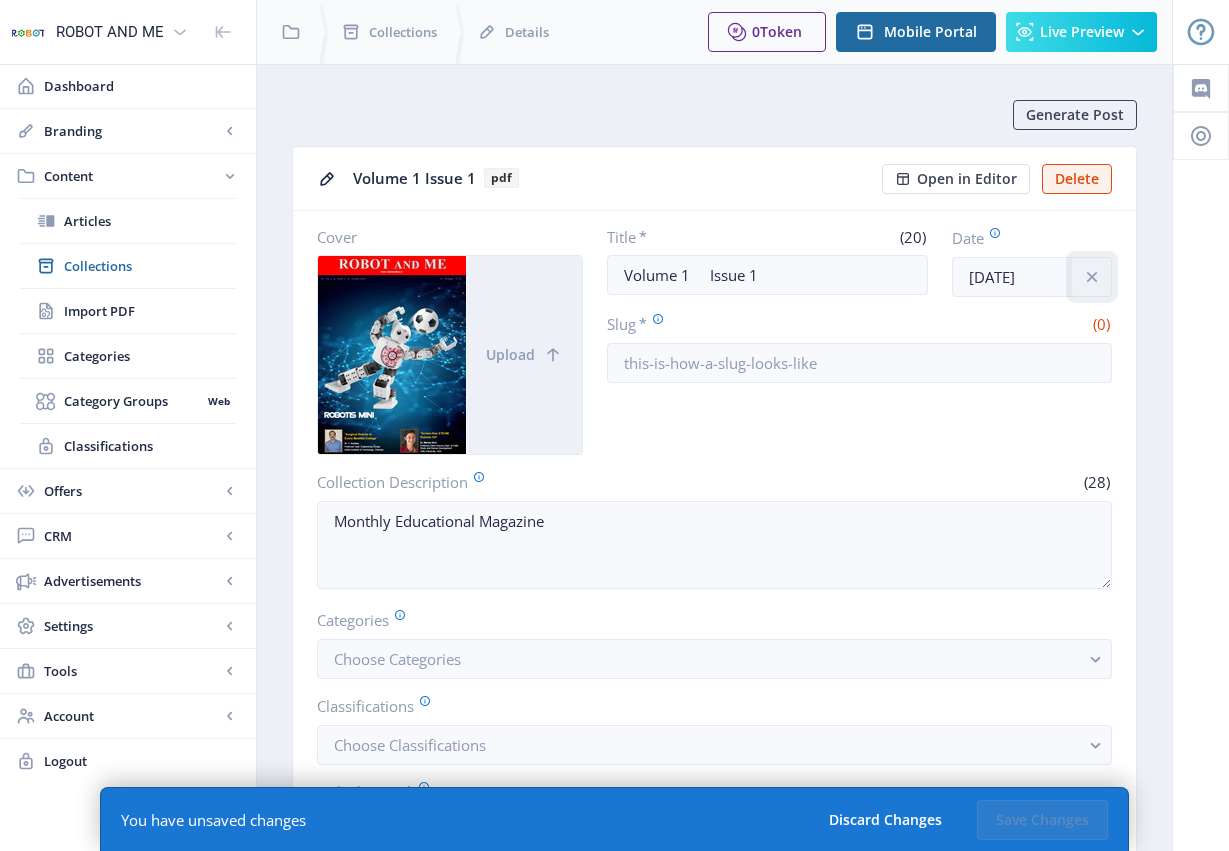 click 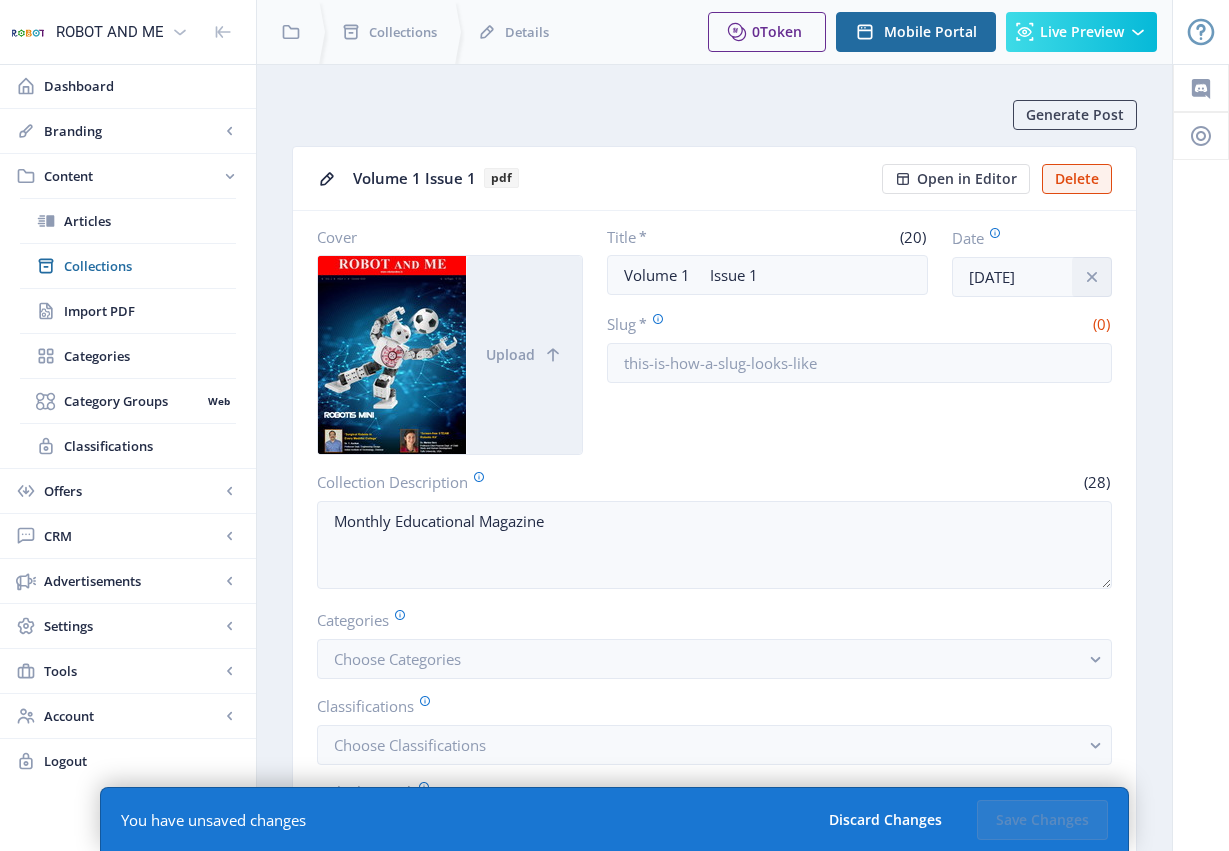 type 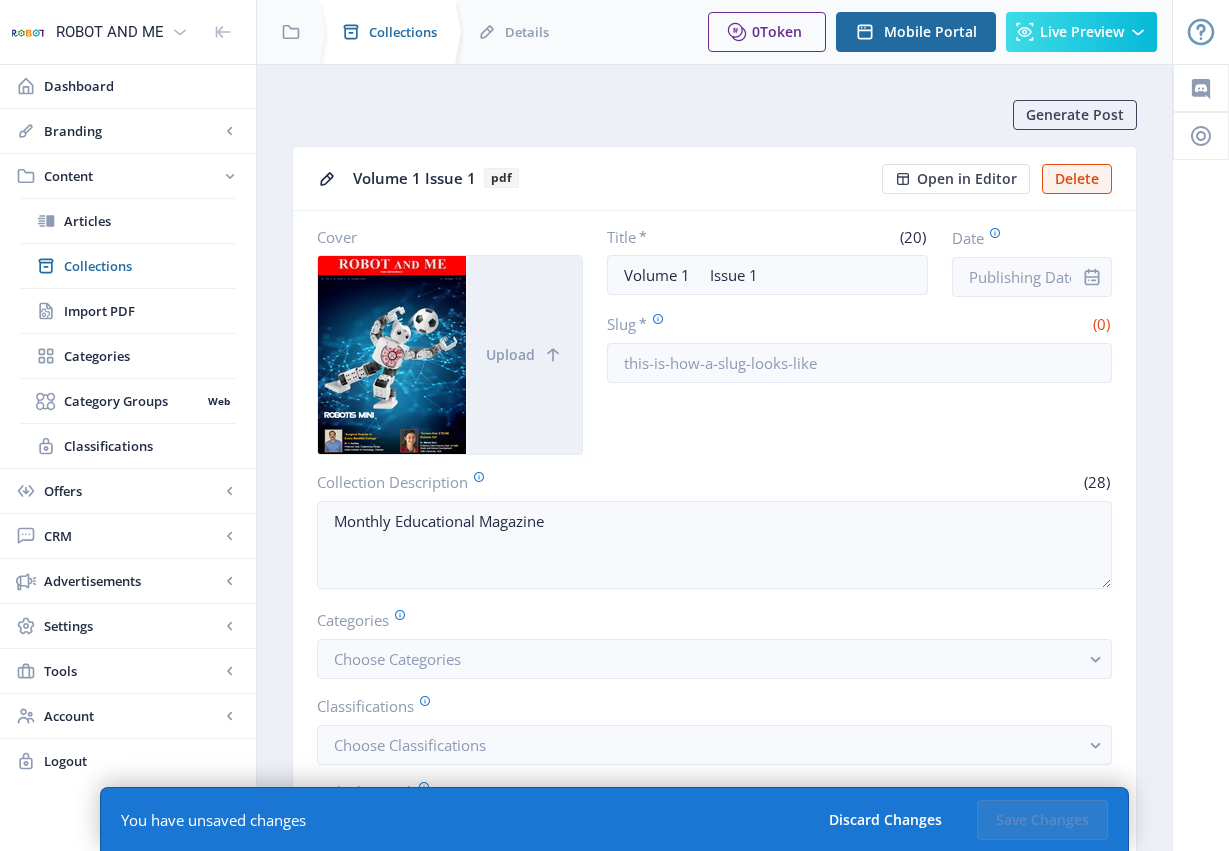 click on "Collections" at bounding box center (403, 32) 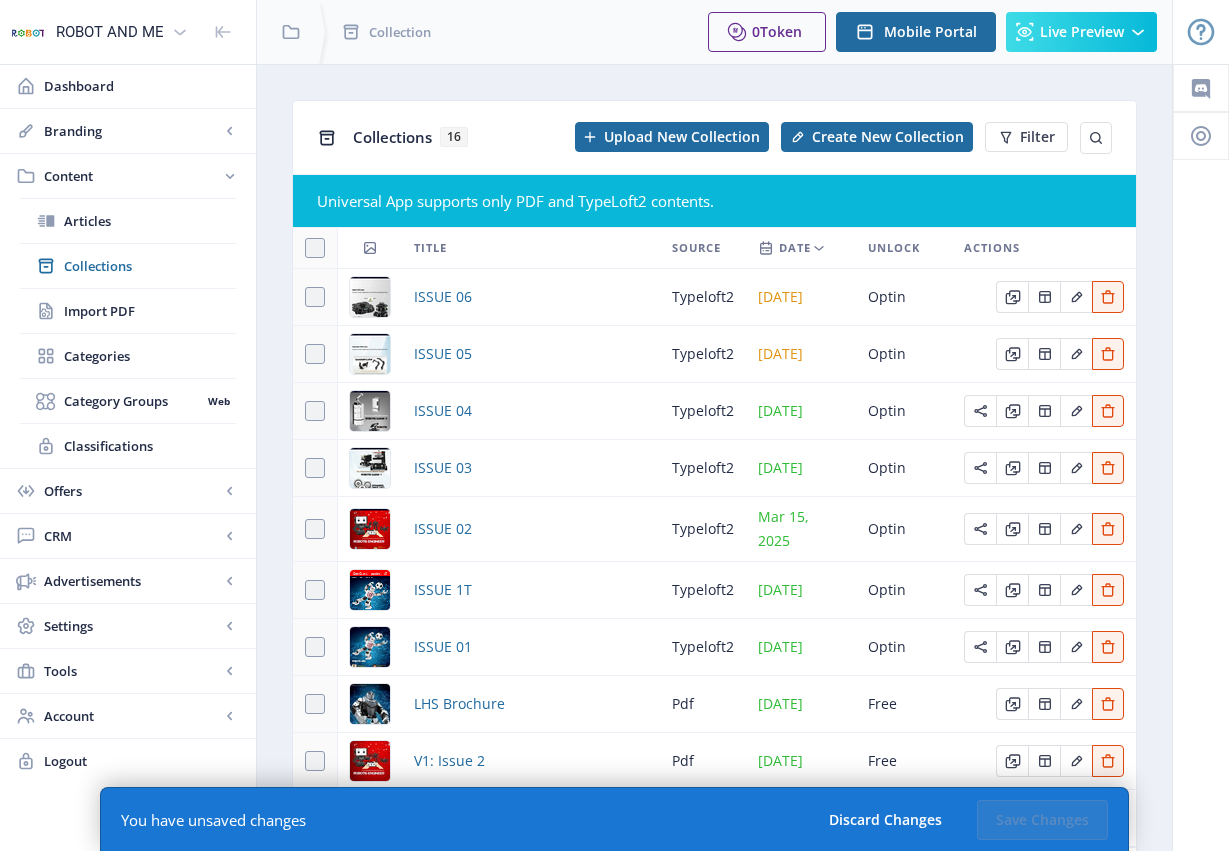 scroll, scrollTop: 140, scrollLeft: 0, axis: vertical 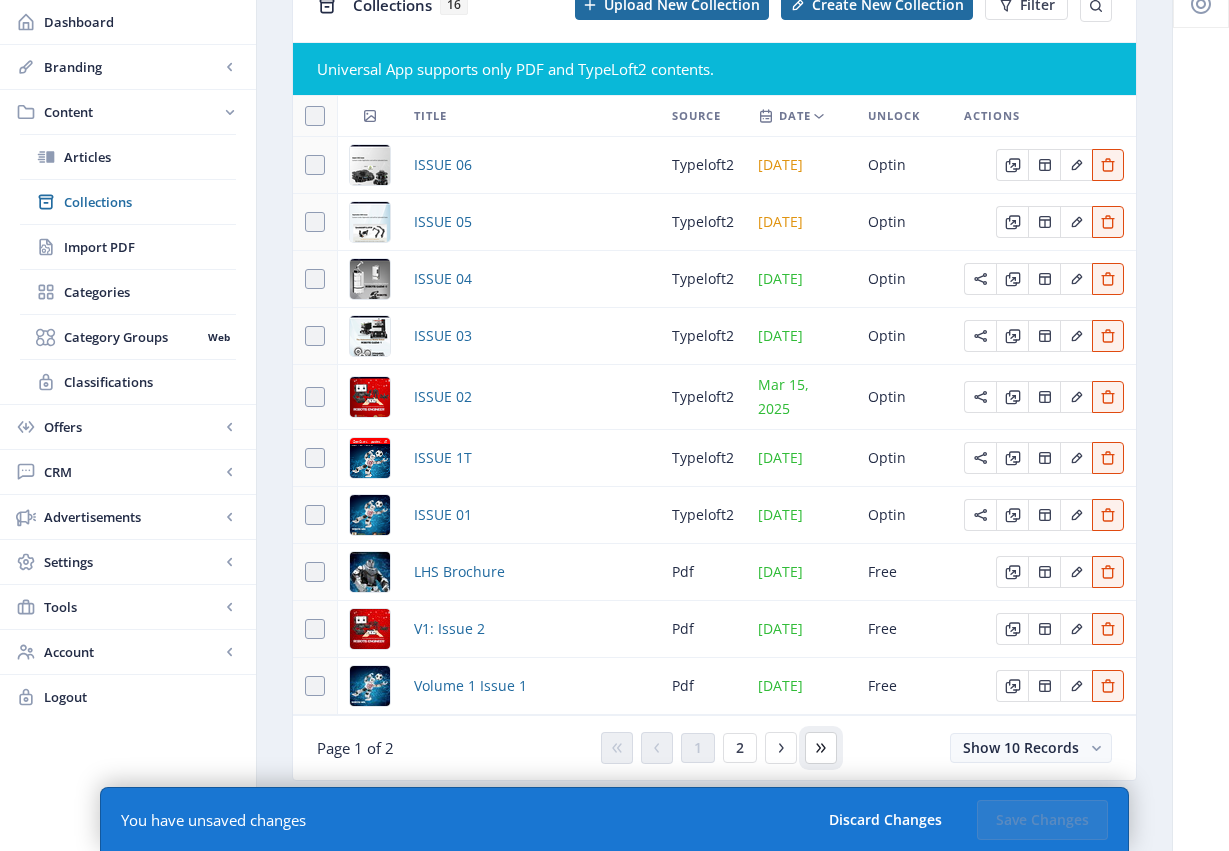 click 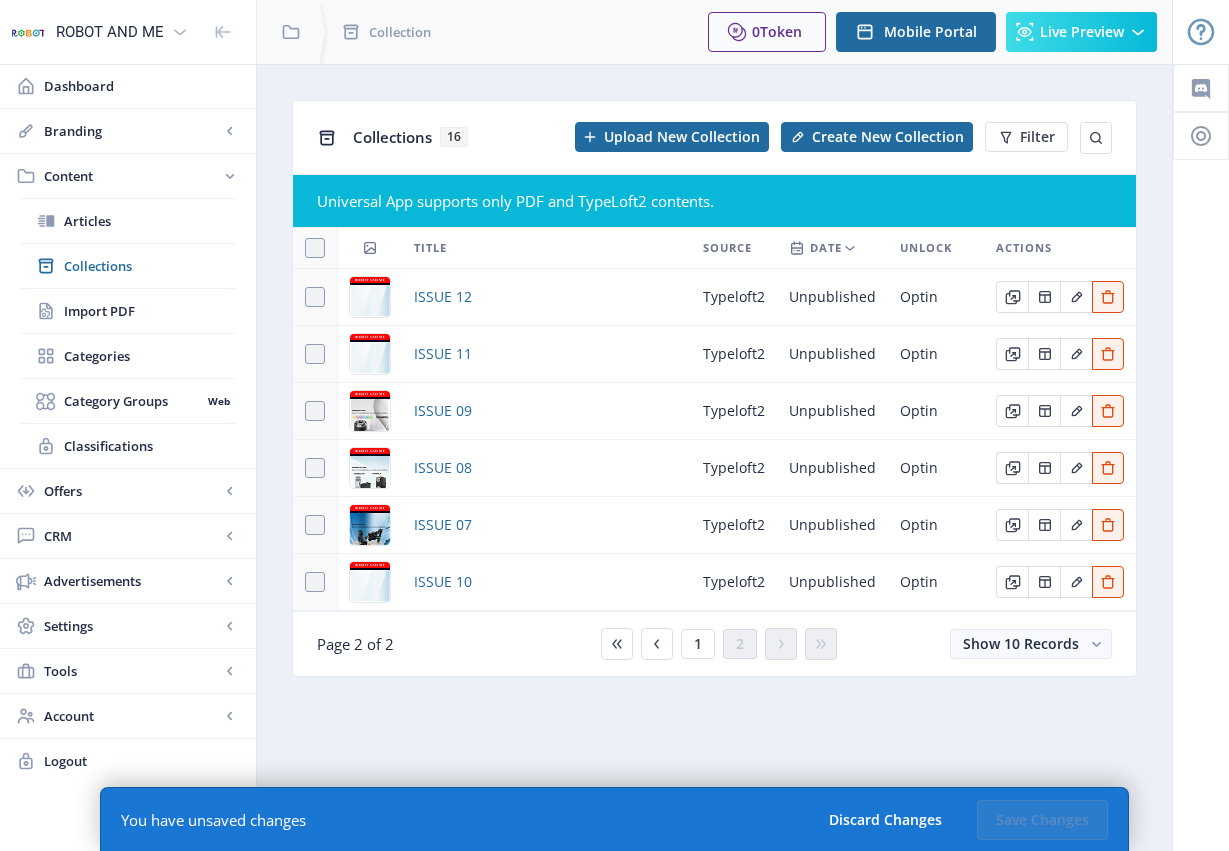 scroll, scrollTop: 0, scrollLeft: 0, axis: both 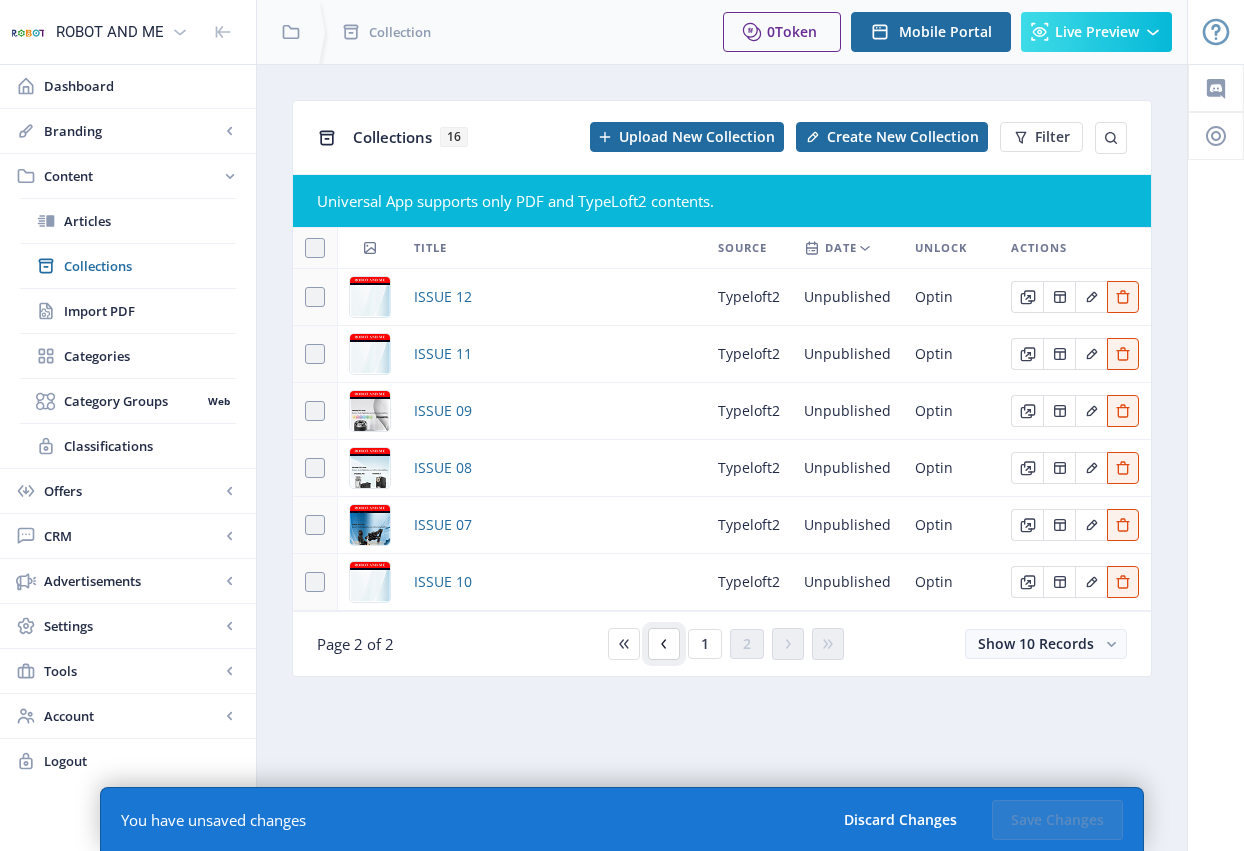 click 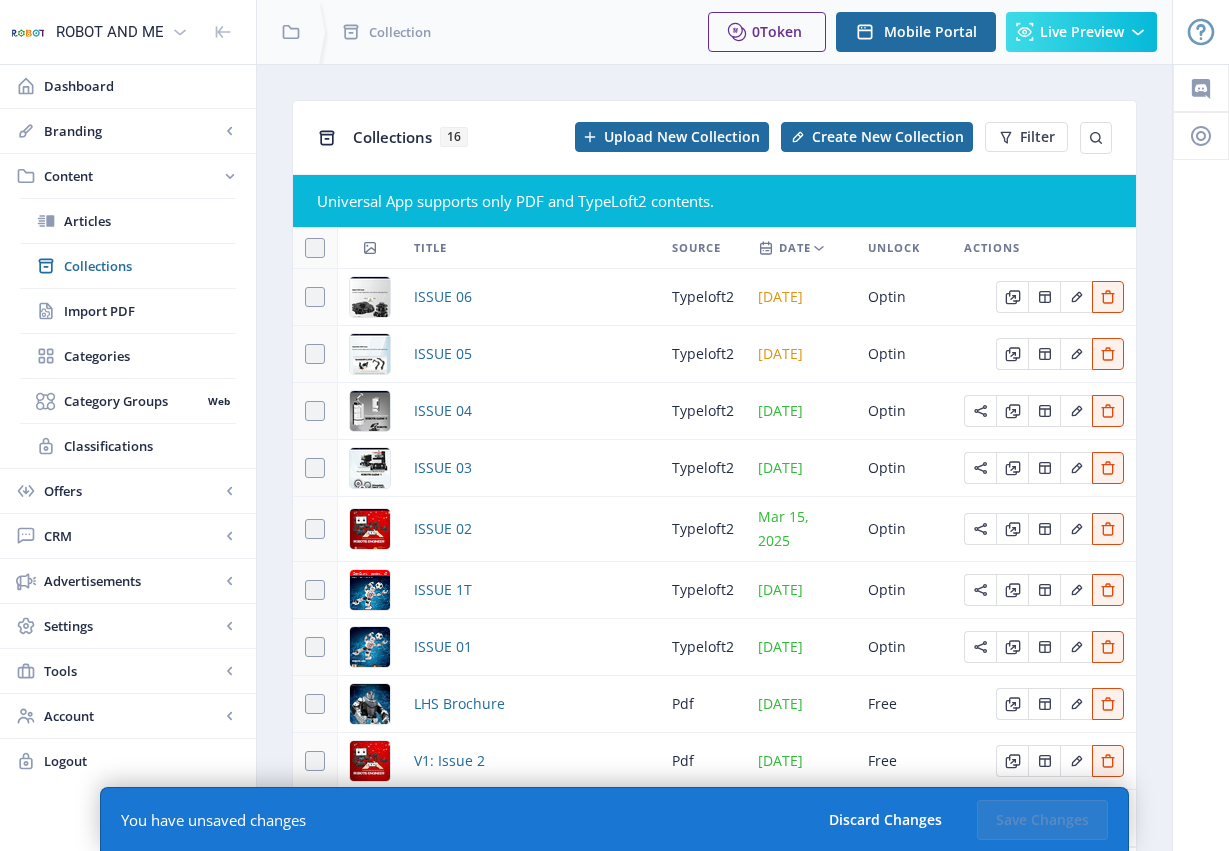 scroll, scrollTop: 140, scrollLeft: 0, axis: vertical 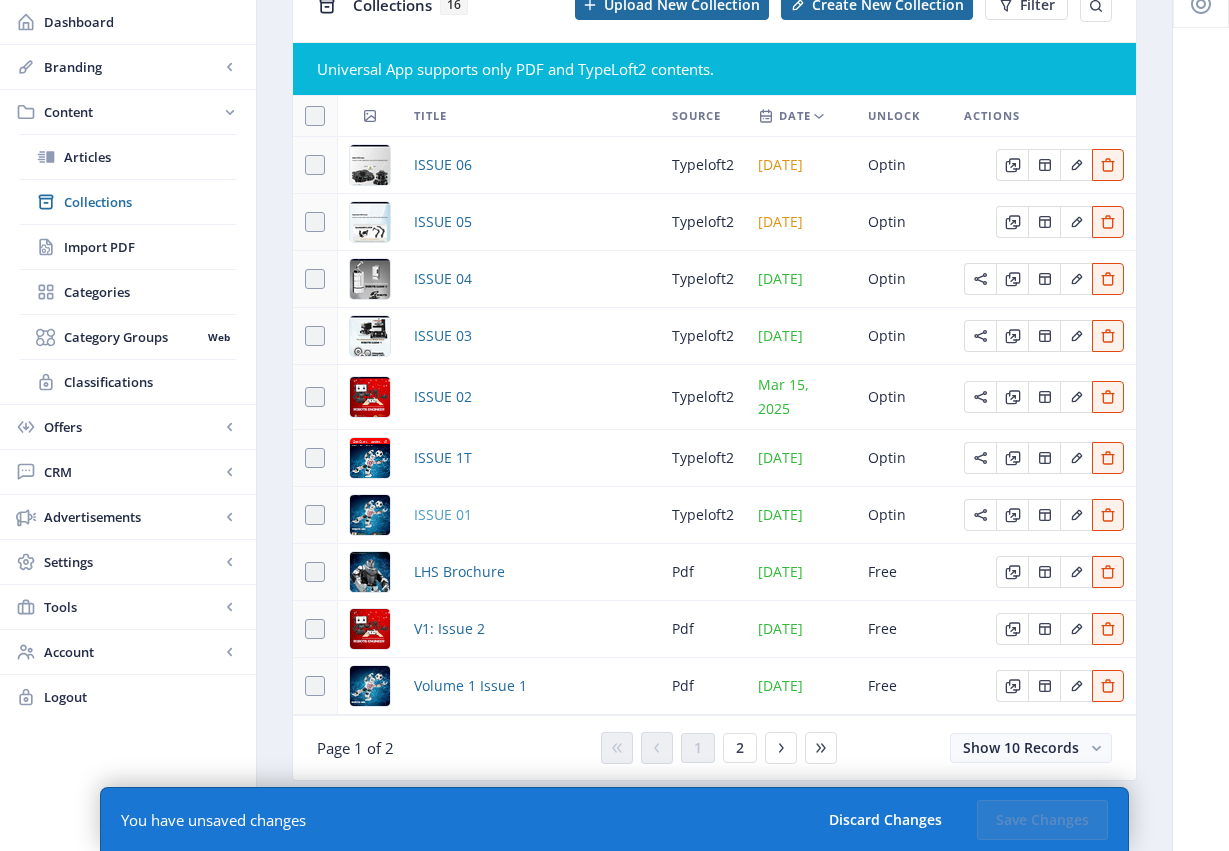 click on "ISSUE 01" at bounding box center [443, 515] 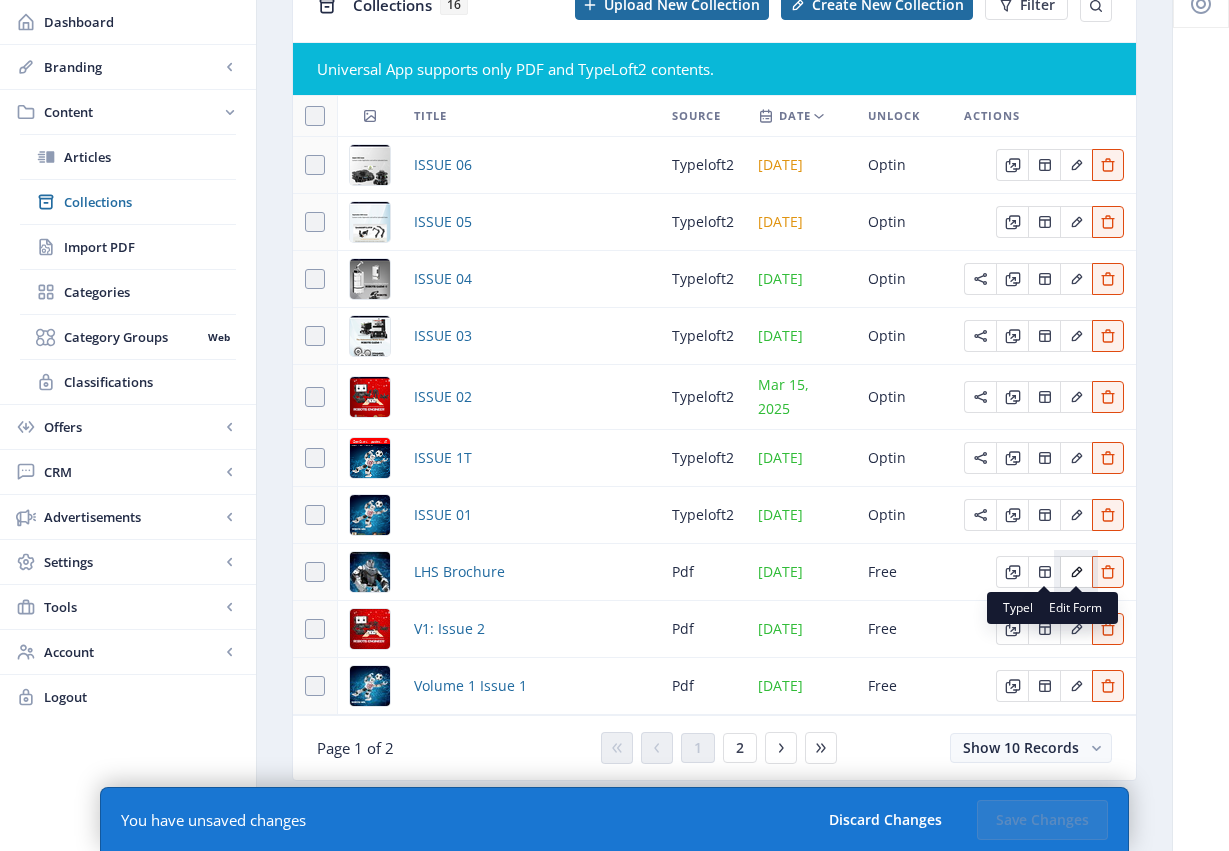 click 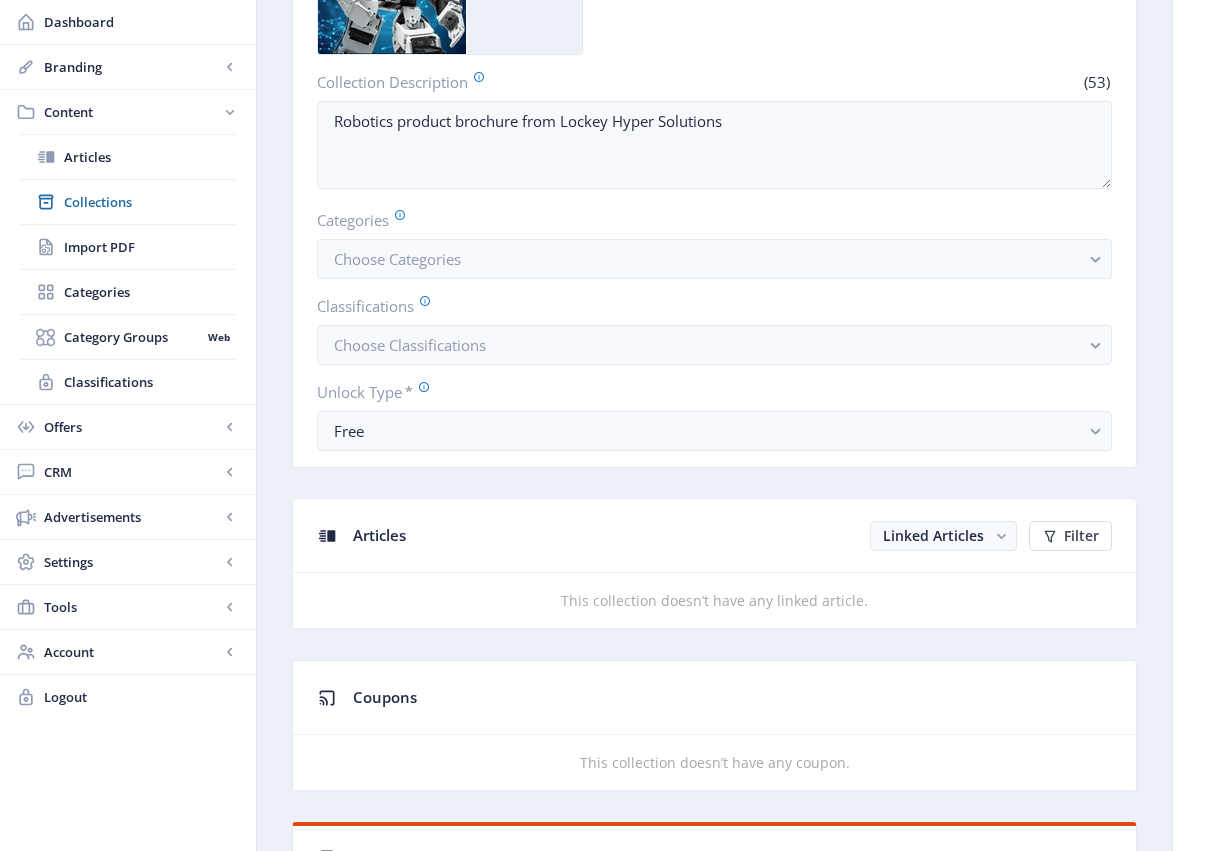 scroll, scrollTop: 0, scrollLeft: 0, axis: both 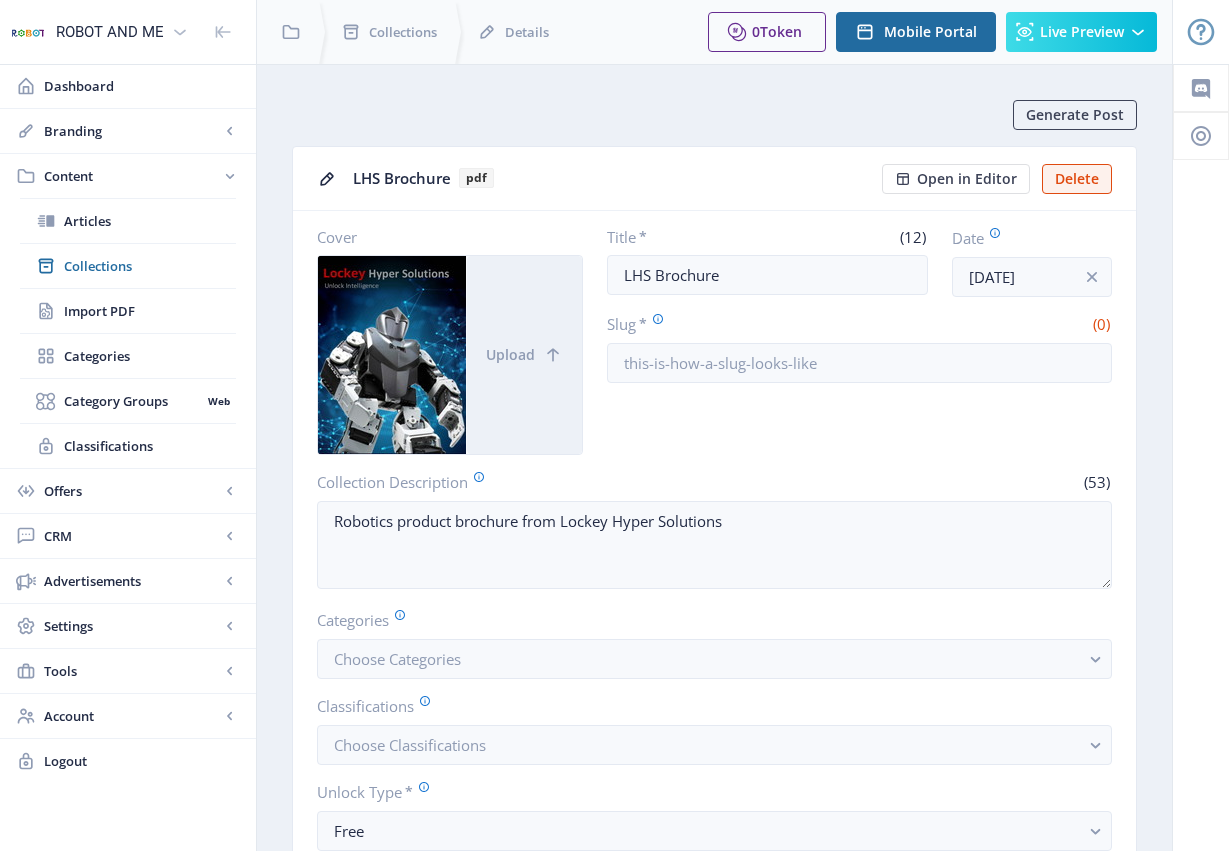 click on "Generate Post" 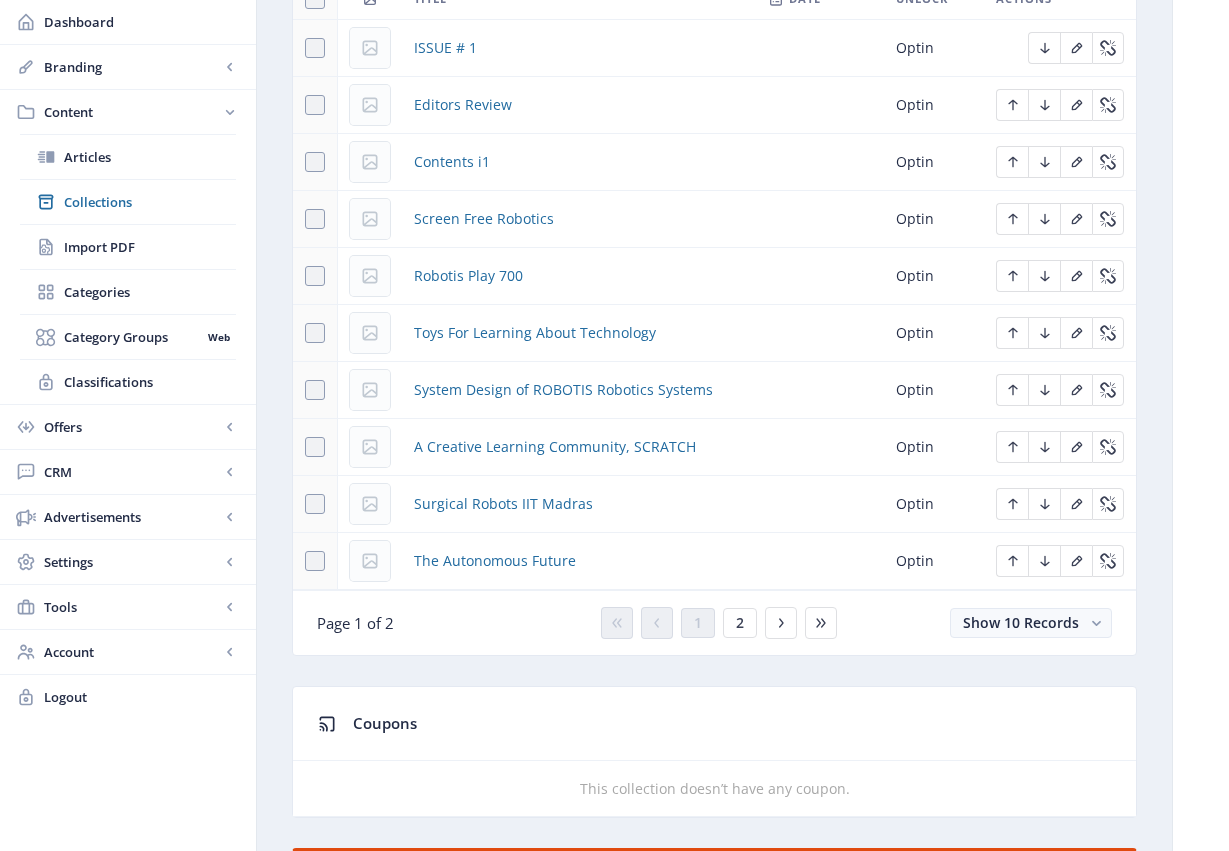 scroll, scrollTop: 0, scrollLeft: 0, axis: both 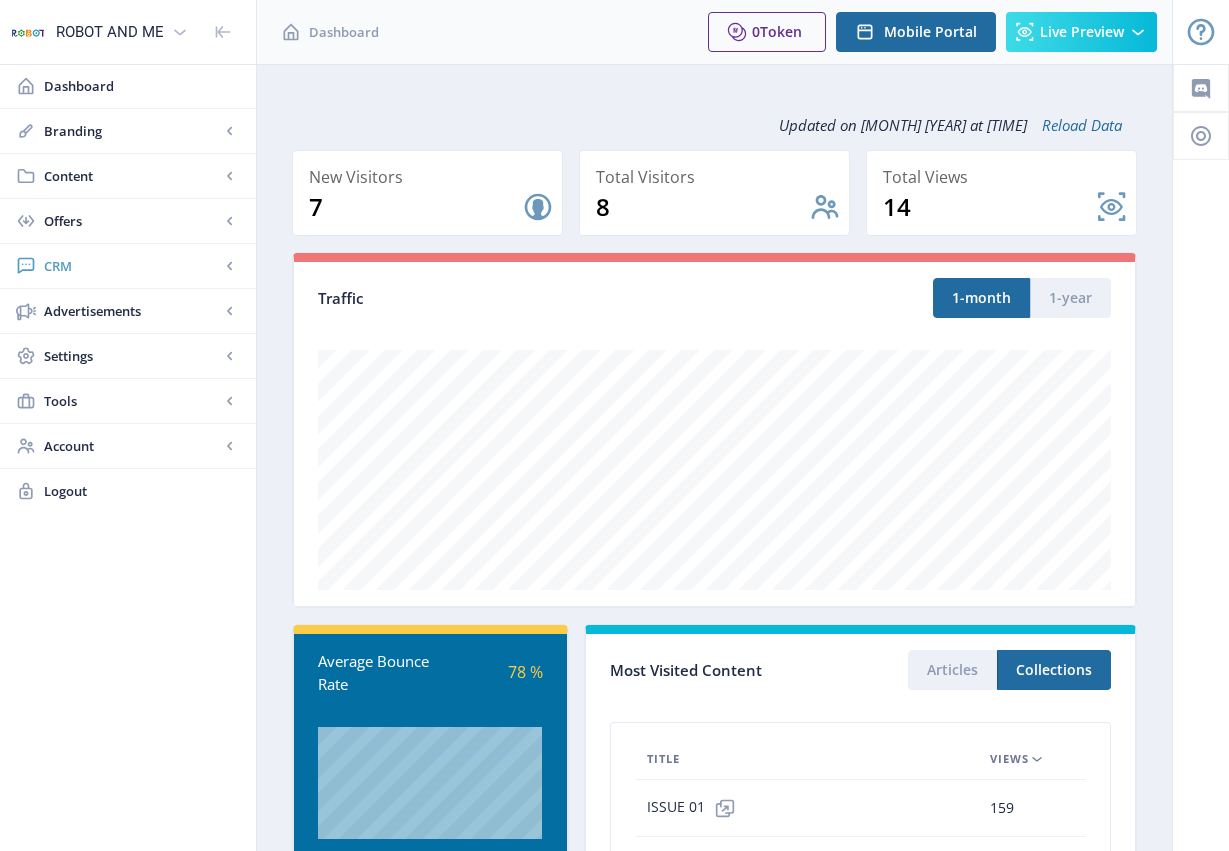 click 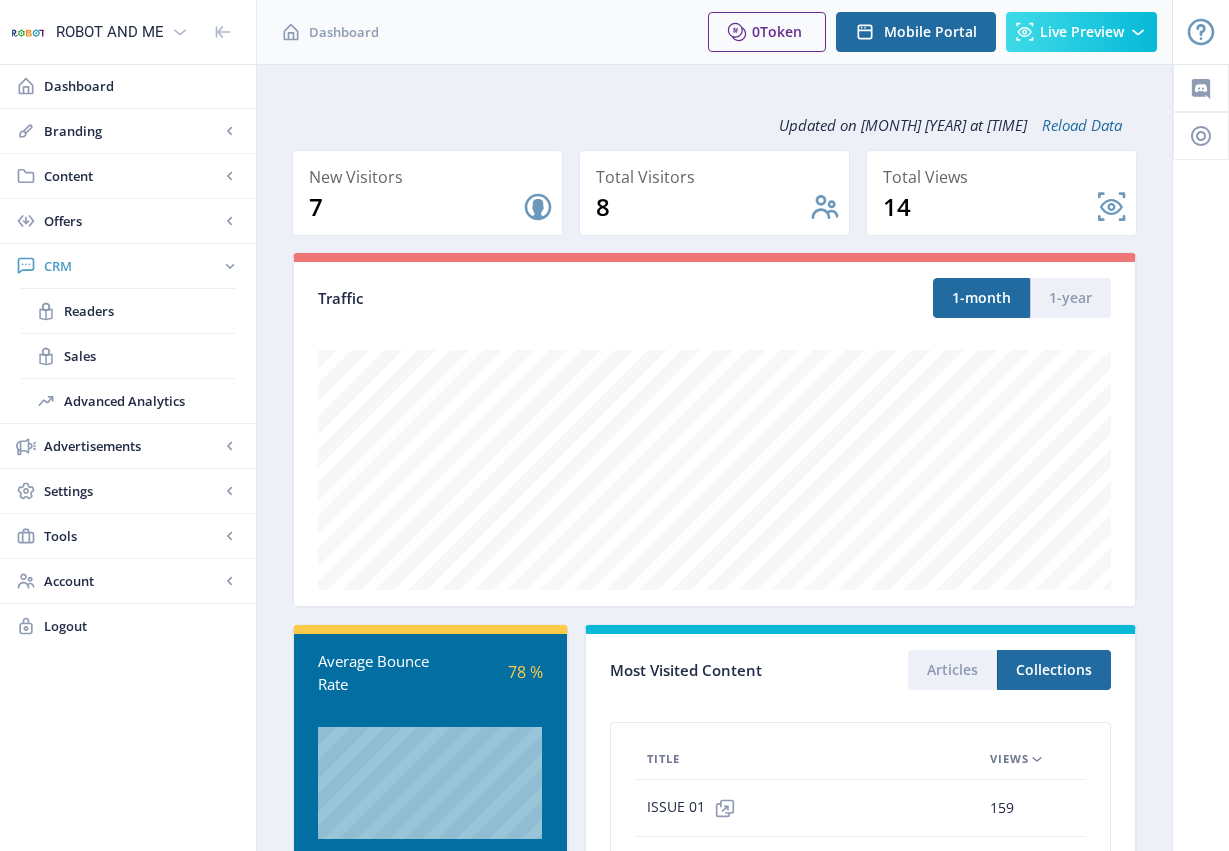 click 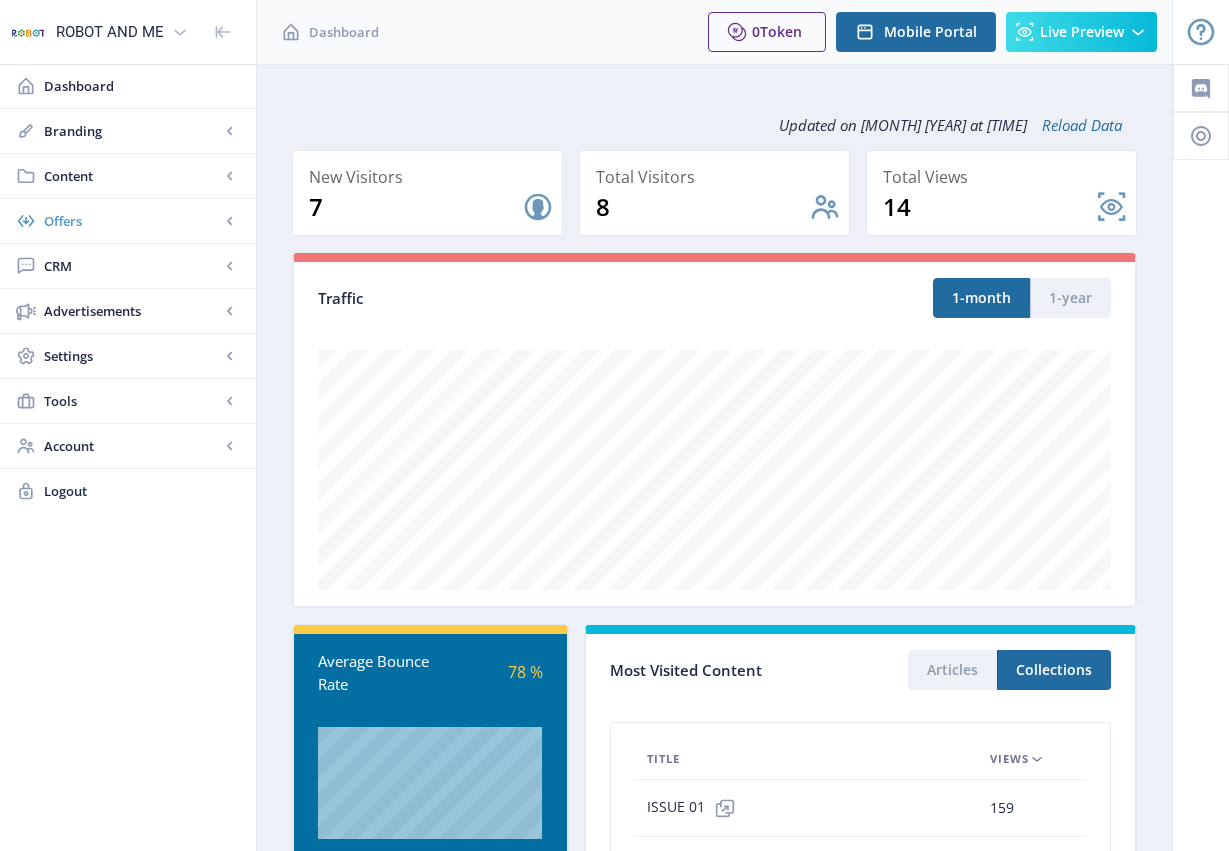 click 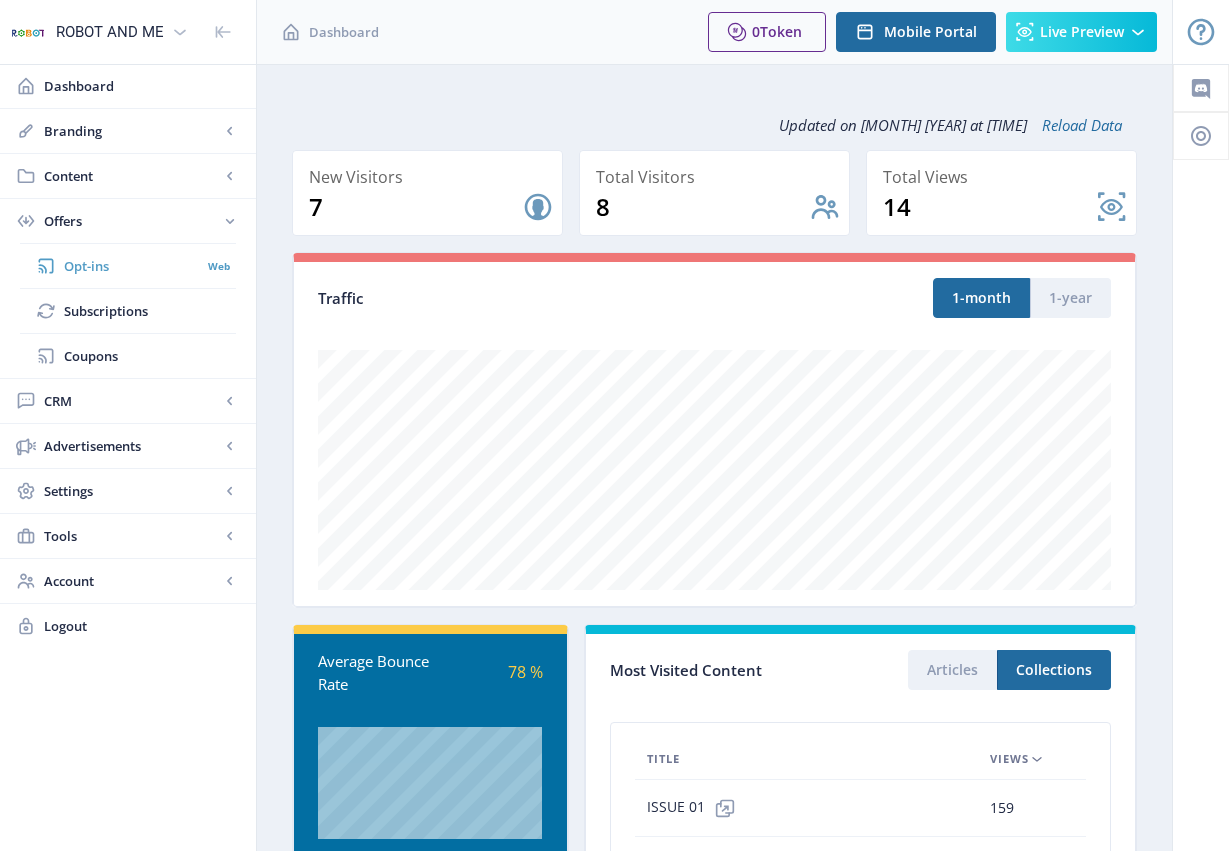 click on "Opt-ins" at bounding box center (132, 266) 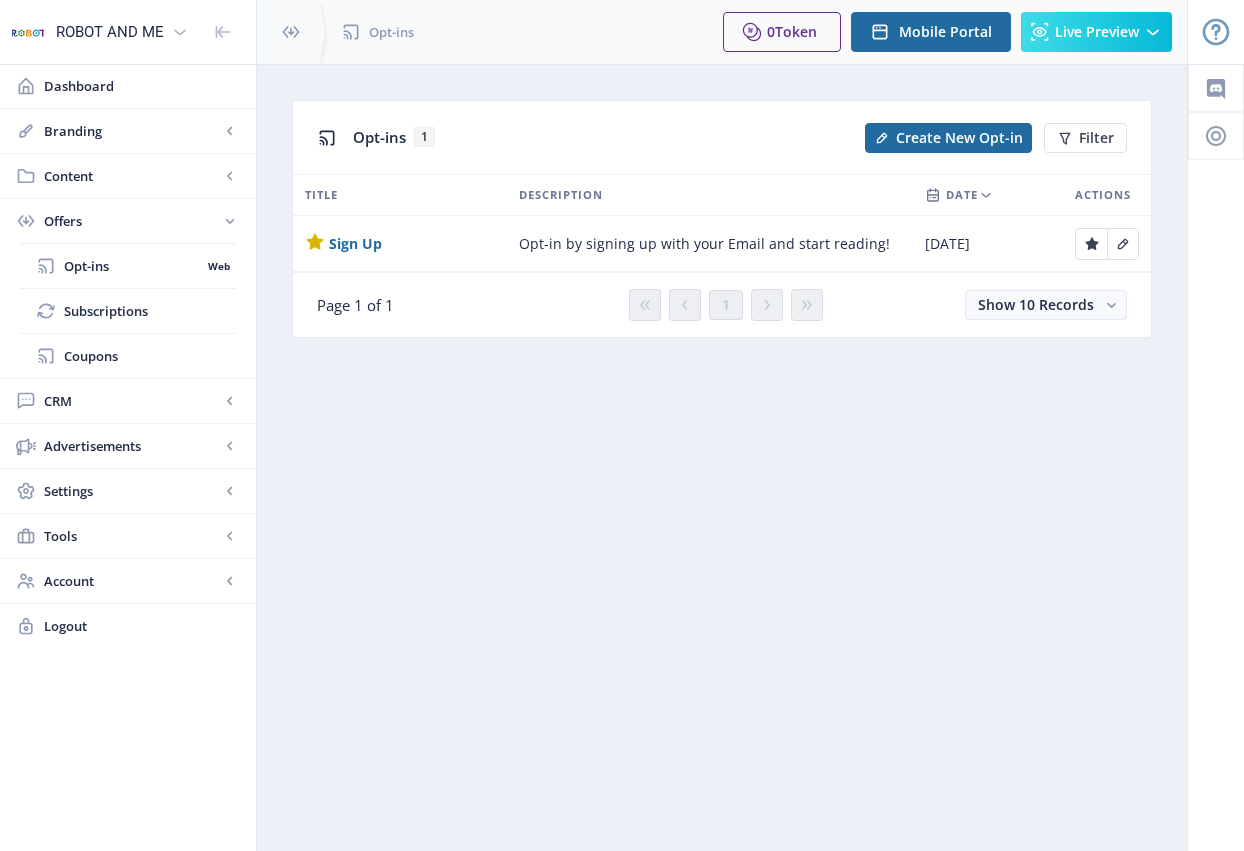 click on "[DATE]" at bounding box center [988, 244] 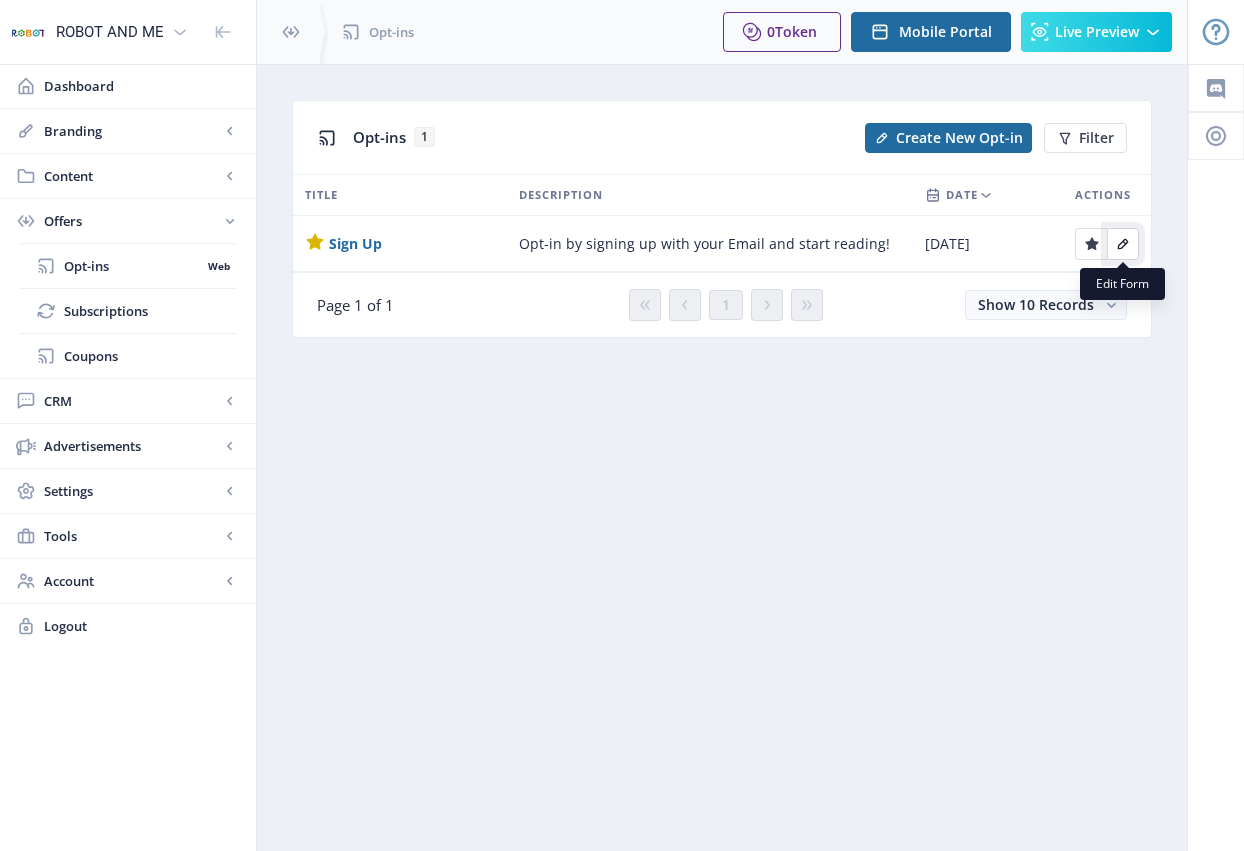 click 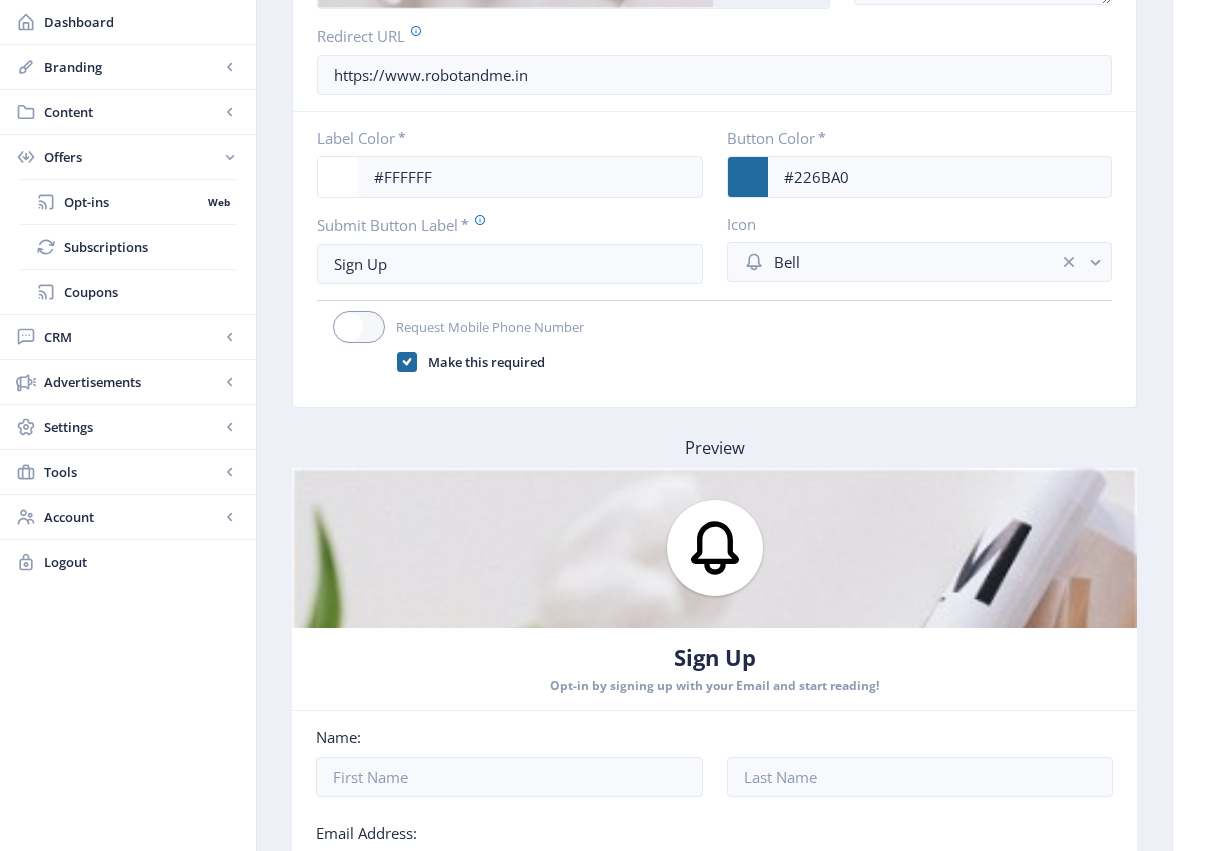 scroll, scrollTop: 0, scrollLeft: 0, axis: both 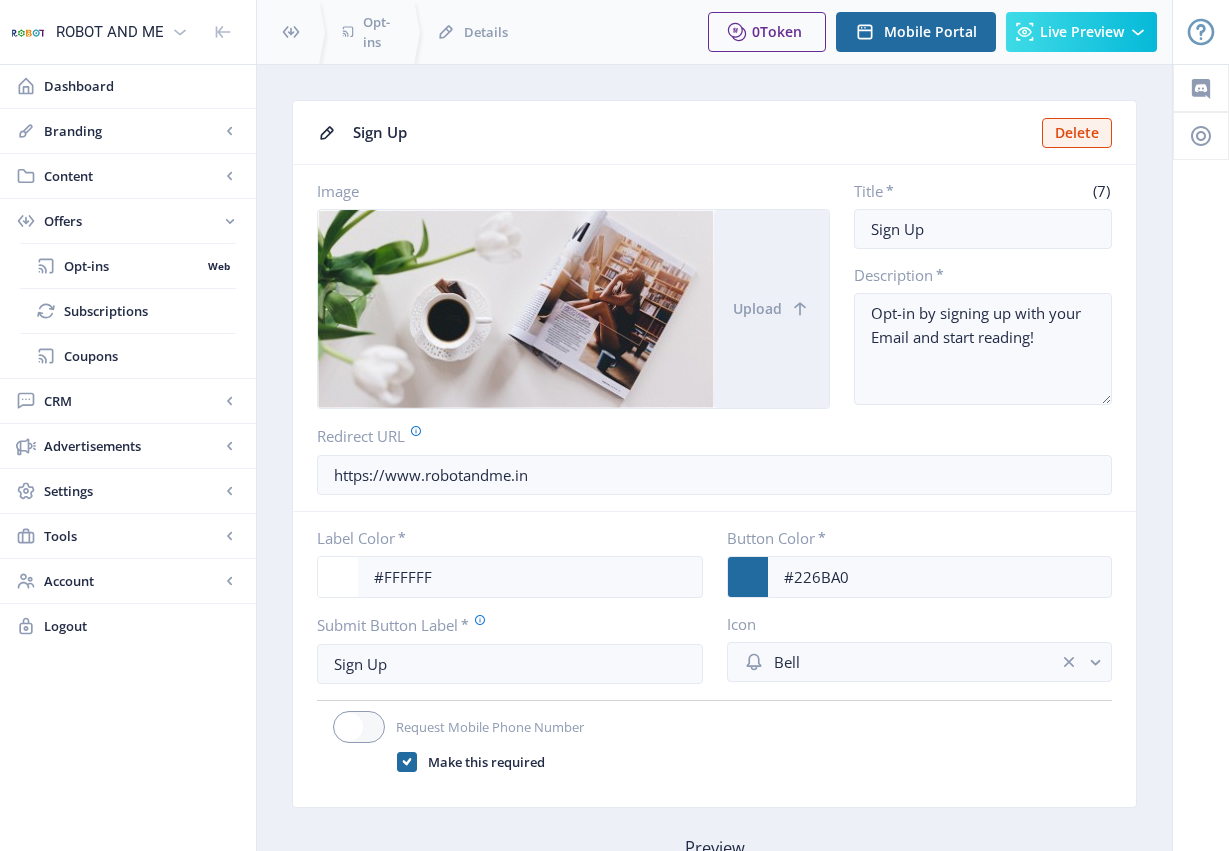click on "Sign Up" 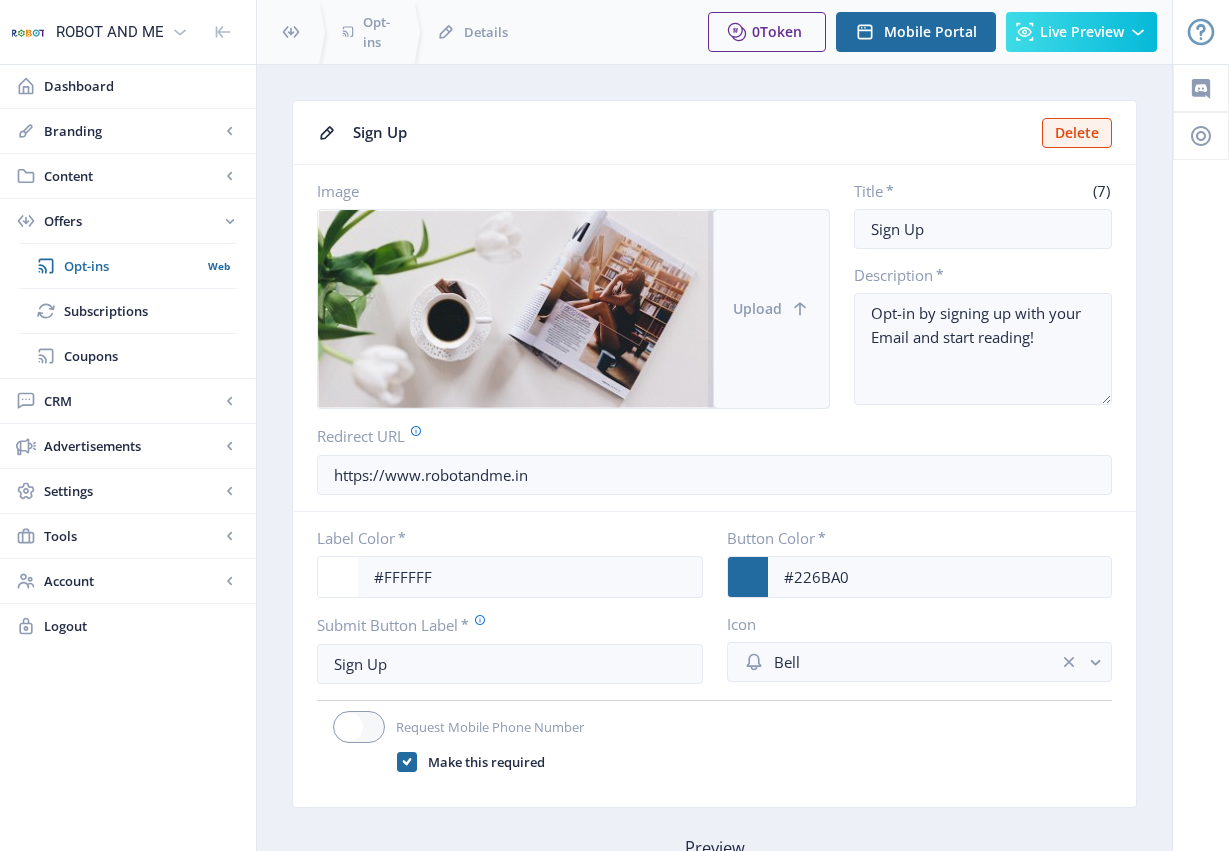 click on "Upload" at bounding box center (757, 309) 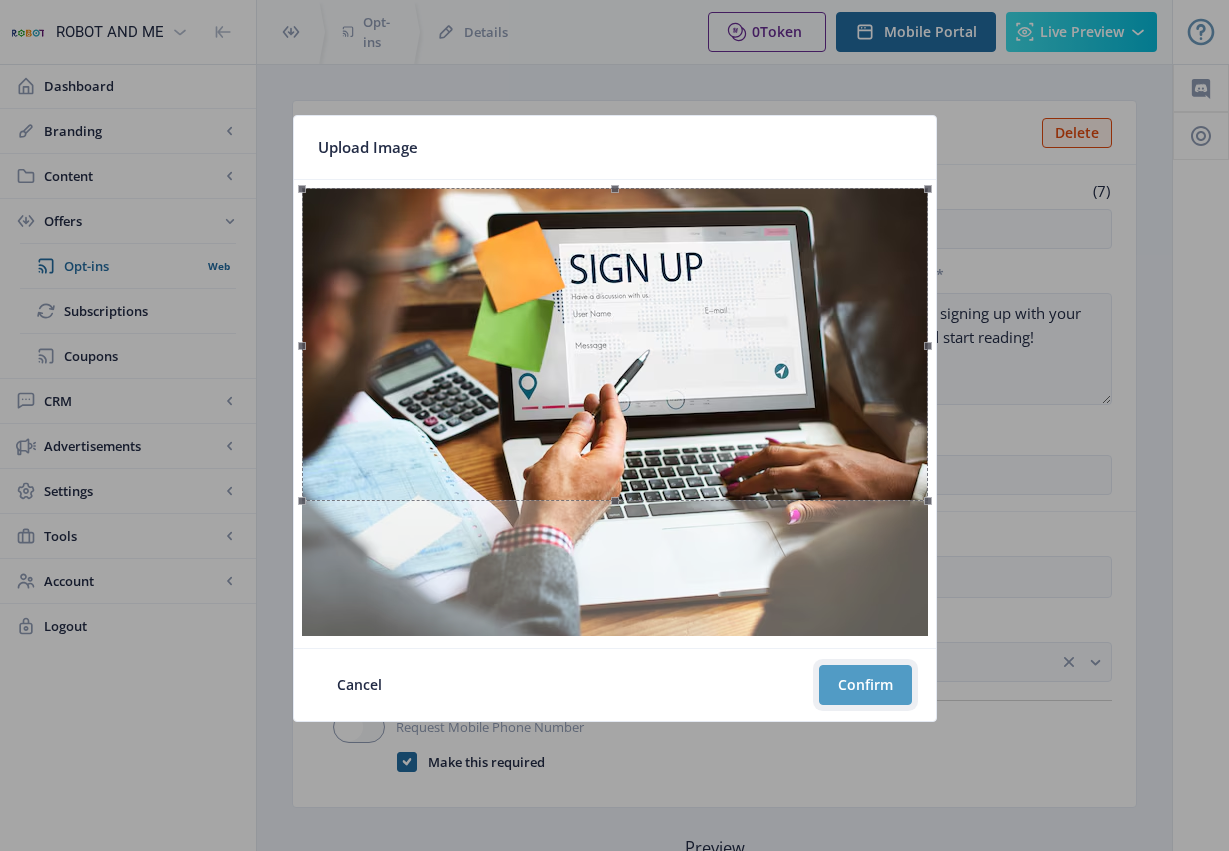 click on "Confirm" 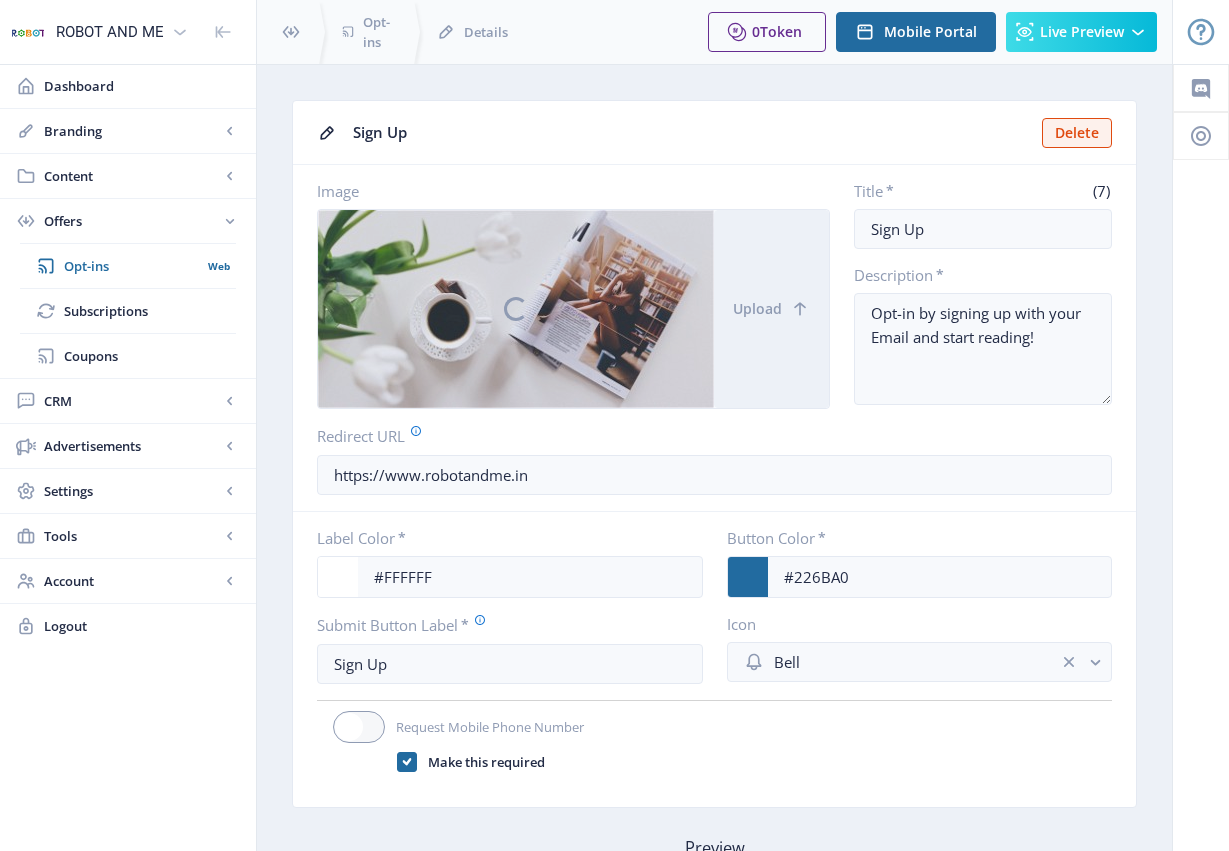 click on "Sign Up Delete Image Upload Title * (7) Sign Up Description * Opt-in by signing up with your Email and start reading! Redirect URL https://www.robotandme.in Label Color * #FFFFFF Button Color * #226BA0 Submit Button Label * Sign Up Icon Bell Request Mobile Phone Number Make this required Preview Sign Up Opt-in by signing up with your Email and start reading! Name: Email Address: Sign Up Articles Collections Articles 108 Linked Articles Filter Title Date Unlock Actions i12 IIT optin i12 Coral Reef Cottons optin i12 Open Platform for Robot Development optin i12 ROBOTIS GAEMI 0 optin ISSUE # 12 optin Content i12 optin i11 IIT optin i11 Coral Reef Cottons optin i11 Open Platform for Robot Development optin Content i11 optin Page 1 of 11 1 2 3 4 5 Show 10 Records Collections 13 Linked Collections Filter Title Date Unlock Actions ISSUE 06 [DATE] optin ISSUE 05 [DATE] optin ISSUE 04 [DATE] optin ISSUE 03 [DATE] optin ISSUE 02 [DATE] optin optin" at bounding box center [714, 1191] 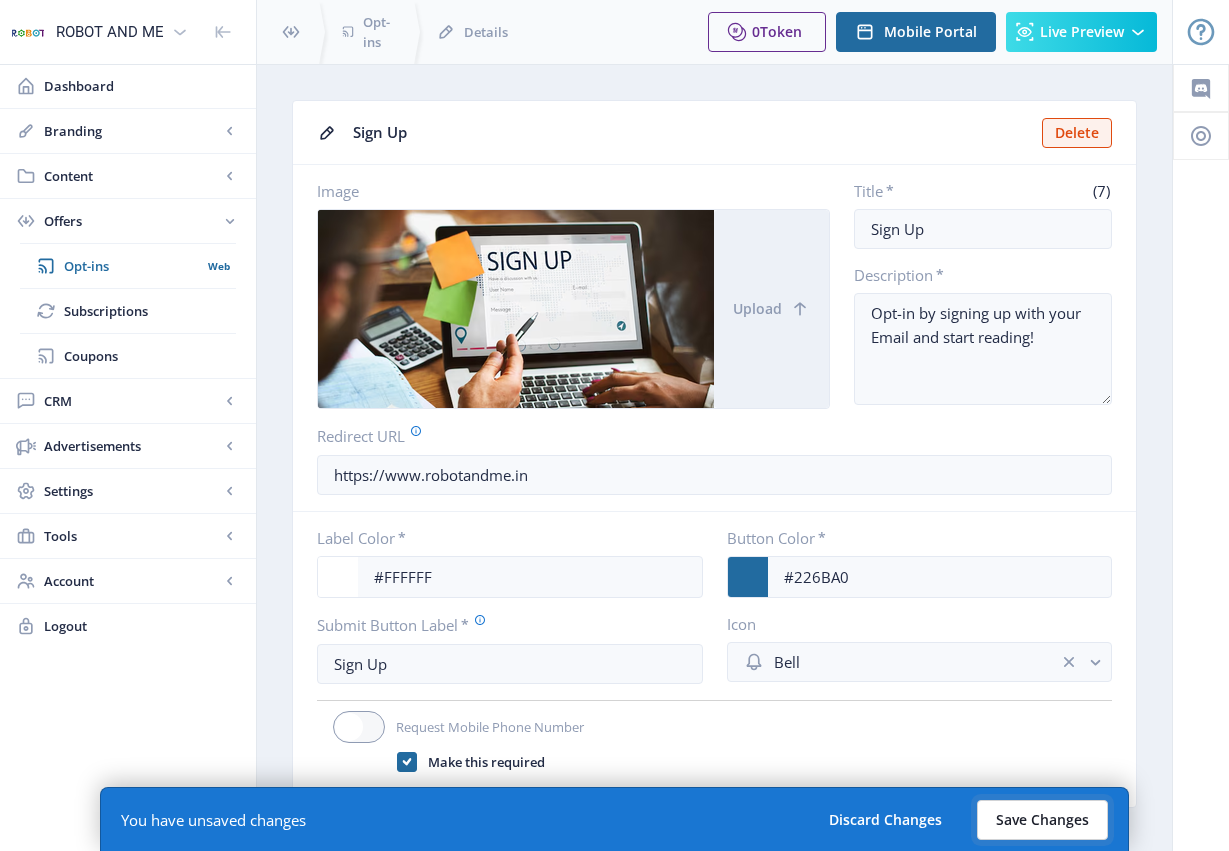 click on "Save Changes" 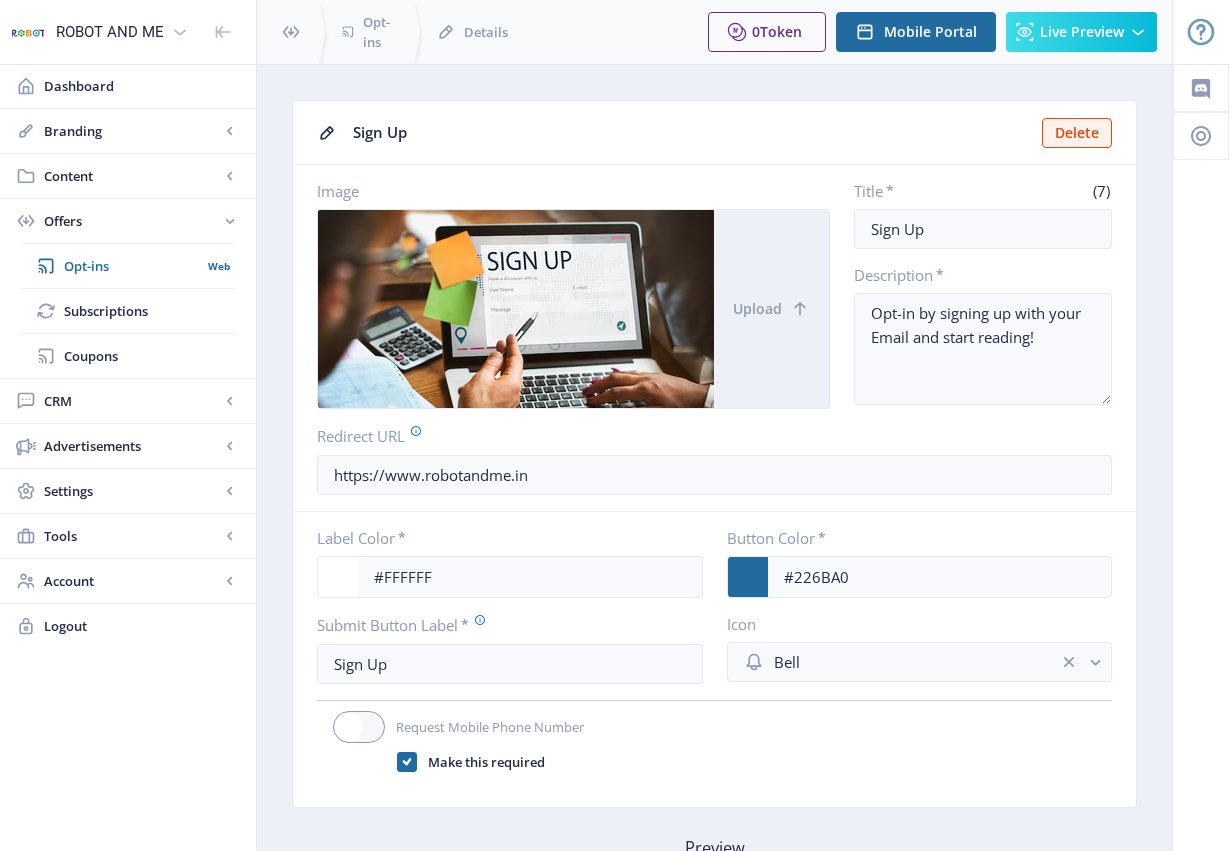 drag, startPoint x: 71, startPoint y: 728, endPoint x: 83, endPoint y: 723, distance: 13 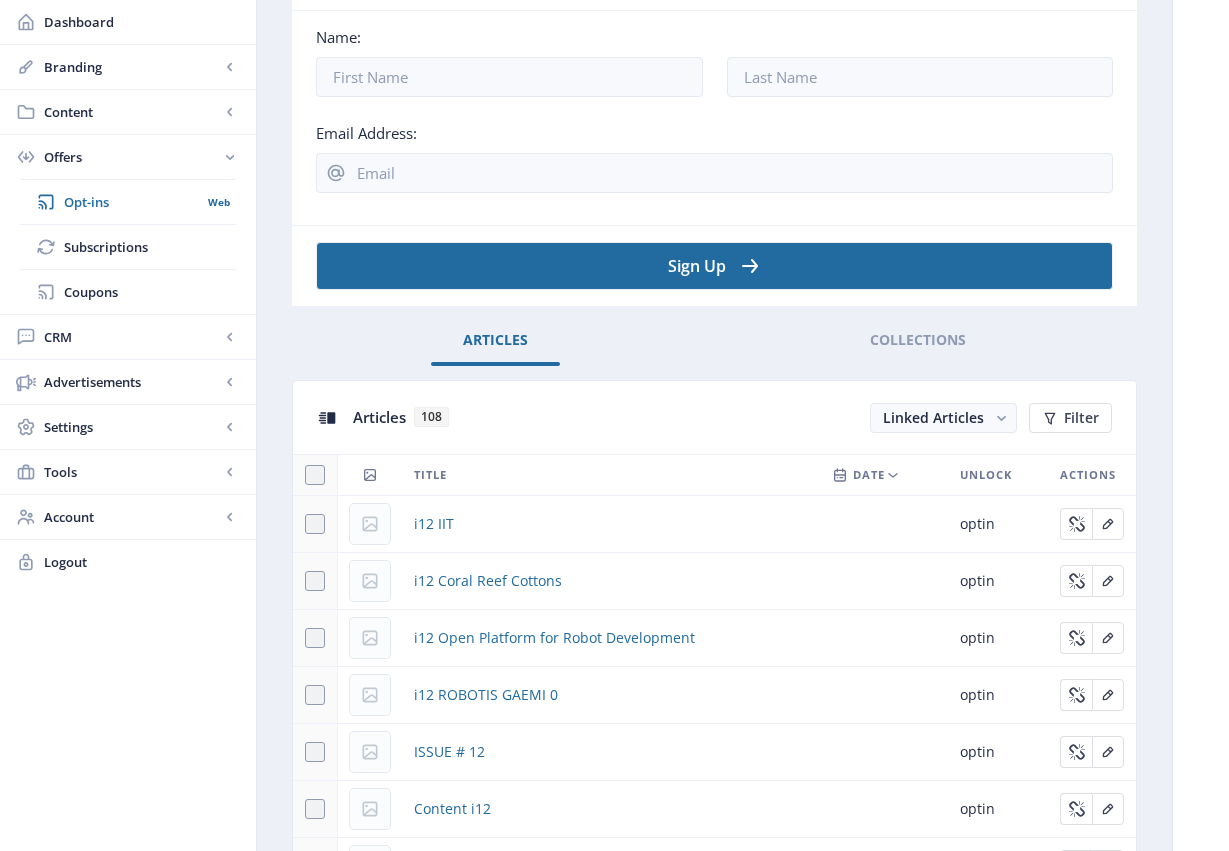 scroll, scrollTop: 0, scrollLeft: 0, axis: both 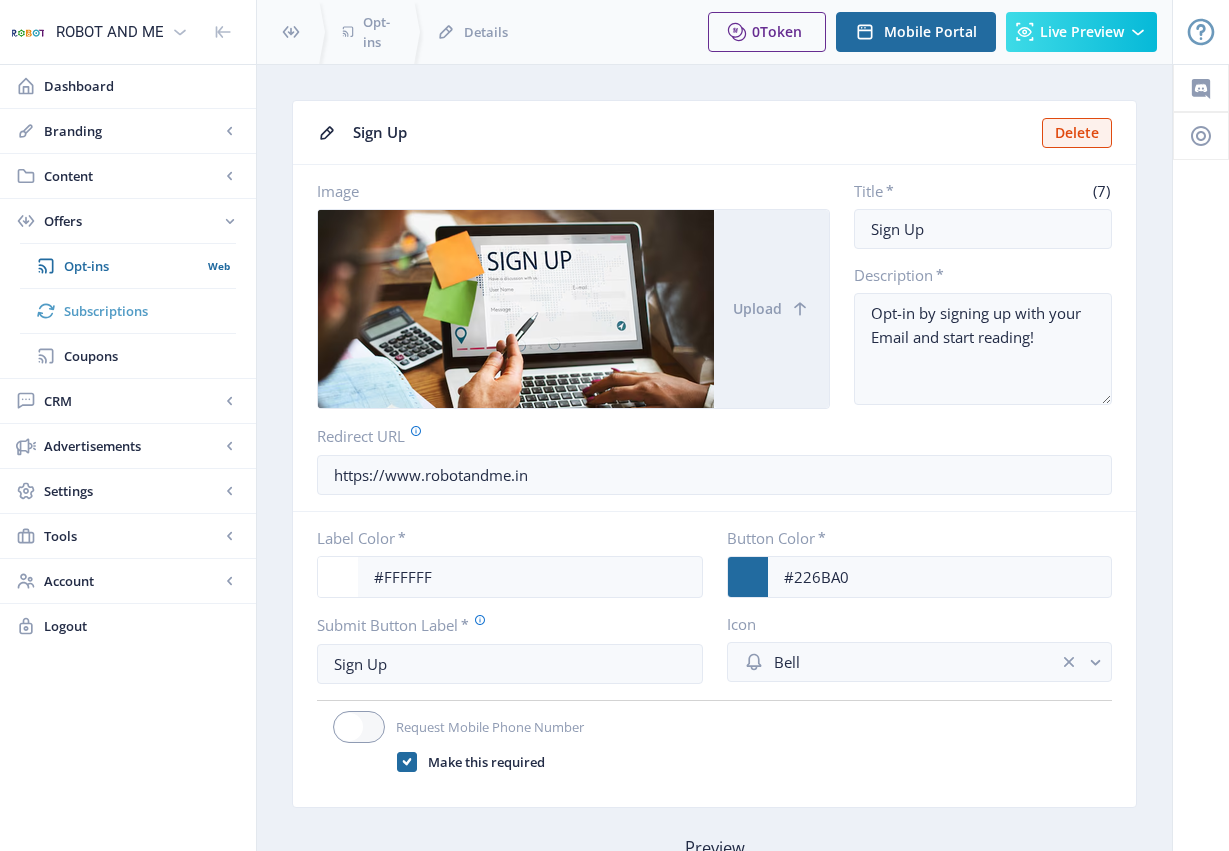 click on "Subscriptions" at bounding box center [150, 311] 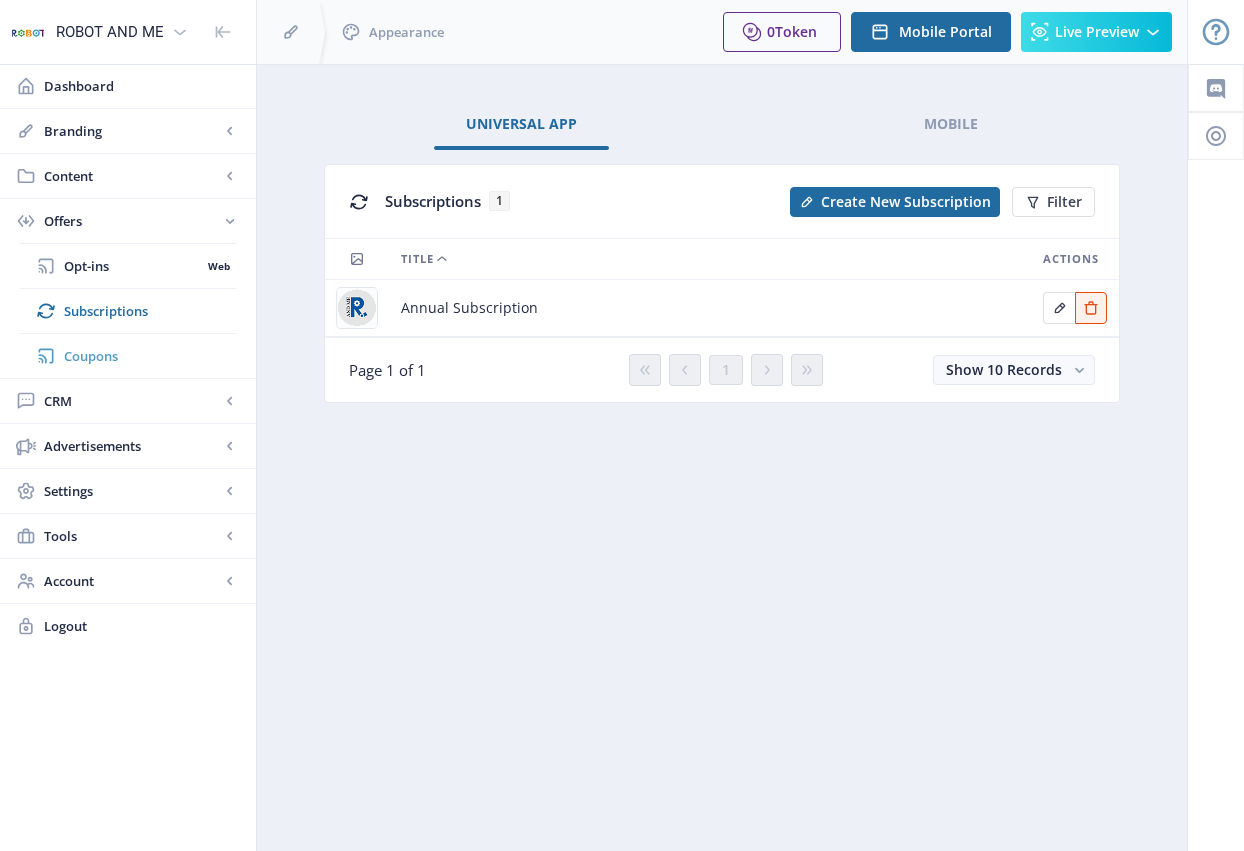 click on "Coupons" at bounding box center [150, 356] 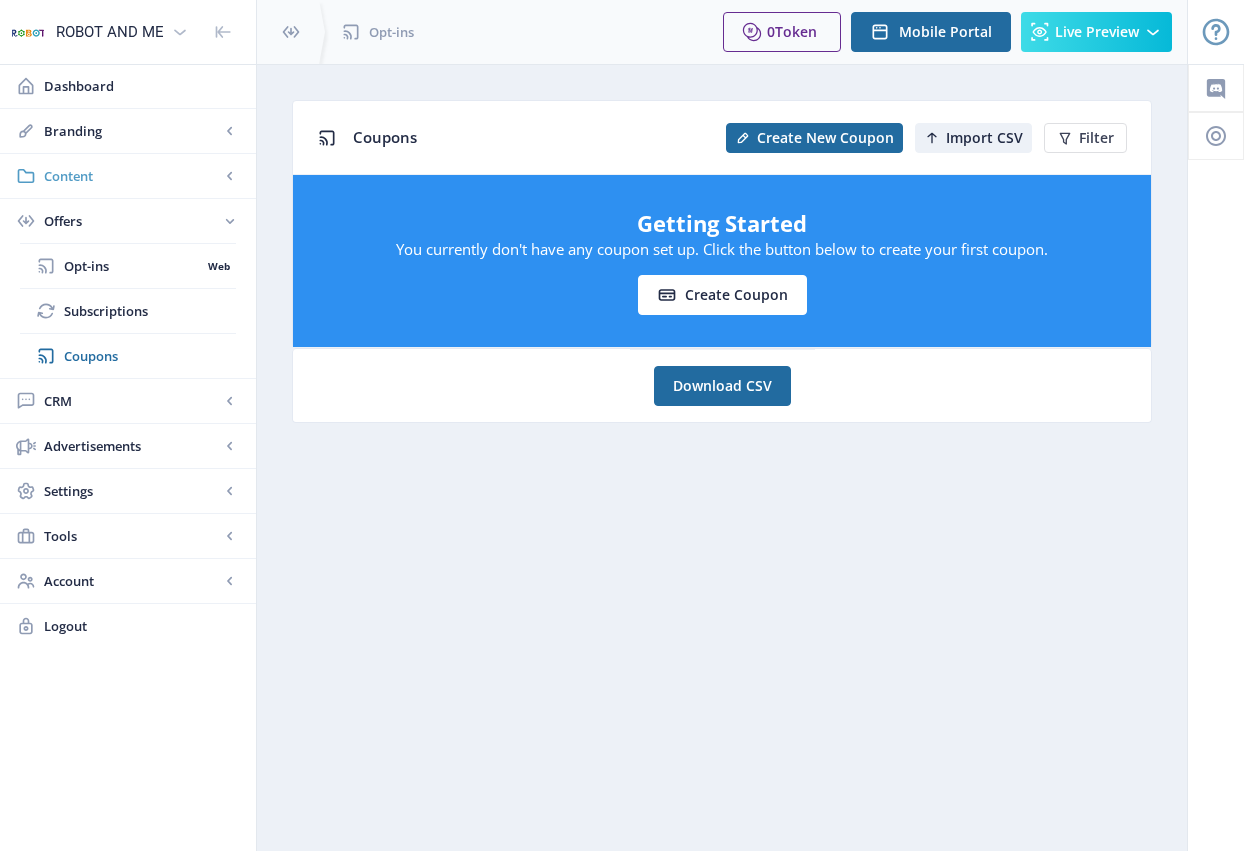 click on "Content" at bounding box center (132, 176) 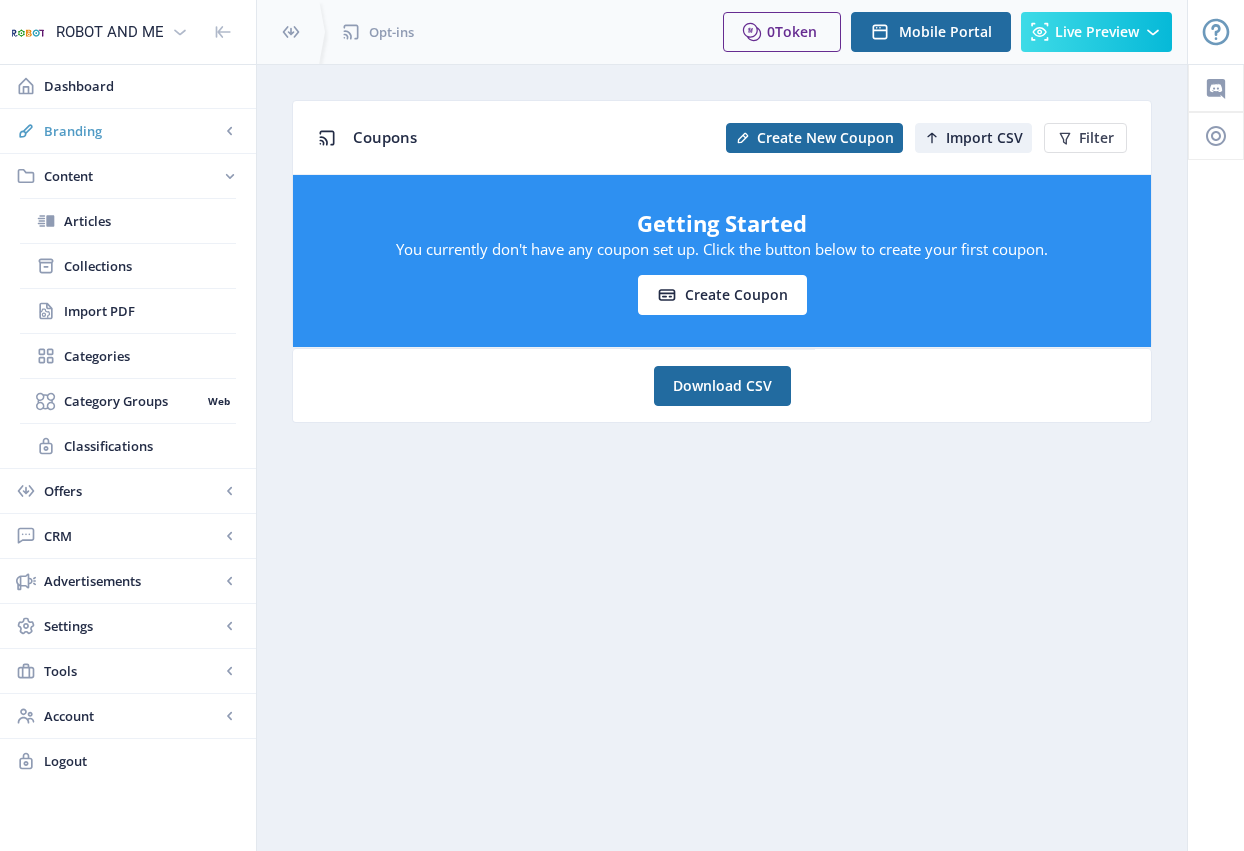 click on "Branding" at bounding box center [132, 131] 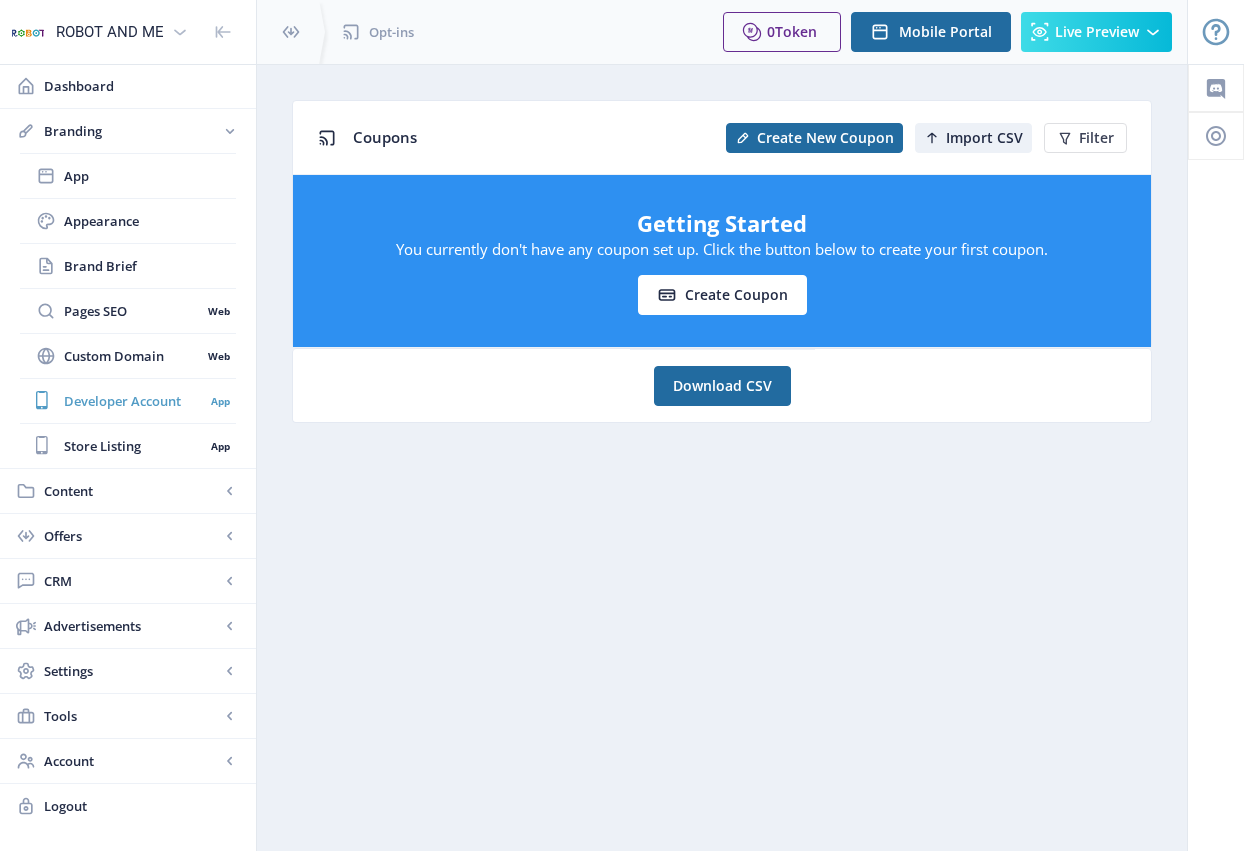 click on "Developer Account" at bounding box center [134, 401] 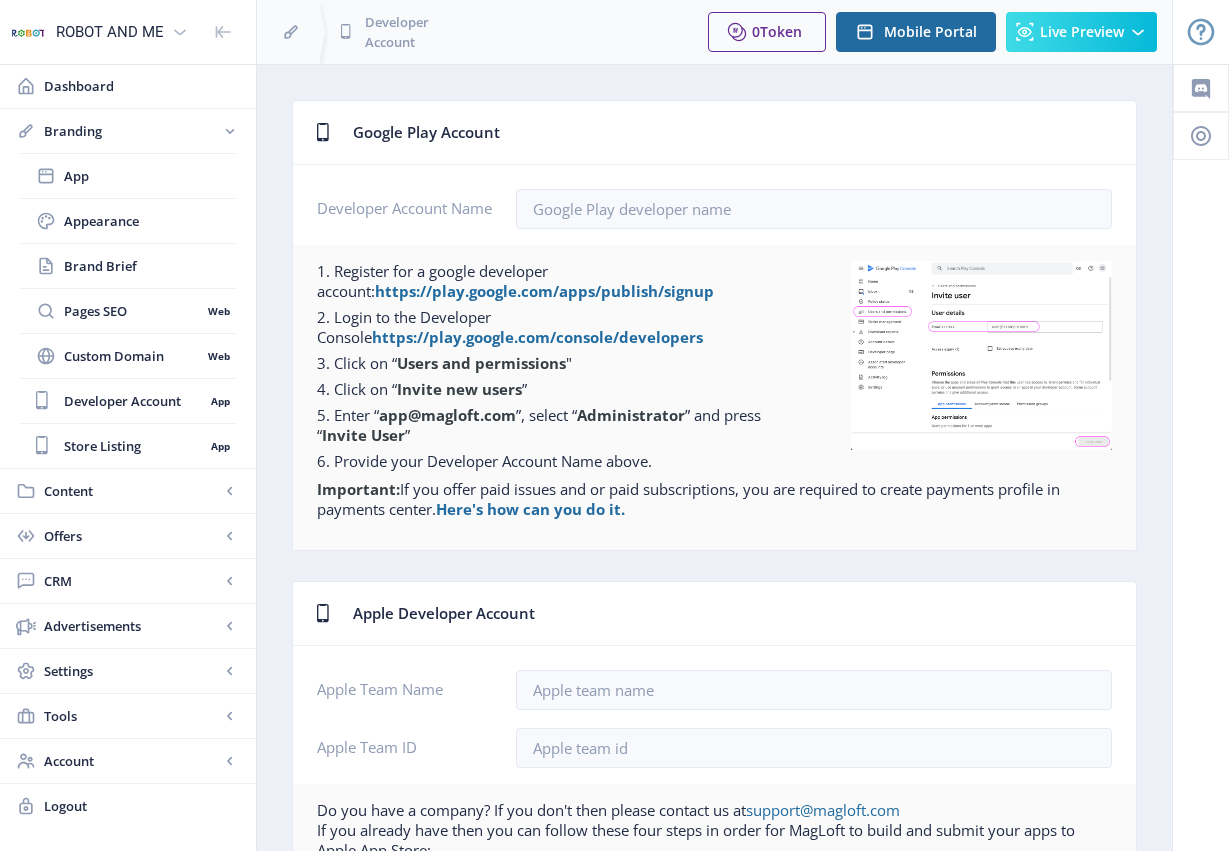 click on "Google Play Account Developer Account Name 1. Register for a google developer account: https://play.google.com/apps/publish/signup 2. Login to the Developer Console https://play.google.com/console/developers 3. Click on “ Users and permissions " 4. Click on “ Invite new users ” 5. Enter “ [EMAIL] ”, select “ Administrator ” and press “ Invite User ” 6. Provide your Developer Account Name above. Important: If you offer paid issues and or paid subscriptions, you are required to create payments profile in payments center. Here's how can you do it. Apple Developer Account Apple Team Name Apple Team ID Do you have a company? If you don't then please contact us at [EMAIL] If you already have then you can follow these four steps in order for MagLoft to build and submit your apps to Apple App Store: 1. Retrieve your D-U-N-S number from Dun & Bradstreet https://www.dnb.com/duns-number.html Verify Amazon Appstore Account" at bounding box center [714, 872] 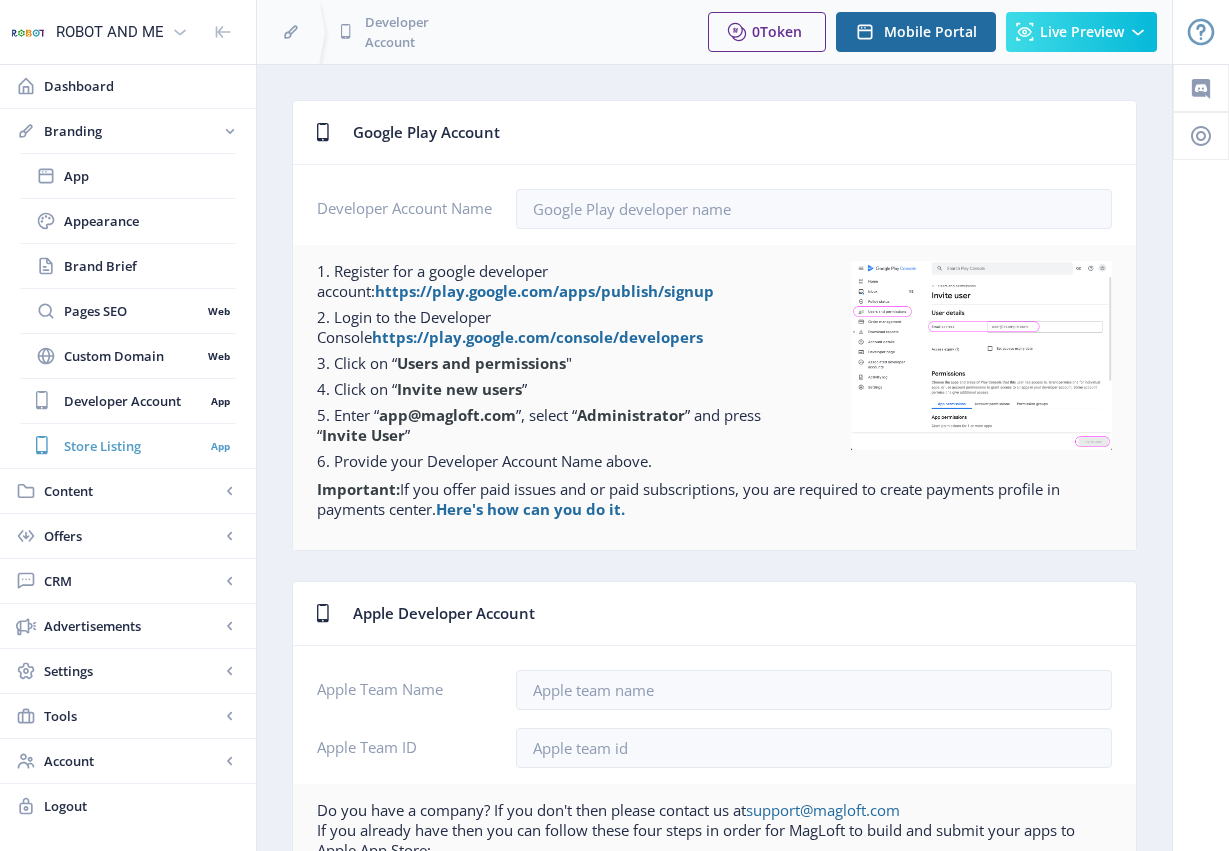 click on "Store Listing" at bounding box center [134, 446] 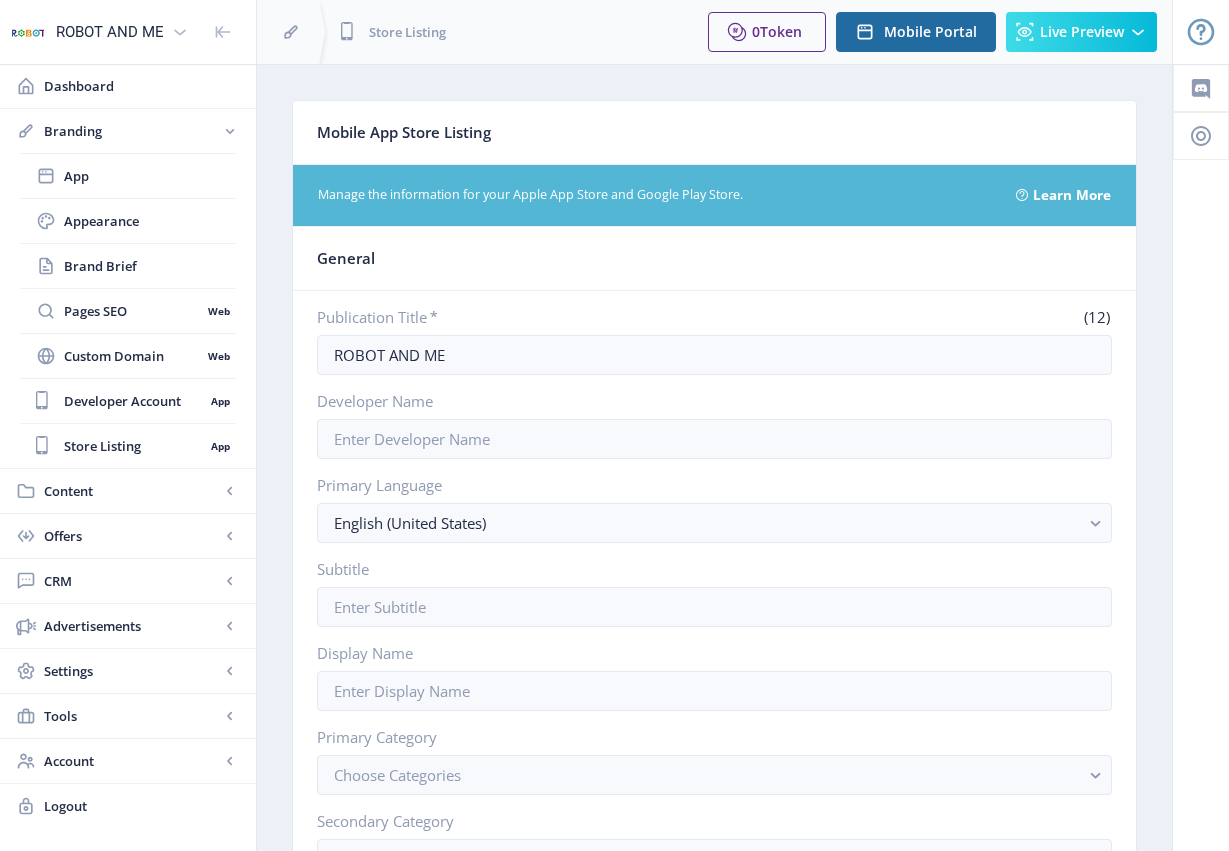 click on "Mobile App Store Listing Manage the information for your Apple App Store and Google Play Store. Learn More General Publication Title * (12) ROBOT AND ME Developer Name Primary Language English (United States) Subtitle Display Name Primary Category Choose Categories Secondary Category Choose Categories Keywords * Description Promotional Text Info Tab Description Links Support Email Support URL Support URL http://www.your-website.com/ Privacy URL Terms of use URL Ratings Cartoon or Fantasy Violence Choose Cartoon or Fantasy Violence Realistic Violence Choose Realistic Violence Sexual Content or Nudity Choose Sexual Content or Nudity Profanity or Crude Humor Choose Profanity or Crude Humor Alcohol, Tobacco, or Drug Use or References Mature/Suggestive Themes" at bounding box center (714, 2592) 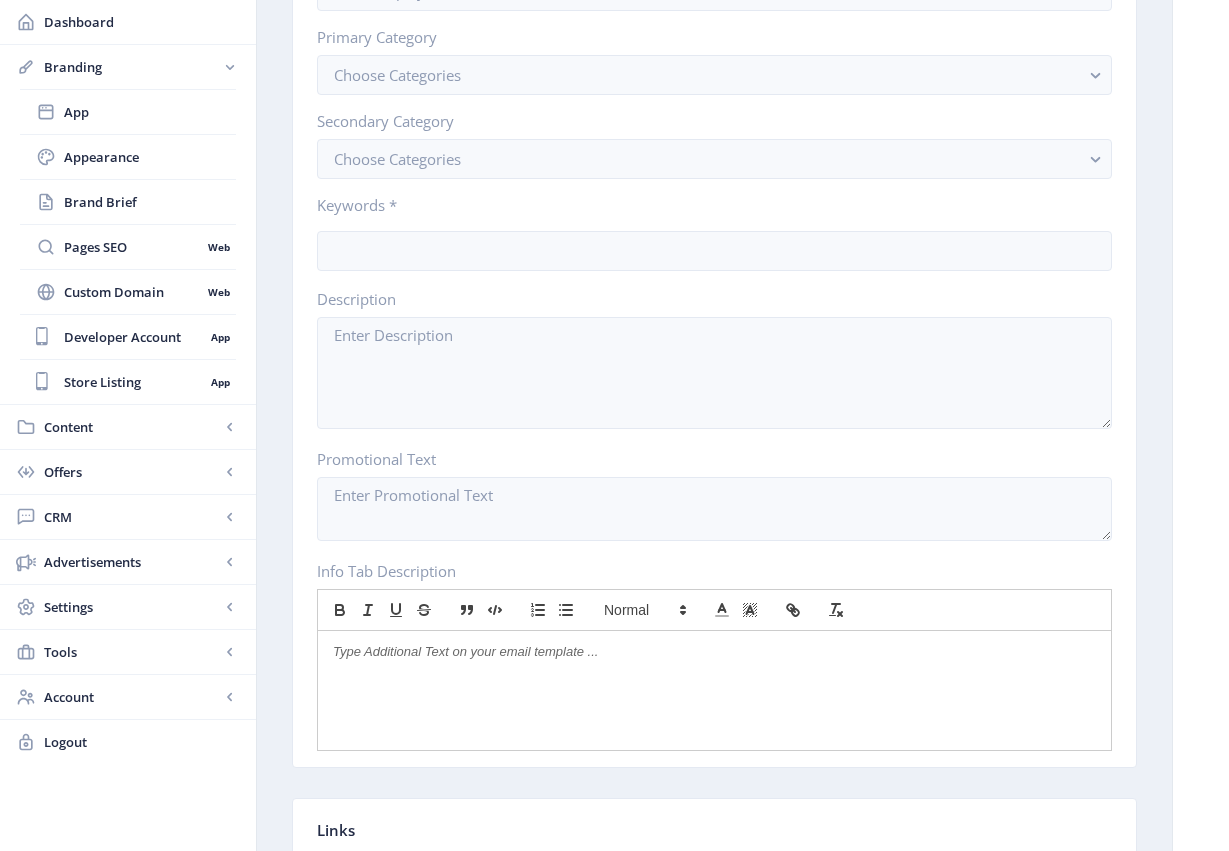 scroll, scrollTop: 0, scrollLeft: 0, axis: both 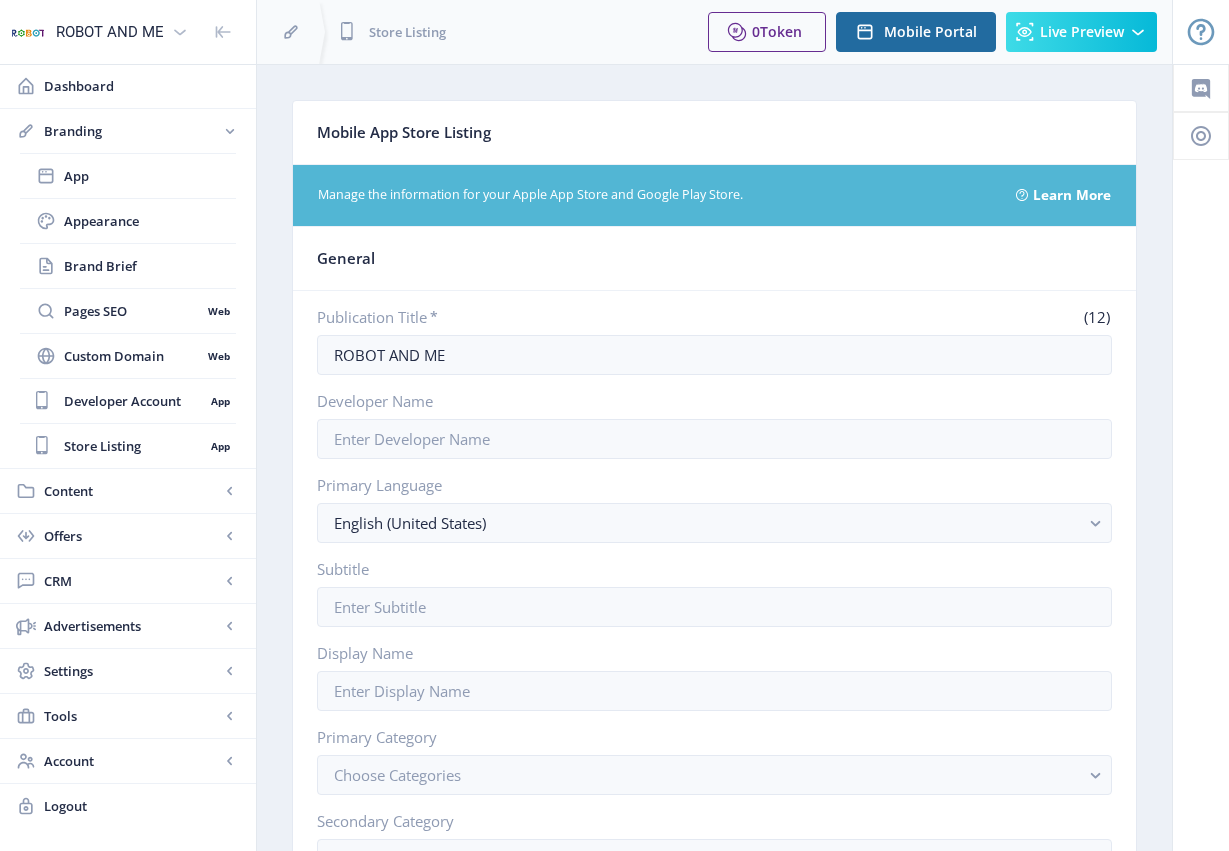 click on "Mobile App Store Listing Manage the information for your Apple App Store and Google Play Store. Learn More General Publication Title * (12) ROBOT AND ME Developer Name Primary Language English (United States) Subtitle Display Name Primary Category Choose Categories Secondary Category Choose Categories Keywords * Description Promotional Text Info Tab Description Links Support Email Support URL Support URL http://www.your-website.com/ Privacy URL Terms of use URL Ratings Cartoon or Fantasy Violence Choose Cartoon or Fantasy Violence Realistic Violence Choose Realistic Violence Sexual Content or Nudity Choose Sexual Content or Nudity Profanity or Crude Humor Choose Profanity or Crude Humor Alcohol, Tobacco, or Drug Use or References Mature/Suggestive Themes" at bounding box center (714, 2742) 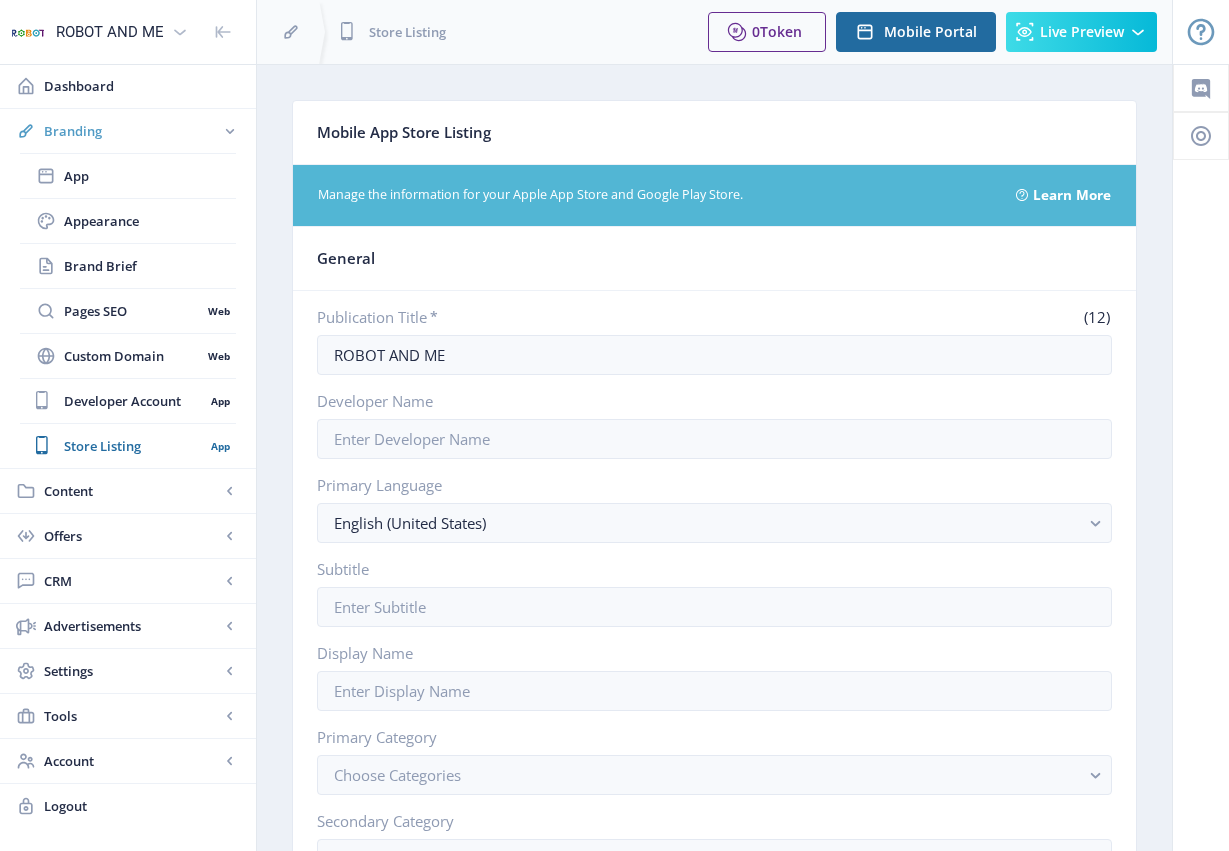 click 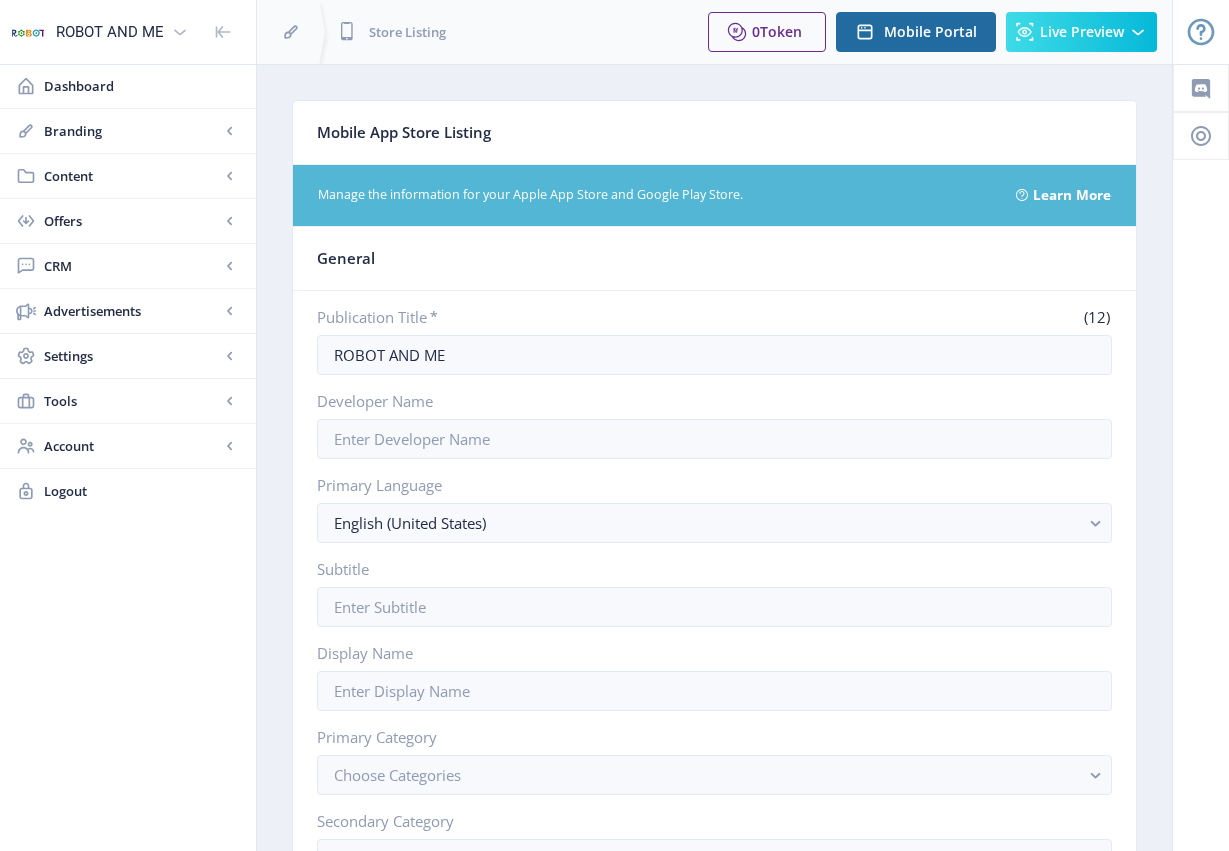 click on "Mobile App Store Listing Manage the information for your Apple App Store and Google Play Store. Learn More General Publication Title * (12) ROBOT AND ME Developer Name Primary Language English (United States) Subtitle Display Name Primary Category Choose Categories Secondary Category Choose Categories Keywords * Description Promotional Text Info Tab Description Links Support Email Support URL Support URL http://www.your-website.com/ Privacy URL Terms of use URL Ratings Cartoon or Fantasy Violence Choose Cartoon or Fantasy Violence Realistic Violence Choose Realistic Violence Sexual Content or Nudity Choose Sexual Content or Nudity Profanity or Crude Humor Choose Profanity or Crude Humor Alcohol, Tobacco, or Drug Use or References Mature/Suggestive Themes" at bounding box center (714, 2742) 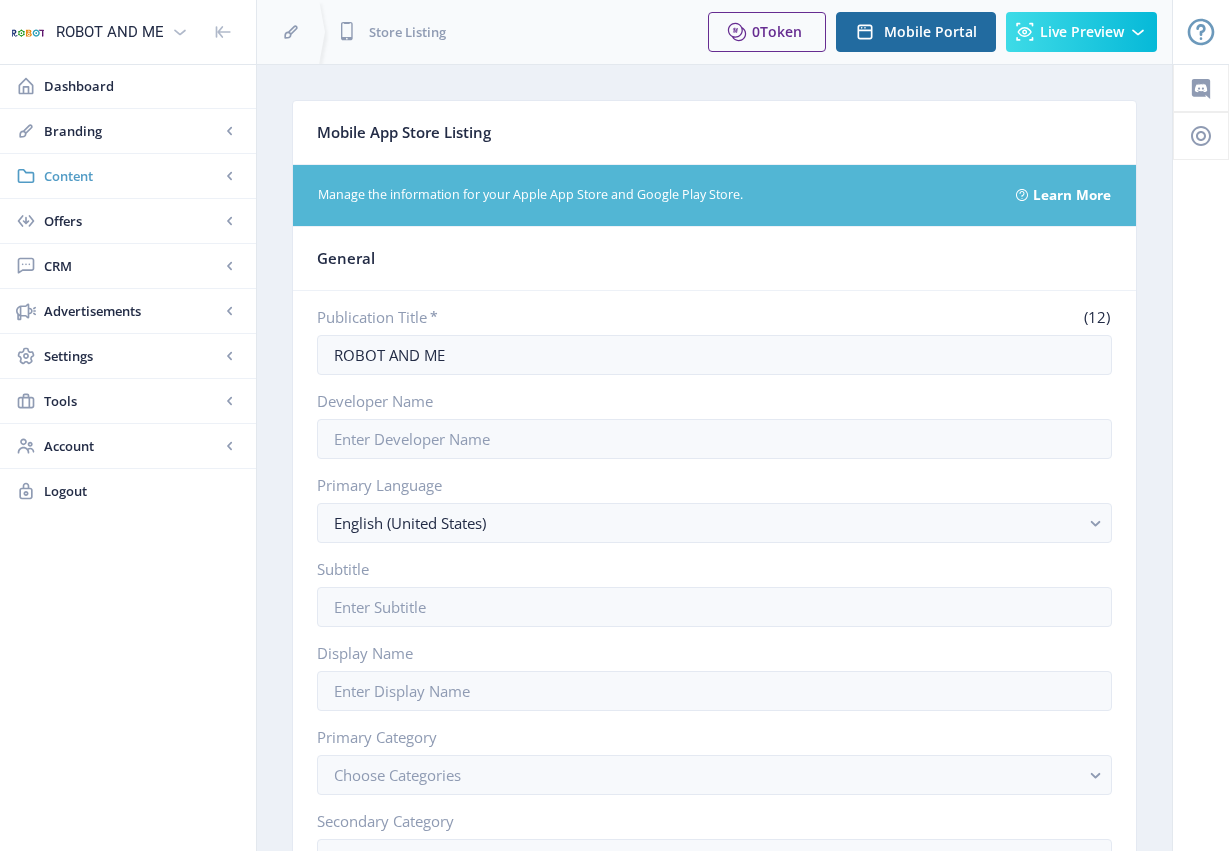 click on "Content" at bounding box center (132, 176) 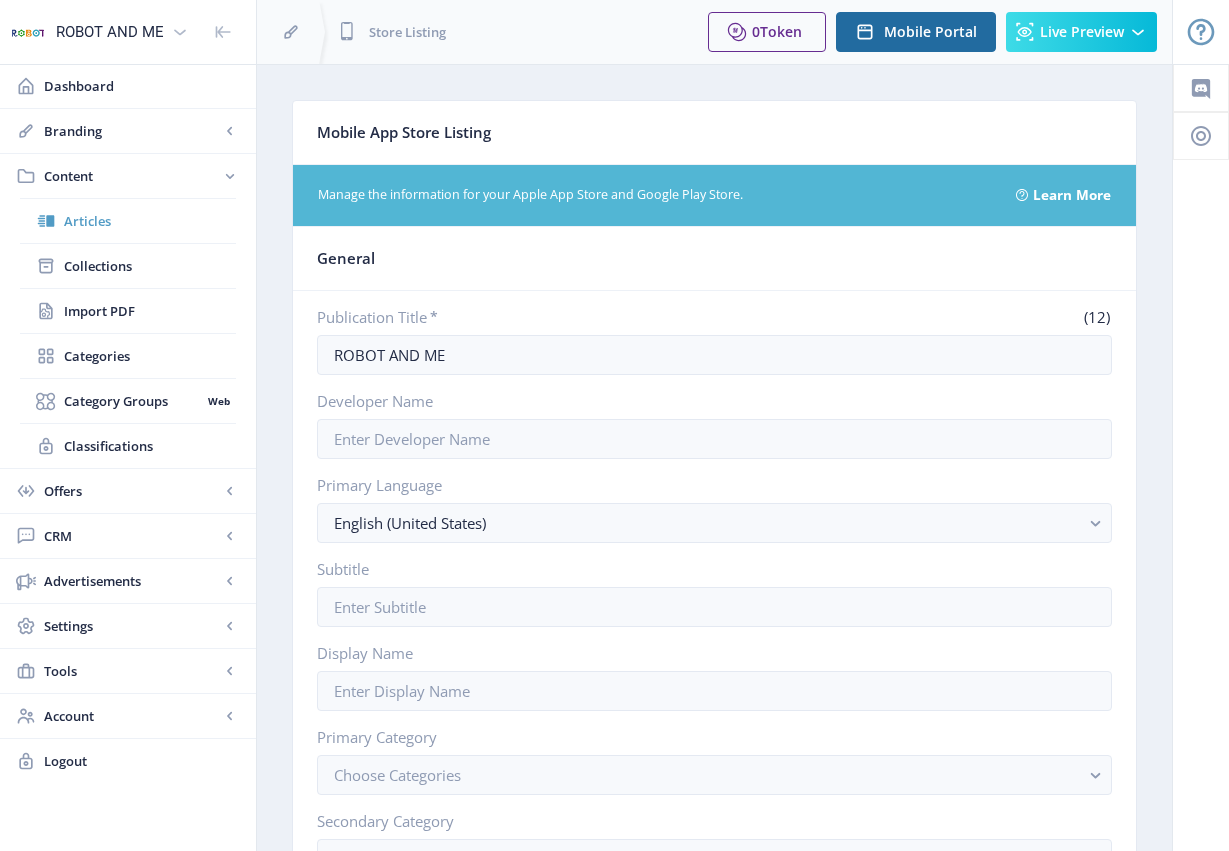 click on "Articles" at bounding box center (150, 221) 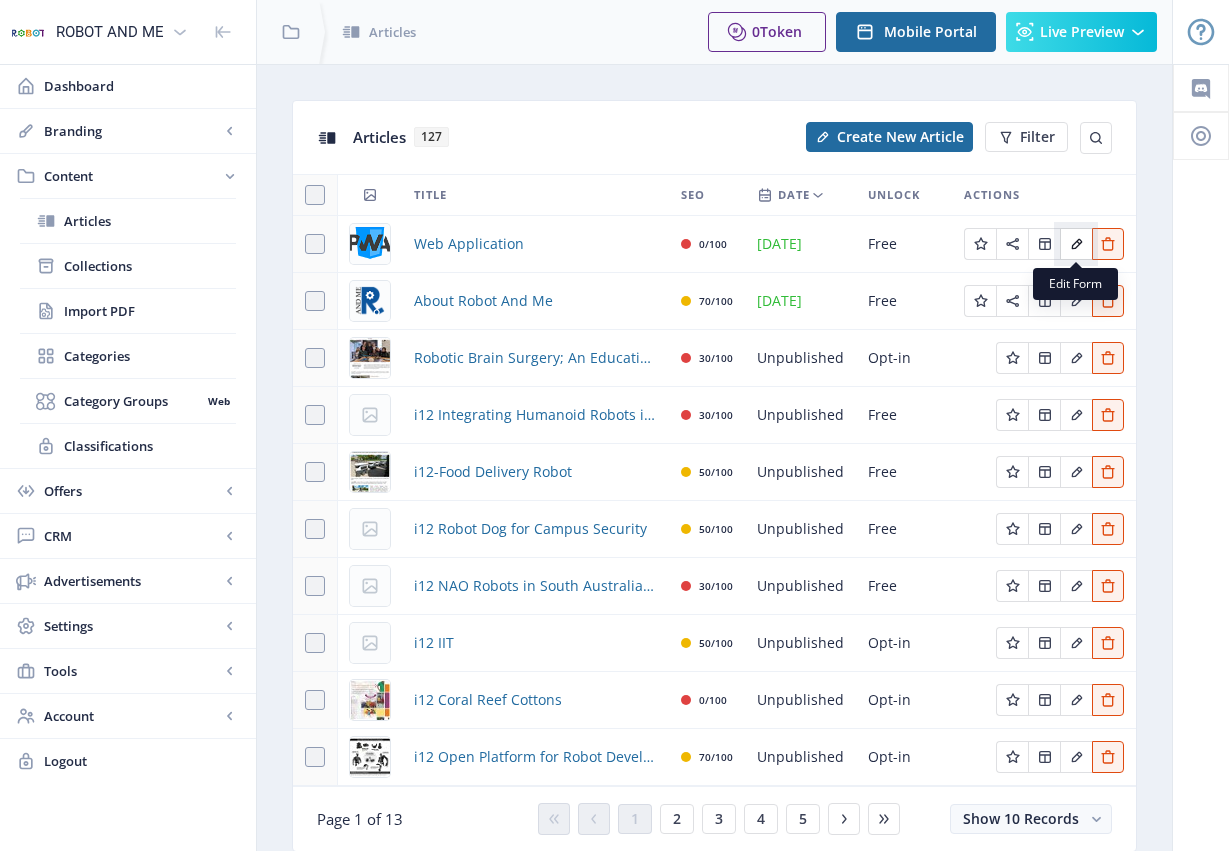 click 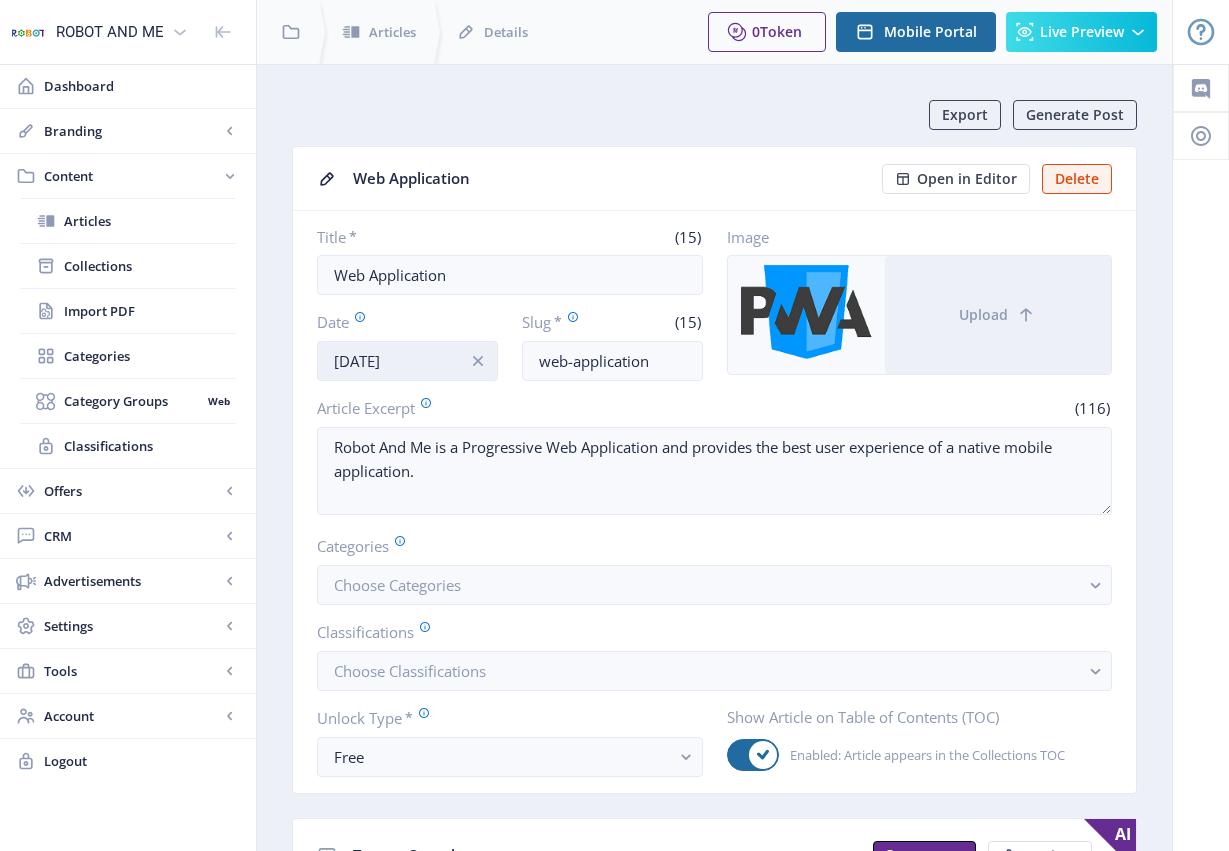 click on "[DATE]" at bounding box center [407, 361] 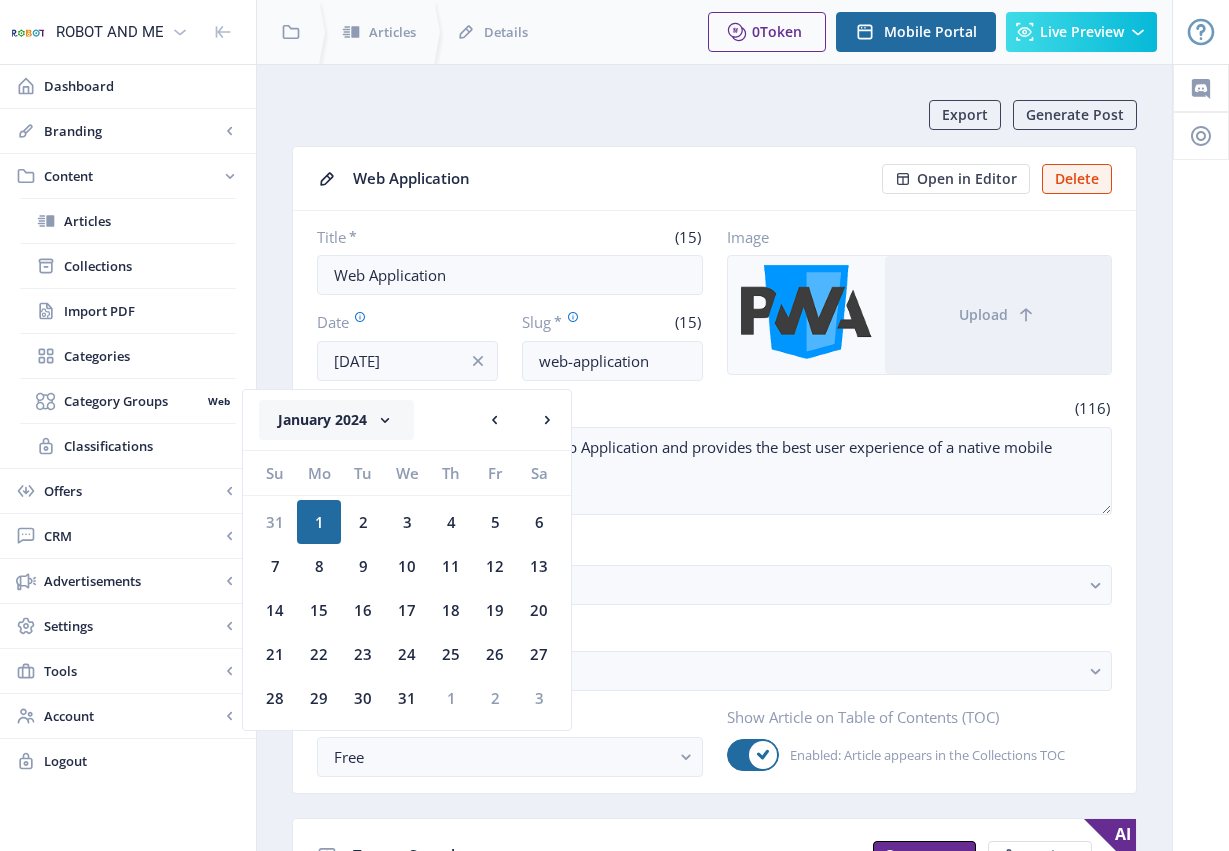 click 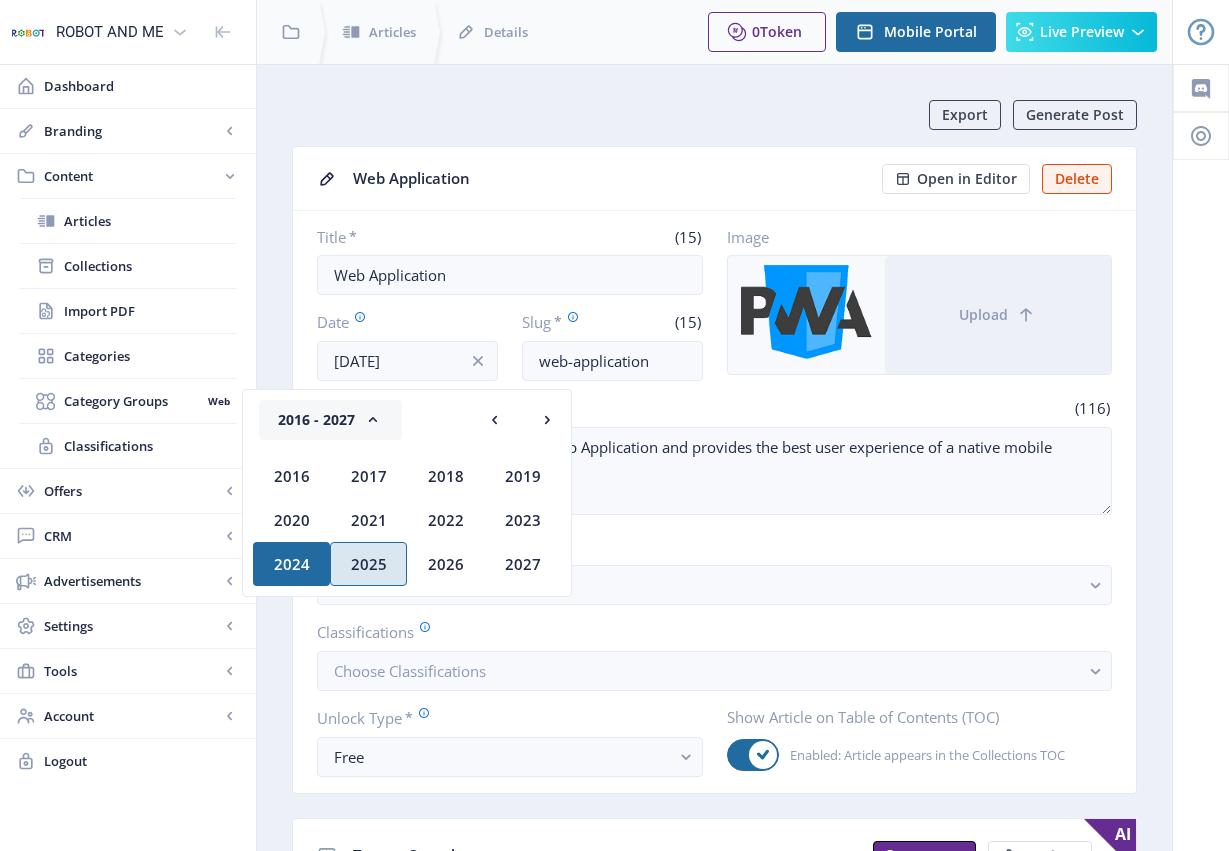 click on "2025" 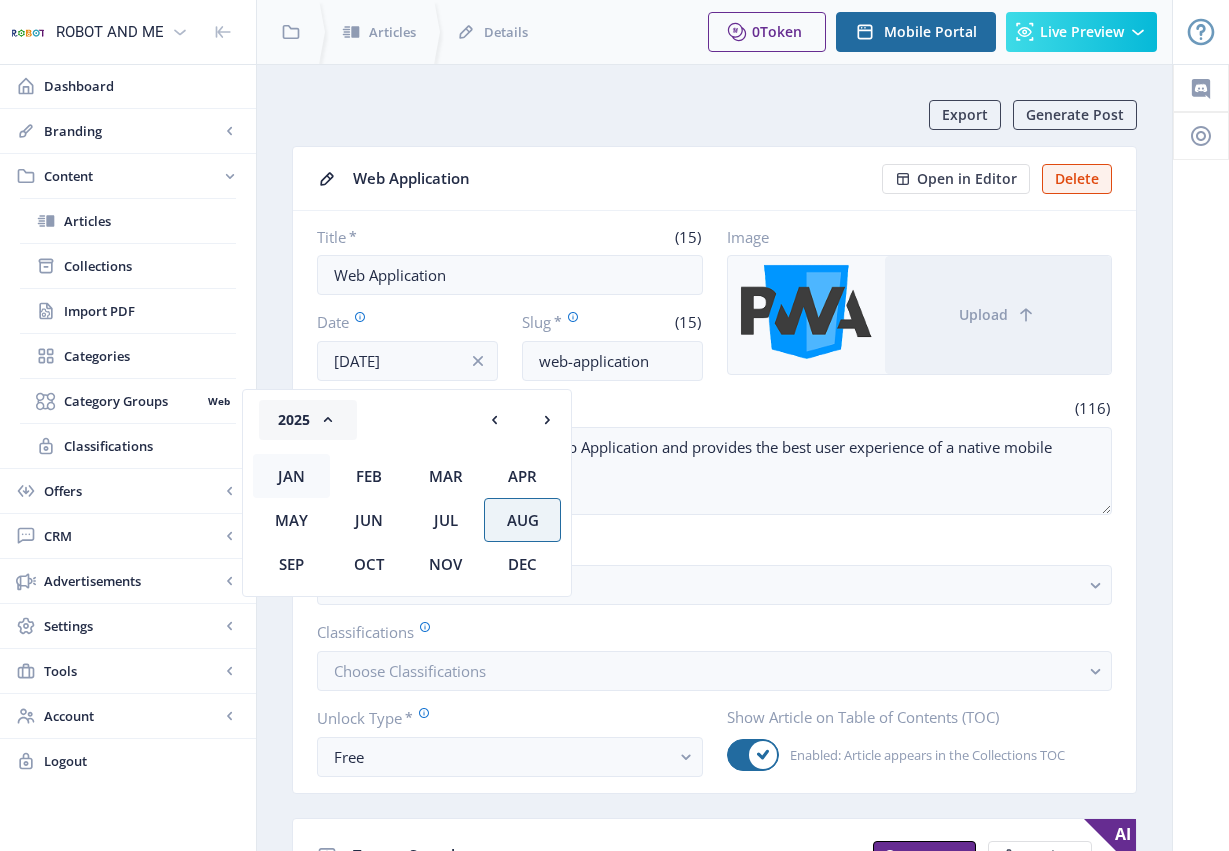 click on "Jan" 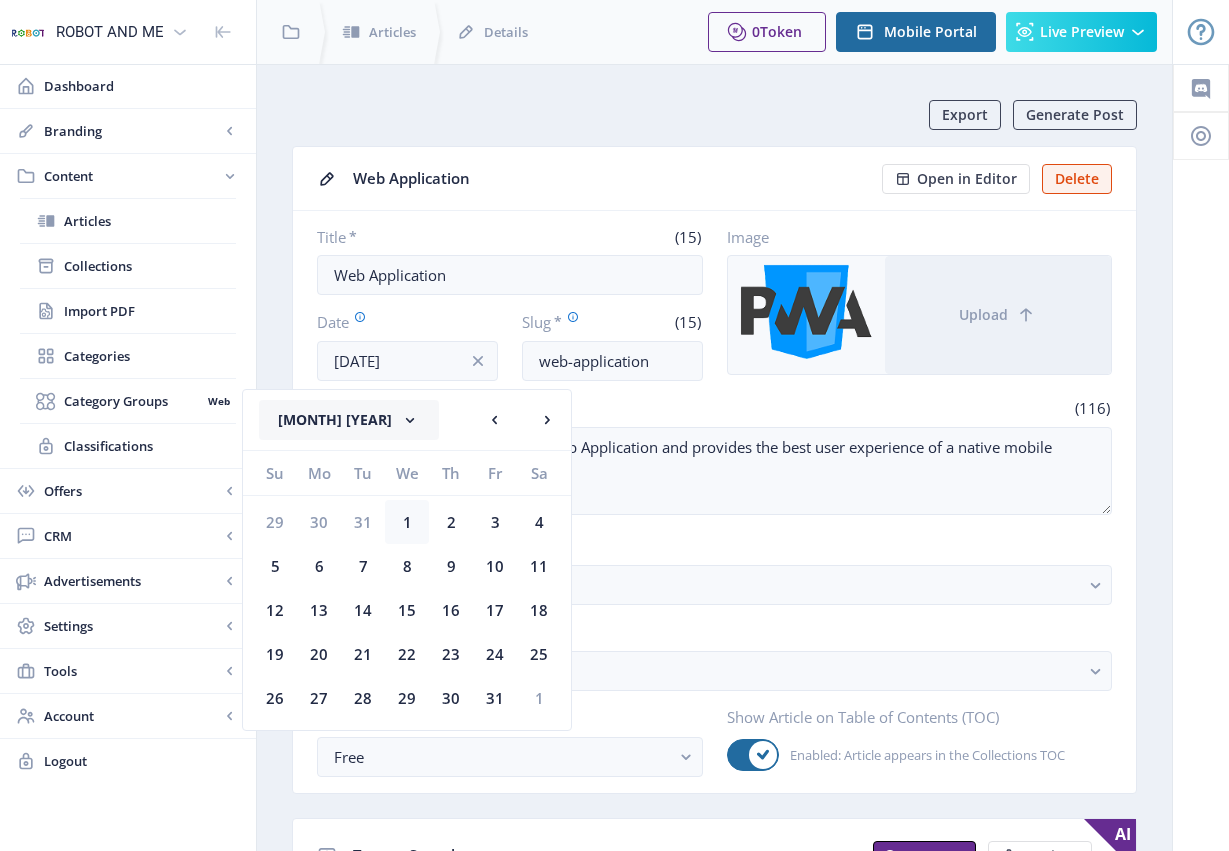 click on "1" 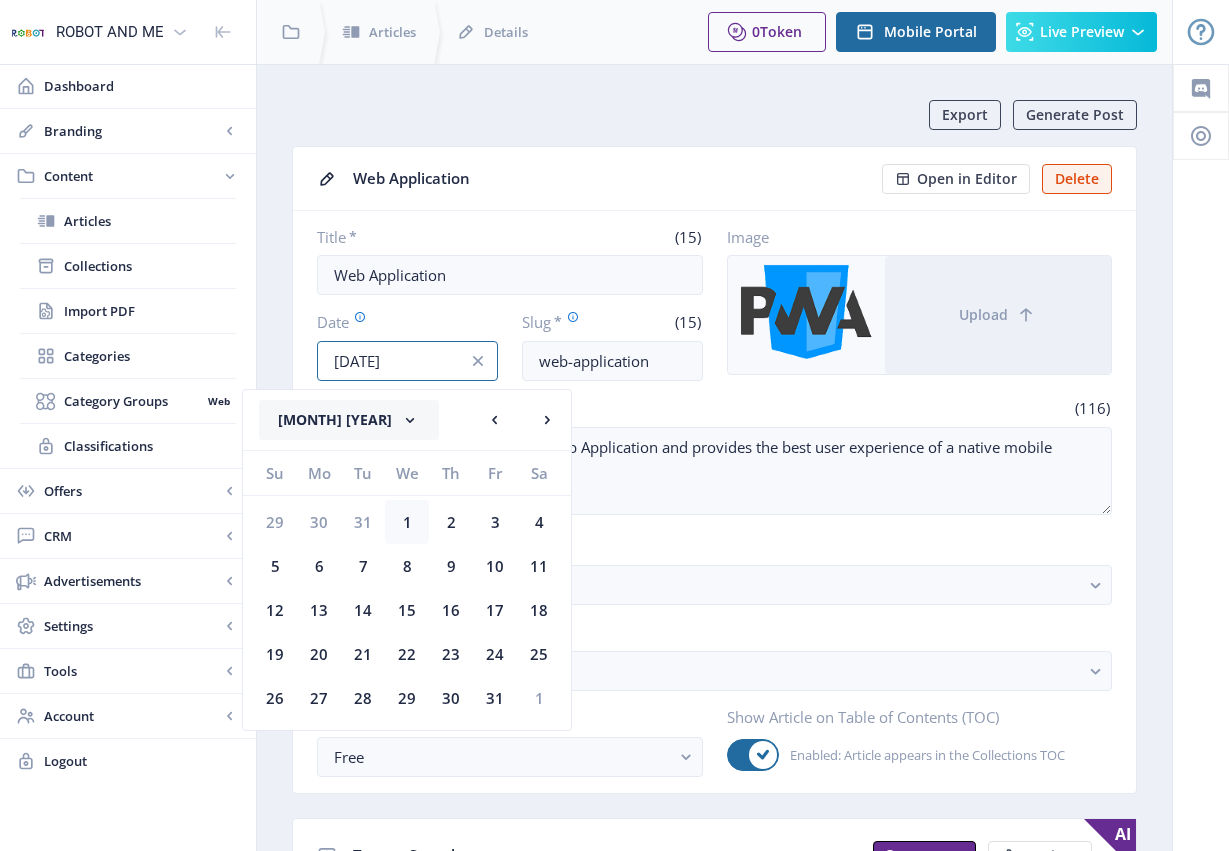 type on "[DATE]" 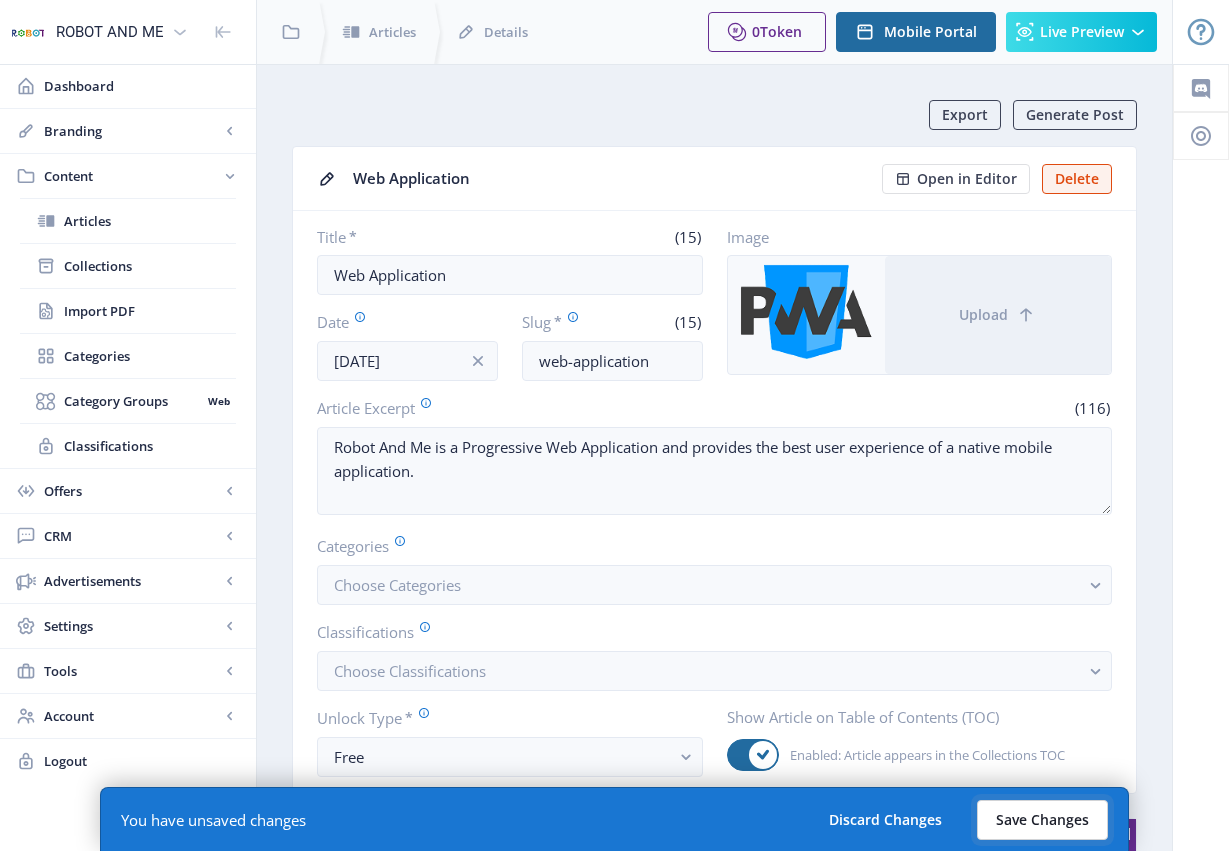 click on "Save Changes" 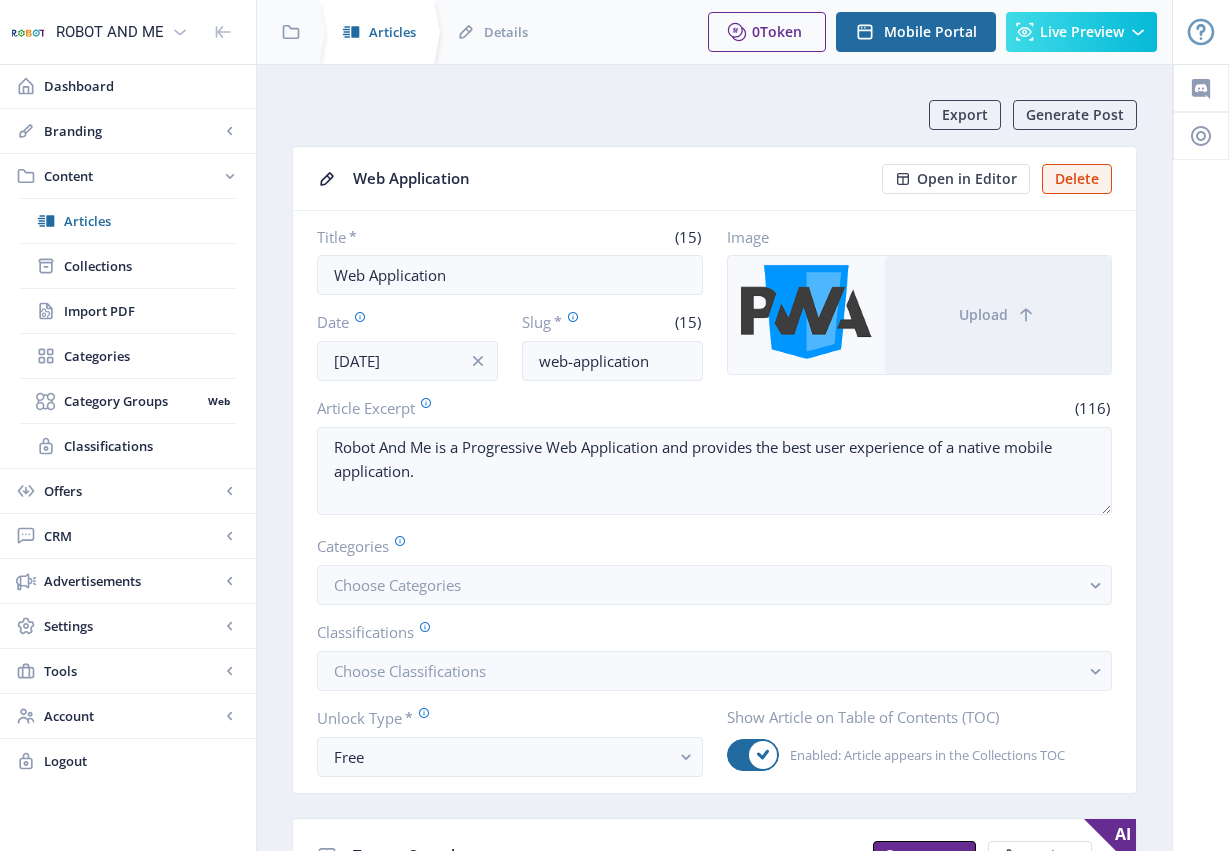 click on "Articles" at bounding box center [392, 32] 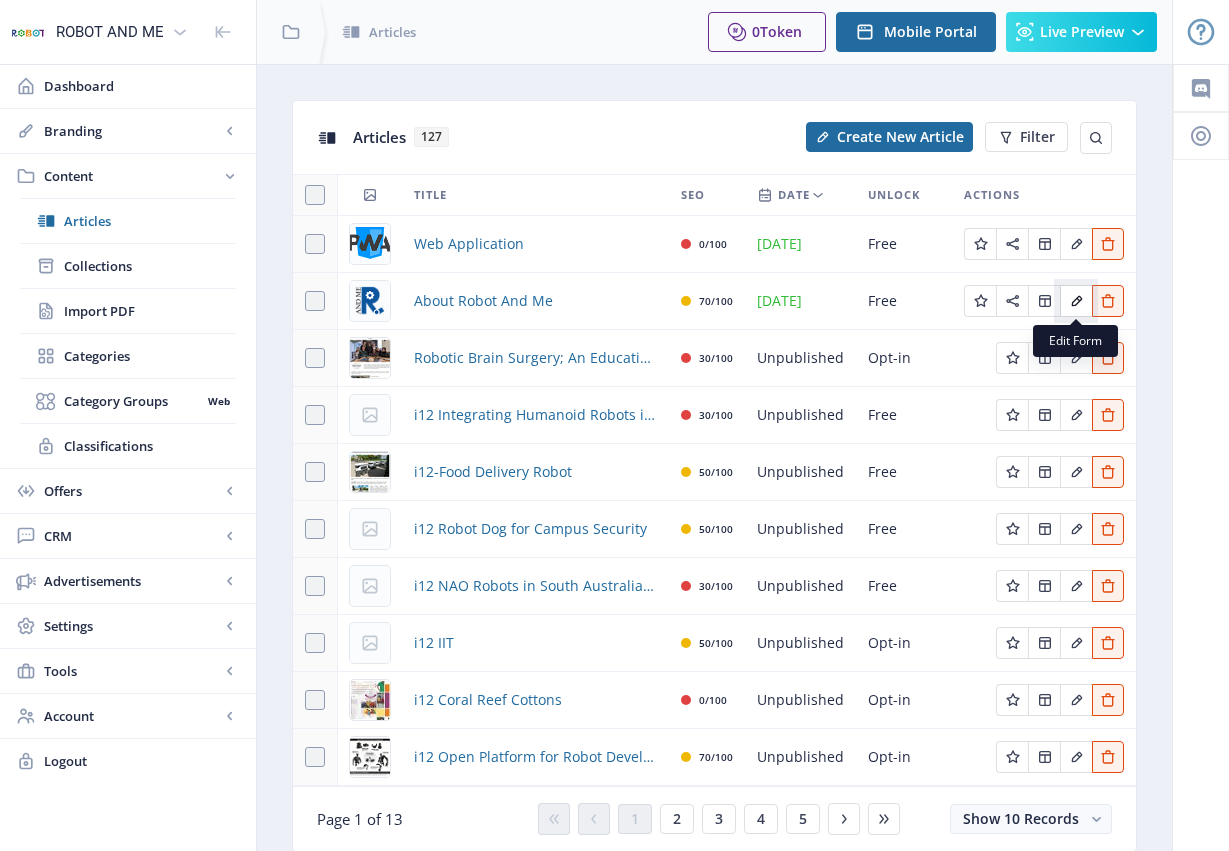 click 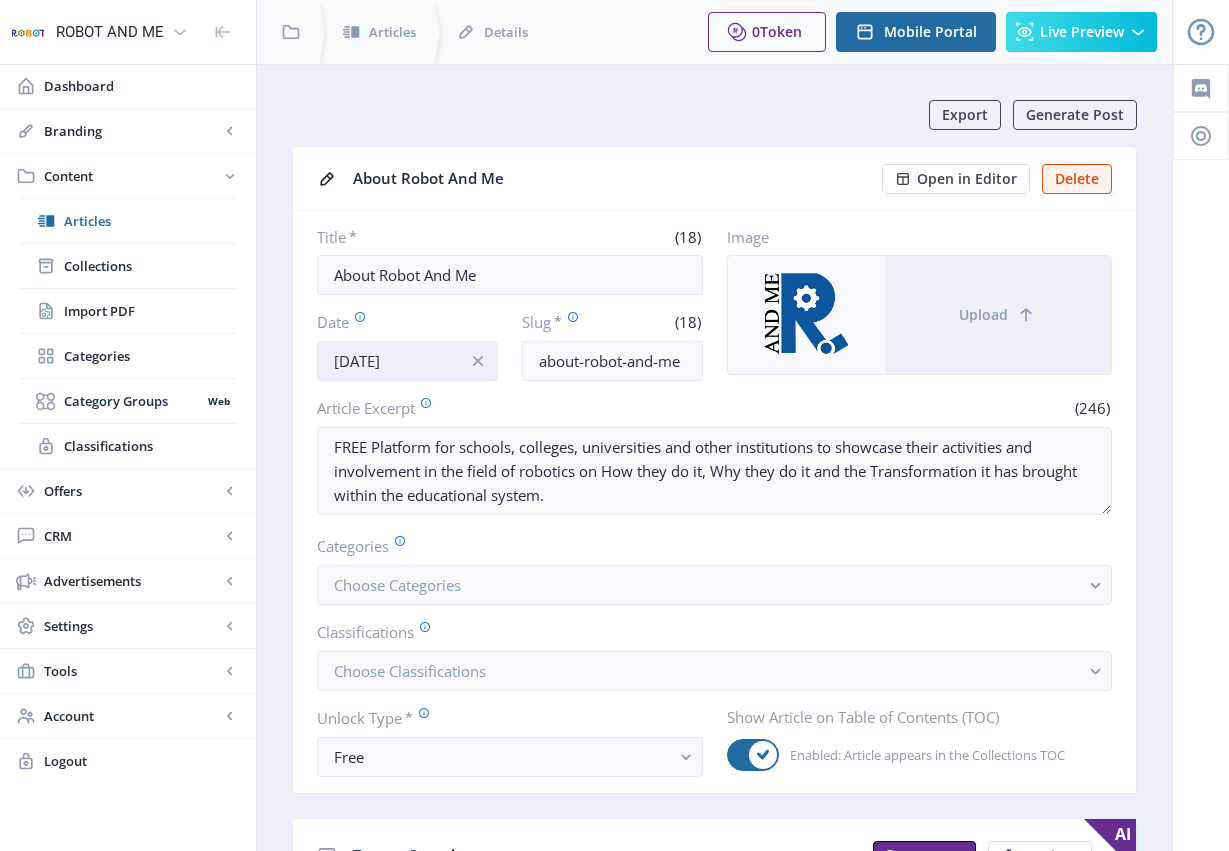 click on "[DATE]" at bounding box center (407, 361) 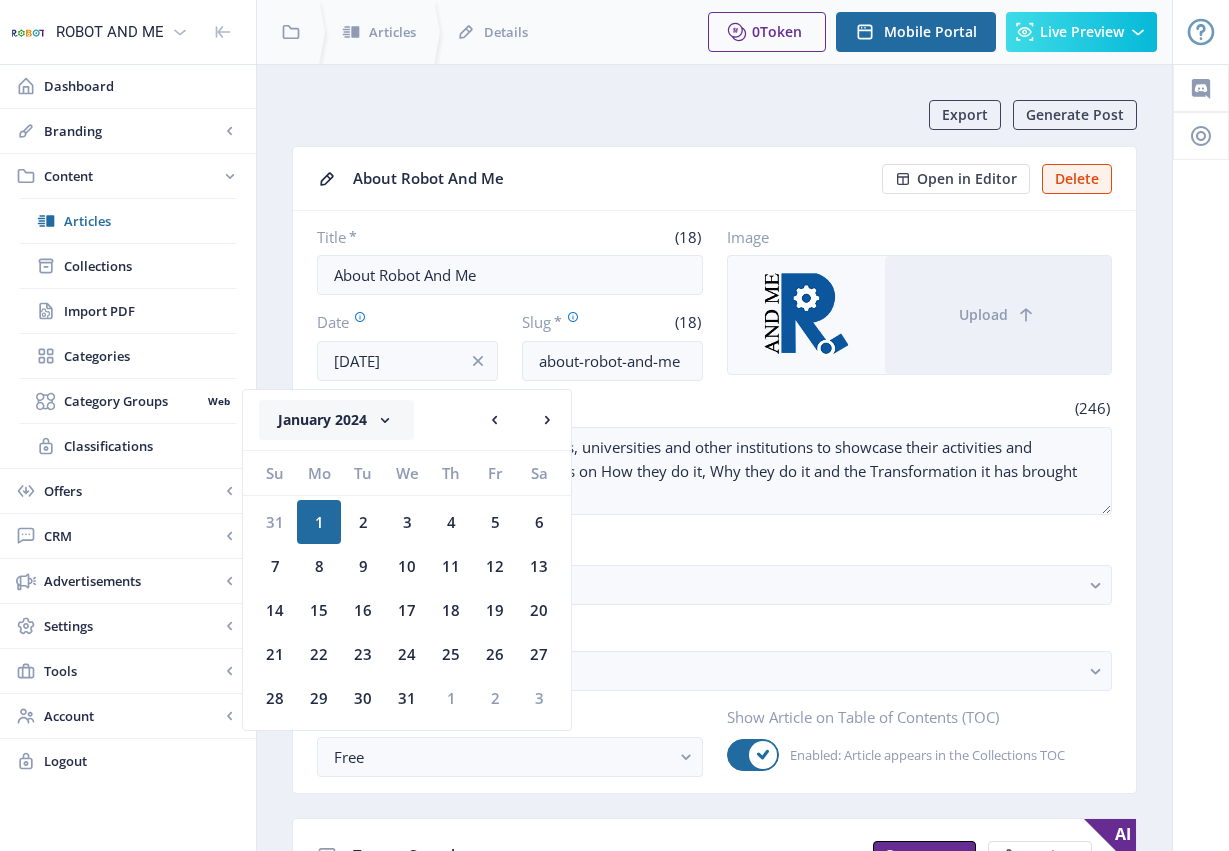 click 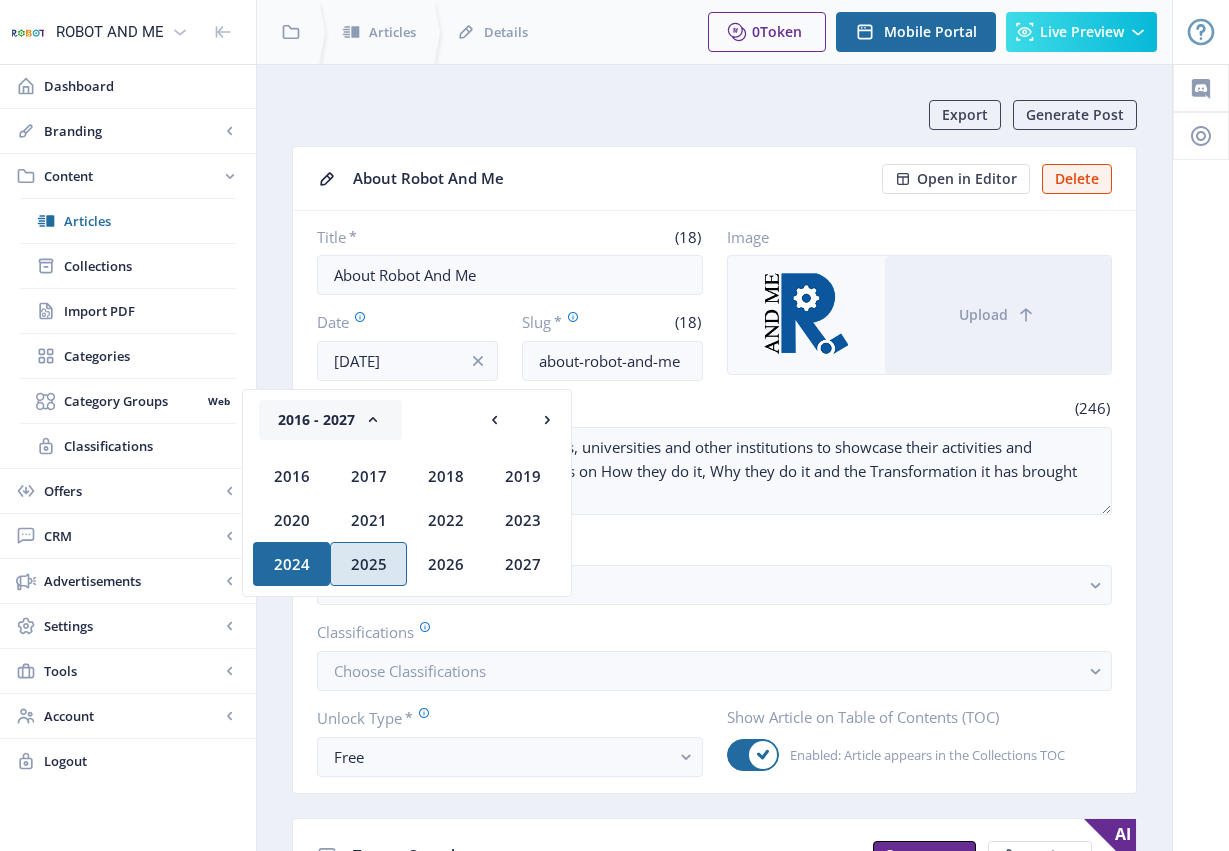 click on "2025" 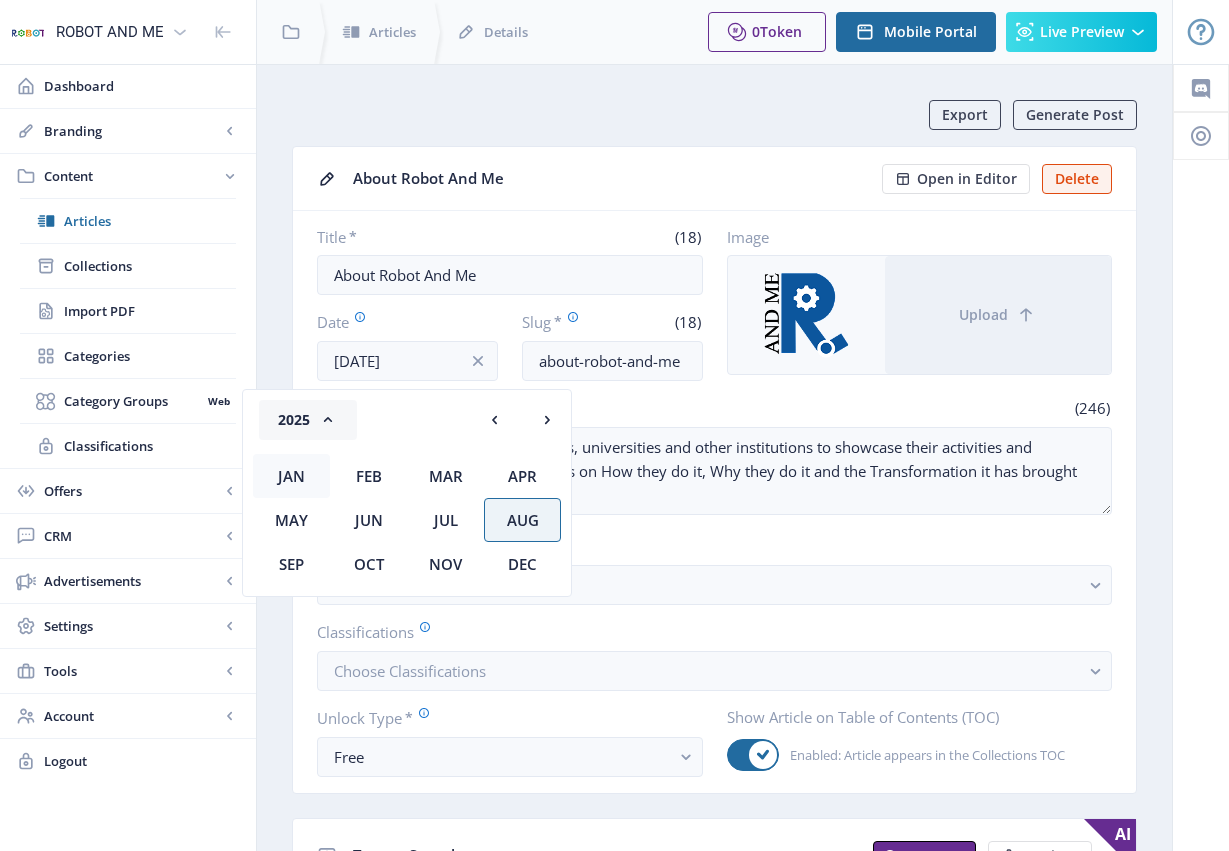 click on "Jan" 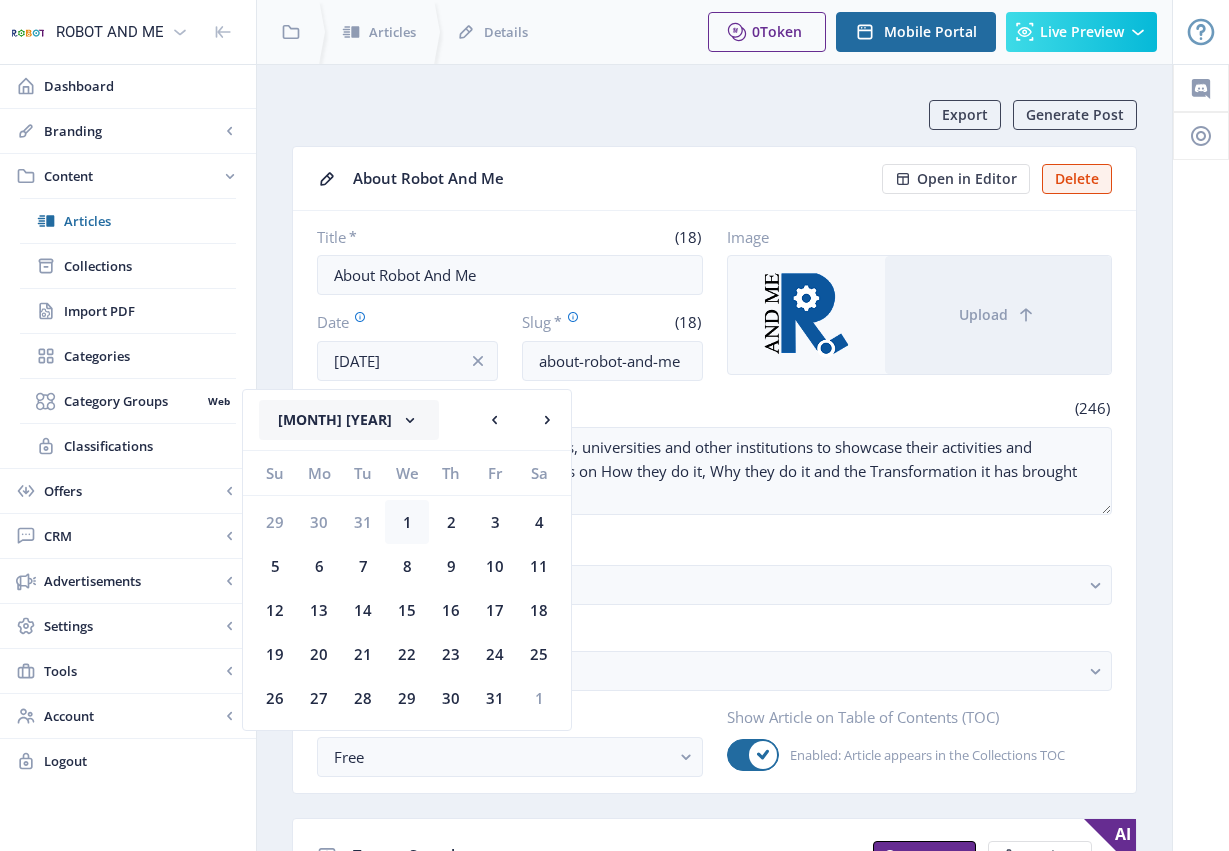 click on "1" 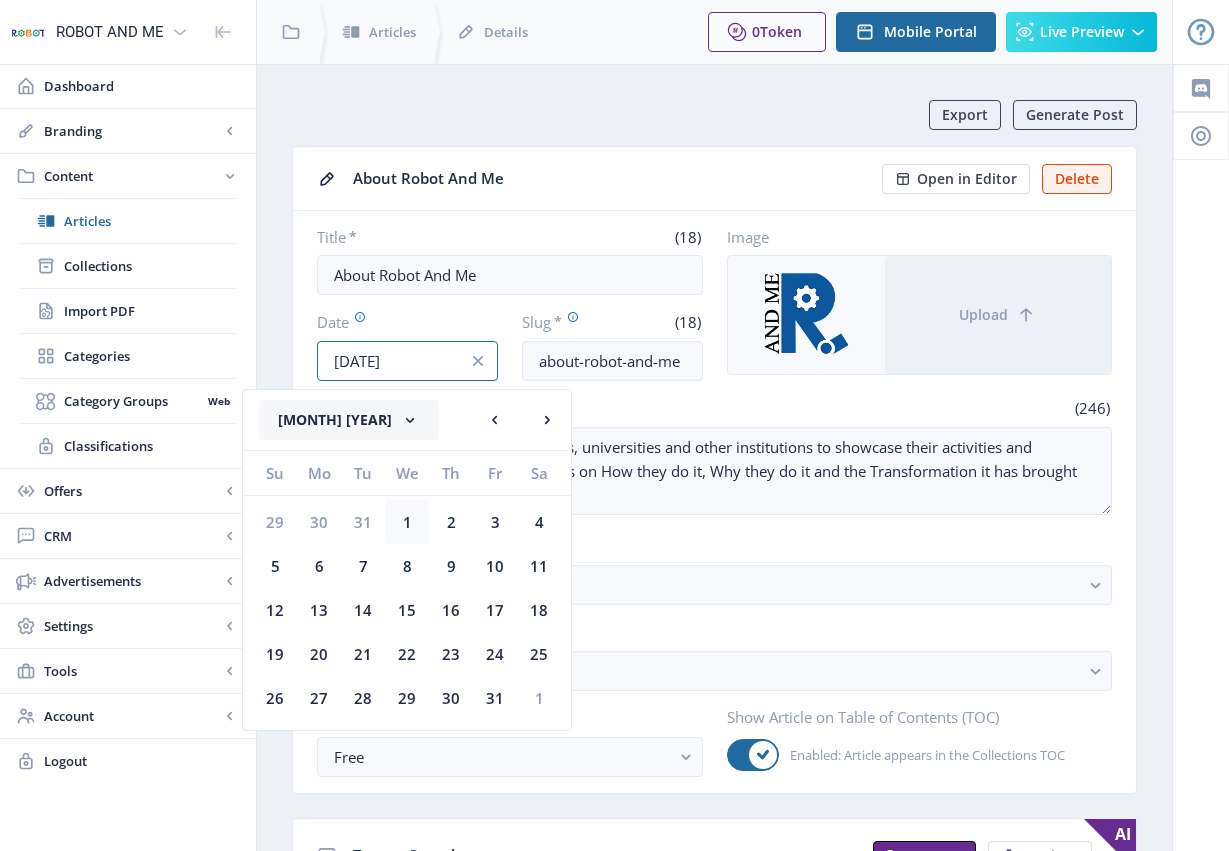 type on "[DATE]" 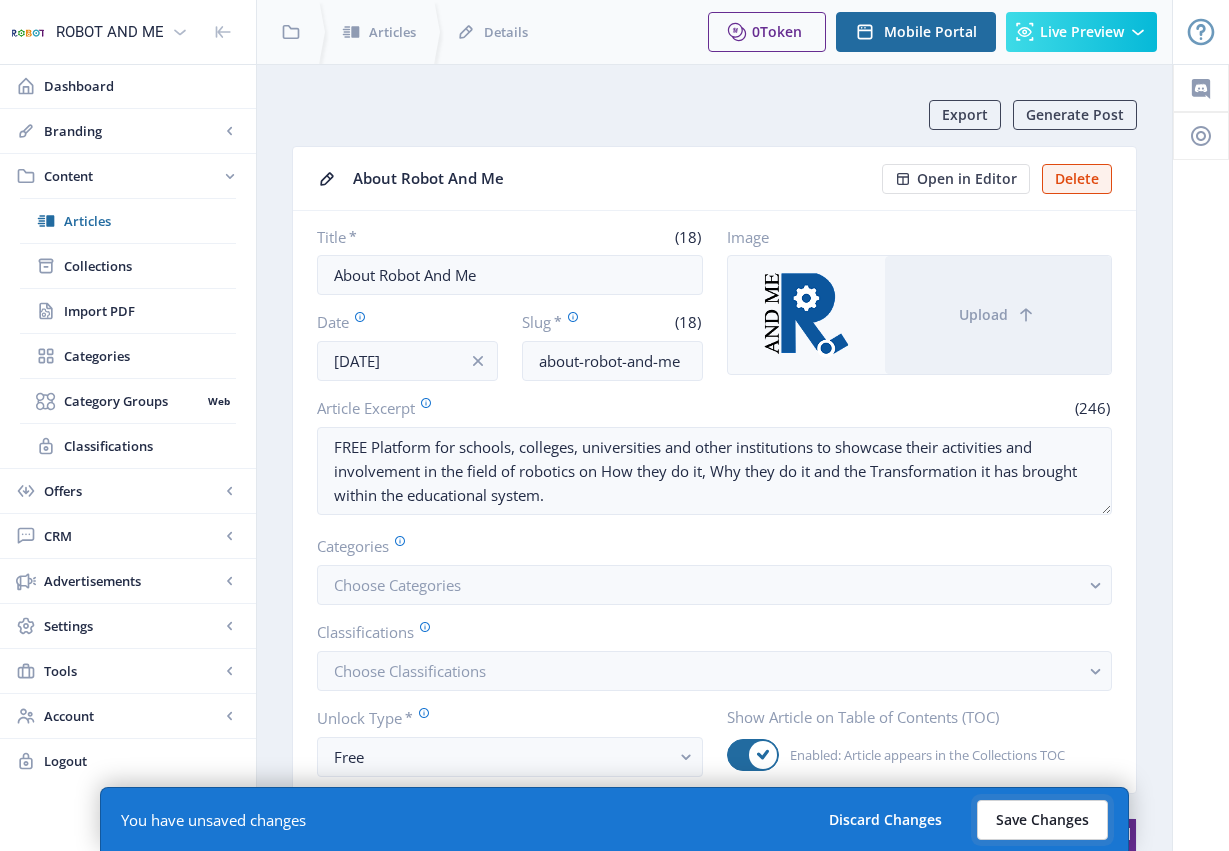 click on "Save Changes" 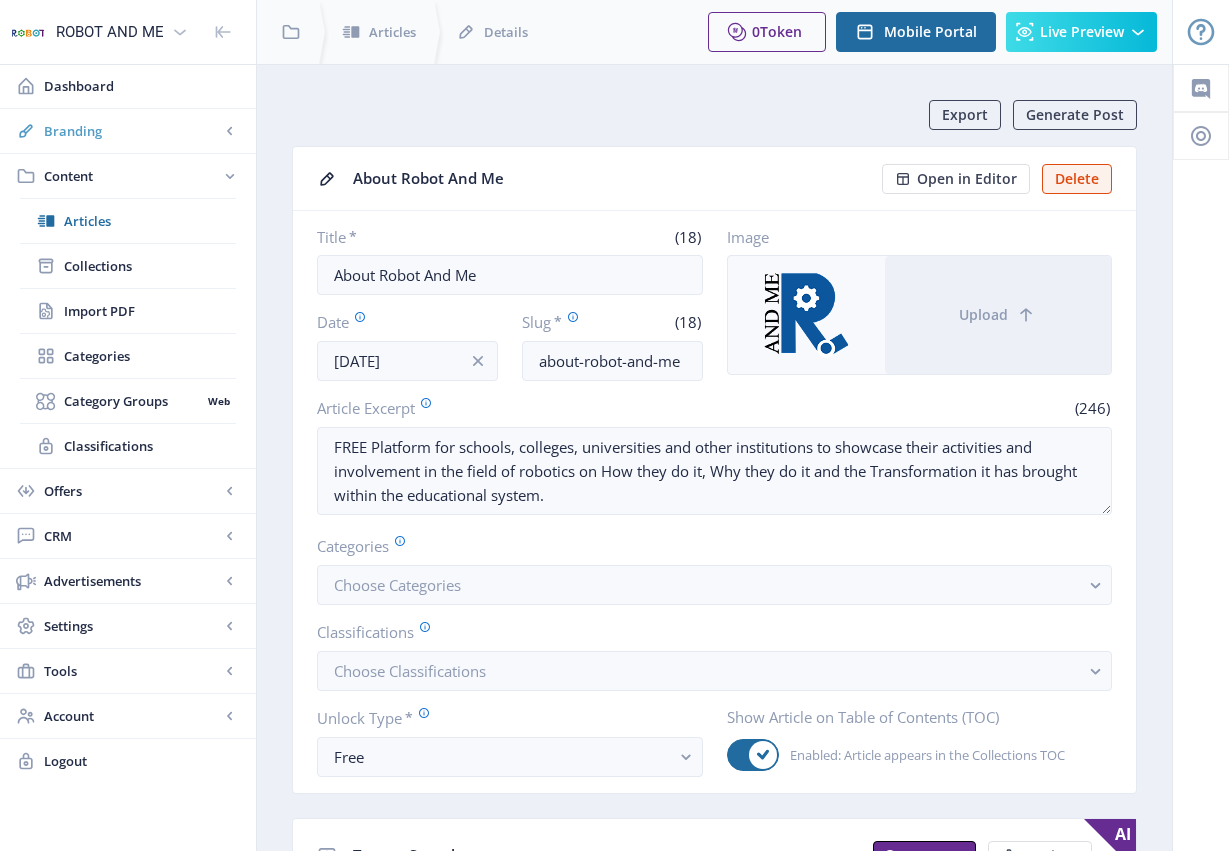 click 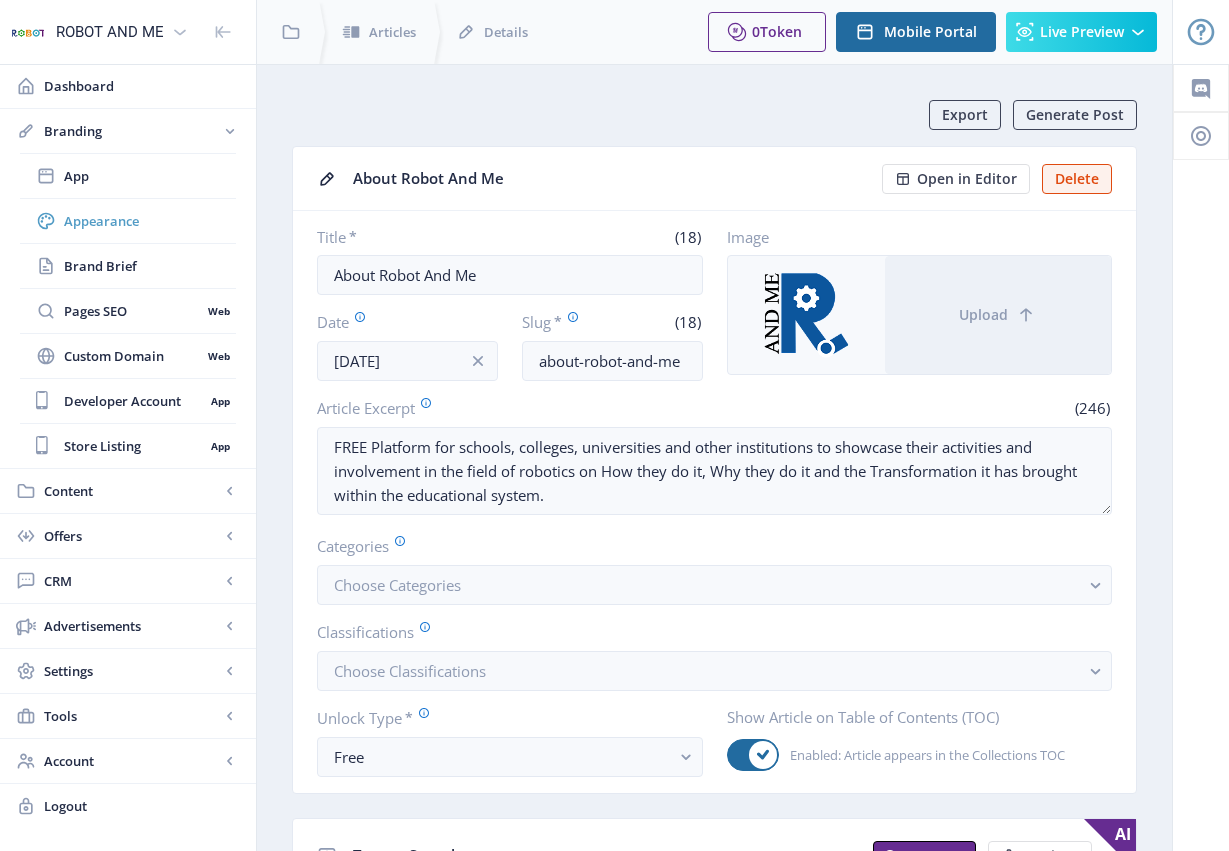 click on "Appearance" at bounding box center (150, 221) 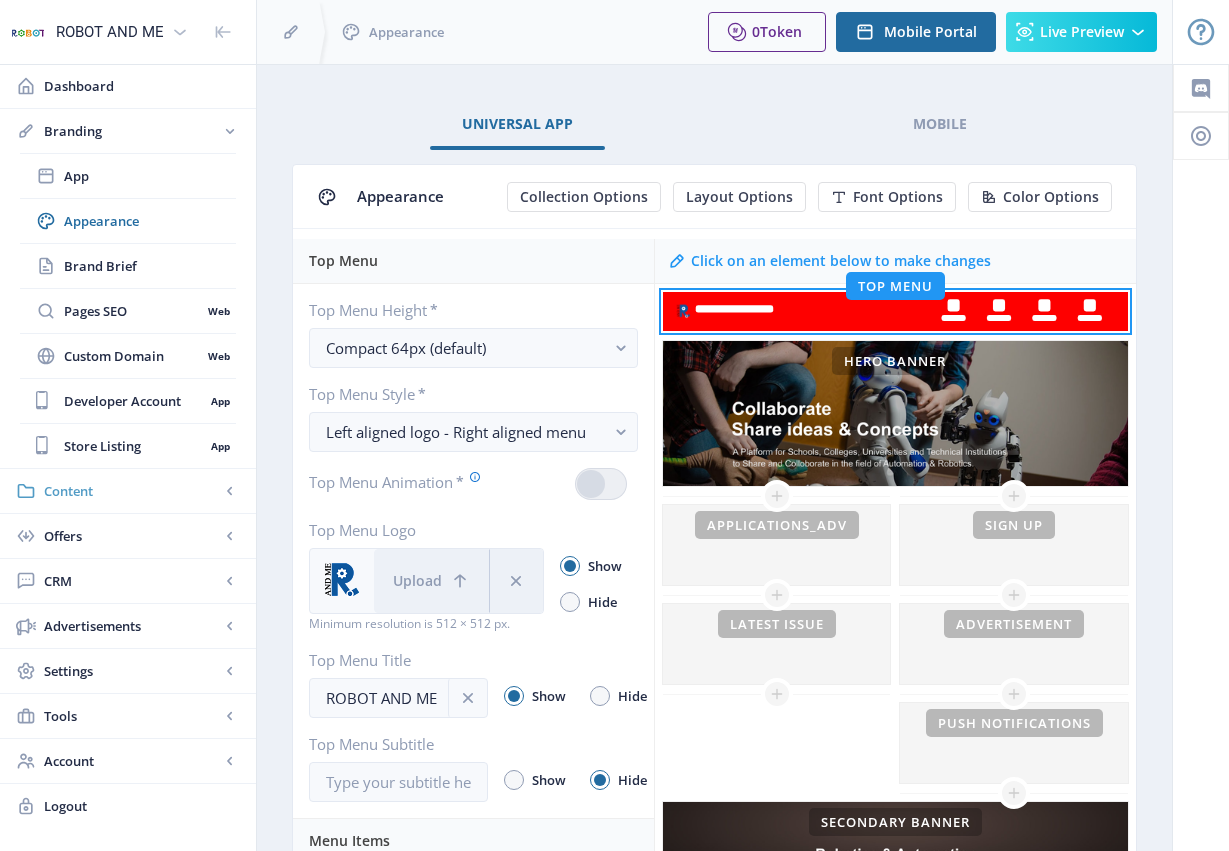 click on "Content" at bounding box center (132, 491) 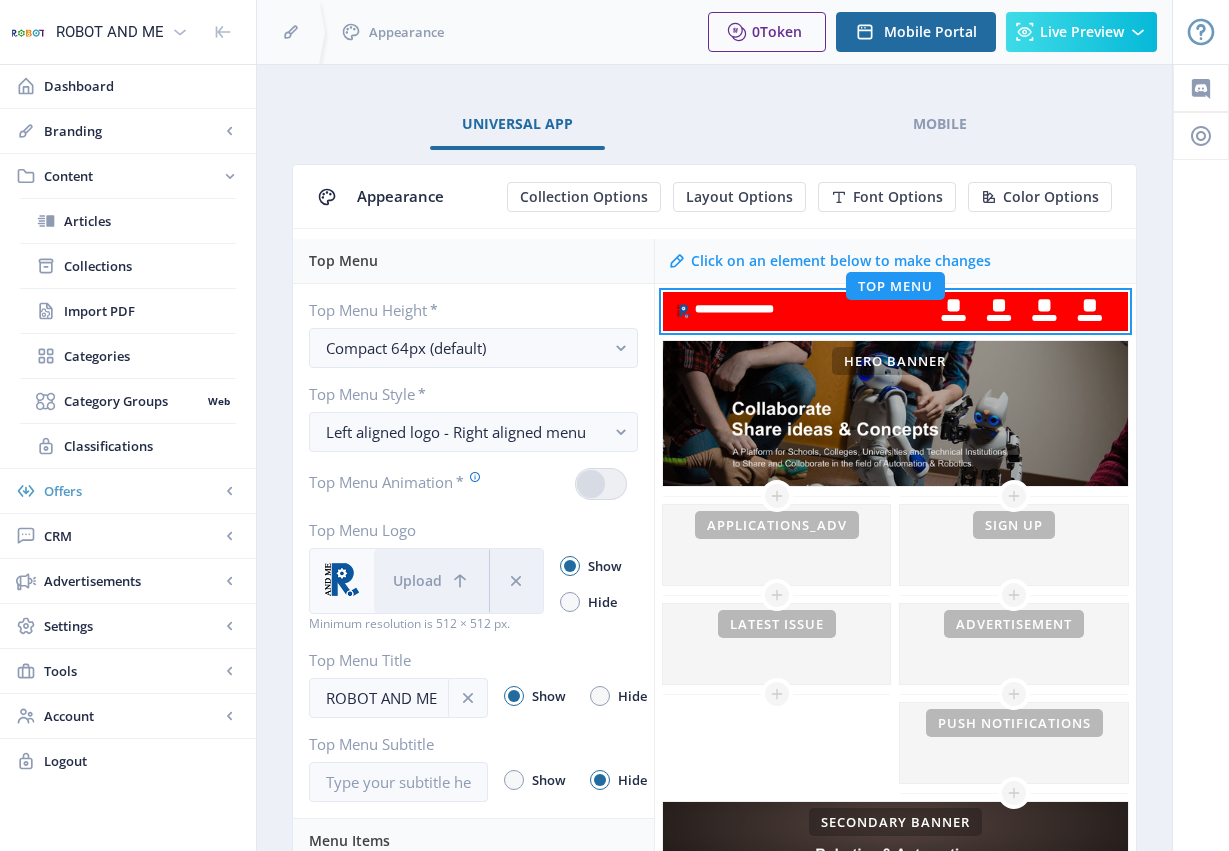 scroll, scrollTop: 200, scrollLeft: 0, axis: vertical 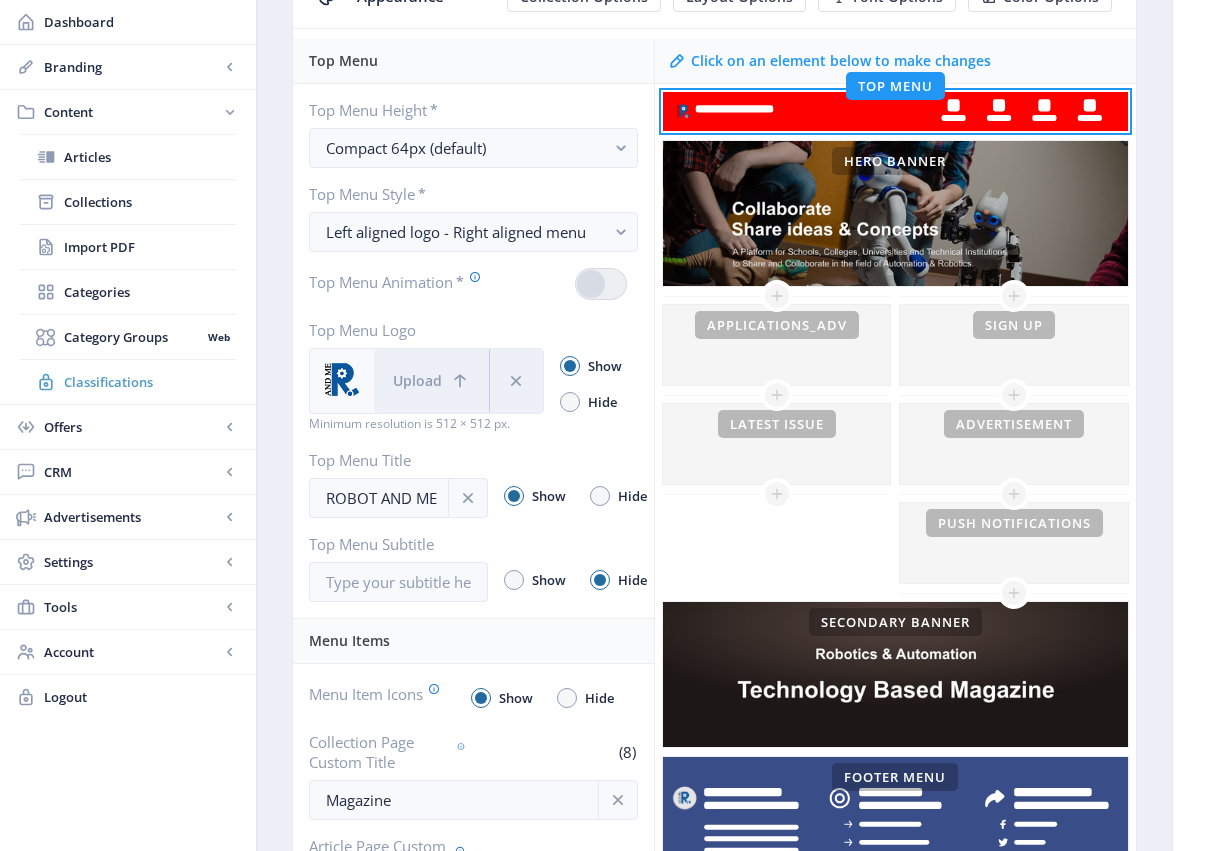 click on "Classifications" at bounding box center [150, 382] 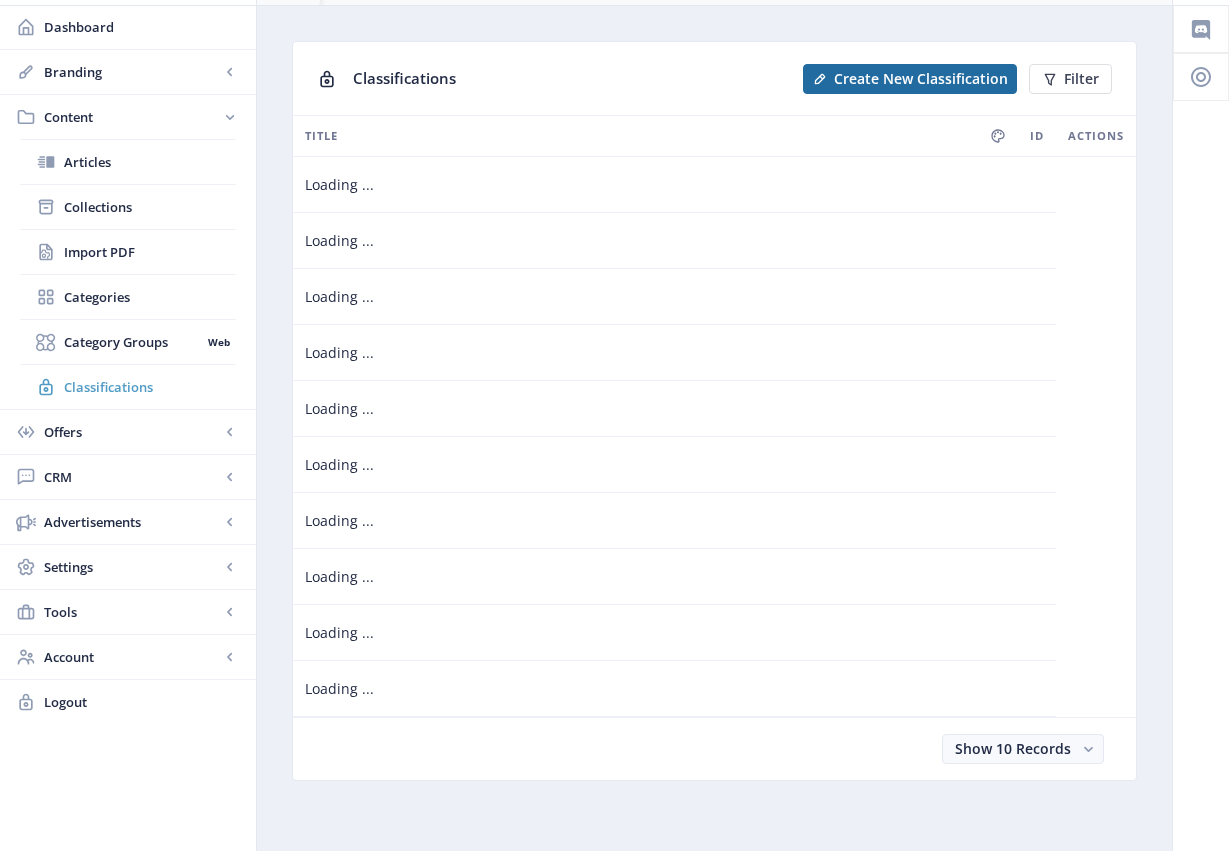 scroll, scrollTop: 0, scrollLeft: 0, axis: both 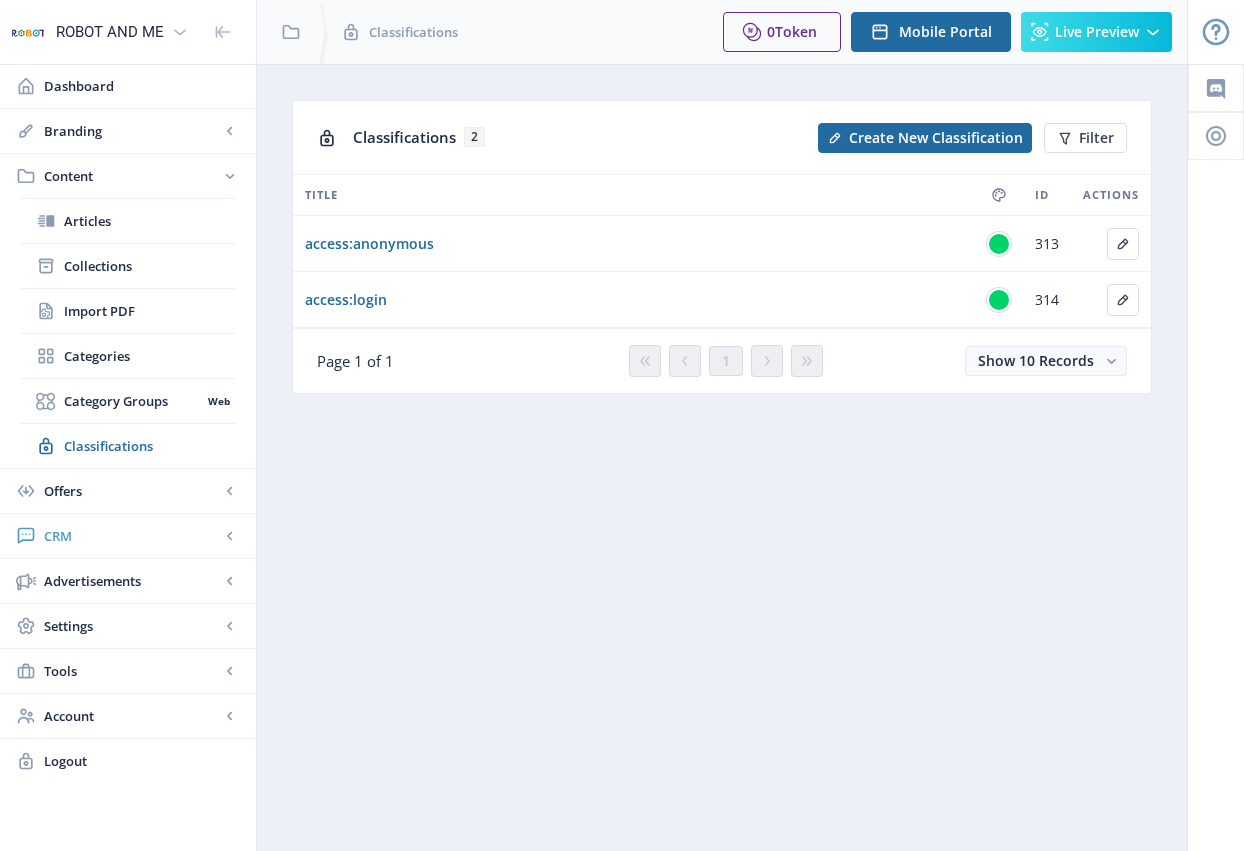 click on "CRM" at bounding box center (132, 536) 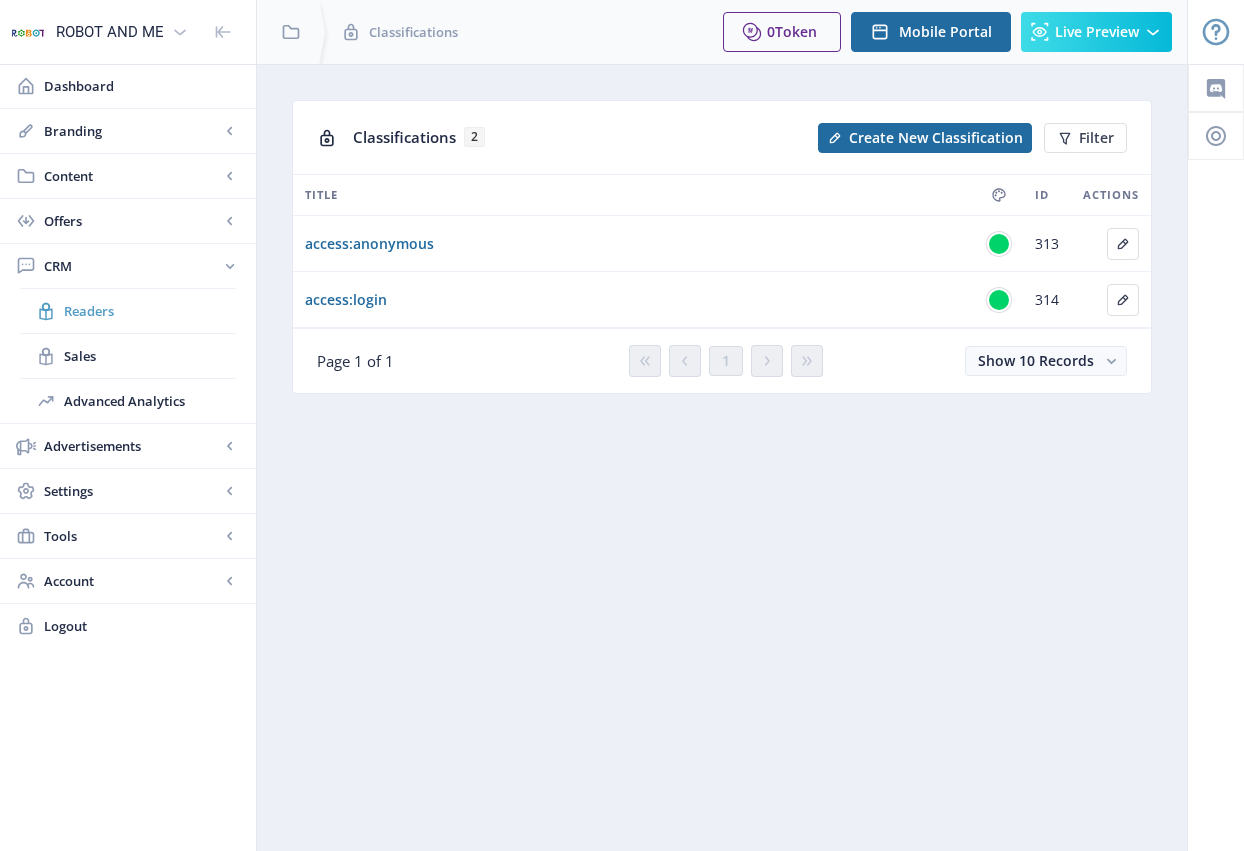 click on "Readers" at bounding box center [150, 311] 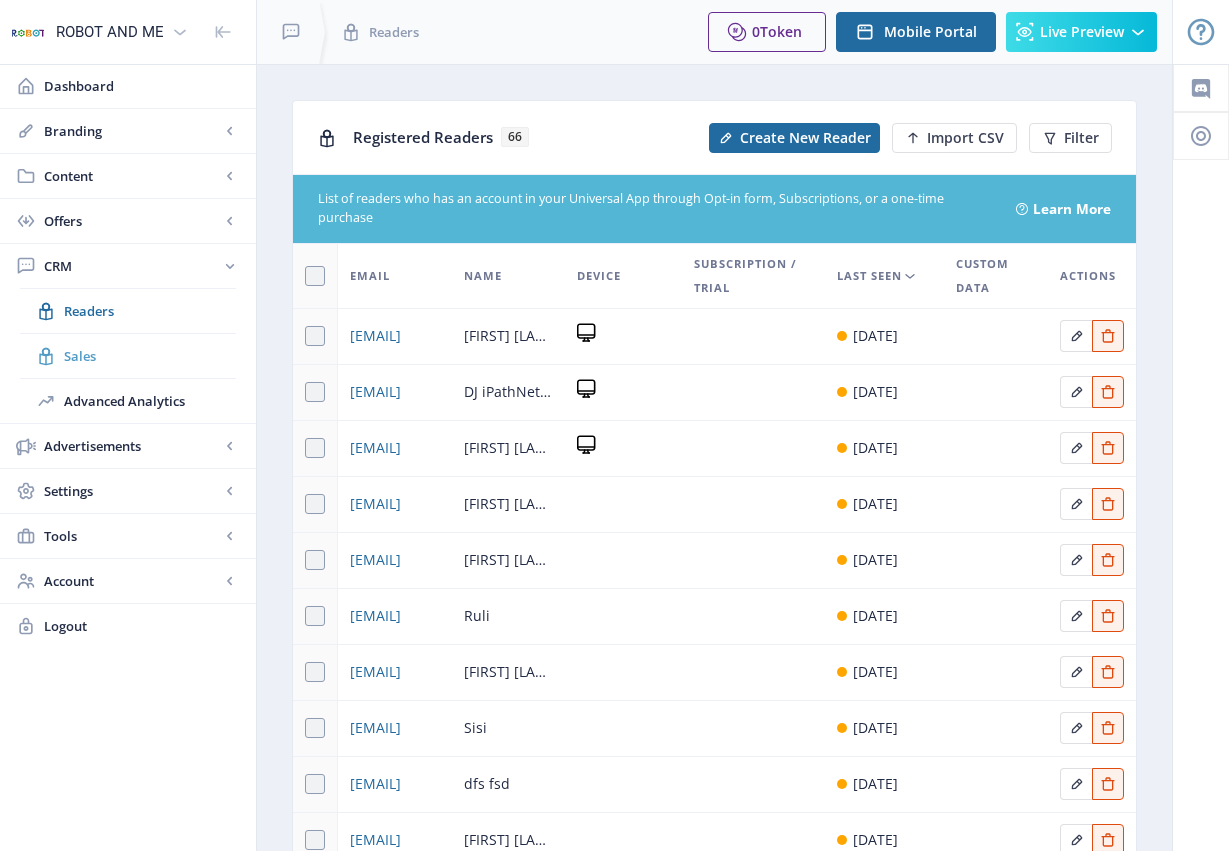 click on "Sales" at bounding box center [150, 356] 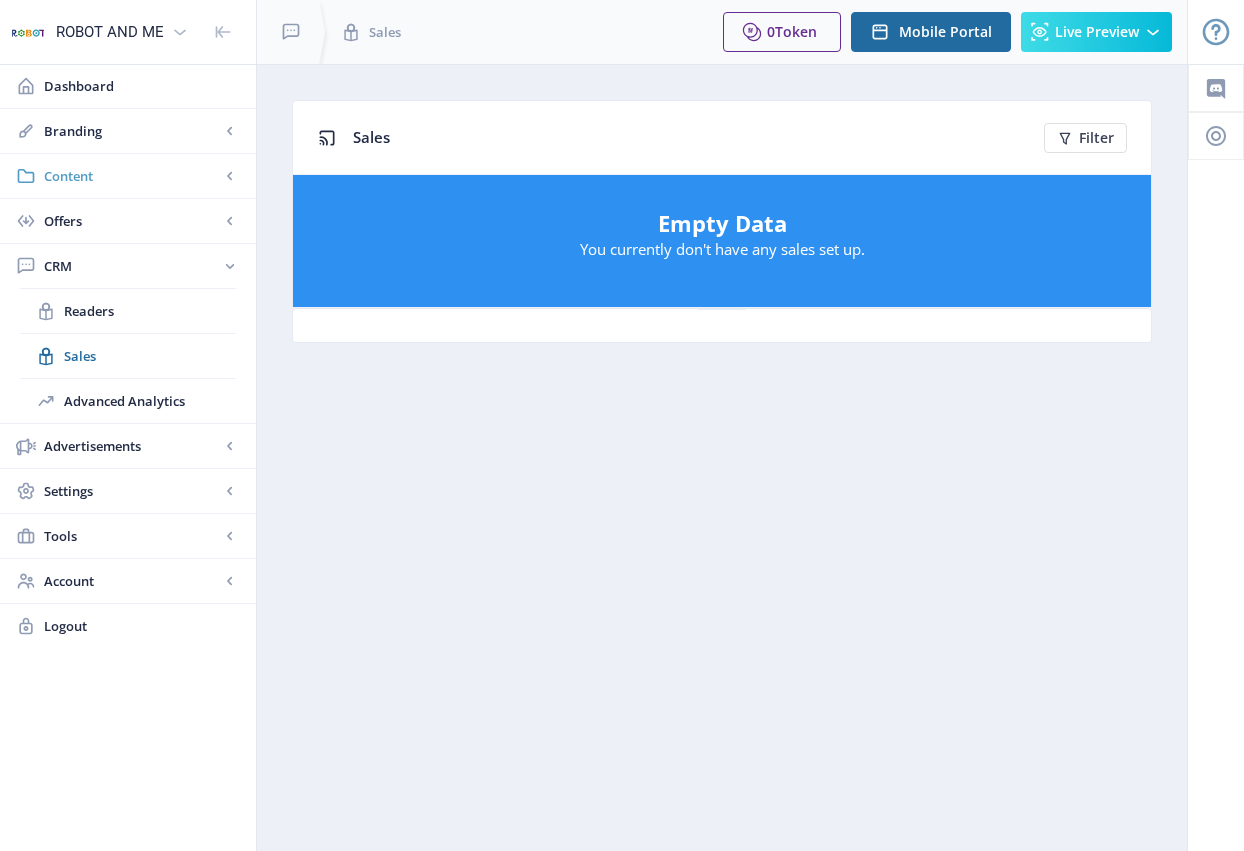 click on "Content" at bounding box center [132, 176] 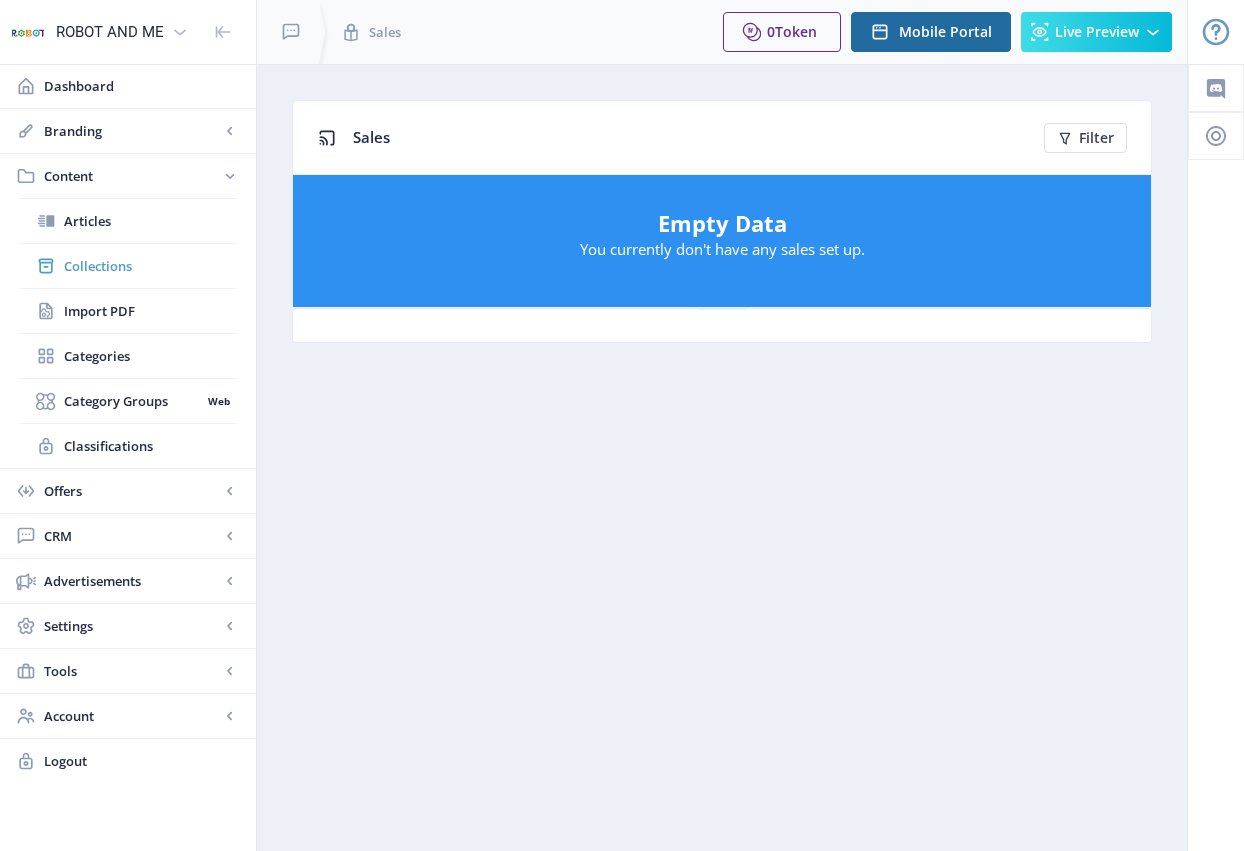 click on "Collections" at bounding box center [150, 266] 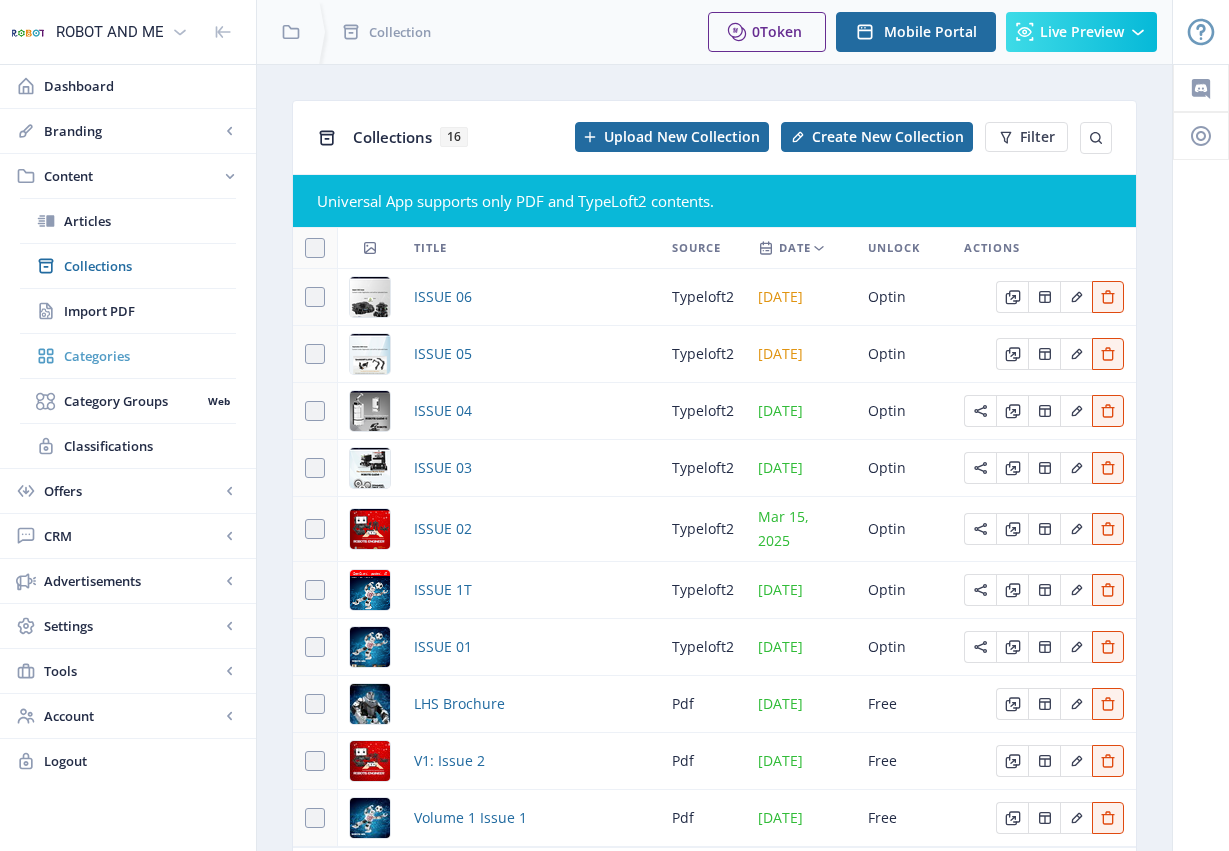 click on "Categories" at bounding box center [150, 356] 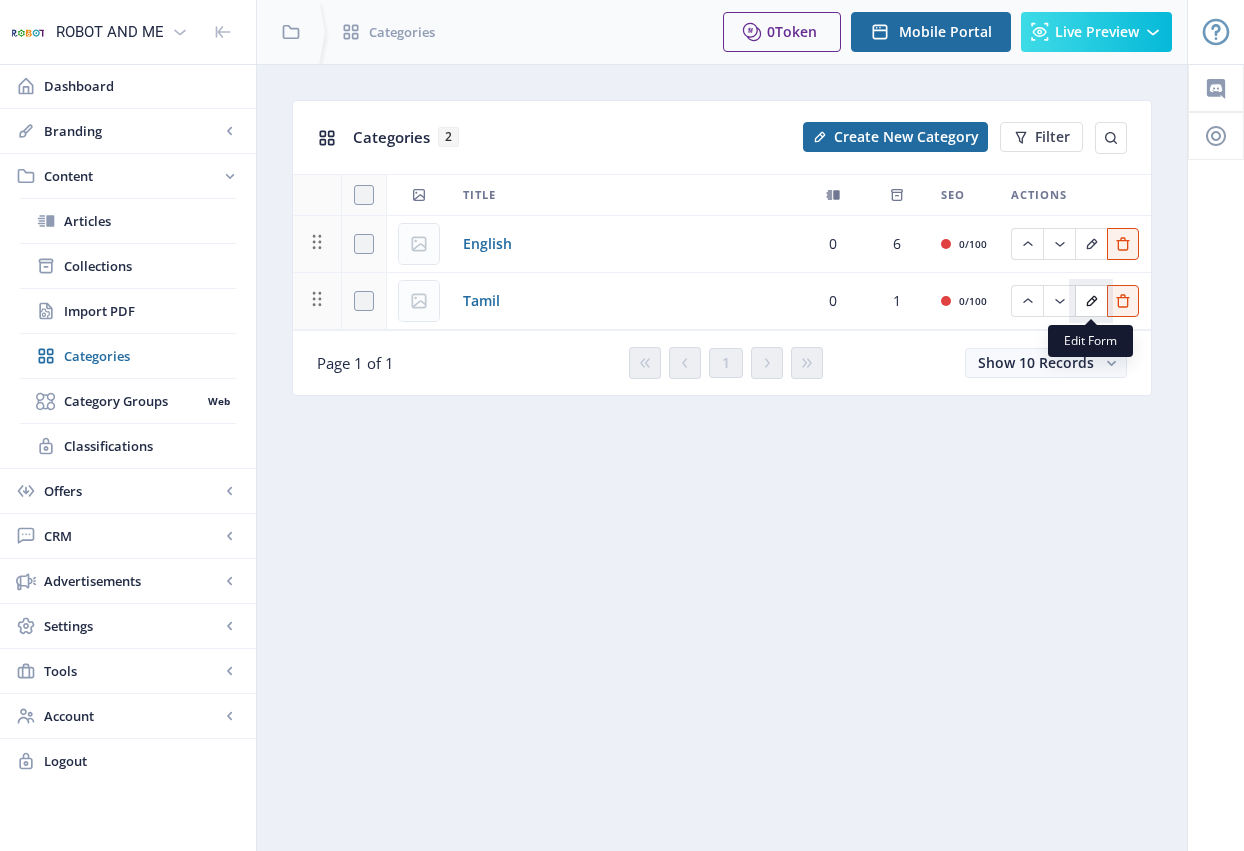click 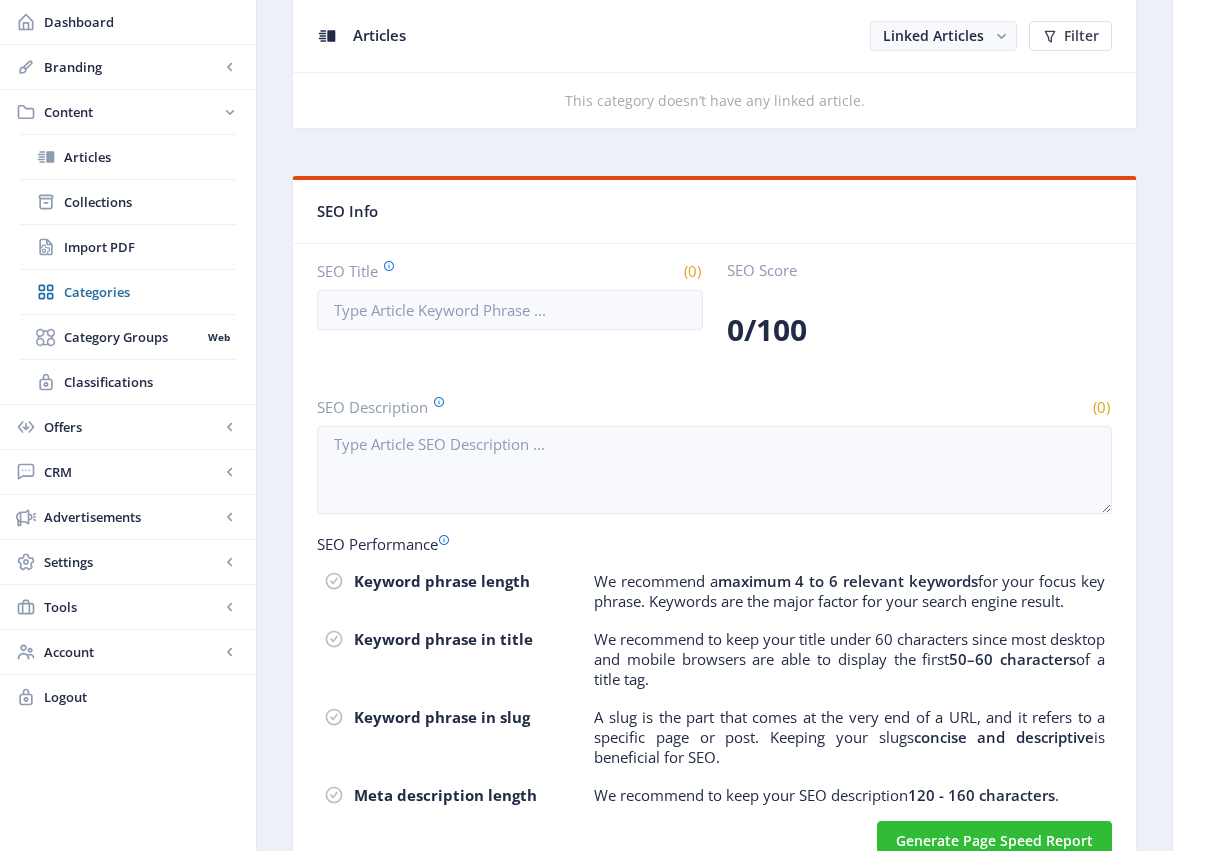 scroll, scrollTop: 0, scrollLeft: 0, axis: both 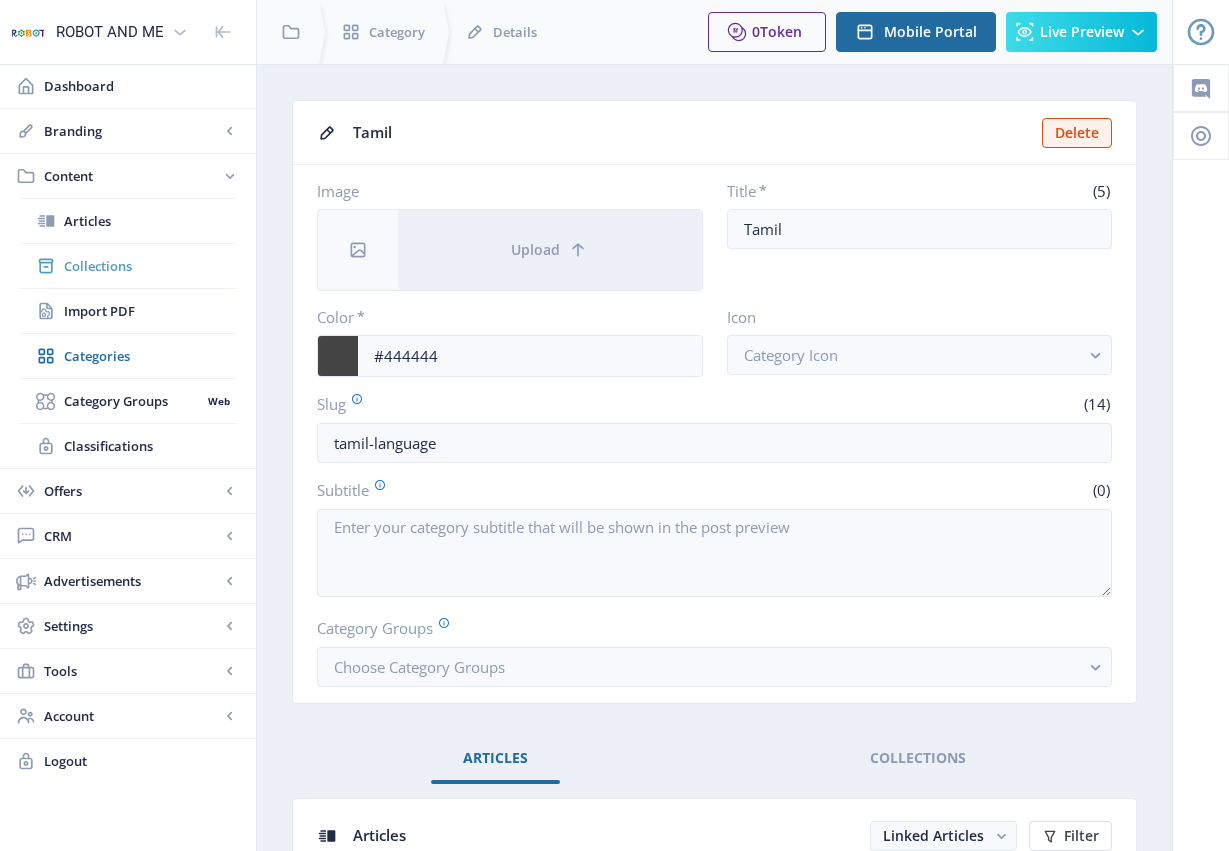 click on "Collections" at bounding box center [150, 266] 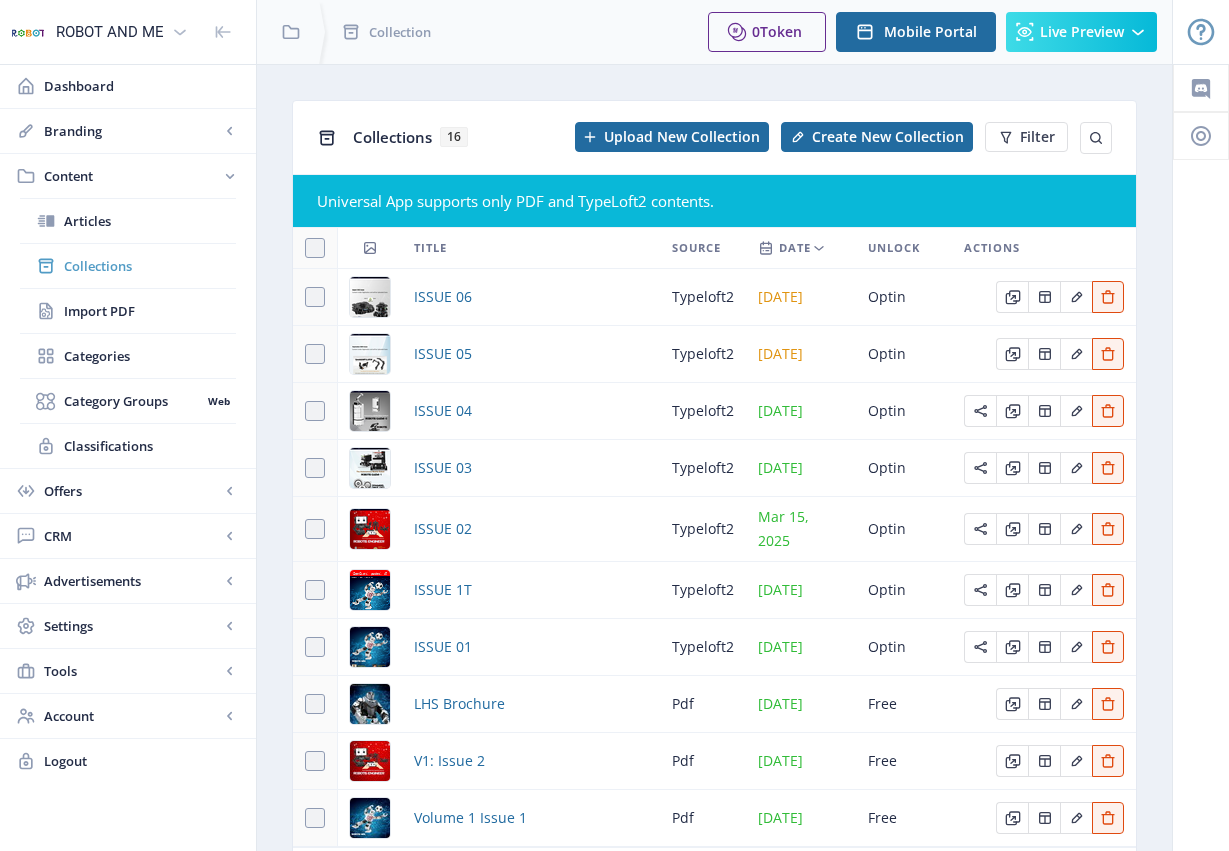 click on "Collections" at bounding box center (150, 266) 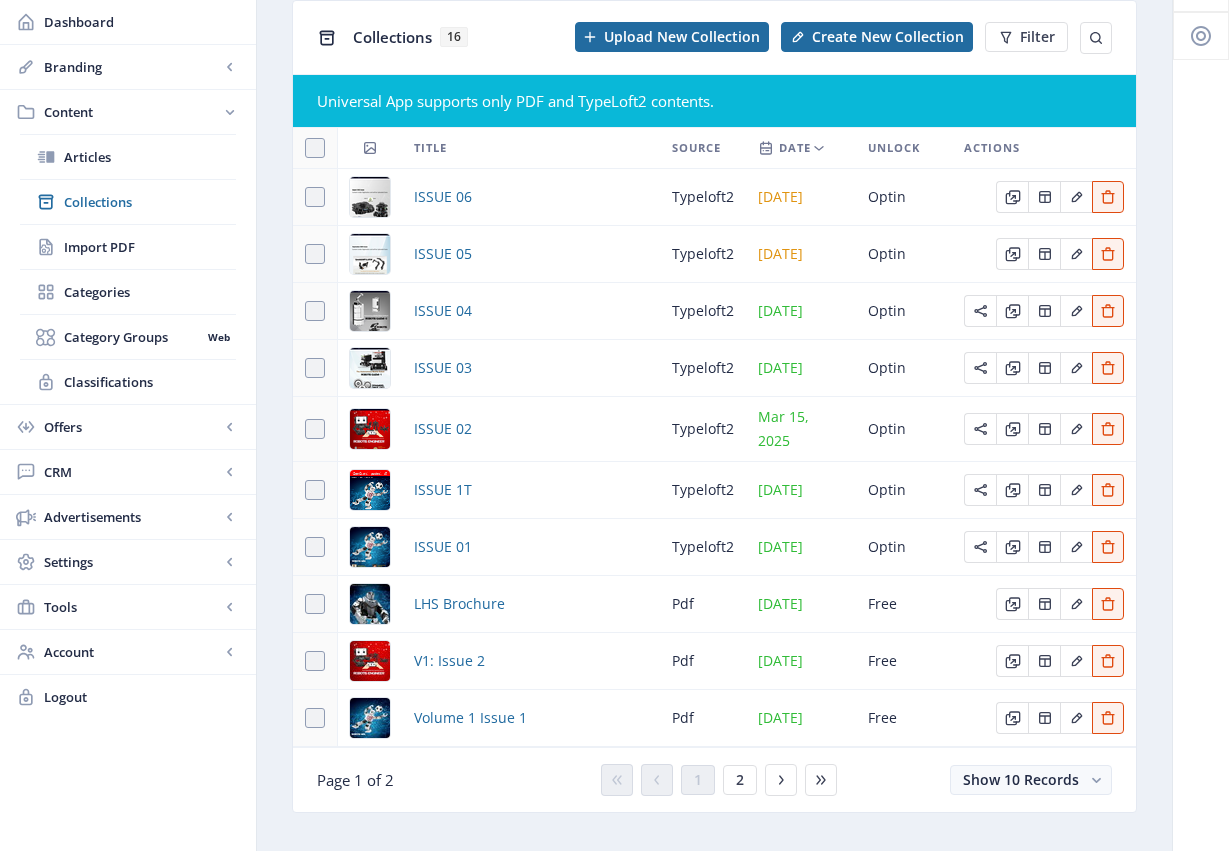 scroll, scrollTop: 140, scrollLeft: 0, axis: vertical 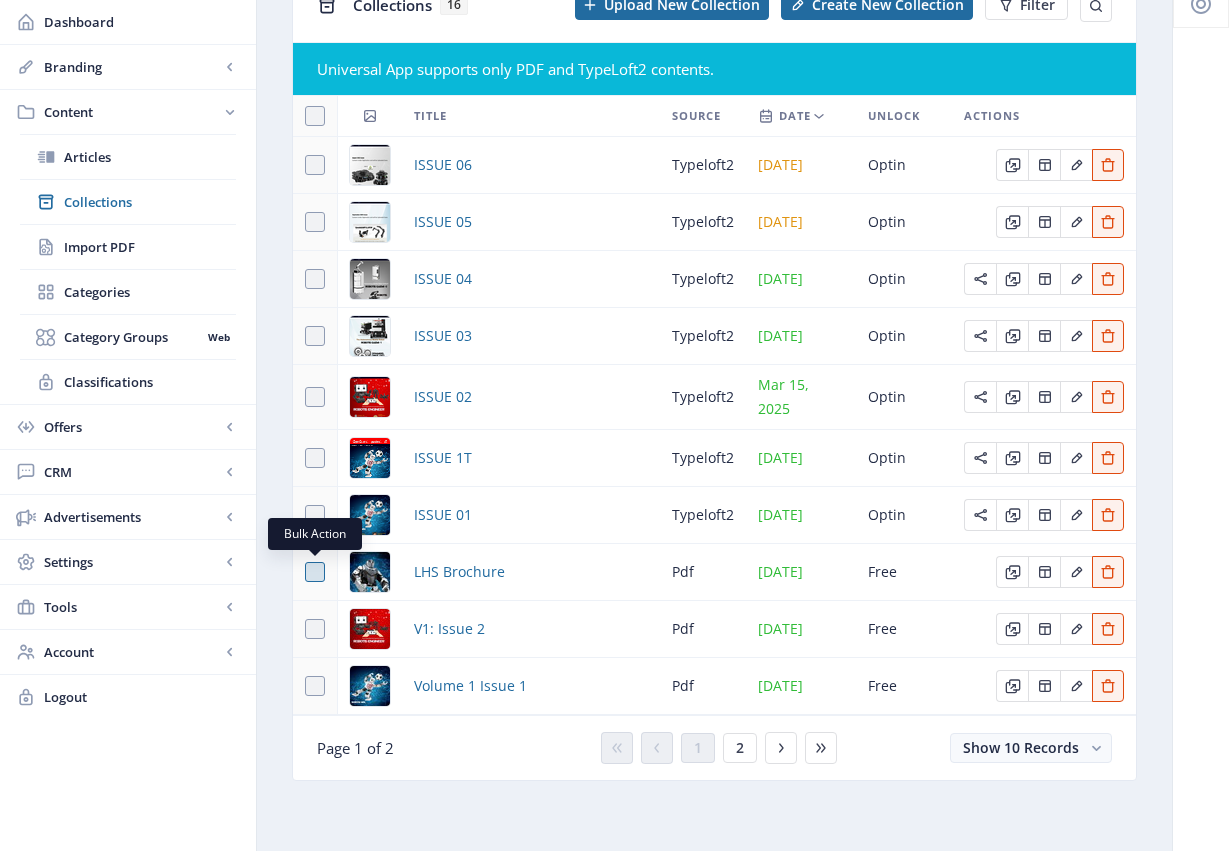 click at bounding box center (315, 572) 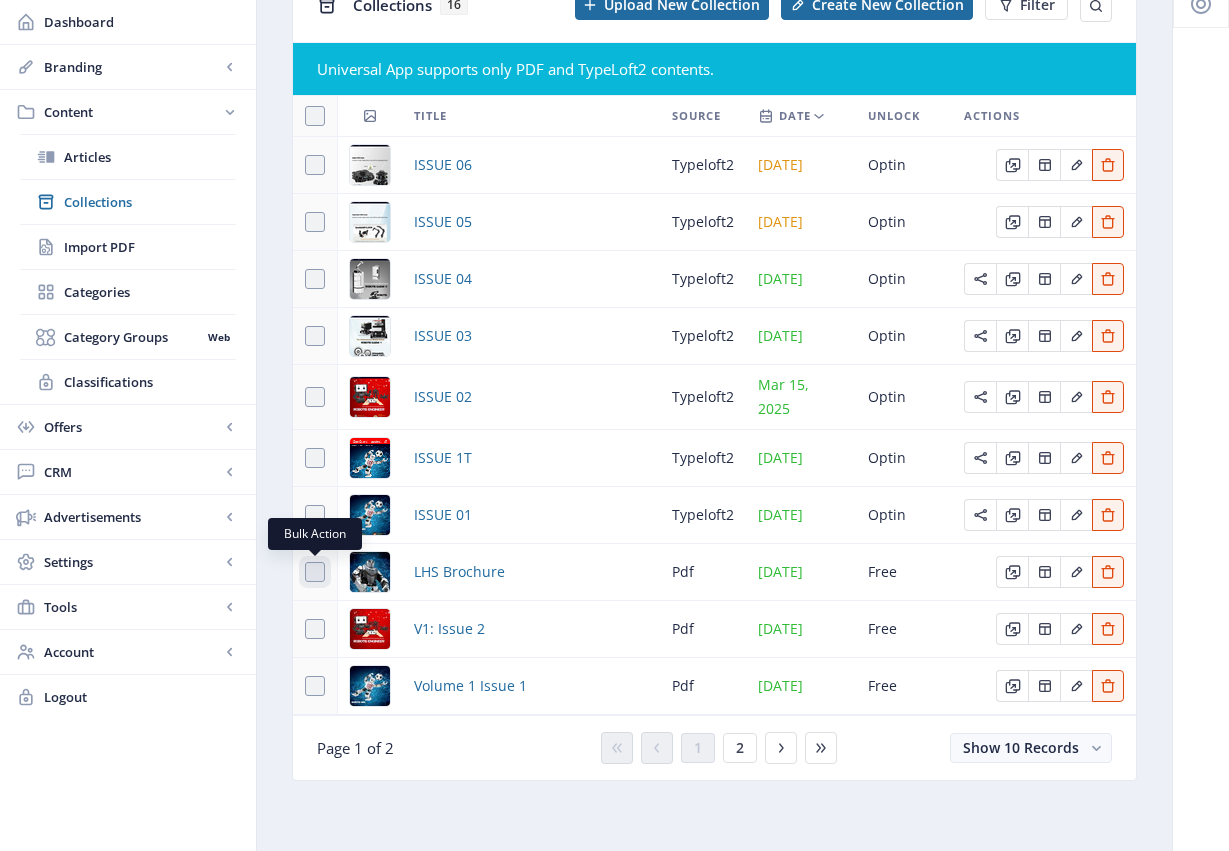 checkbox on "true" 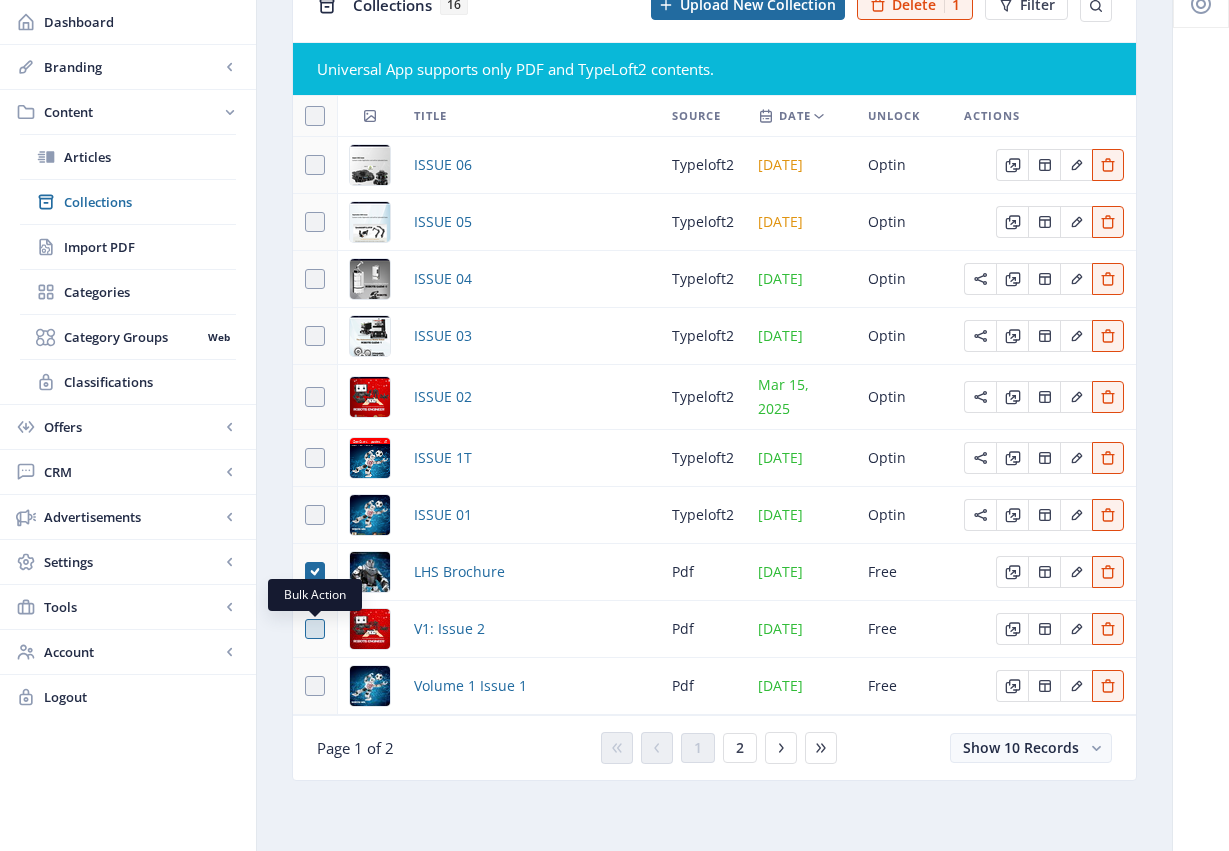 click at bounding box center [315, 629] 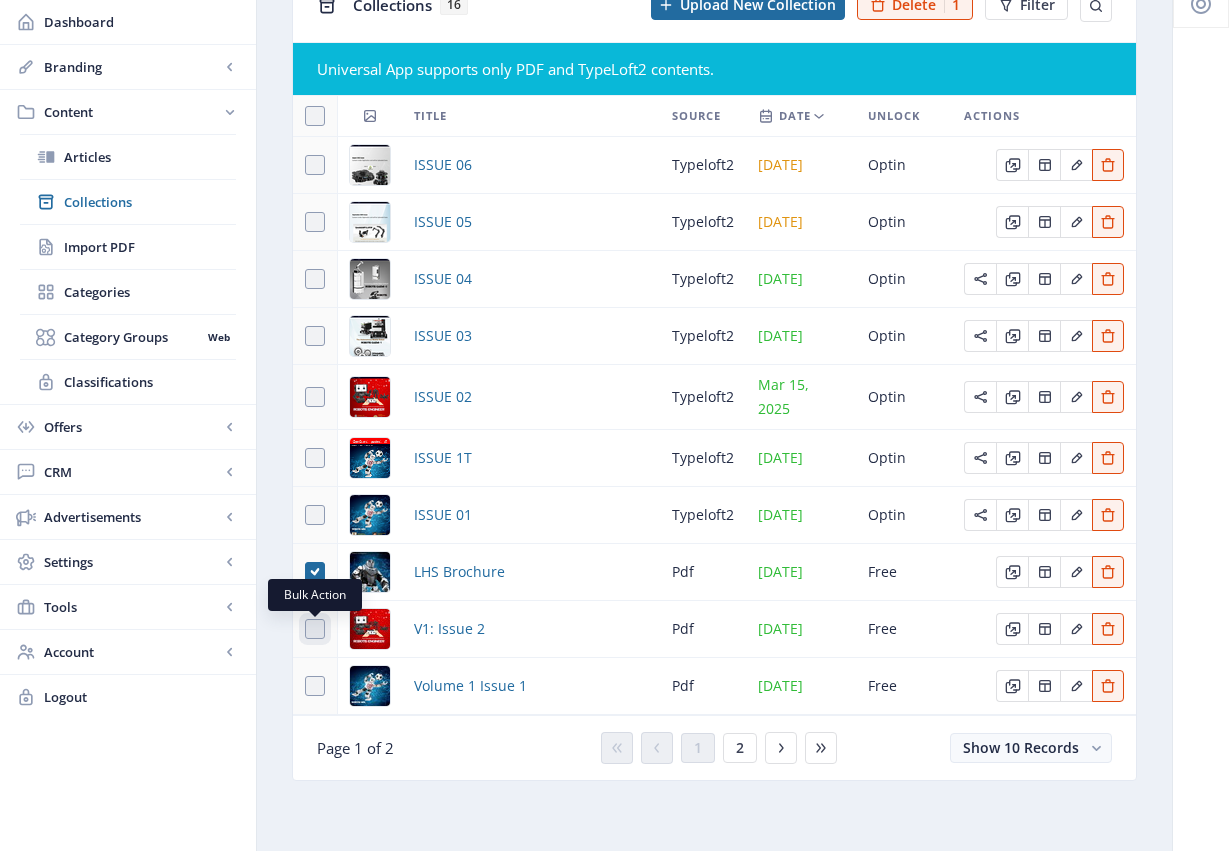click at bounding box center [305, 629] 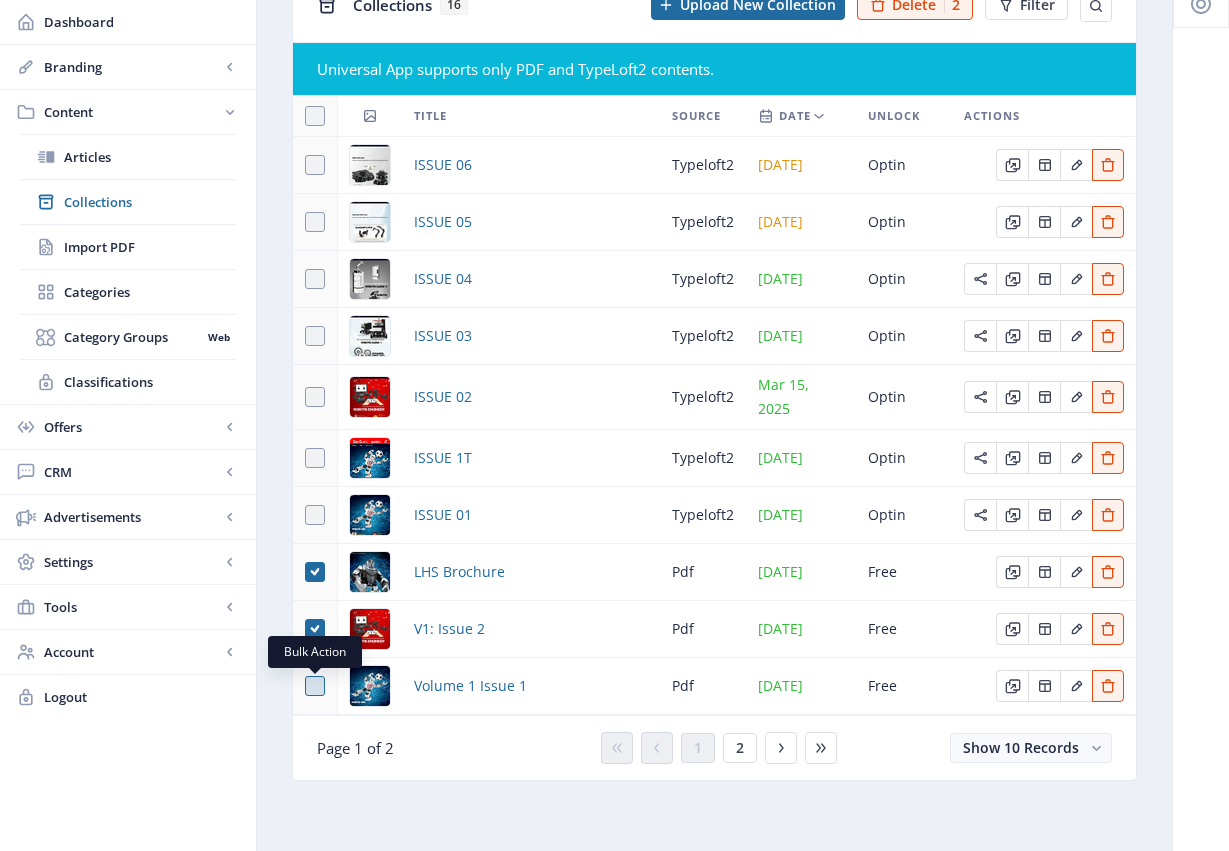 click at bounding box center [315, 686] 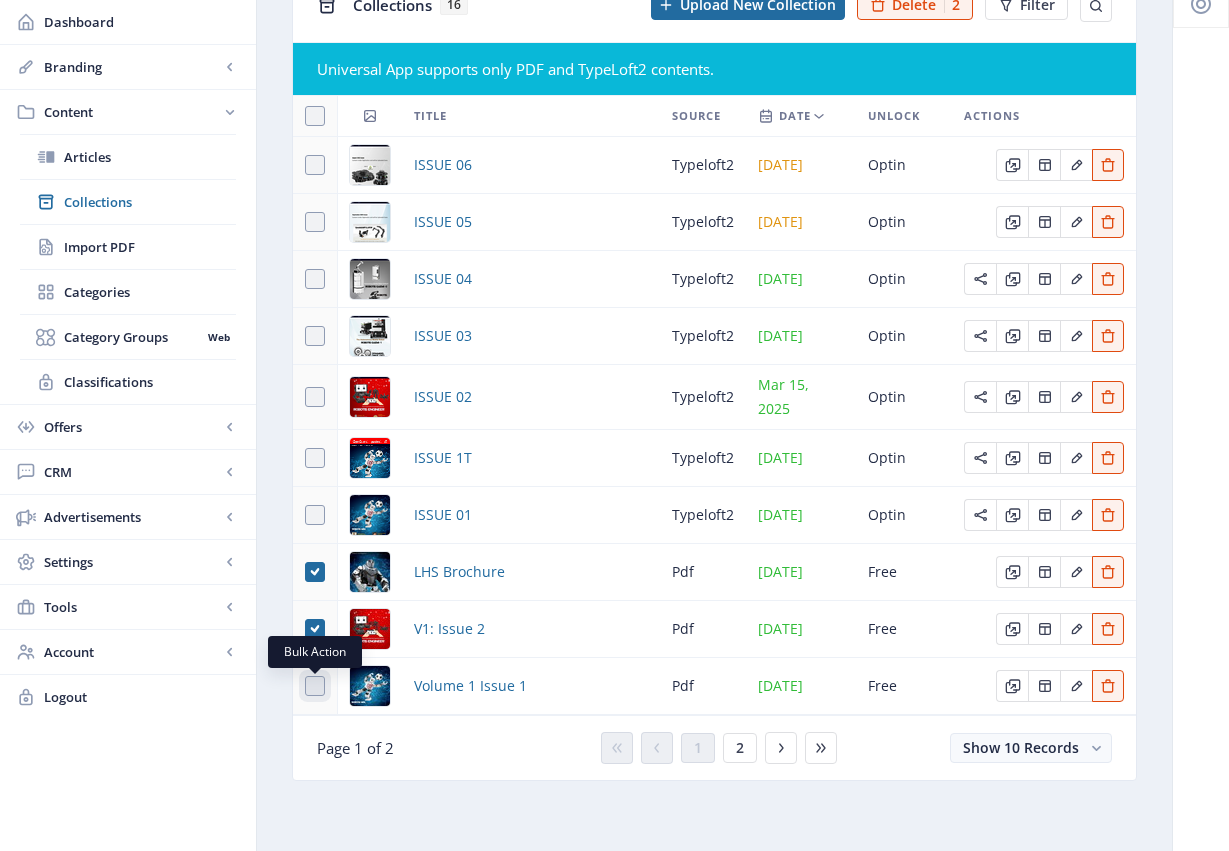 click at bounding box center [305, 686] 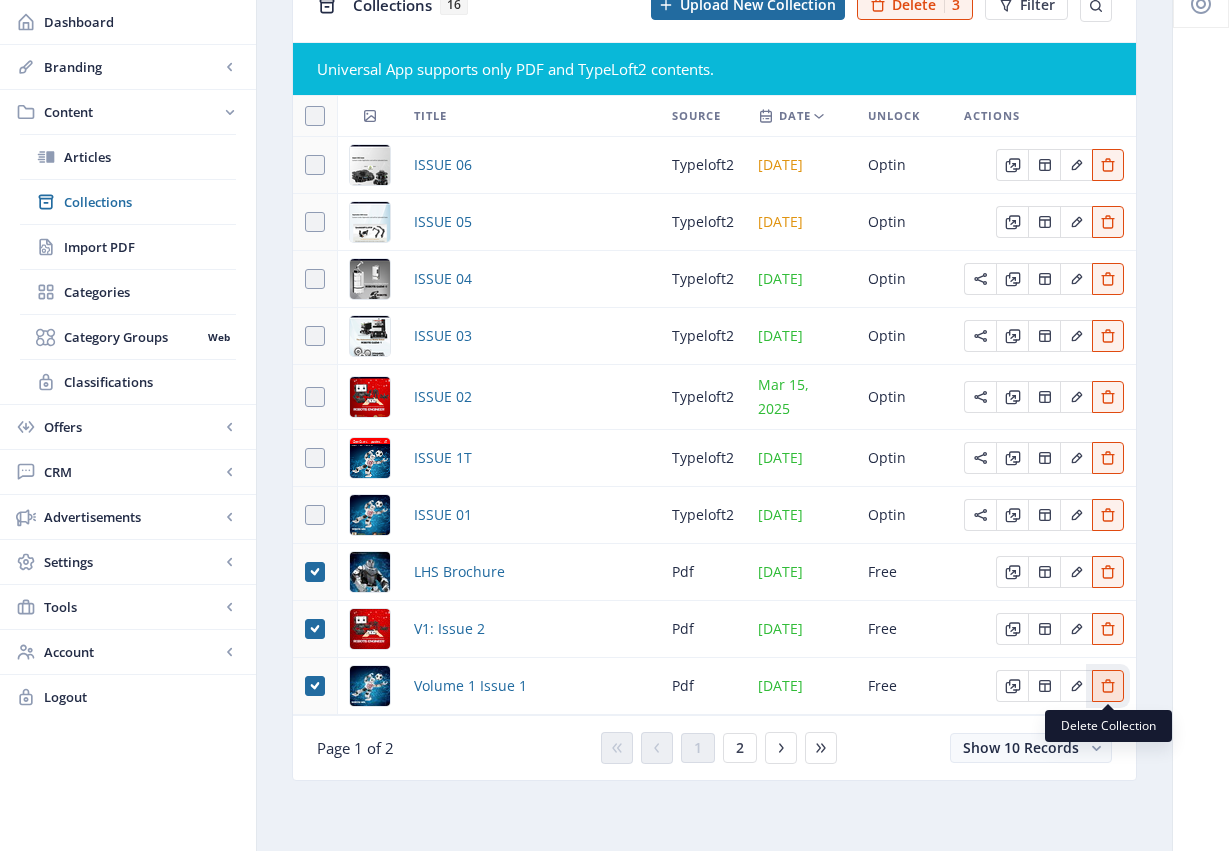 click 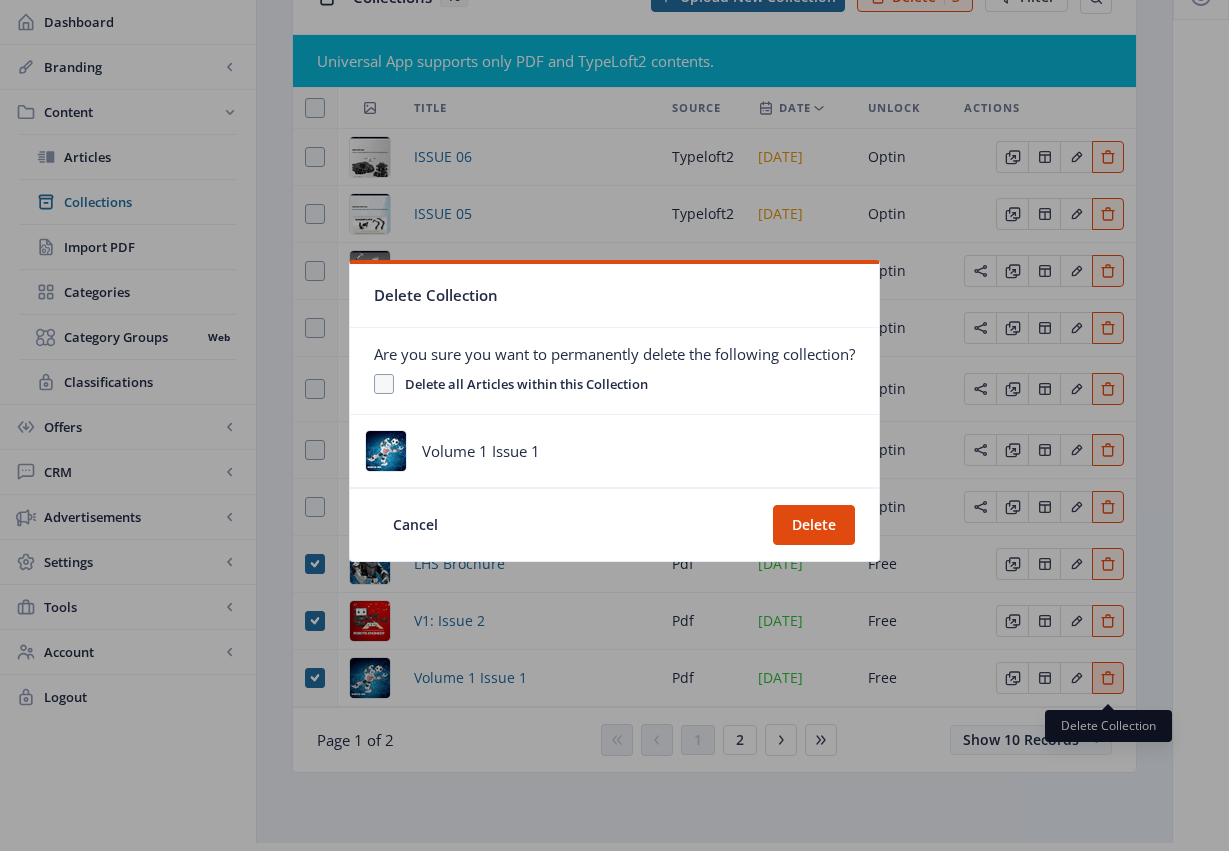 scroll, scrollTop: 0, scrollLeft: 0, axis: both 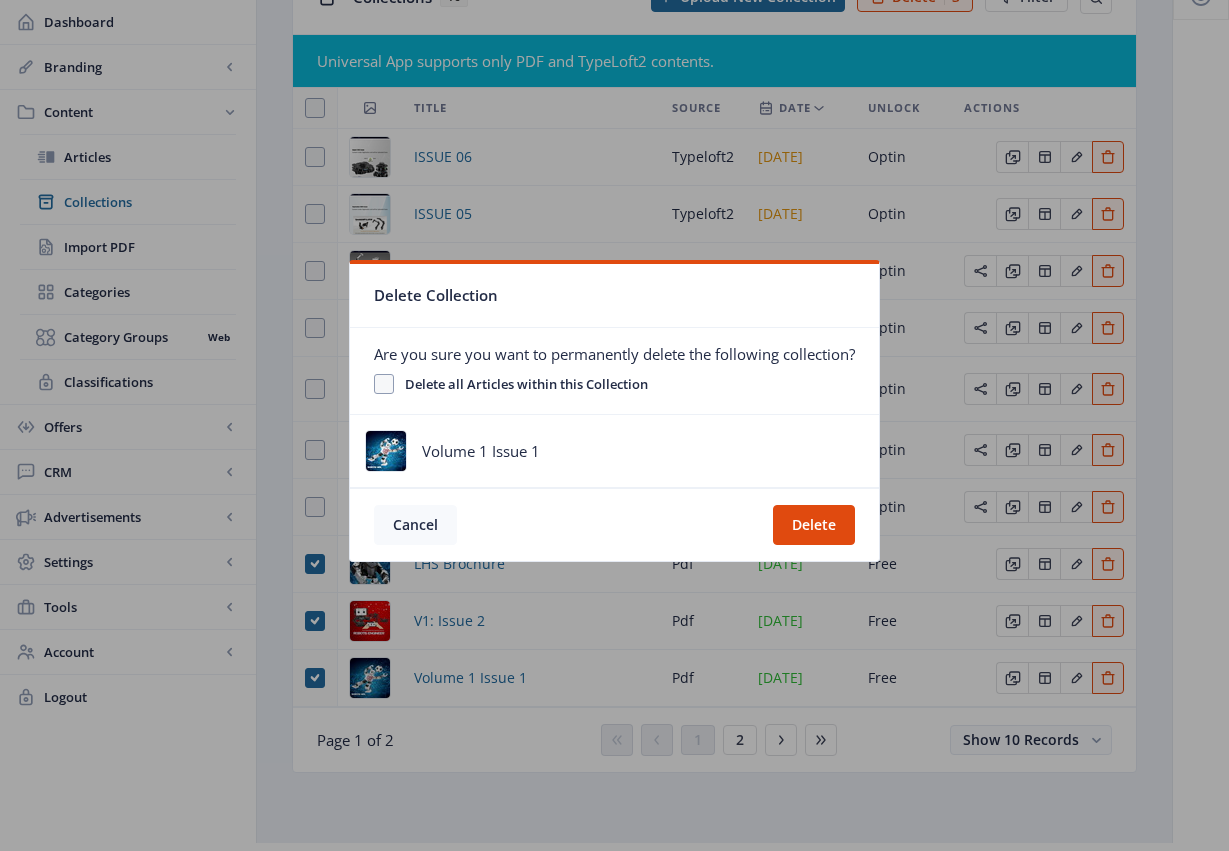 click on "Cancel" 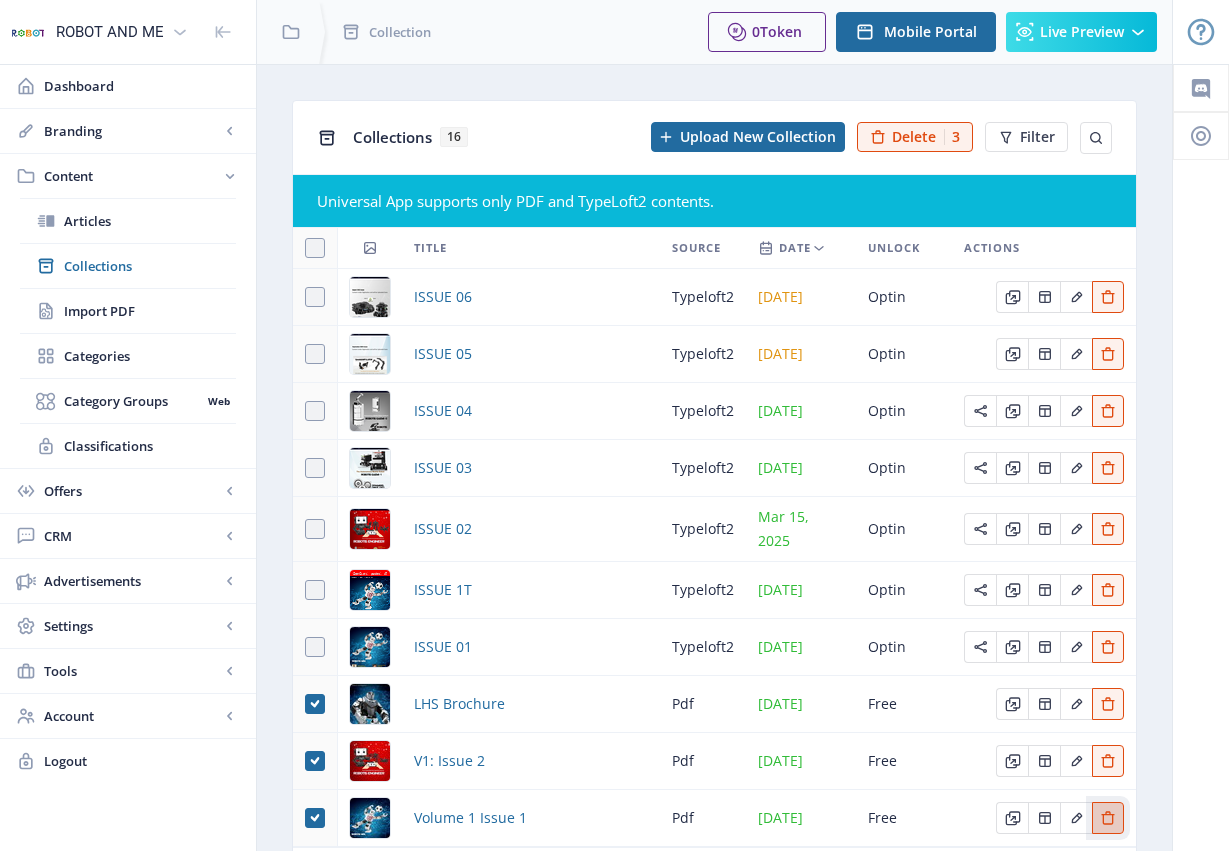 scroll, scrollTop: 140, scrollLeft: 0, axis: vertical 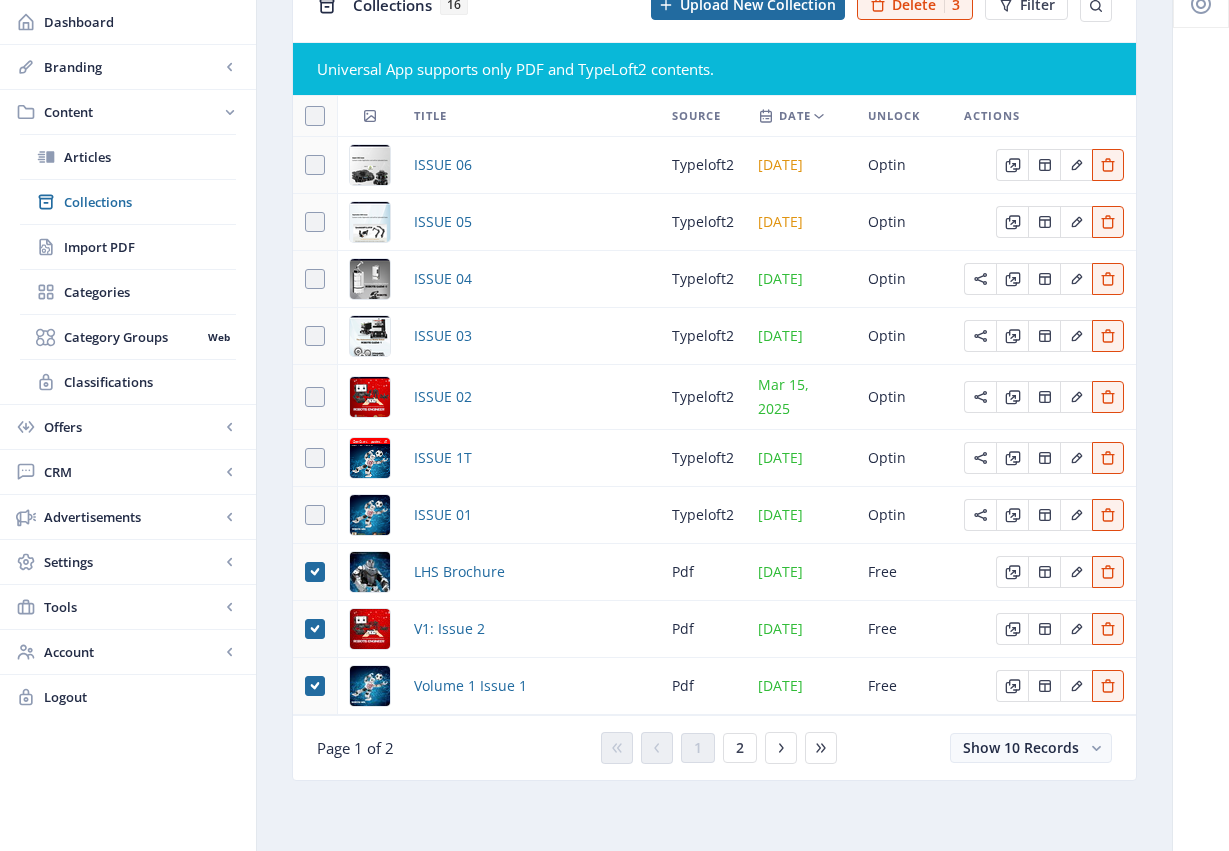 click on "Collections 16 Upload New Collection Delete 3 Filter Universal App supports only PDF and TypeLoft2 contents. Title Source Date Unlock Actions ISSUE 06 typeloft2 [DATE] Optin ISSUE 05 typeloft2 [DATE] Optin ISSUE 04 typeloft2 [DATE] Optin ISSUE 03 typeloft2 [DATE] Optin ISSUE 02 typeloft2 [DATE] Optin ISSUE 1T typeloft2 [DATE] Optin ISSUE 01 typeloft2 [DATE] Optin LHS Brochure pdf [DATE] Free V1: Issue 2 pdf [DATE] Free Volume 1 Issue 1 pdf [DATE] Free Page 1 of 2 1 2 Show 10 Records" at bounding box center [714, 391] 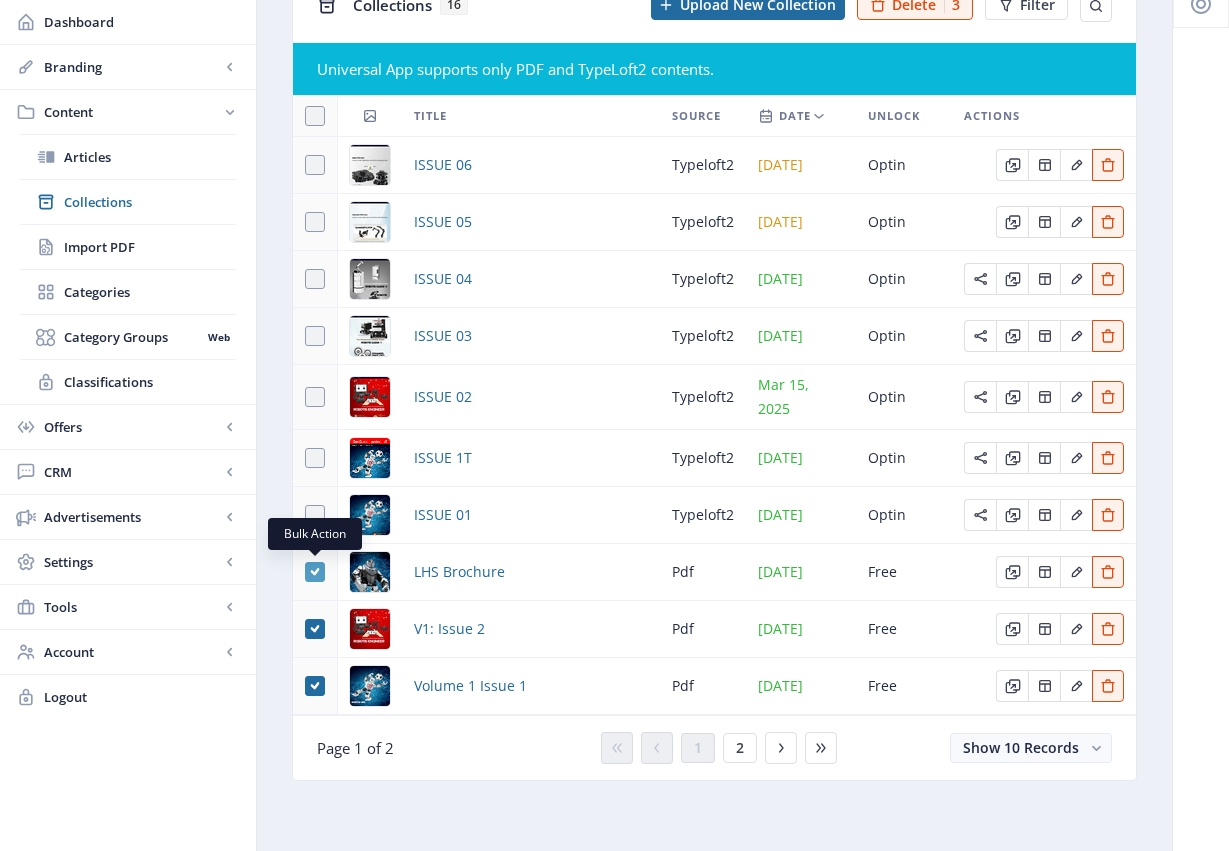click 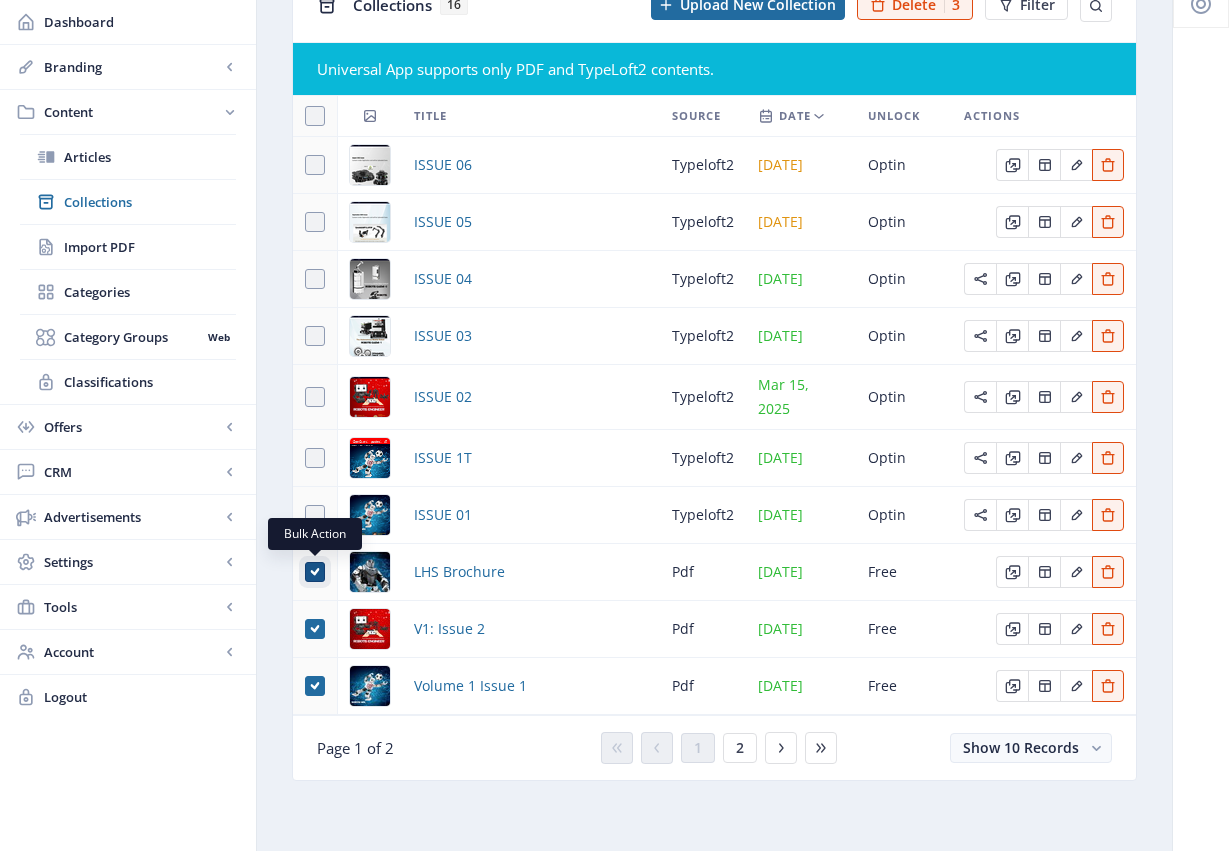 click at bounding box center [305, 572] 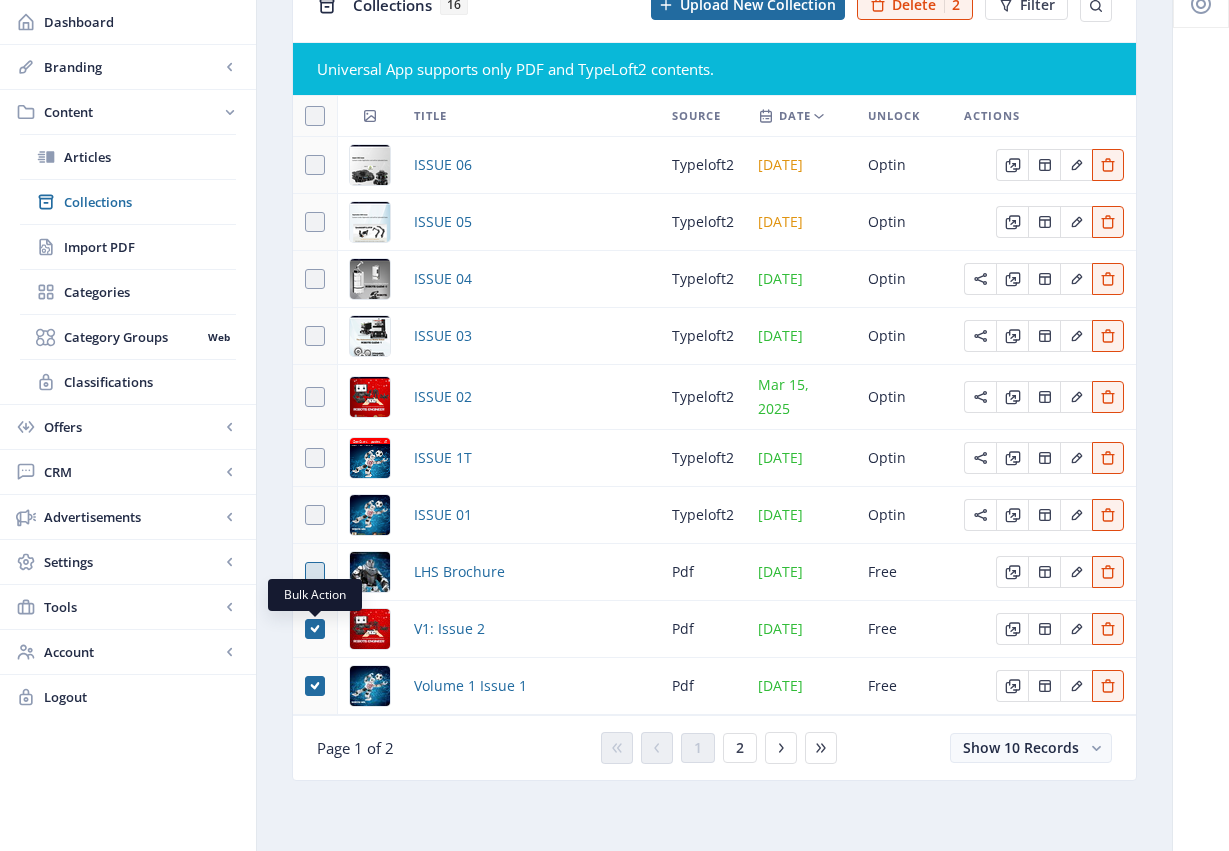 drag, startPoint x: 318, startPoint y: 631, endPoint x: 318, endPoint y: 660, distance: 29 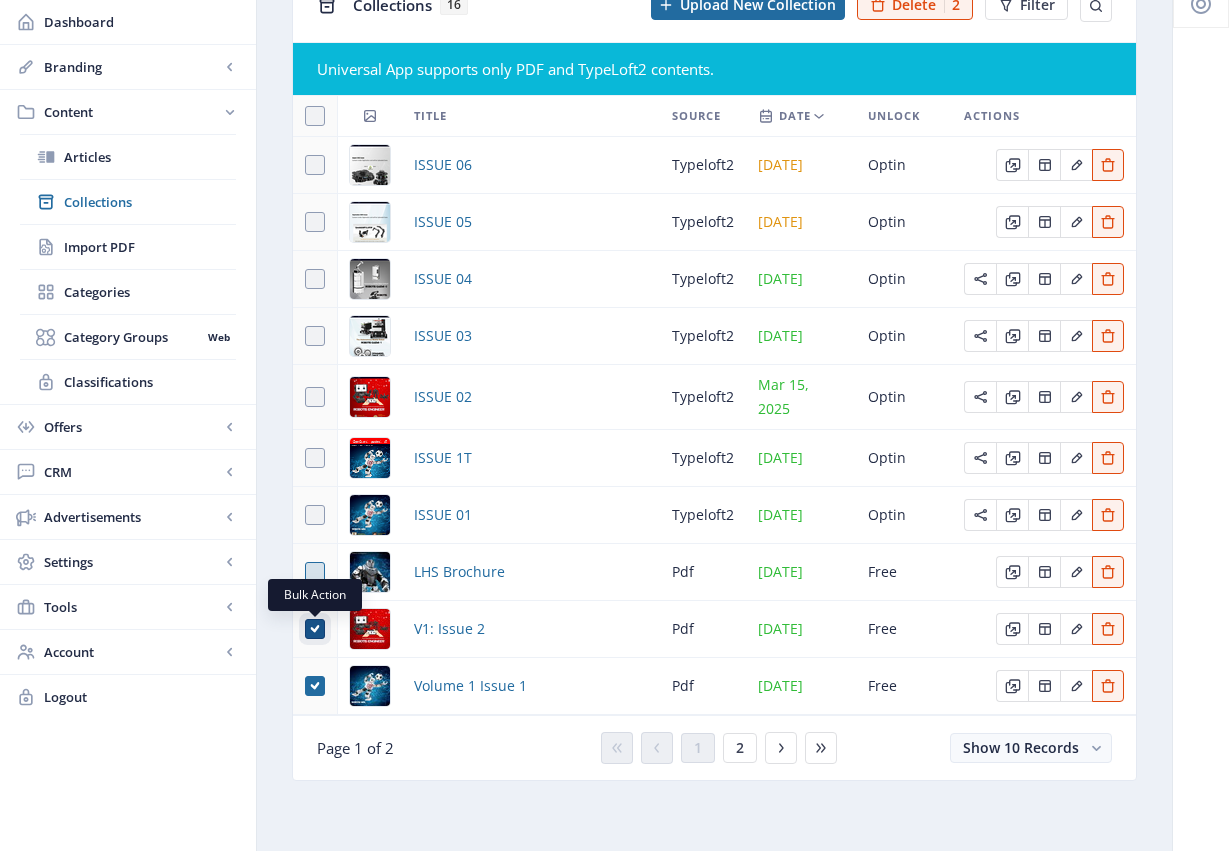 click at bounding box center (305, 629) 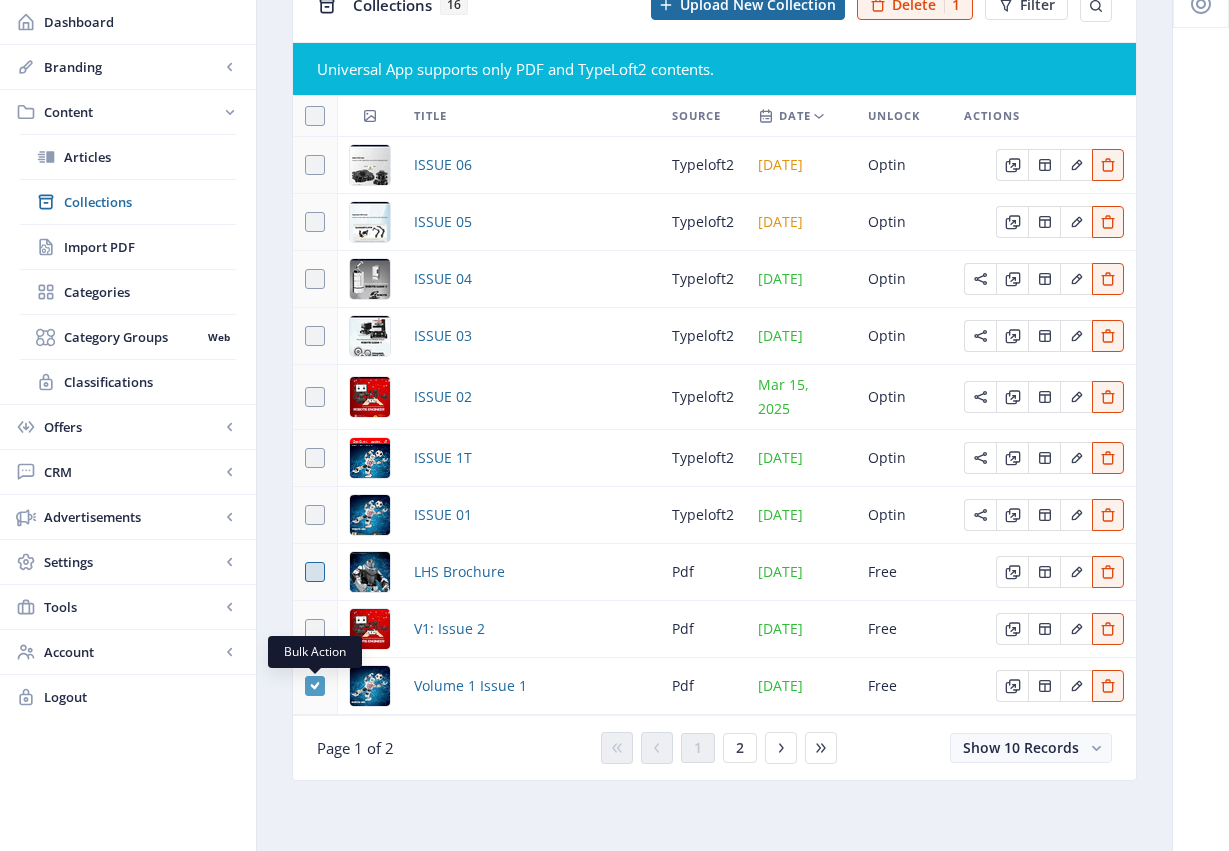 click 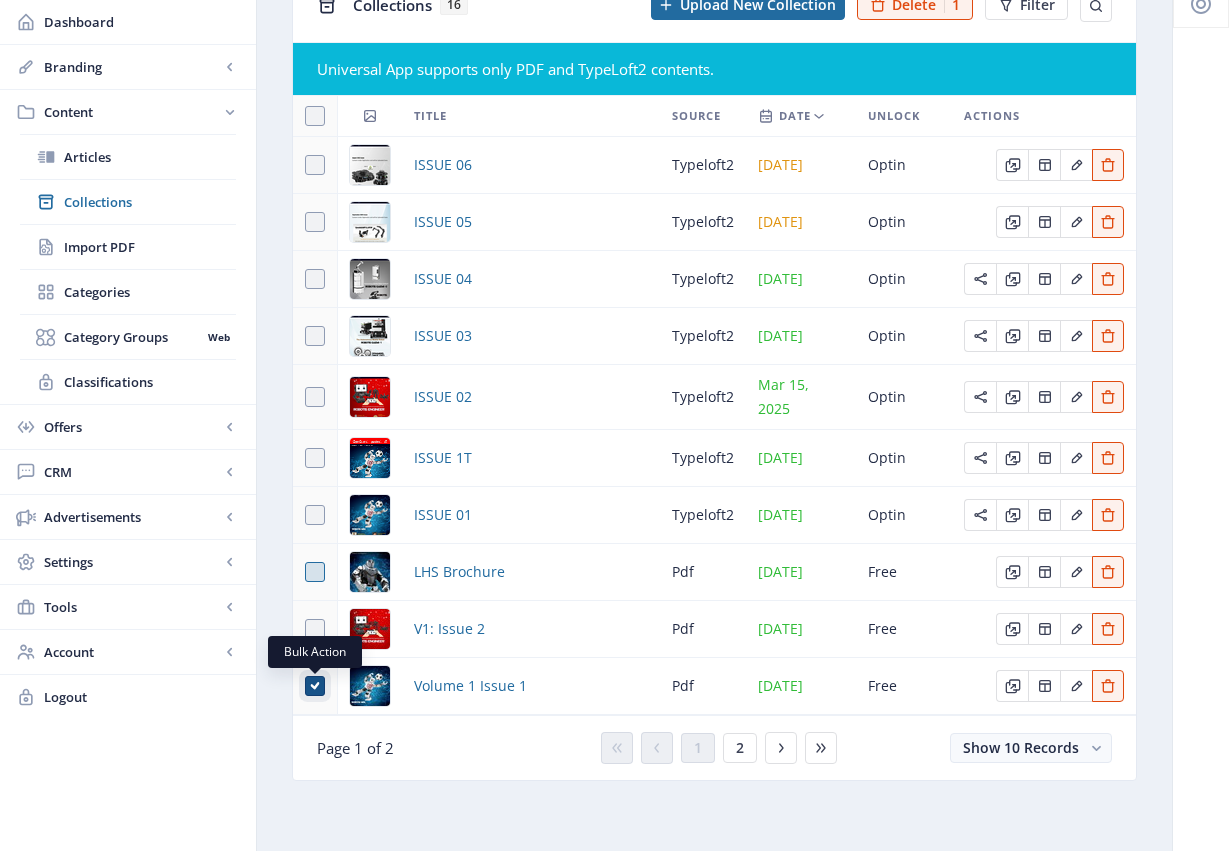 click at bounding box center [305, 686] 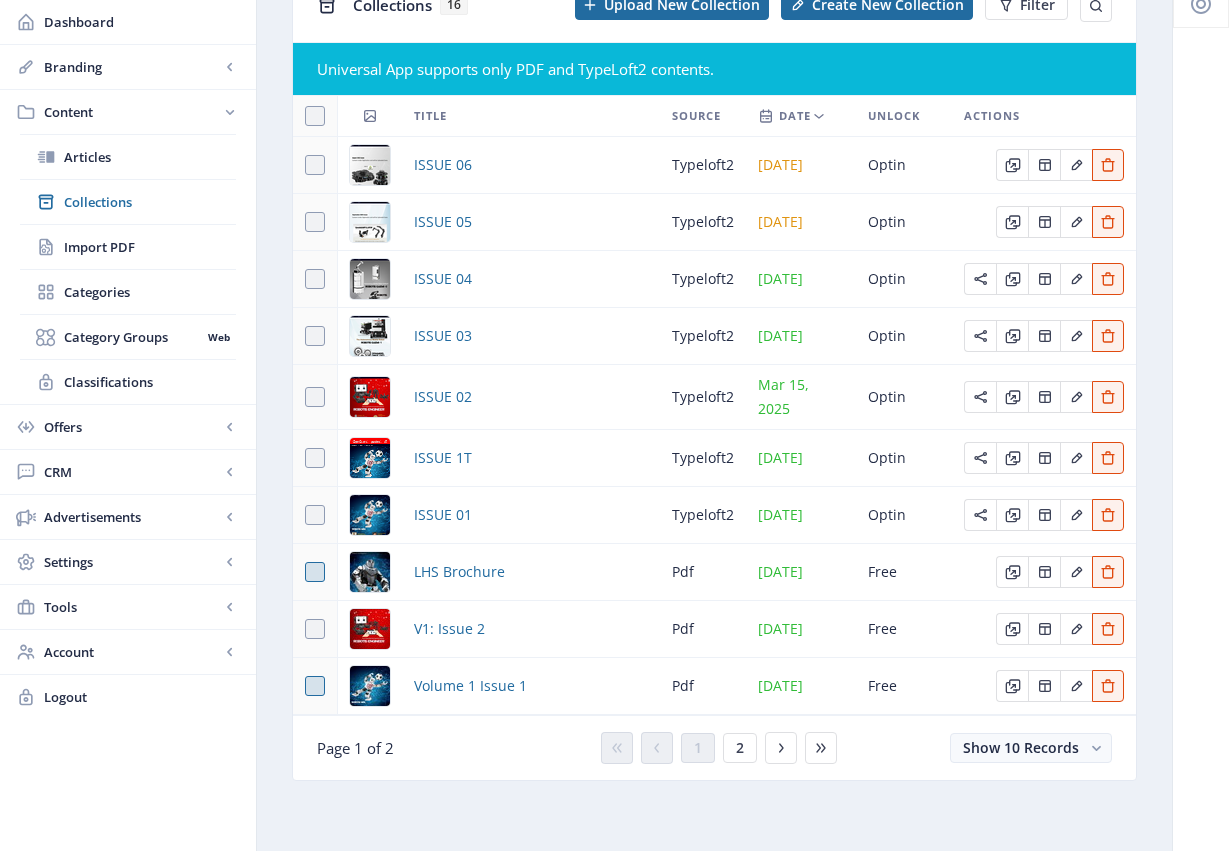 click on "Collections 16 Upload New Collection Create New Collection Filter Universal App supports only PDF and TypeLoft2 contents. Title Source Date Unlock Actions ISSUE 06 typeloft2 [DATE] Optin ISSUE 05 typeloft2 [DATE] Optin ISSUE 04 typeloft2 [DATE] Optin ISSUE 03 typeloft2 [DATE] Optin ISSUE 02 typeloft2 [DATE] Optin ISSUE 1T typeloft2 [DATE] Optin ISSUE 01 typeloft2 [DATE] Optin LHS Brochure pdf [DATE] Free V1: Issue 2 pdf [DATE] Free Volume 1 Issue 1 pdf [DATE] Free Page 1 of 2 1 2 Show 10 Records" at bounding box center [714, 391] 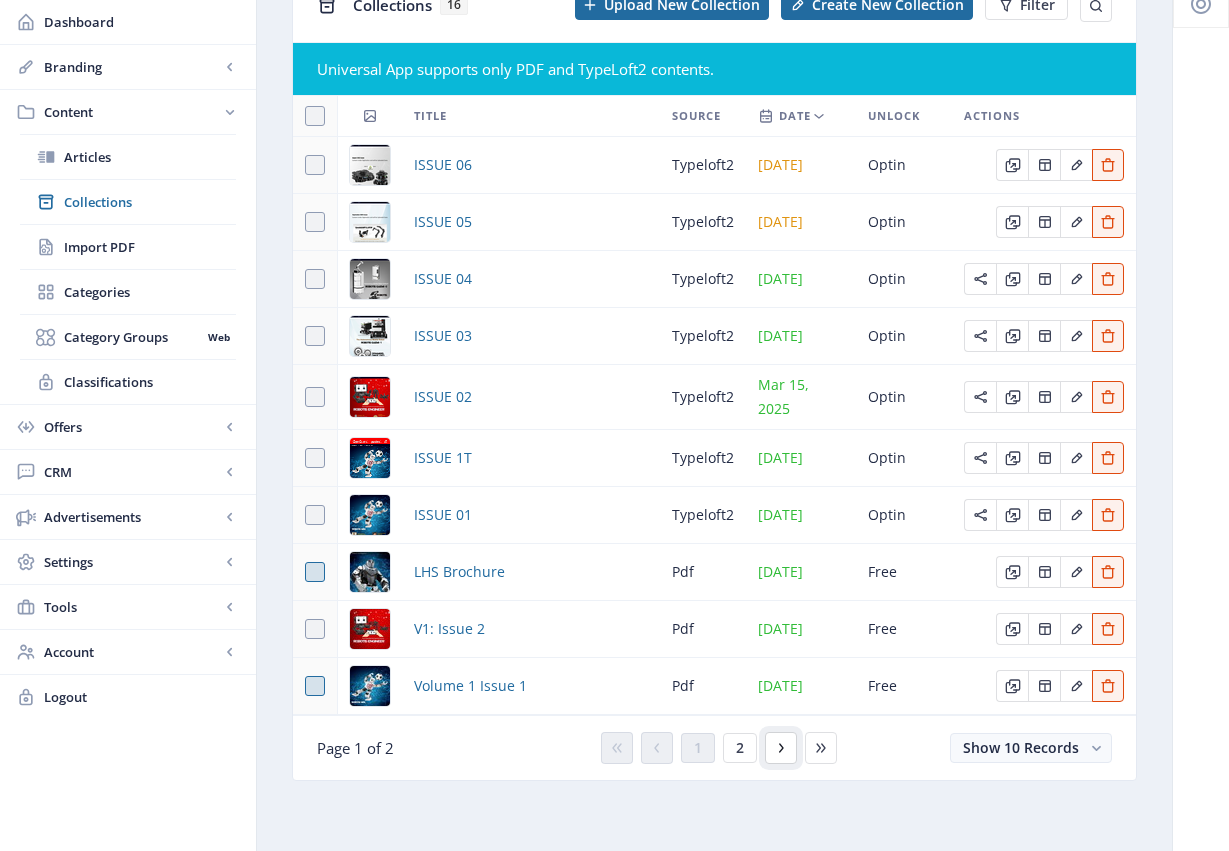 click 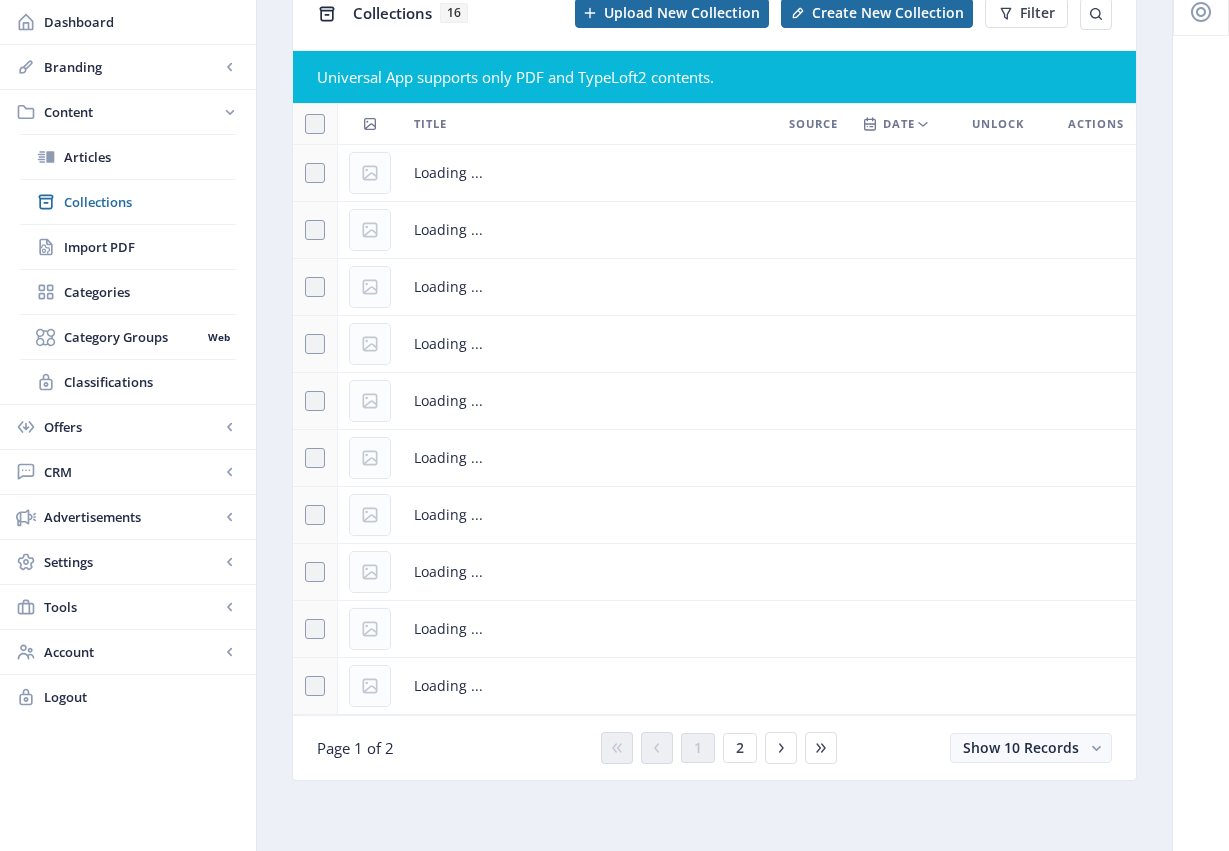 scroll, scrollTop: 0, scrollLeft: 0, axis: both 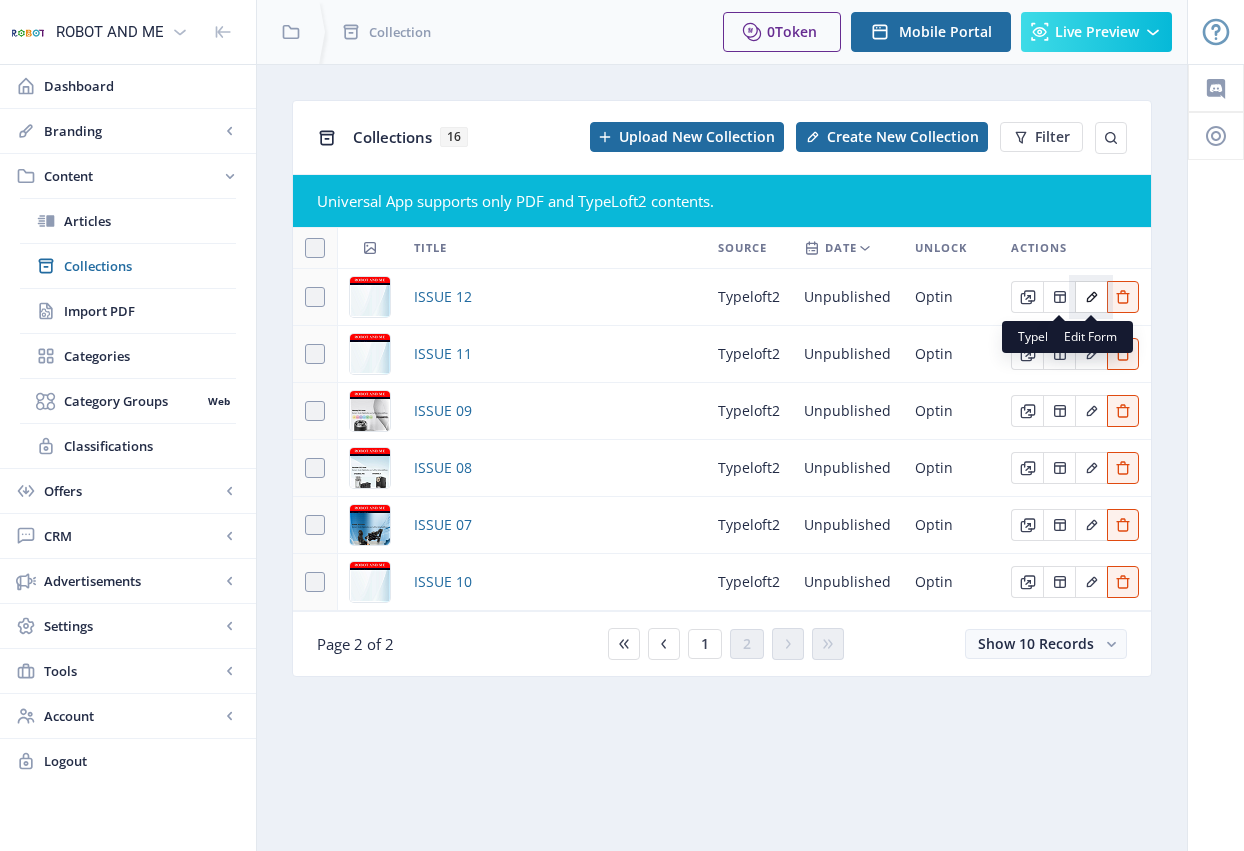 click 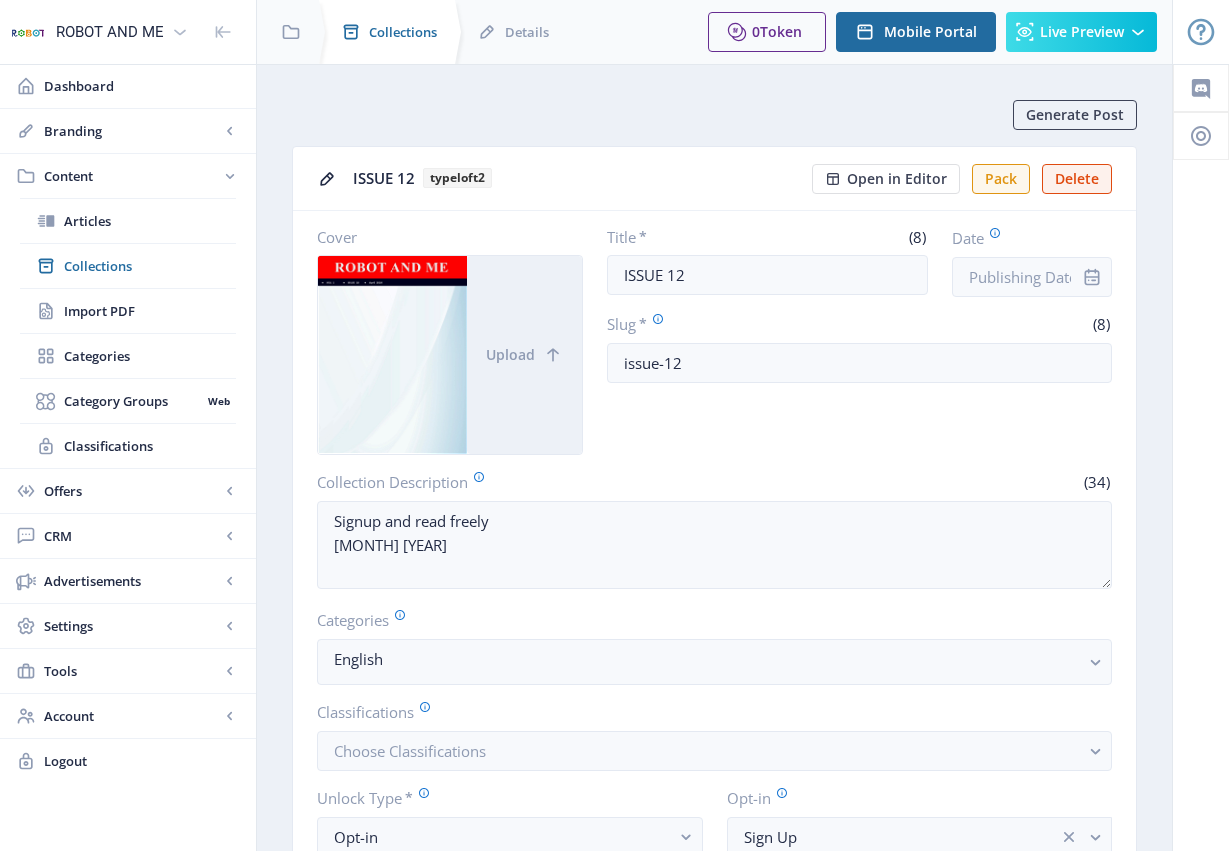 click on "Collections" at bounding box center [385, 32] 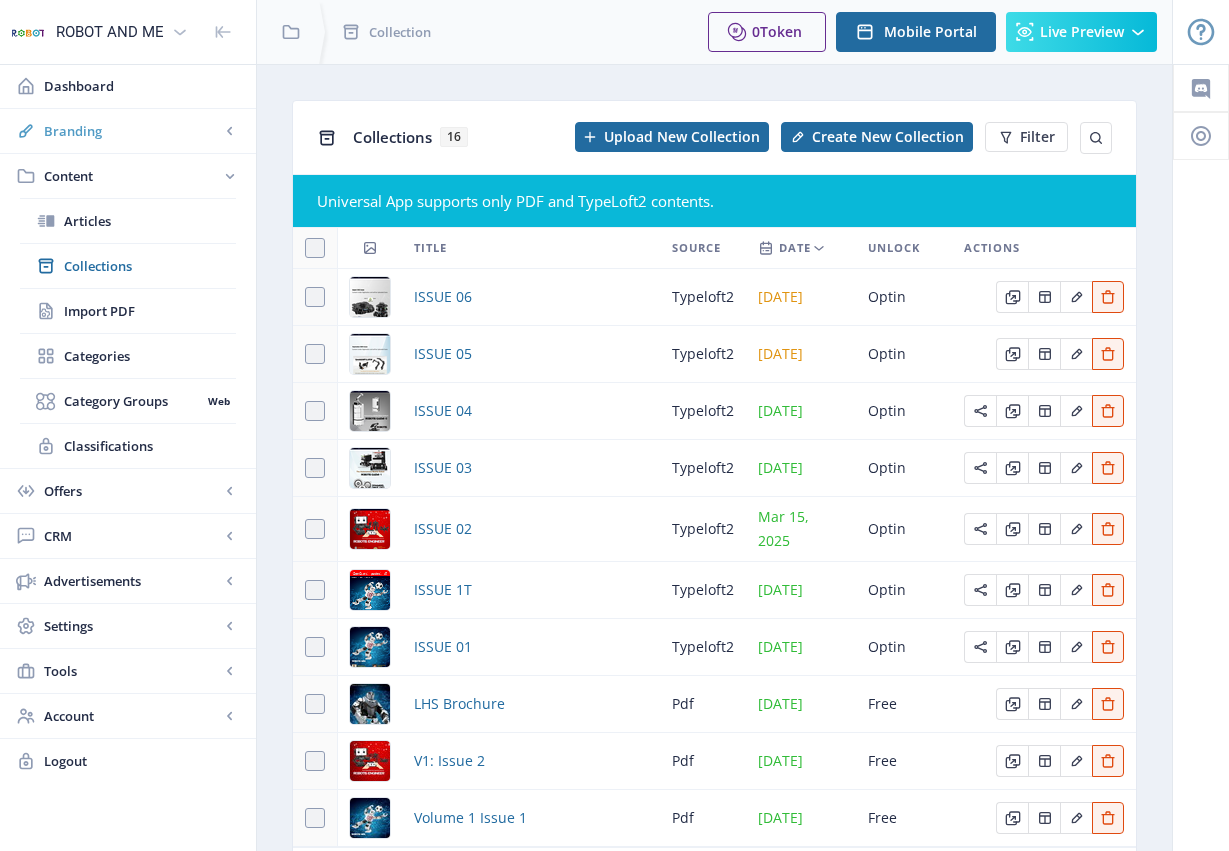 click on "Branding" at bounding box center (132, 131) 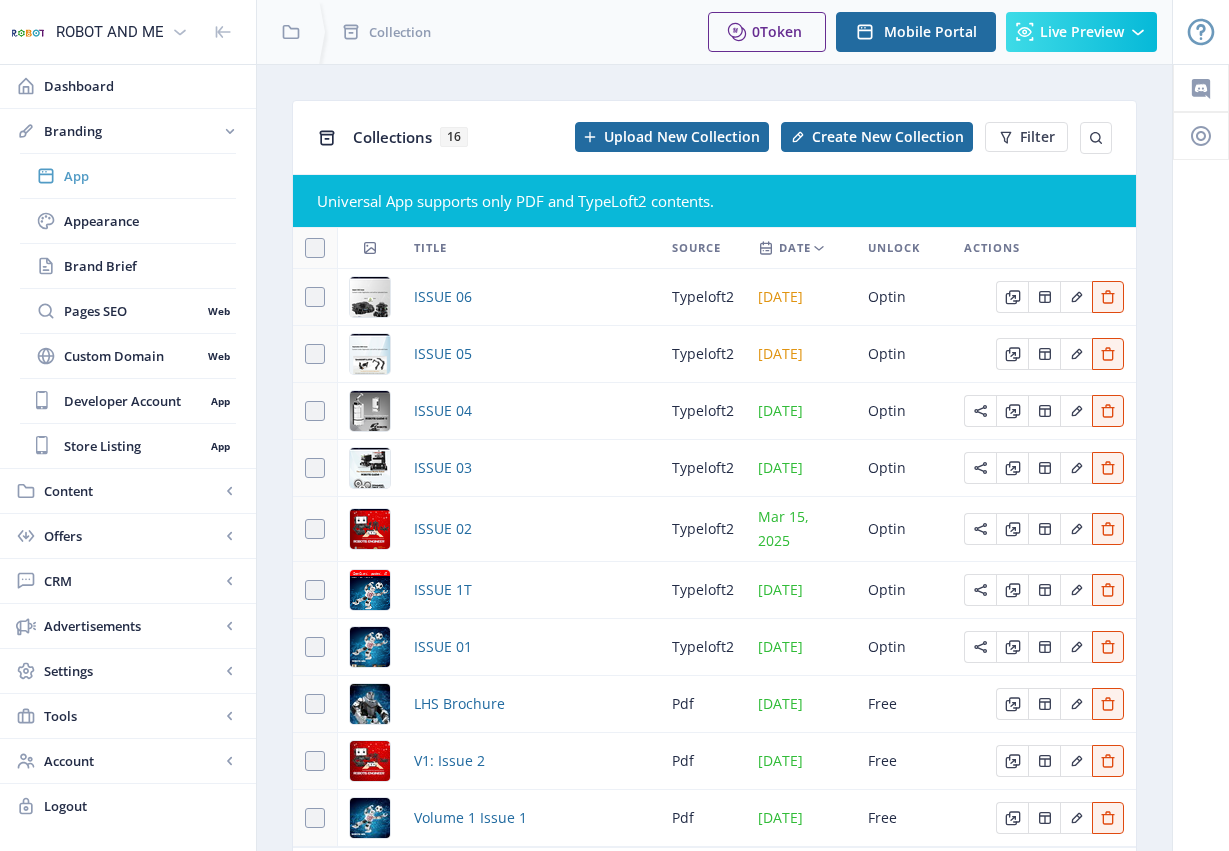 click on "App" at bounding box center (150, 176) 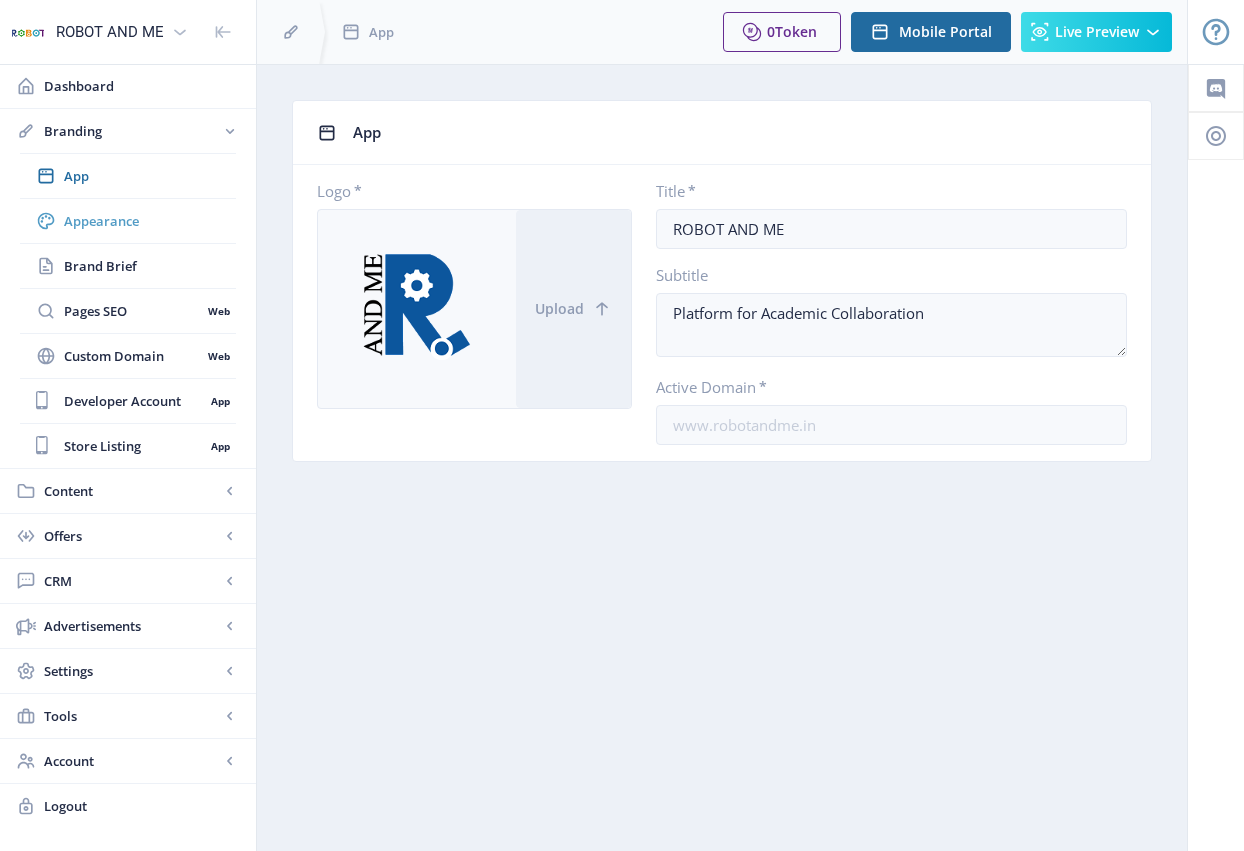 click on "Appearance" at bounding box center [150, 221] 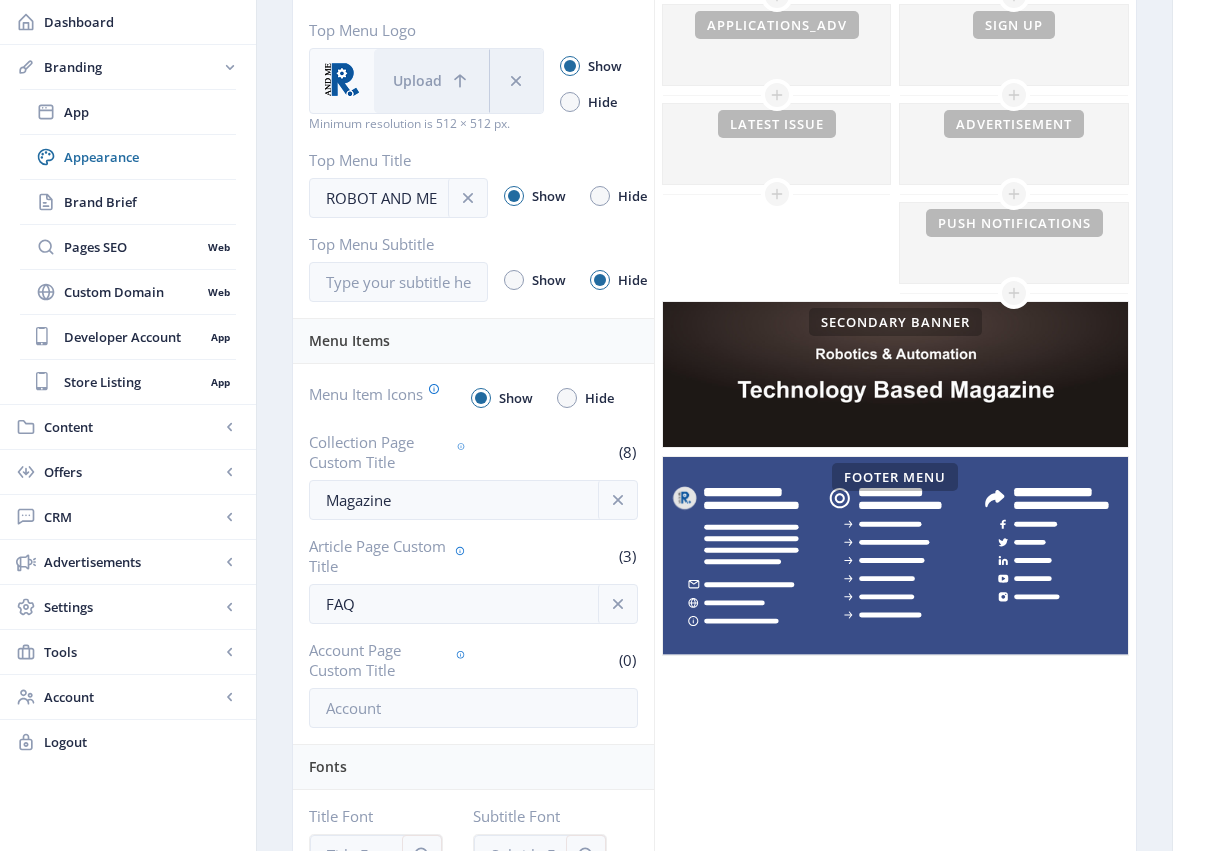scroll, scrollTop: 600, scrollLeft: 0, axis: vertical 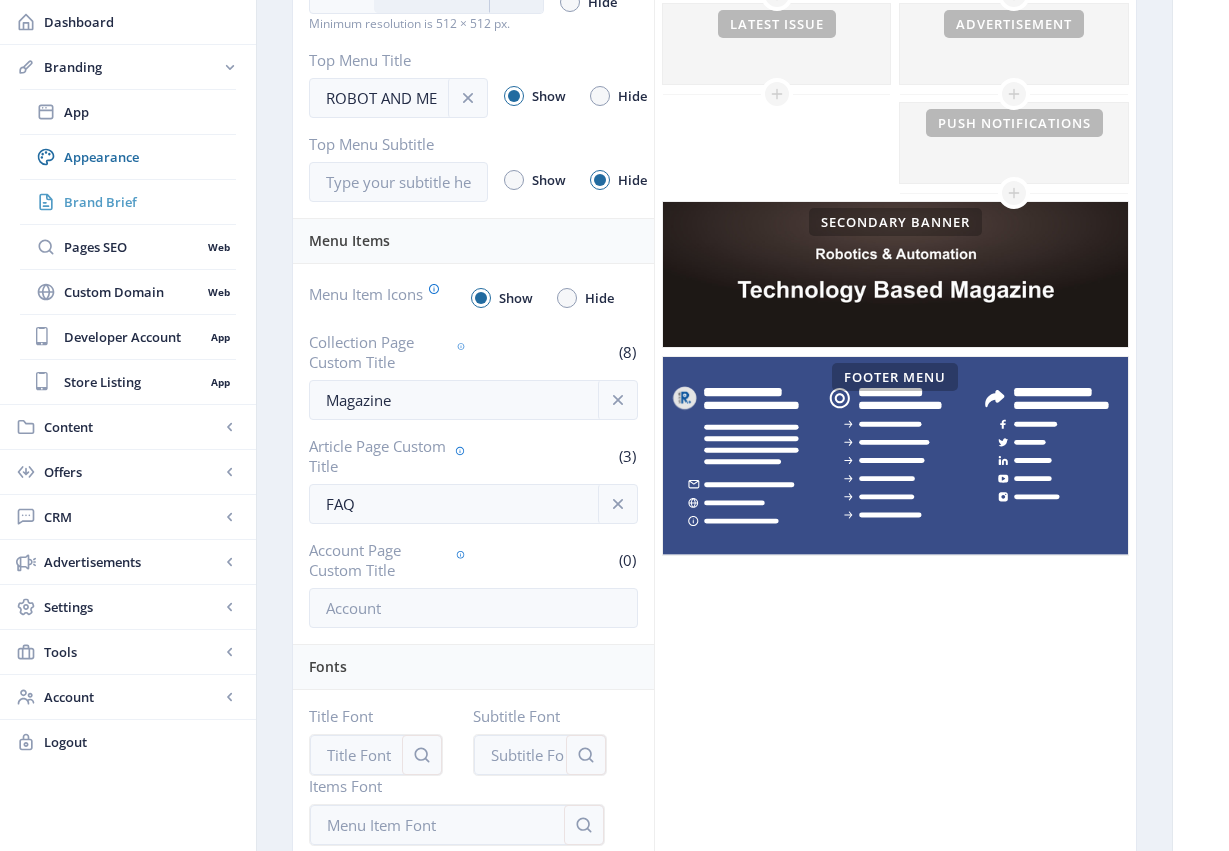 click on "Brand Brief" at bounding box center (150, 202) 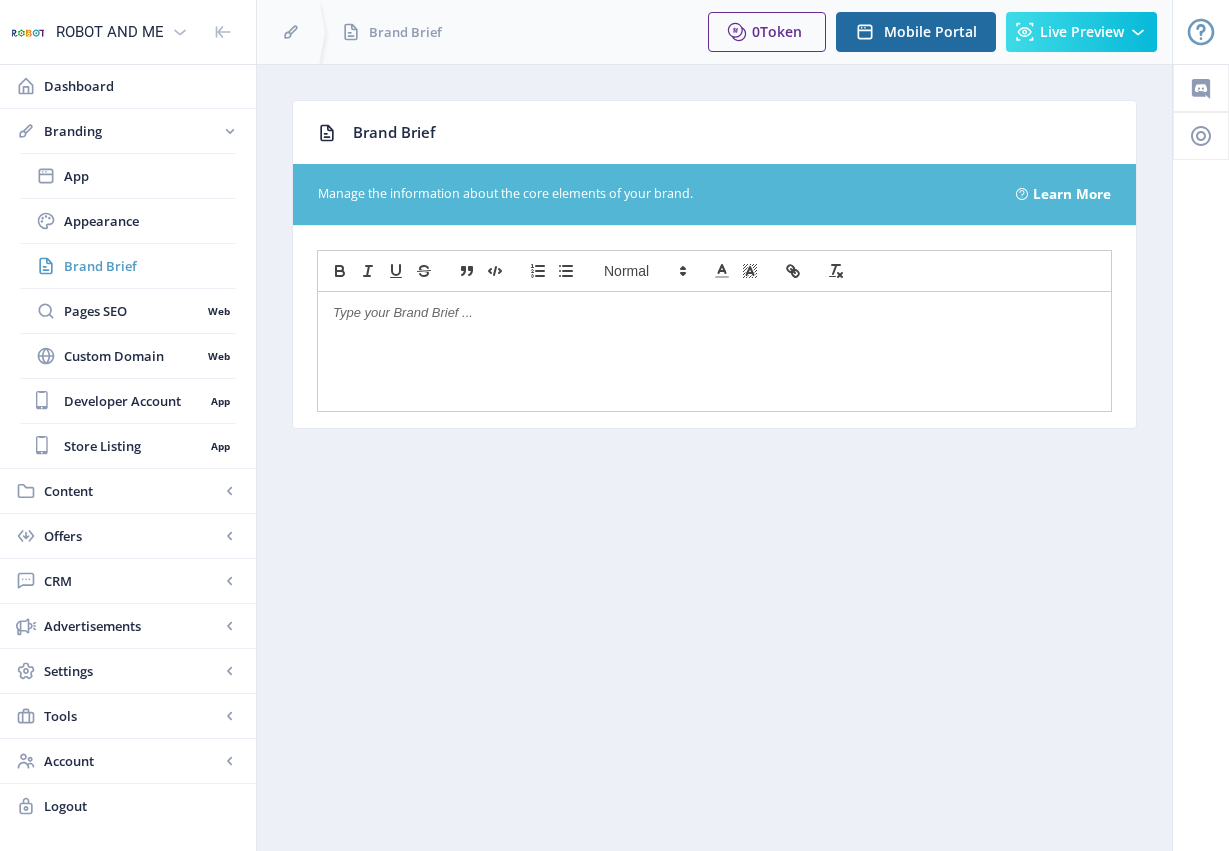 scroll, scrollTop: 0, scrollLeft: 0, axis: both 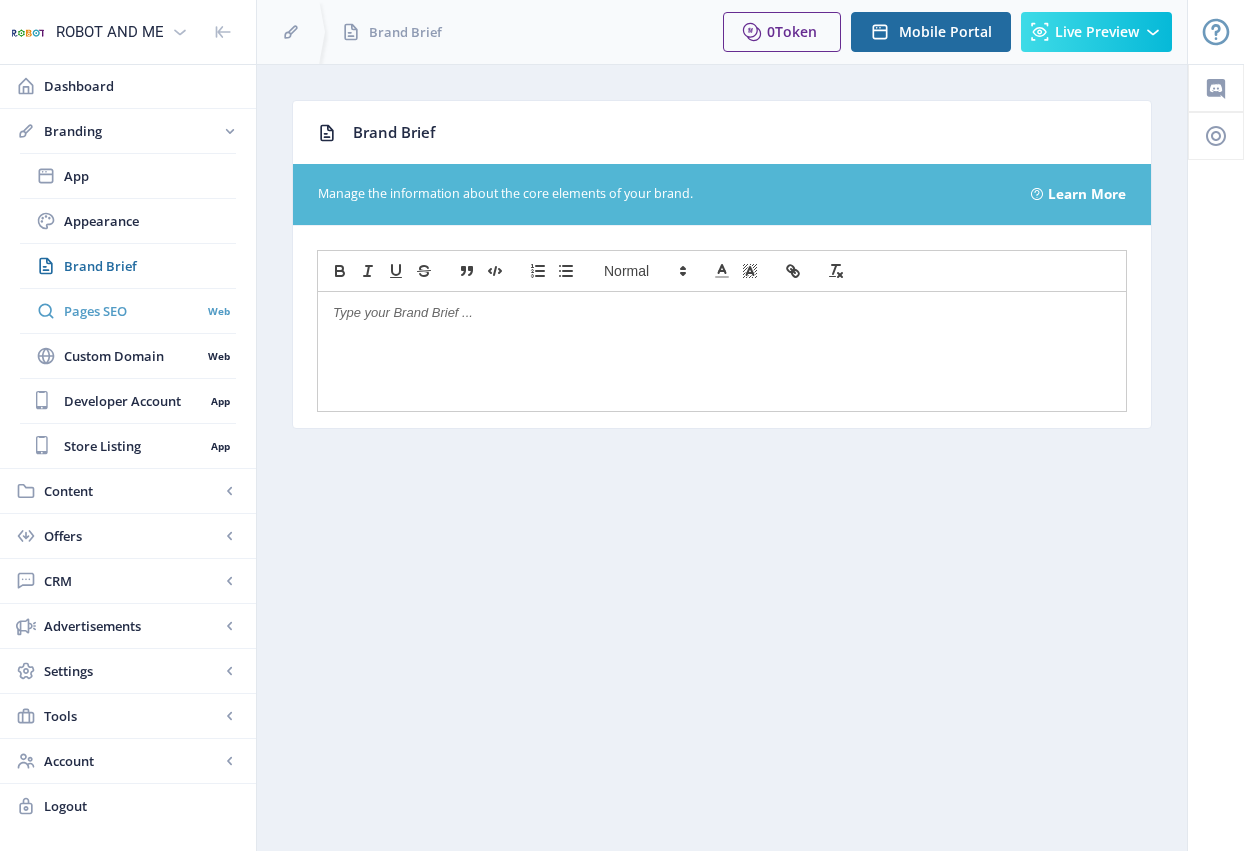 click on "Pages SEO" at bounding box center [132, 311] 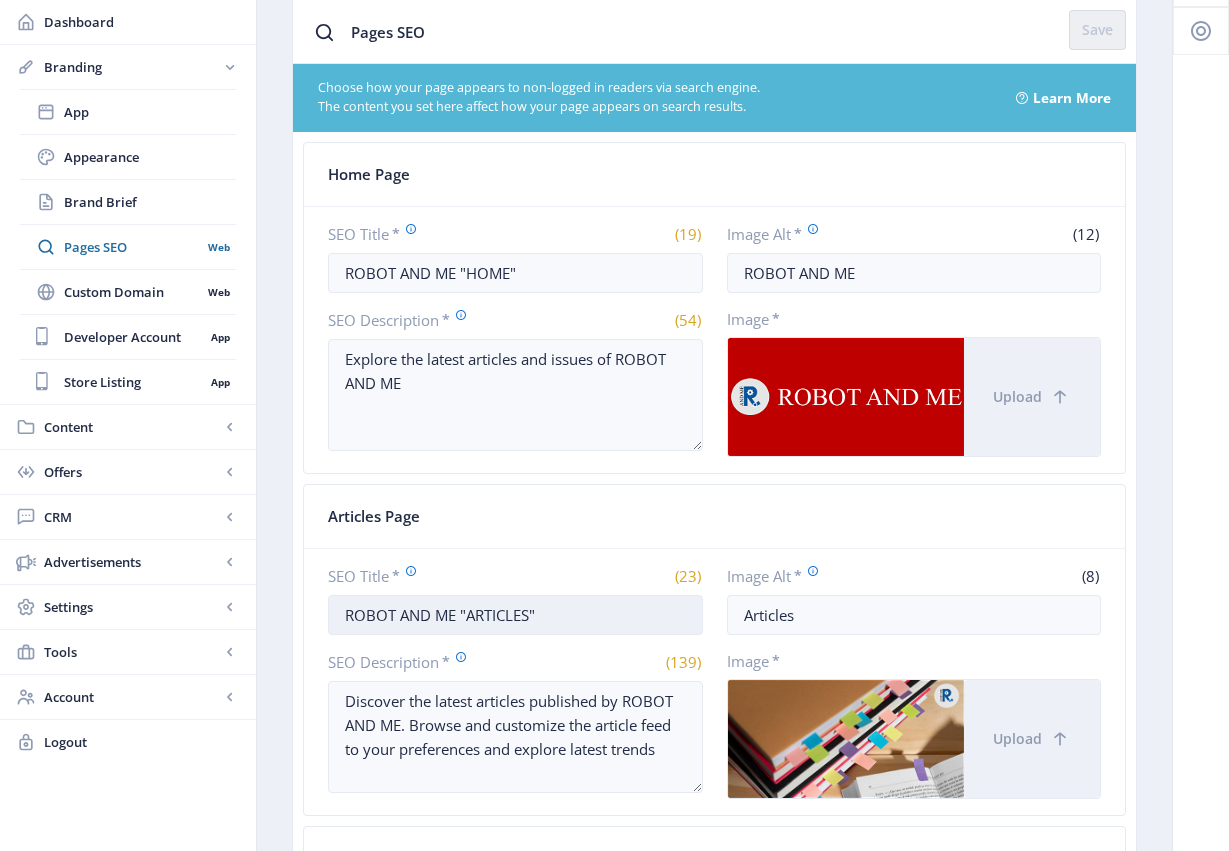 scroll, scrollTop: 5, scrollLeft: 0, axis: vertical 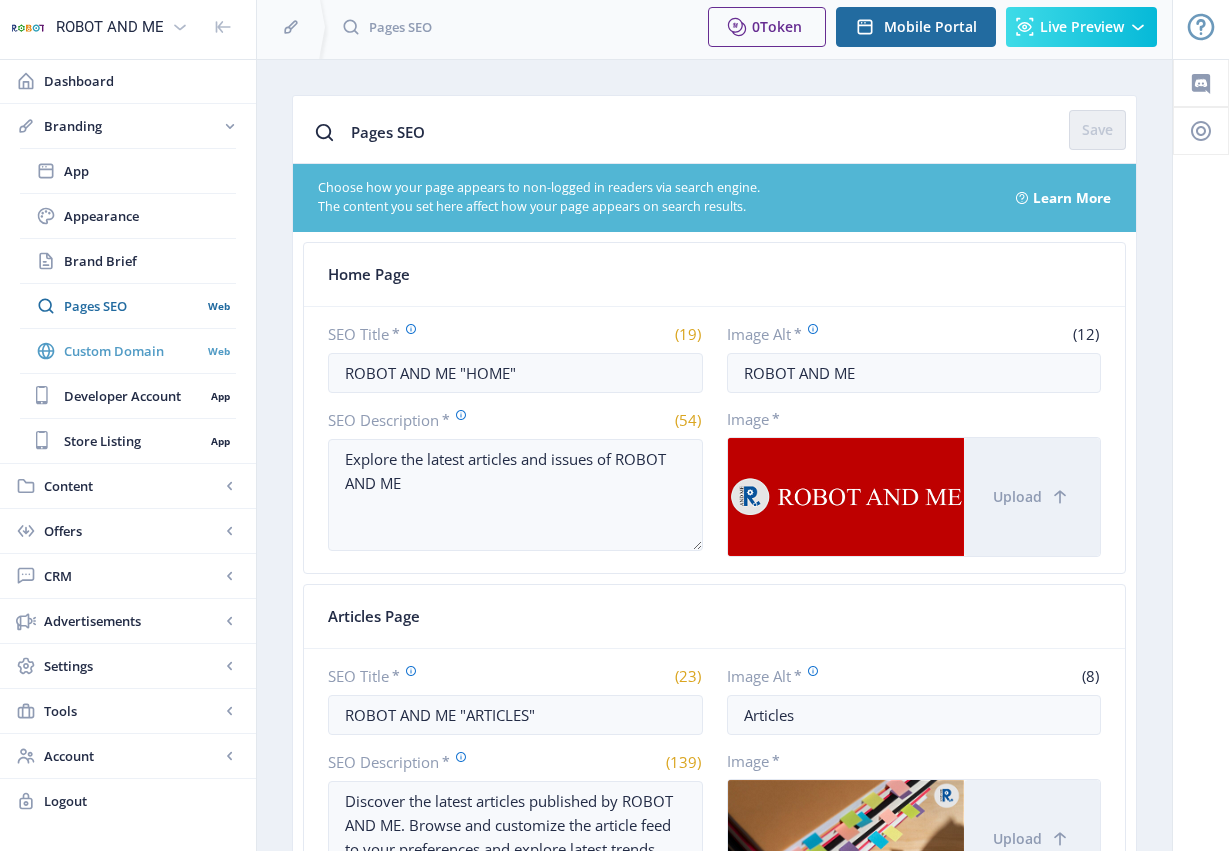 click on "Custom Domain" at bounding box center (132, 351) 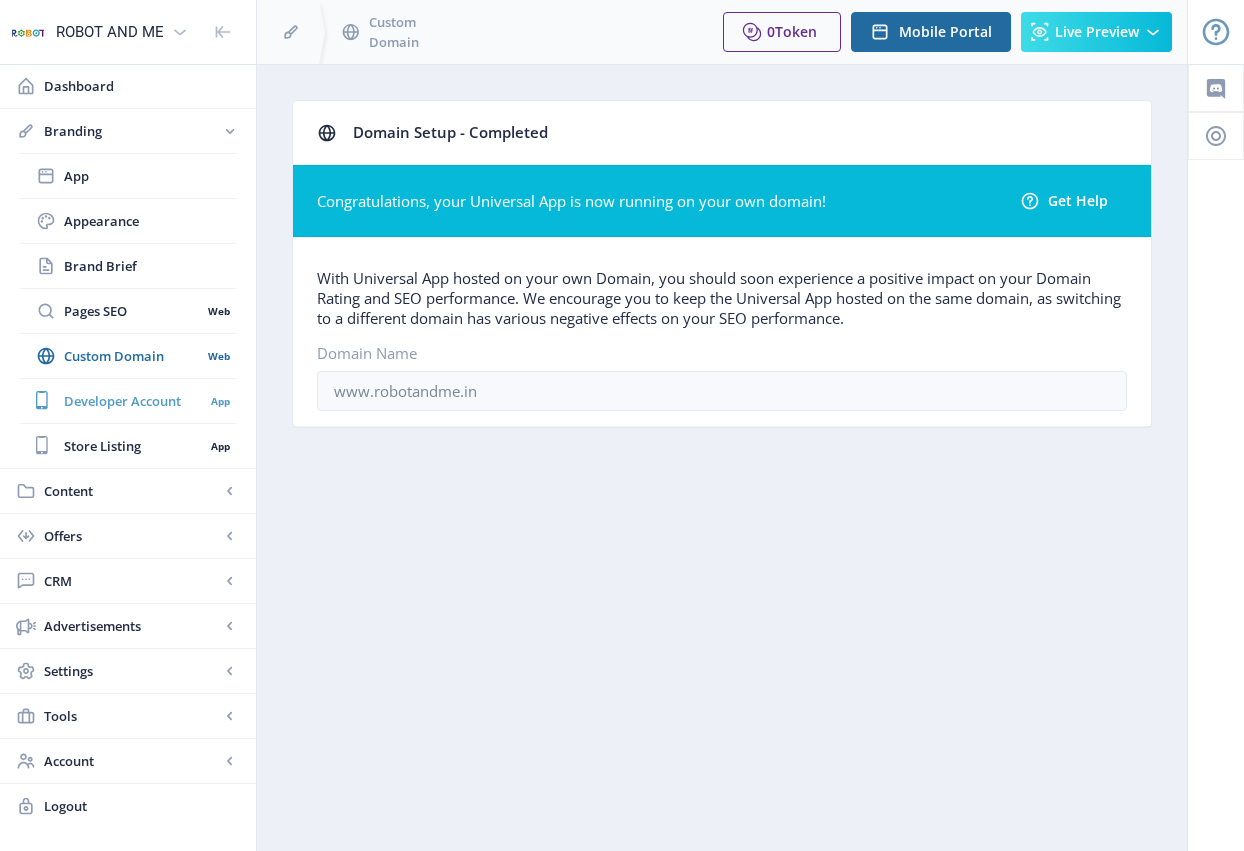 click on "Developer Account" at bounding box center [134, 401] 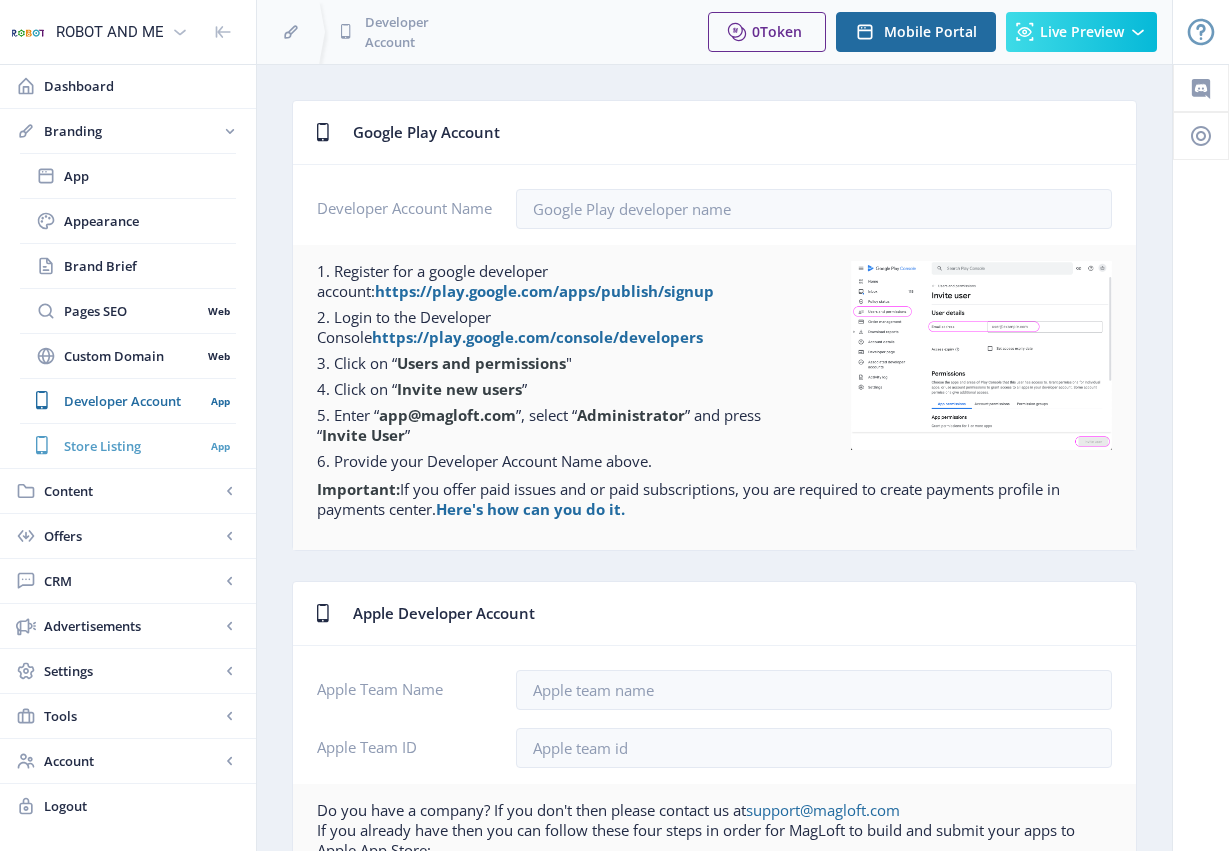 click on "Store Listing" at bounding box center (134, 446) 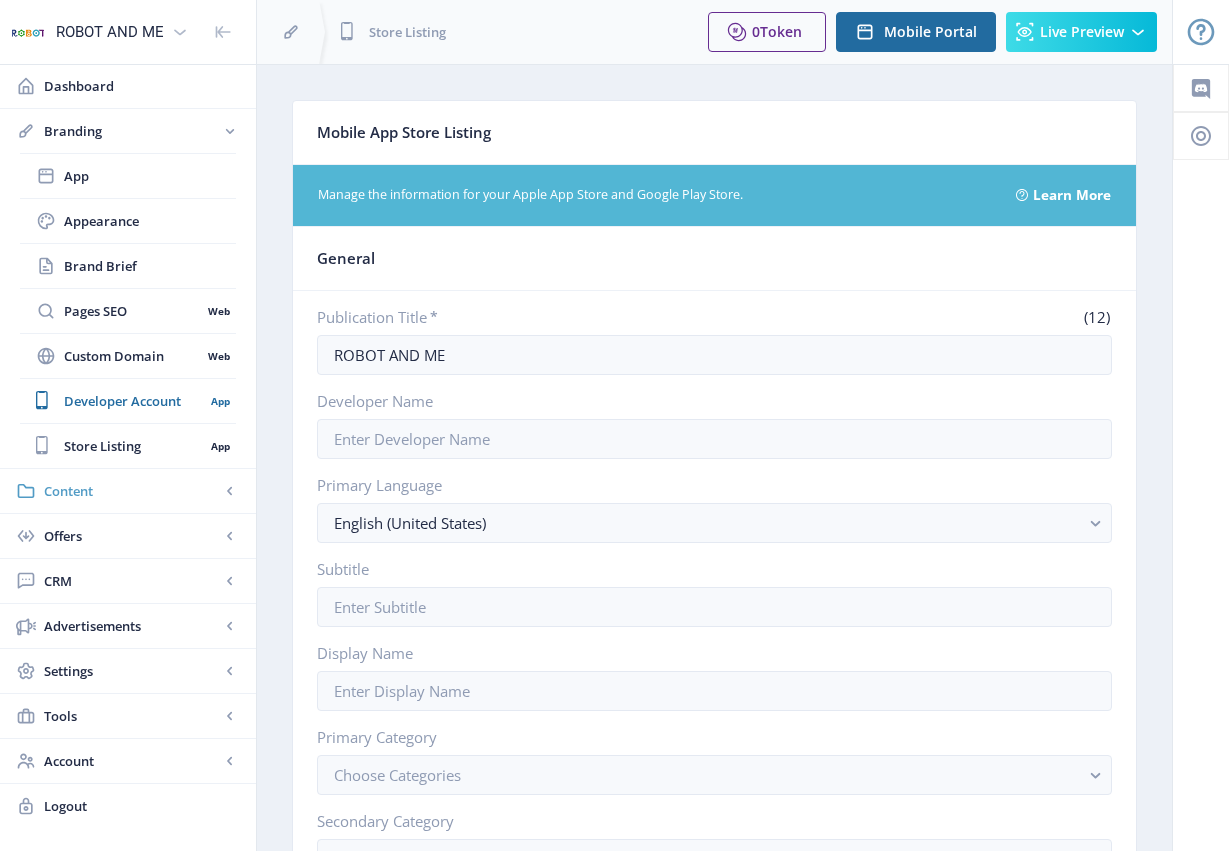 click on "Content" at bounding box center (132, 491) 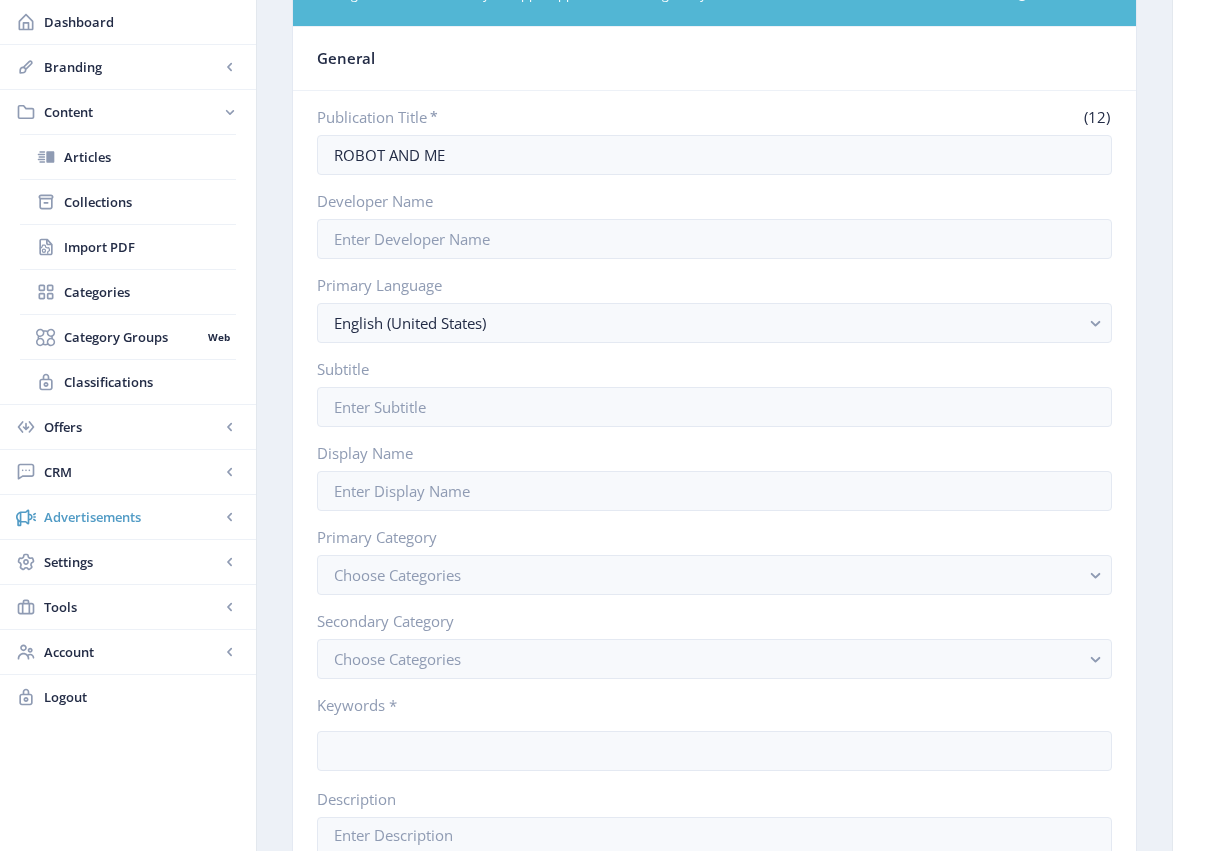 scroll, scrollTop: 300, scrollLeft: 0, axis: vertical 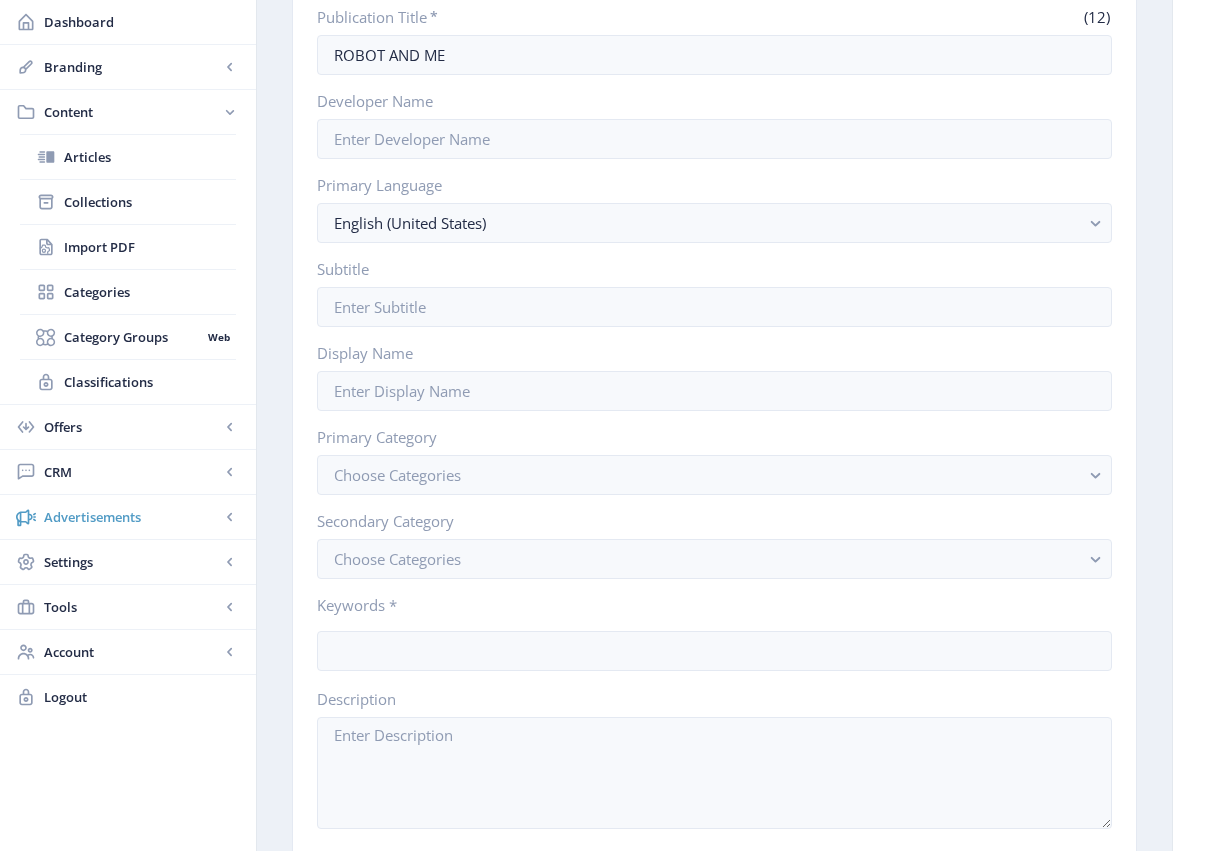 click on "Advertisements" at bounding box center (132, 517) 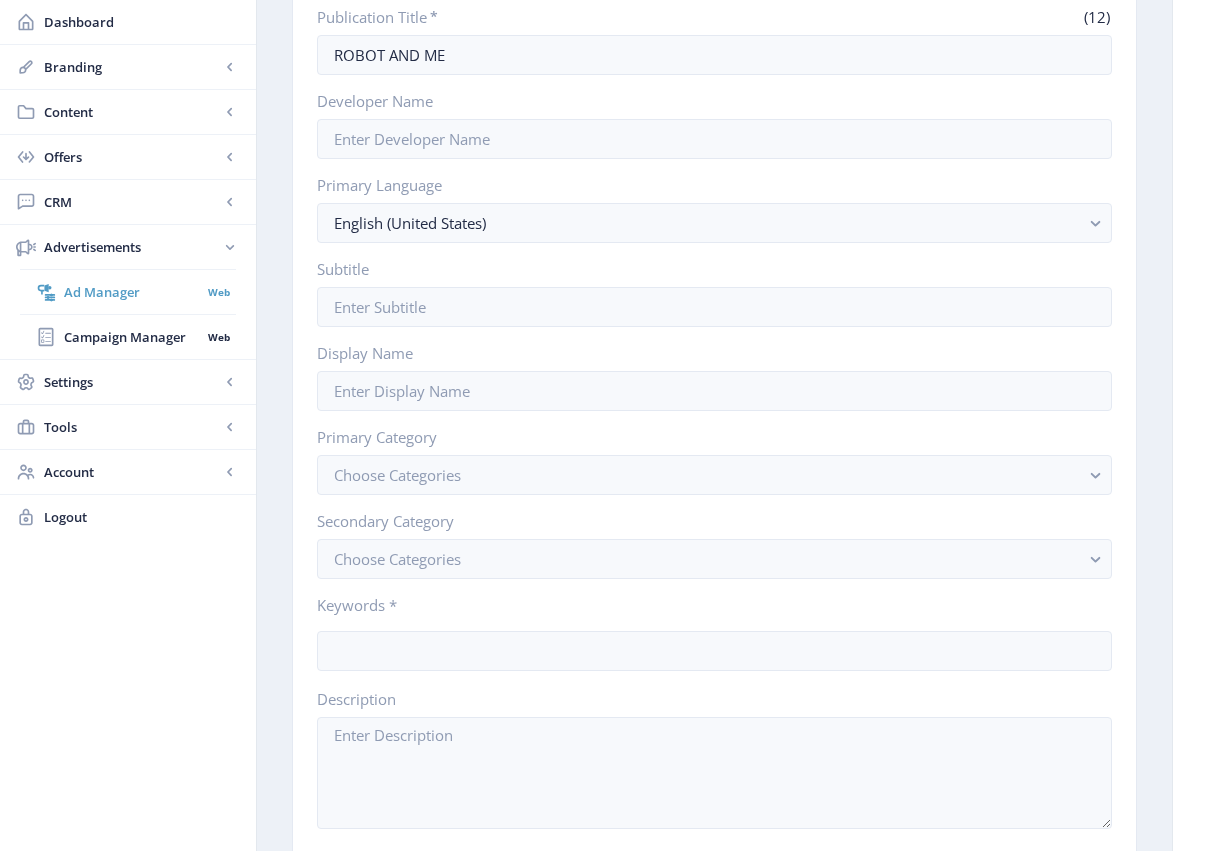 click on "Ad Manager" at bounding box center [132, 292] 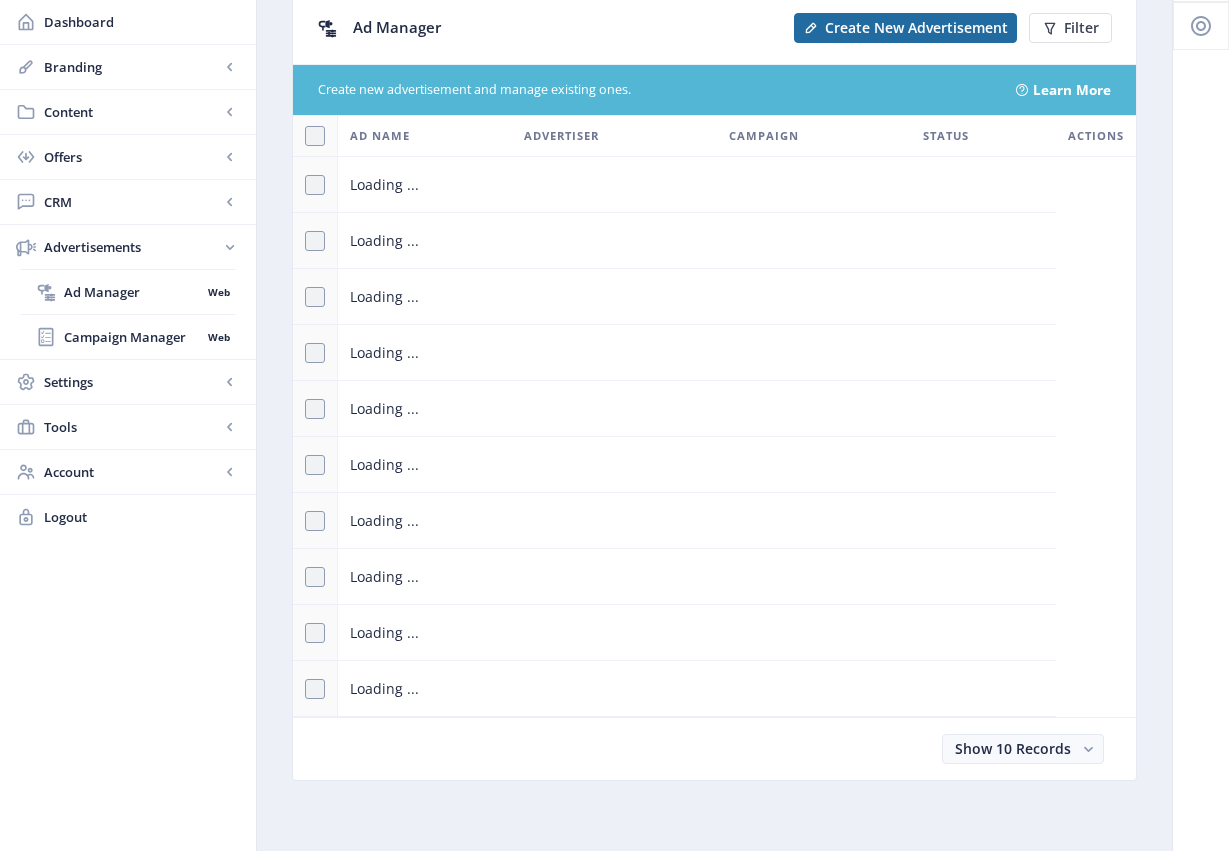 scroll, scrollTop: 0, scrollLeft: 0, axis: both 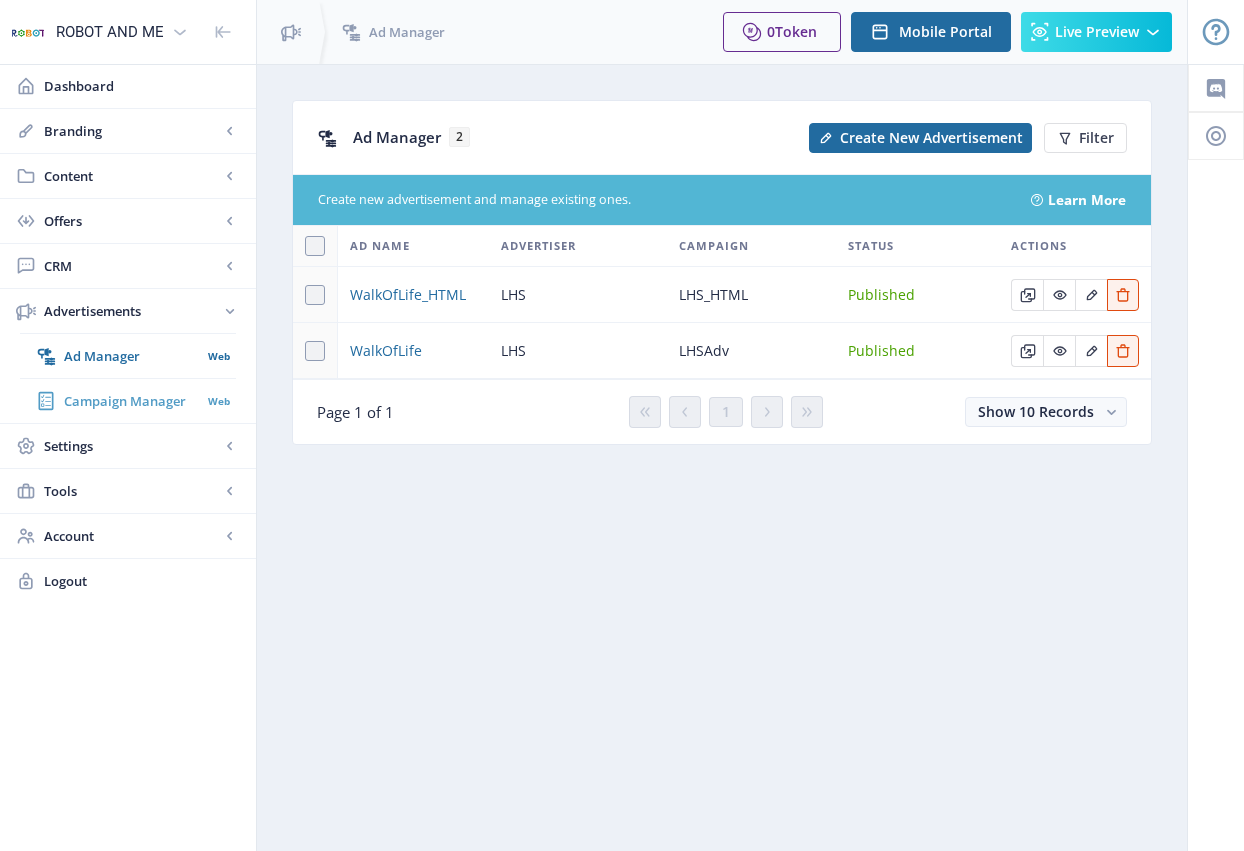 click on "Campaign Manager" at bounding box center [132, 401] 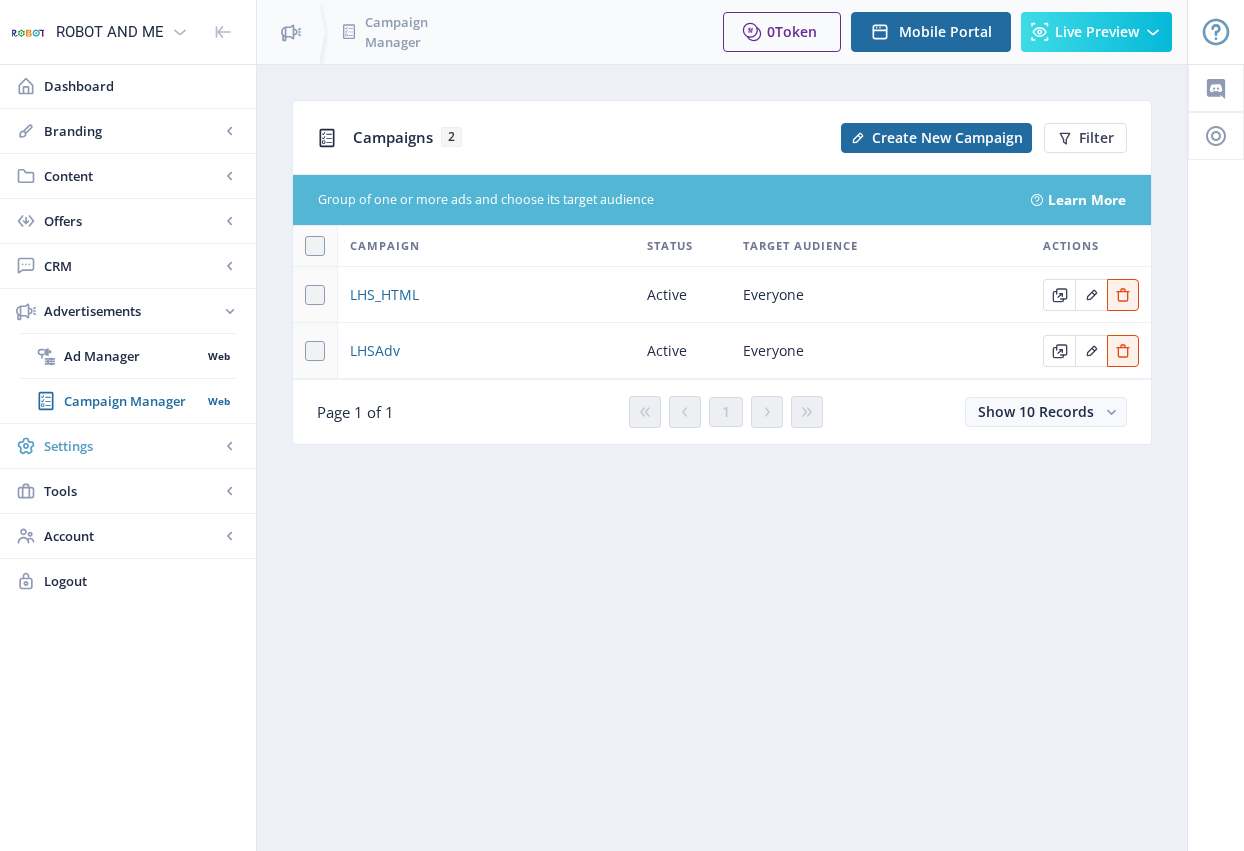 click on "Settings" at bounding box center (132, 446) 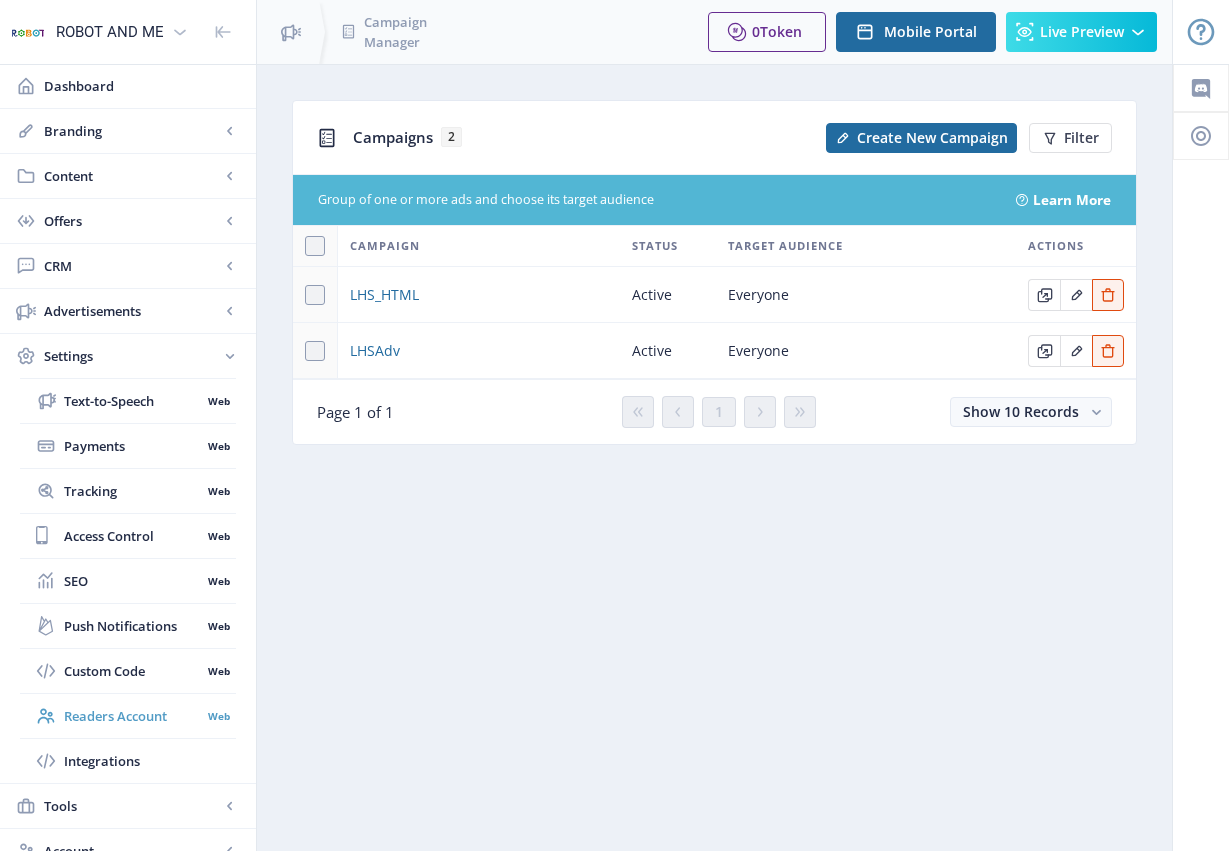 click on "Readers Account" at bounding box center [132, 716] 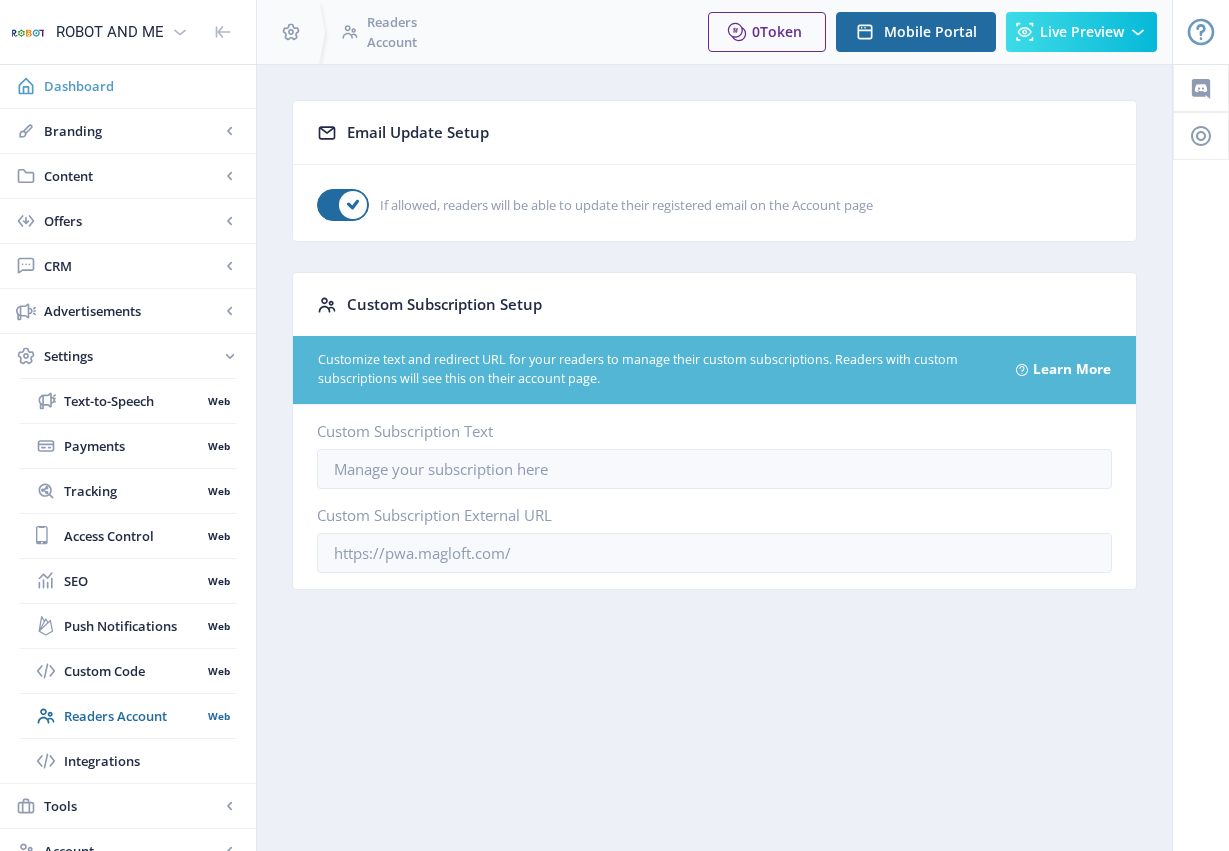 click on "Dashboard" at bounding box center [142, 86] 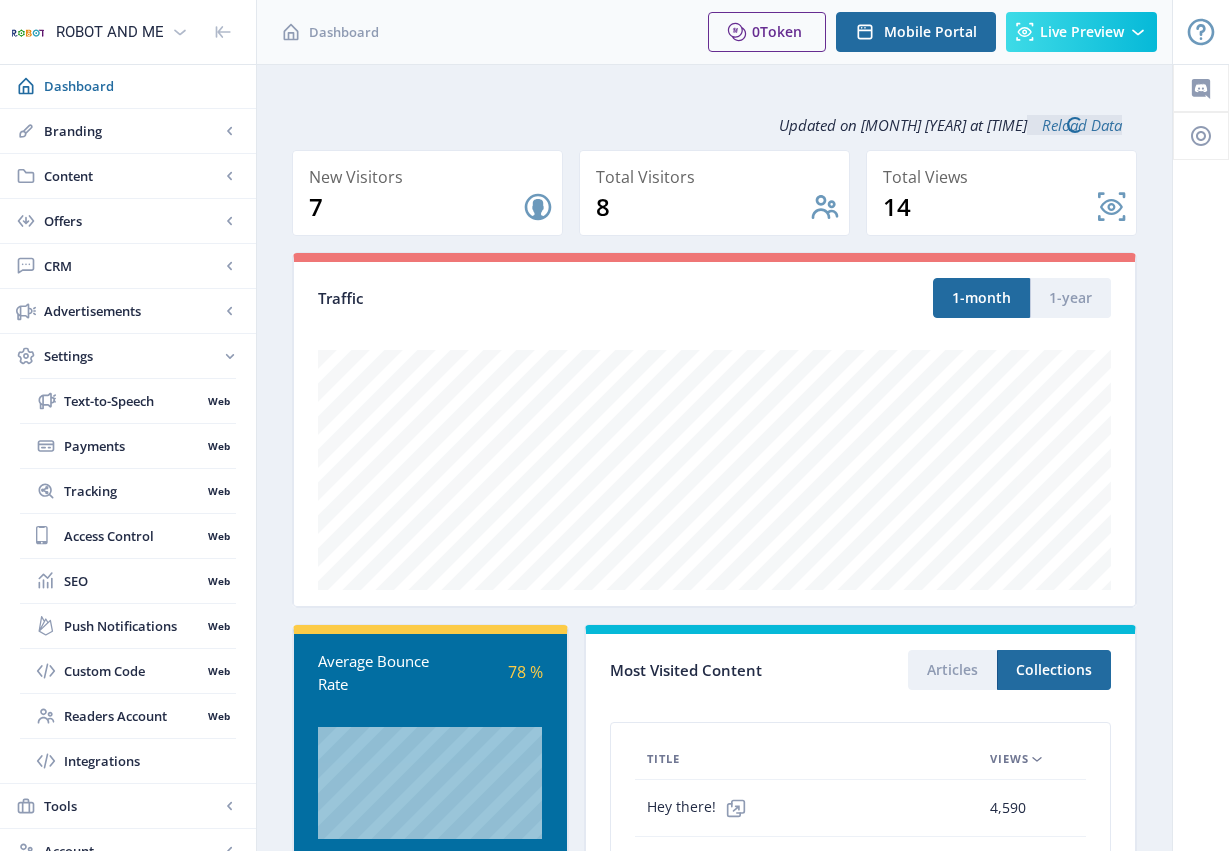 scroll, scrollTop: 370, scrollLeft: 0, axis: vertical 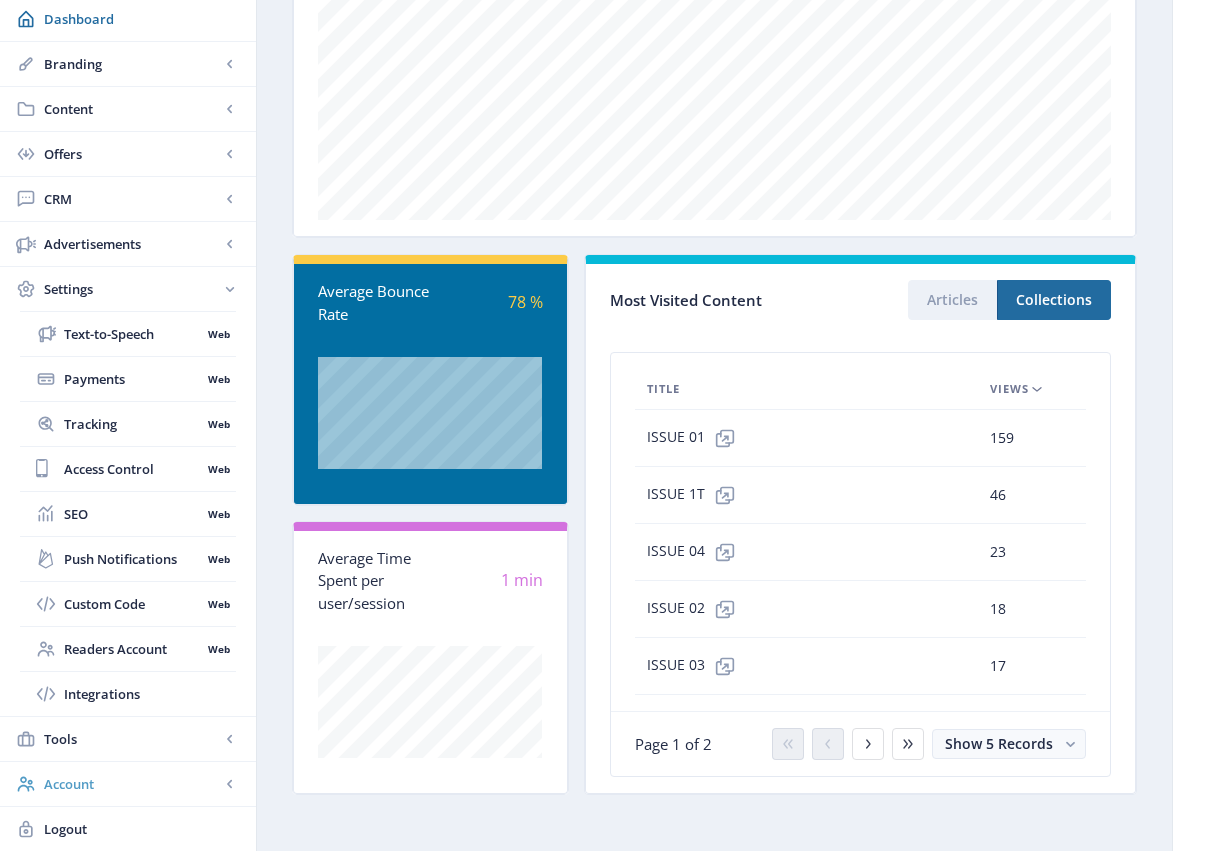 click on "Account" at bounding box center (132, 784) 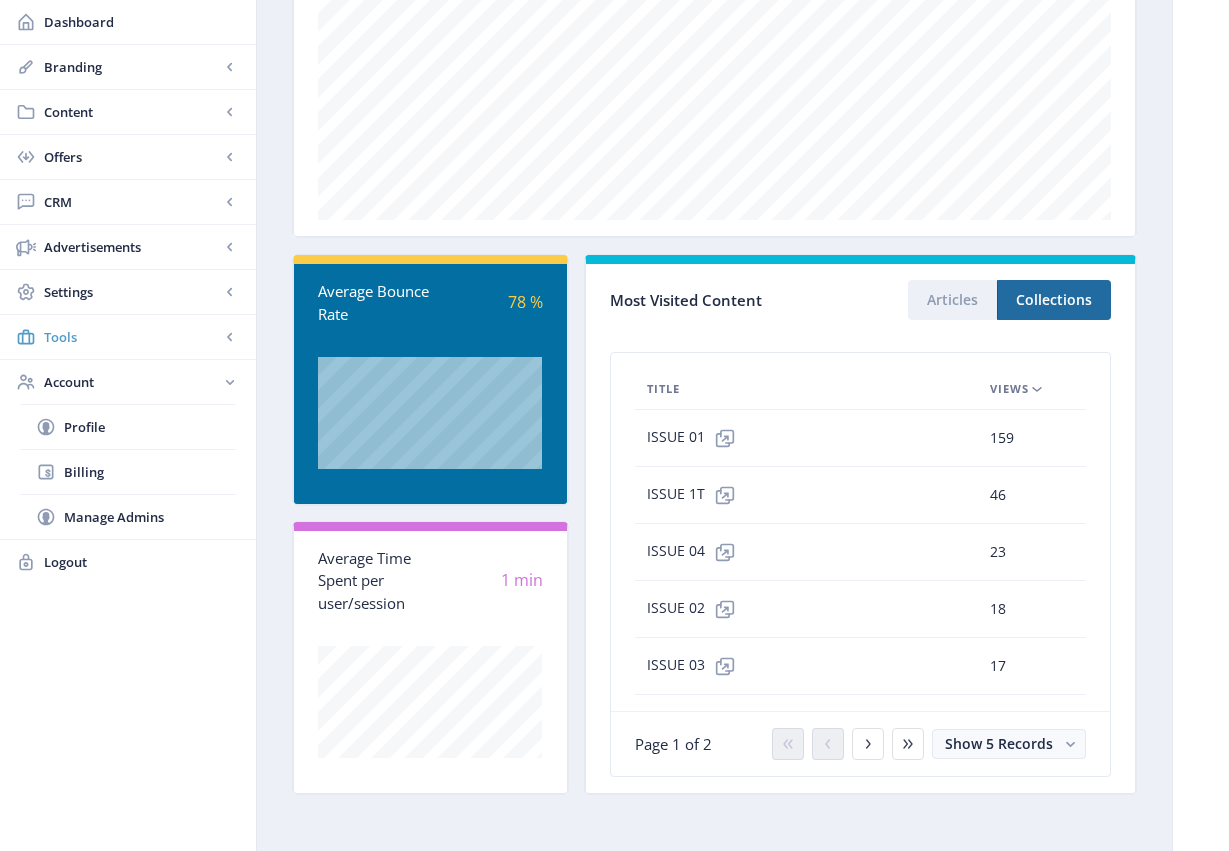 click on "Tools" at bounding box center [132, 337] 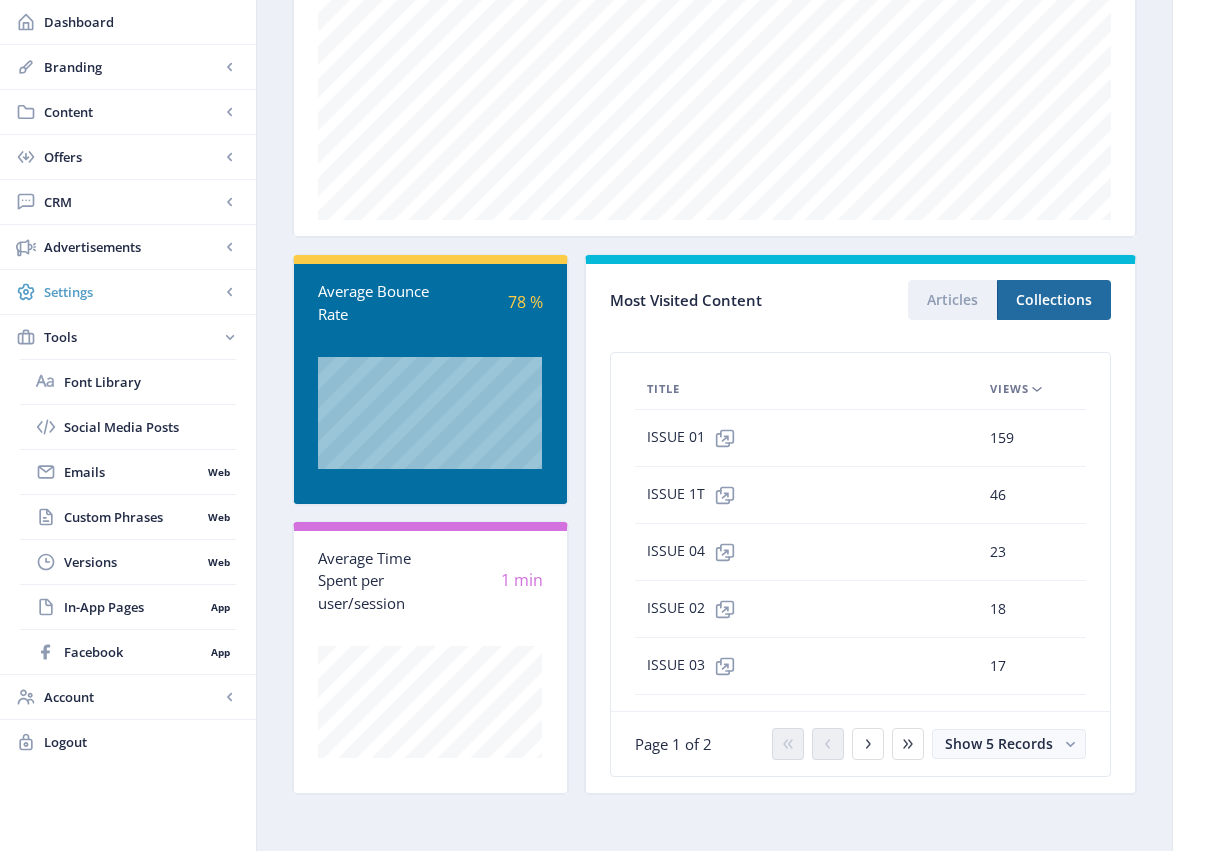 click on "Settings" at bounding box center [132, 292] 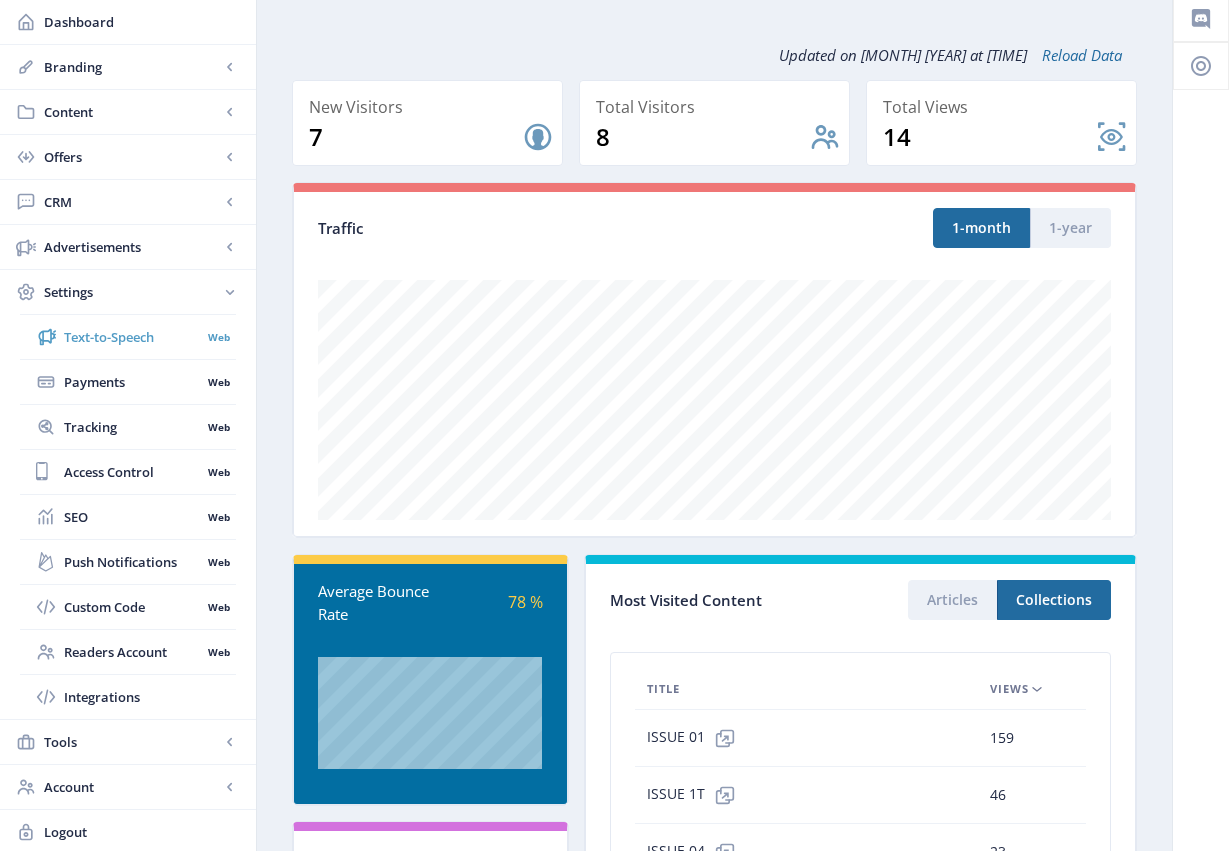 scroll, scrollTop: 0, scrollLeft: 0, axis: both 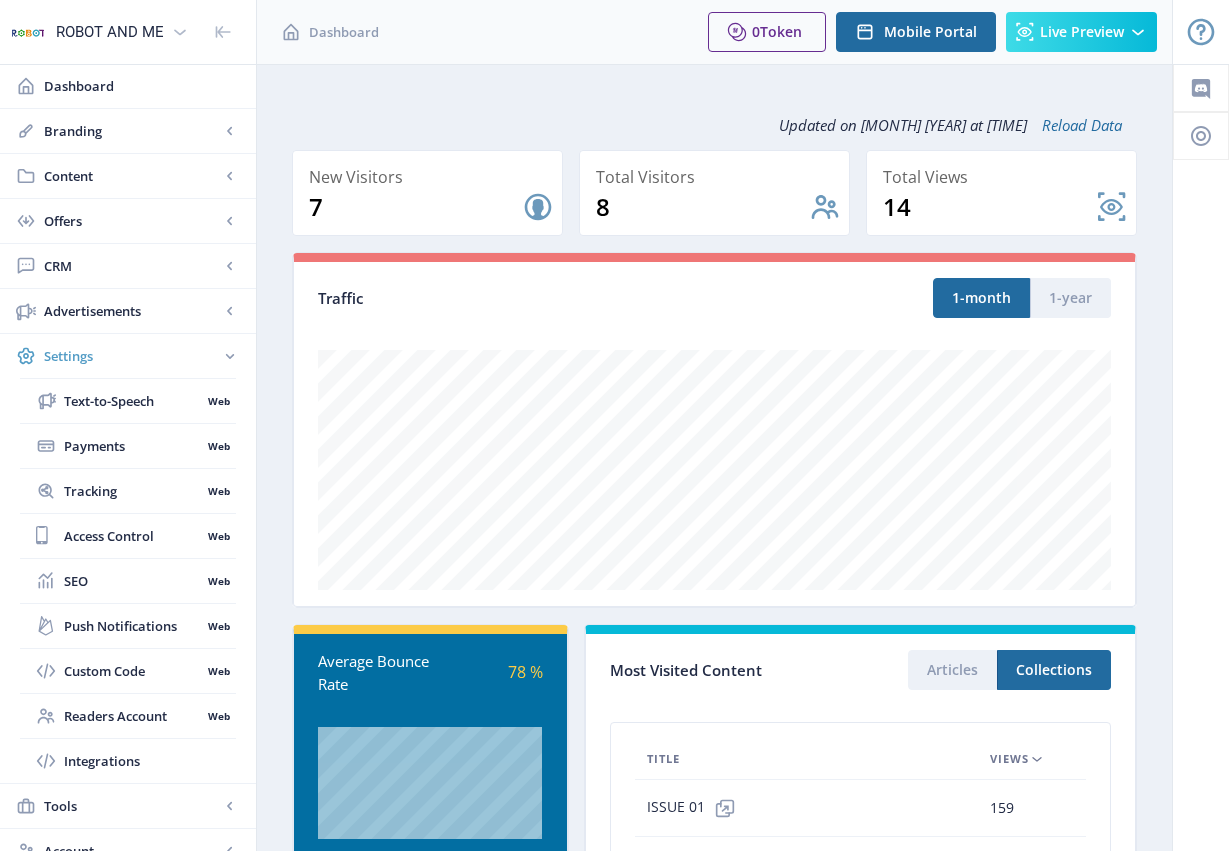 click on "Settings" at bounding box center (132, 356) 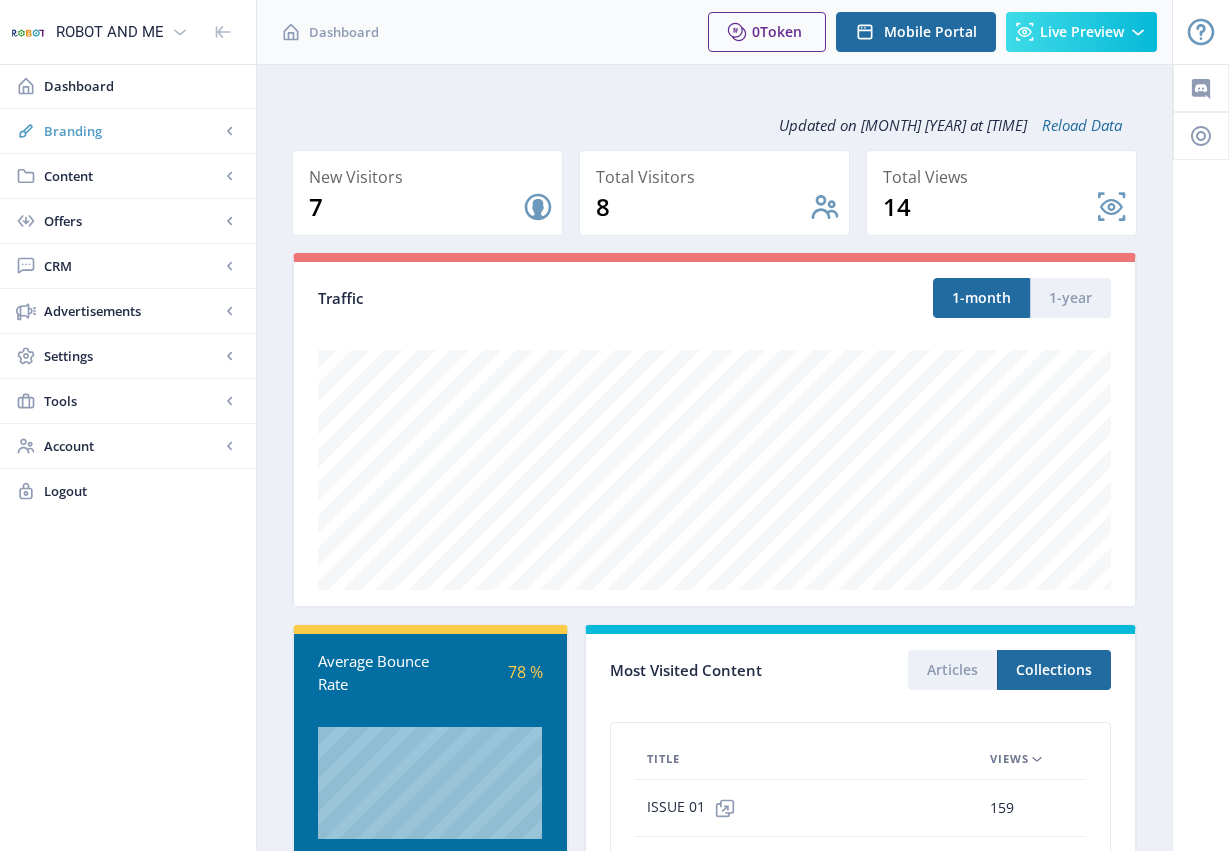 click on "Branding" at bounding box center [132, 131] 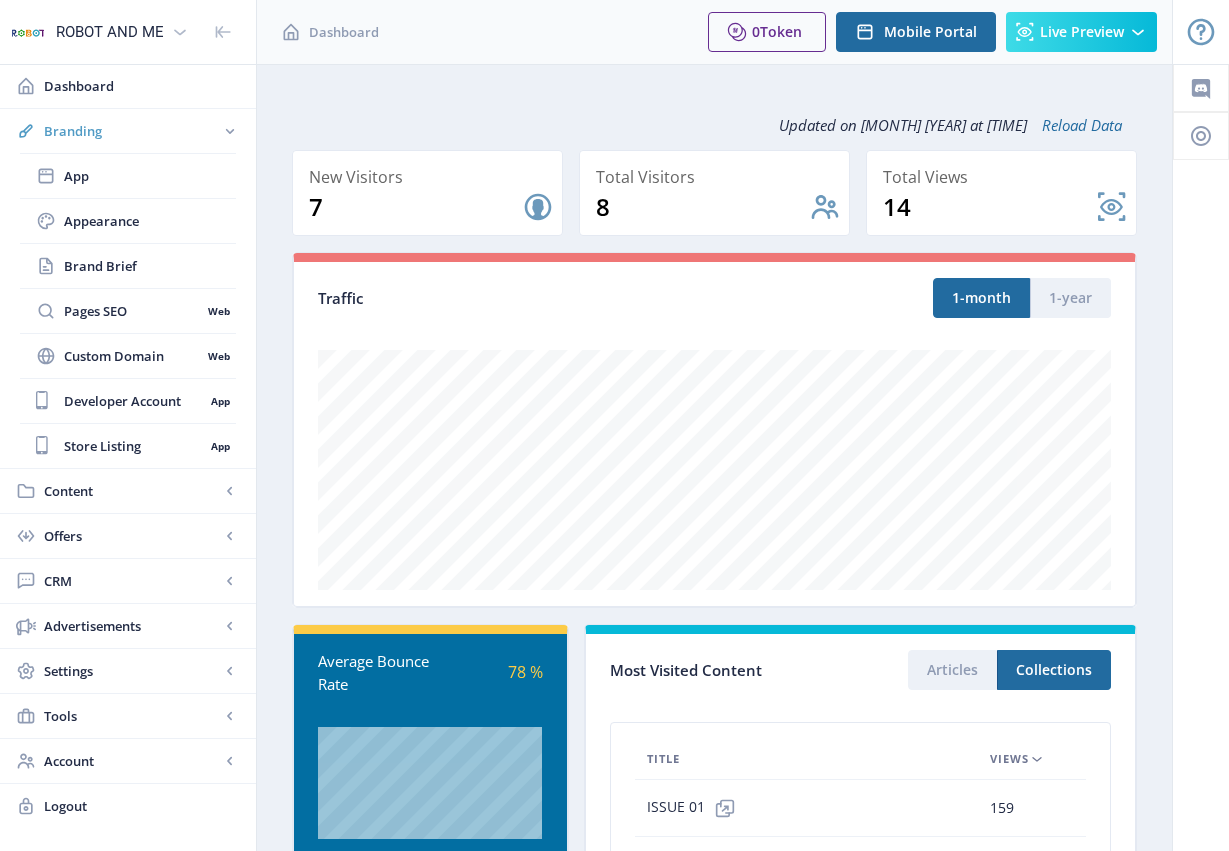 click on "Branding" at bounding box center [132, 131] 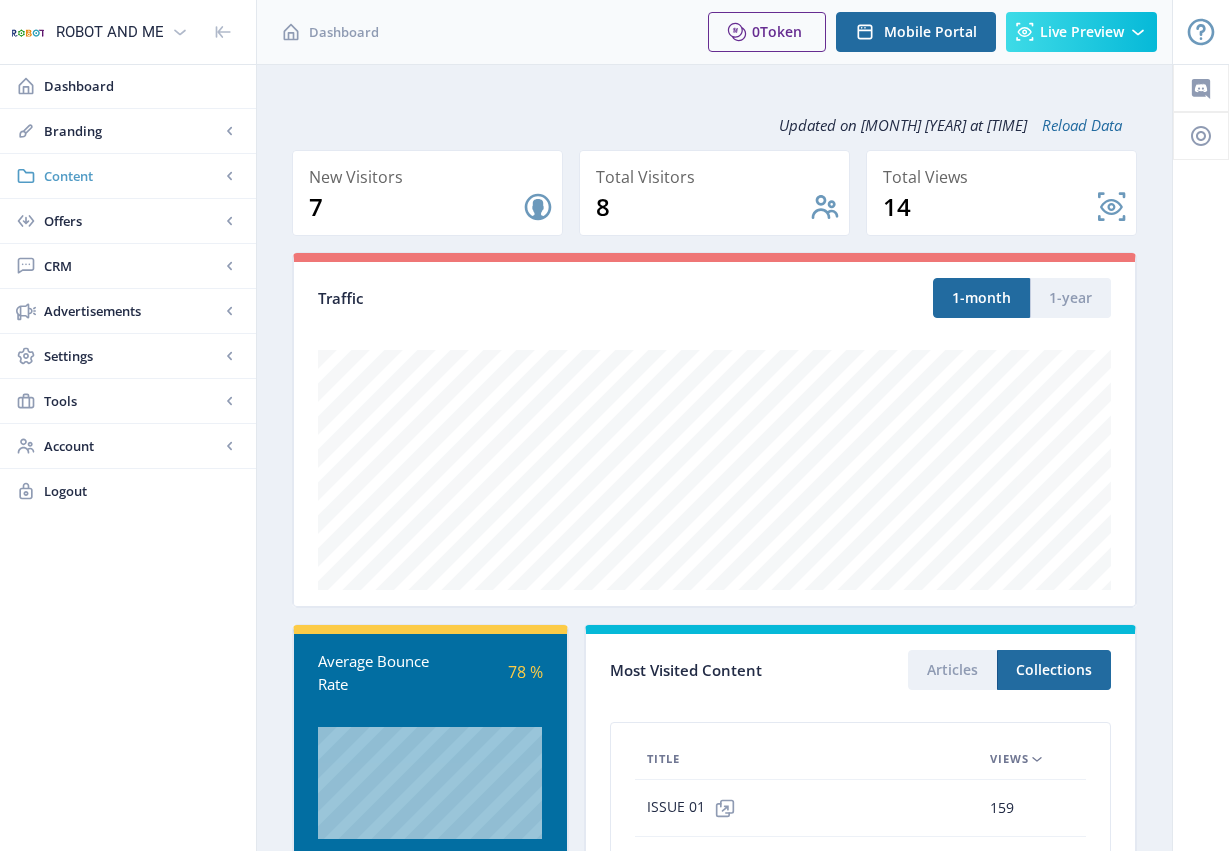 click on "Content" at bounding box center [132, 176] 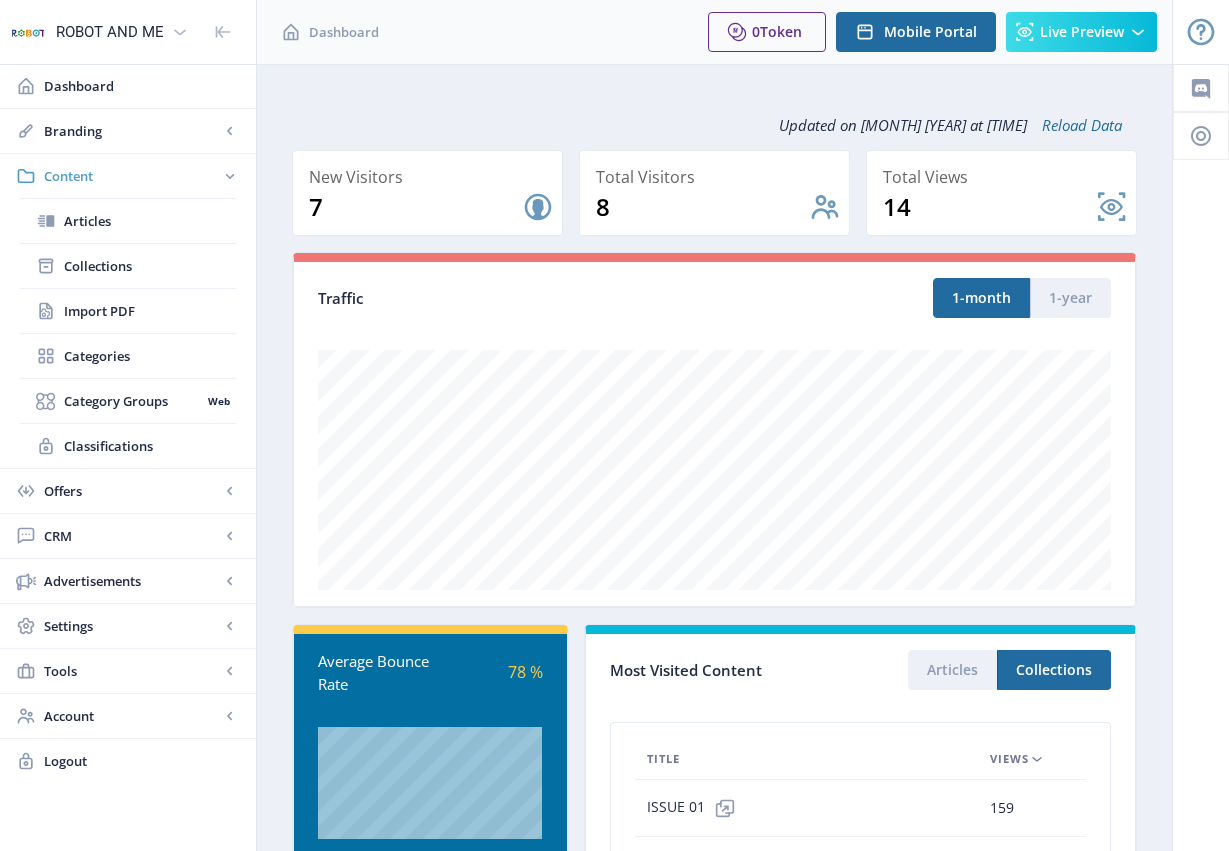 click on "Content" at bounding box center (132, 176) 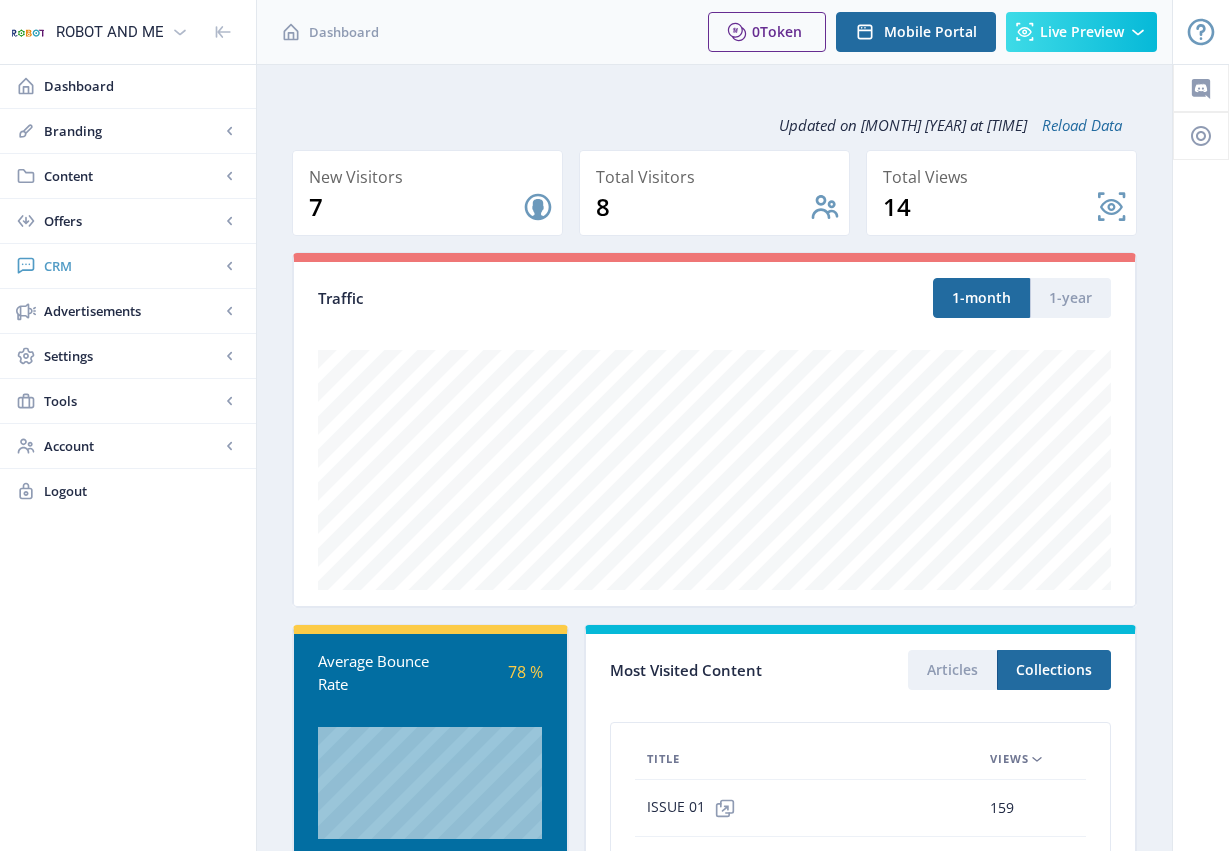 click on "CRM" at bounding box center [132, 266] 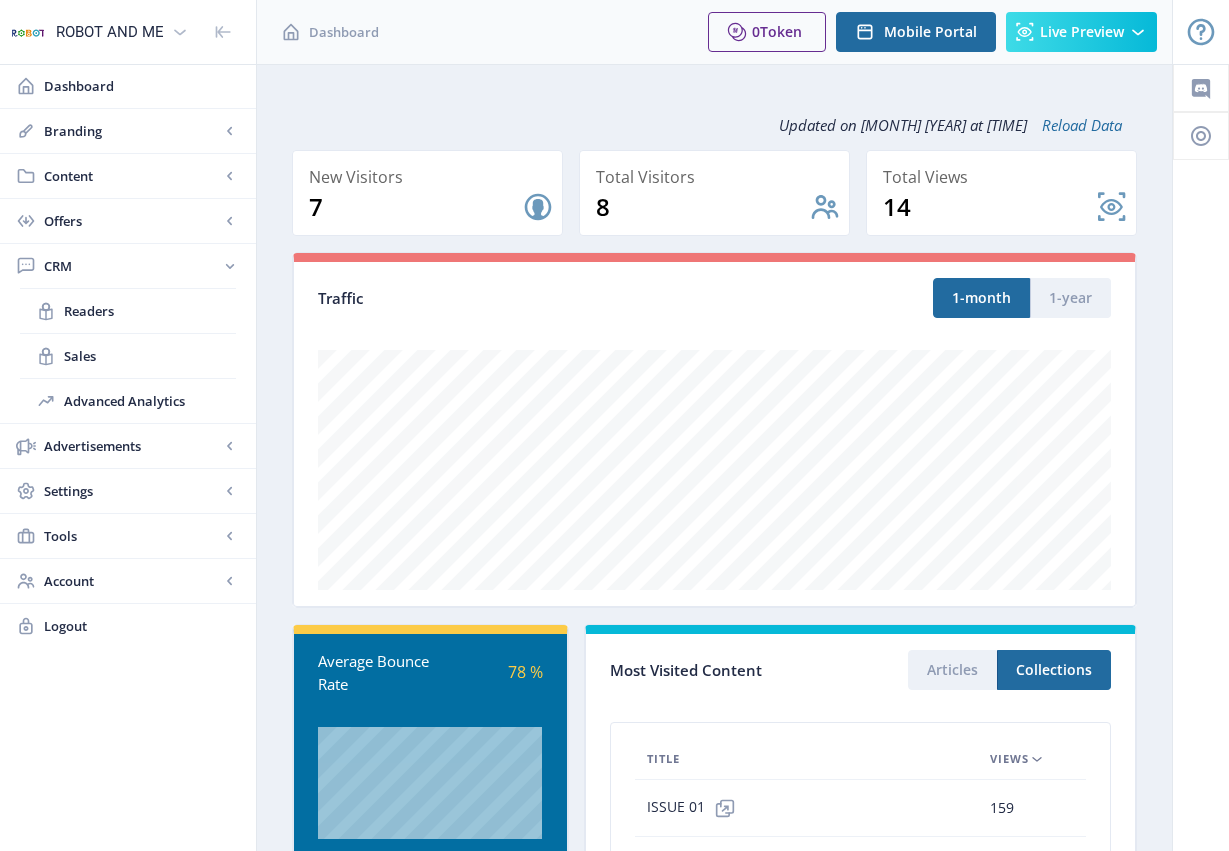 click on "CRM" at bounding box center (132, 266) 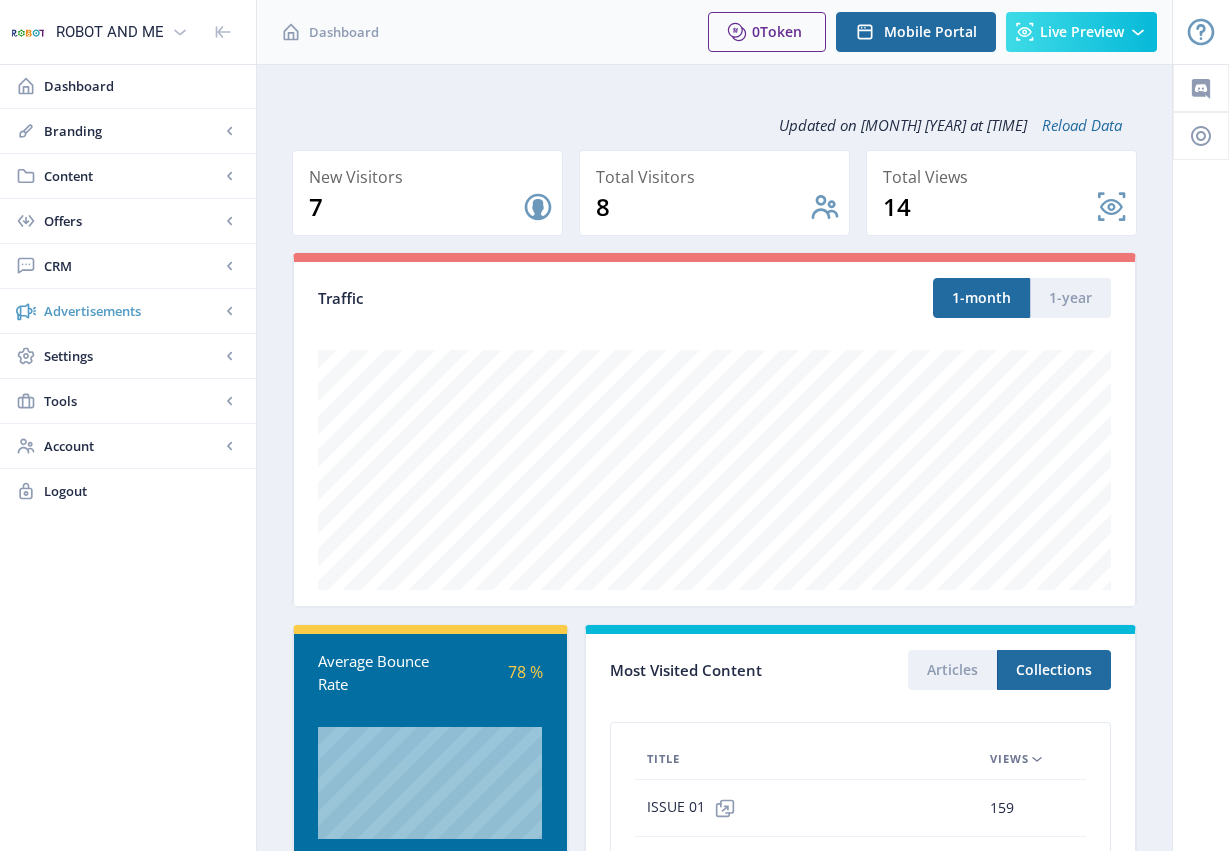 click on "Advertisements" at bounding box center [132, 311] 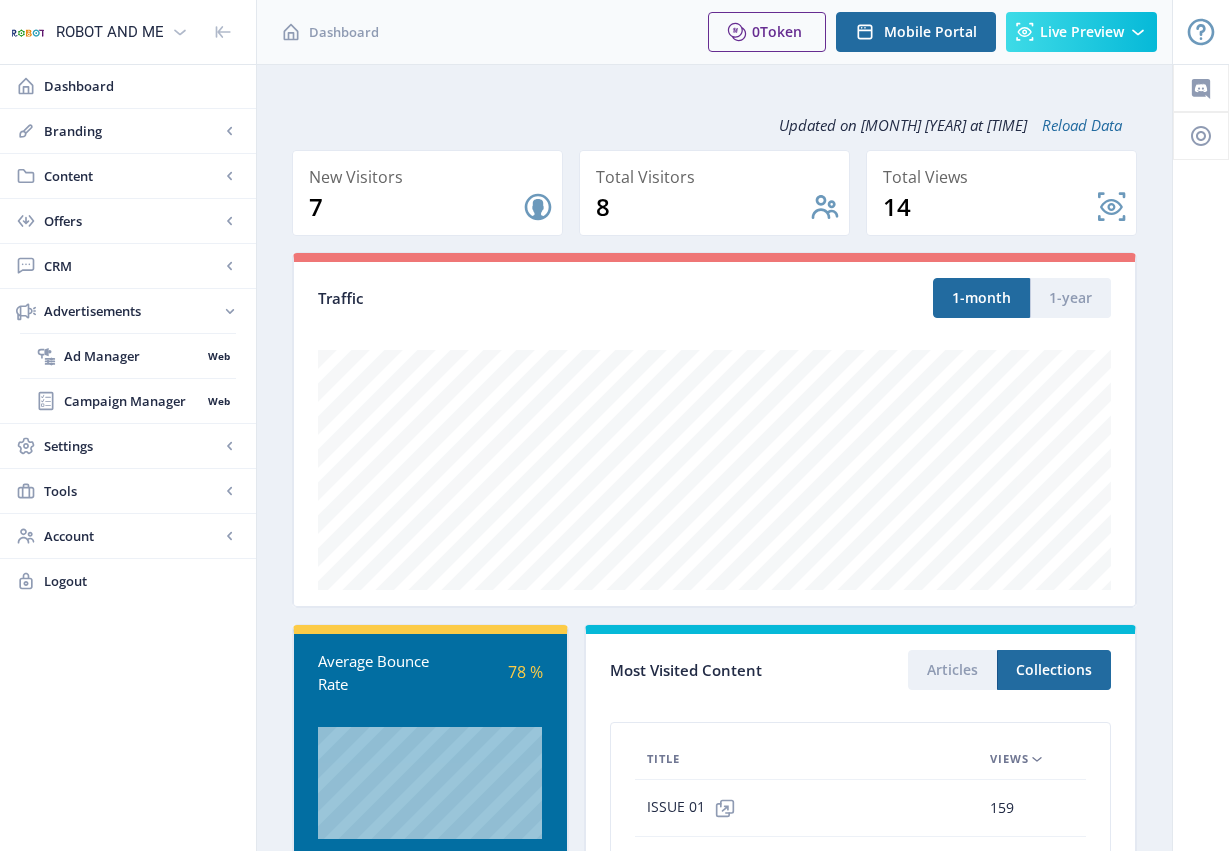click on "Advertisements" at bounding box center (132, 311) 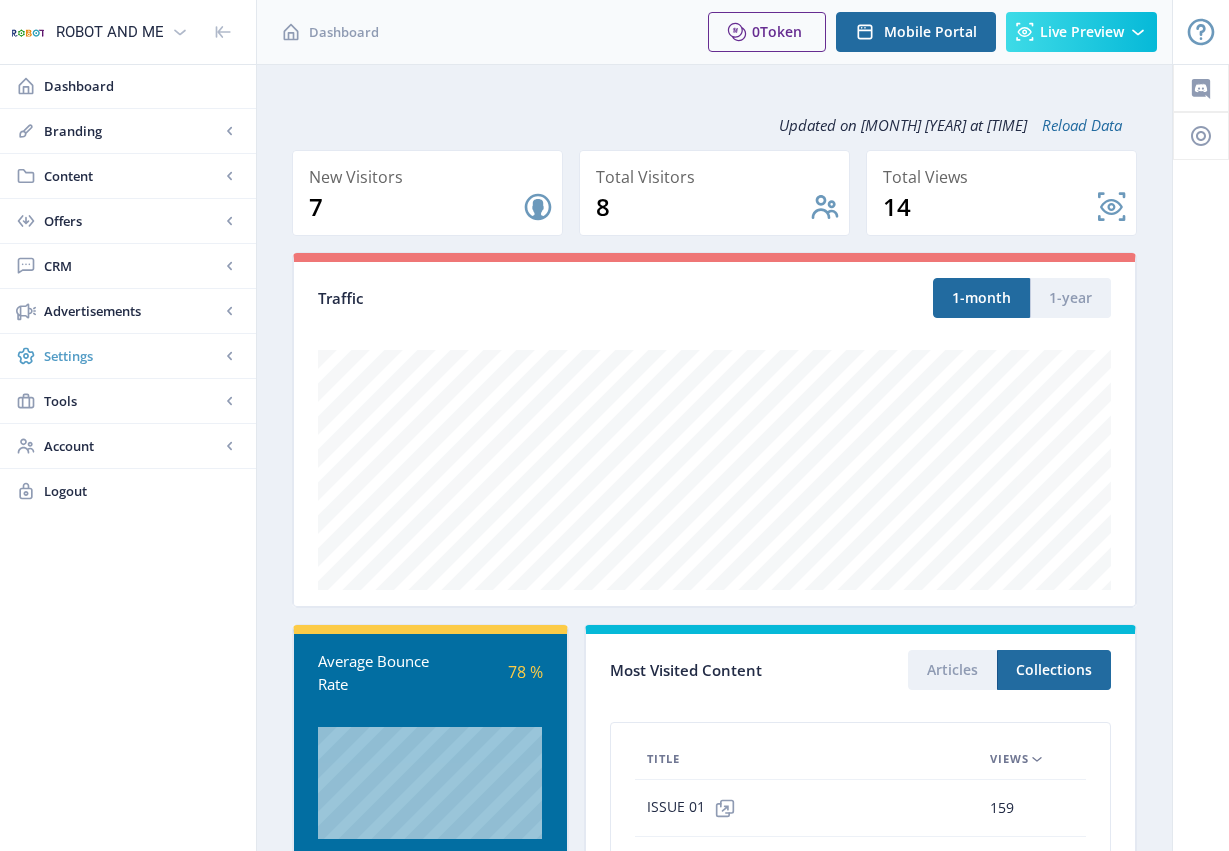 click on "Settings" at bounding box center [132, 356] 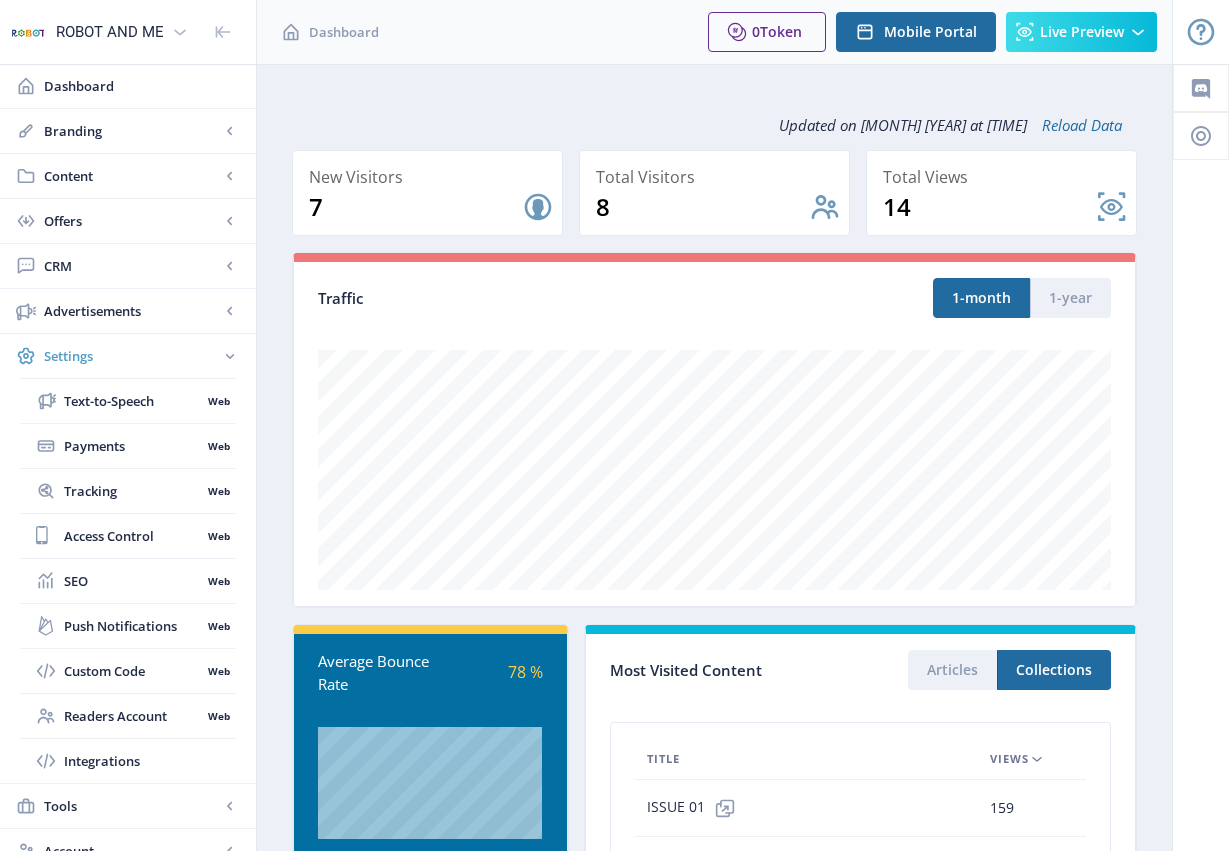 click on "Settings" at bounding box center (132, 356) 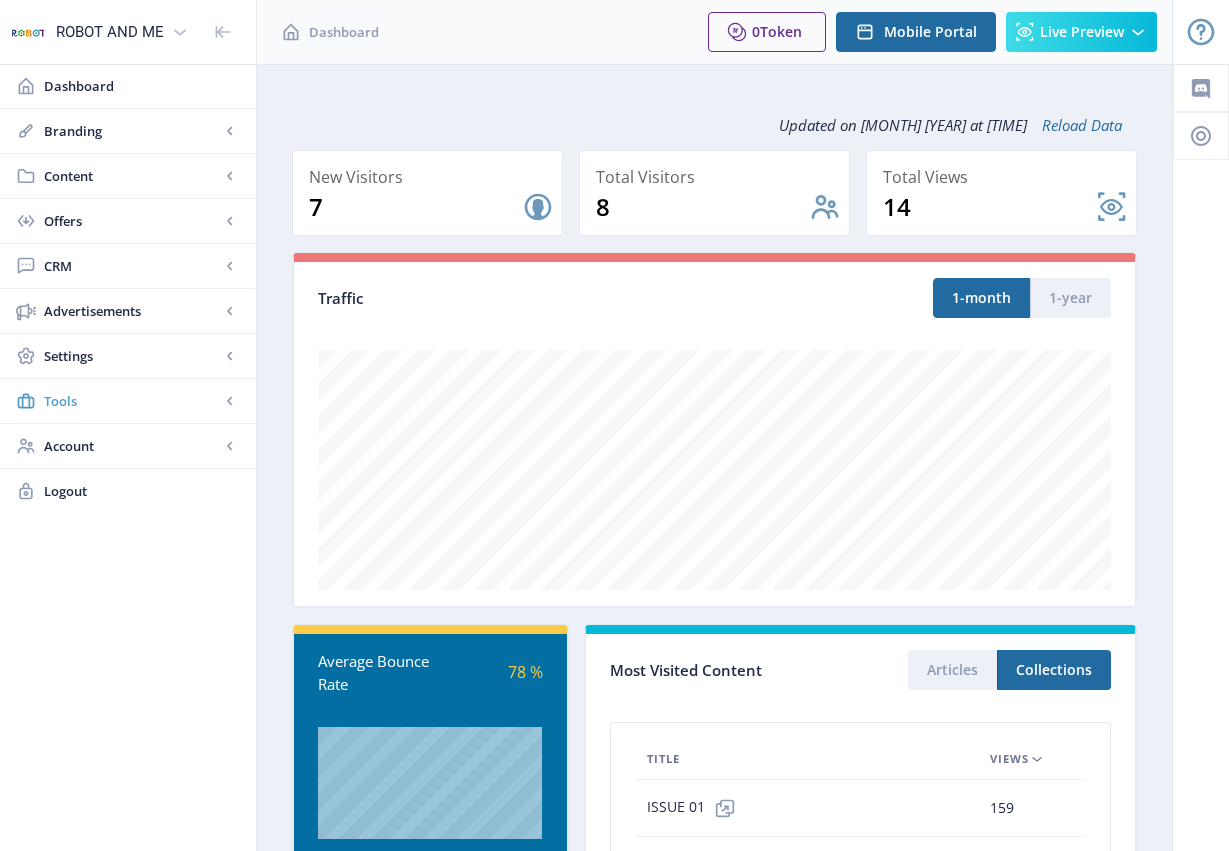 click on "Tools" at bounding box center (132, 401) 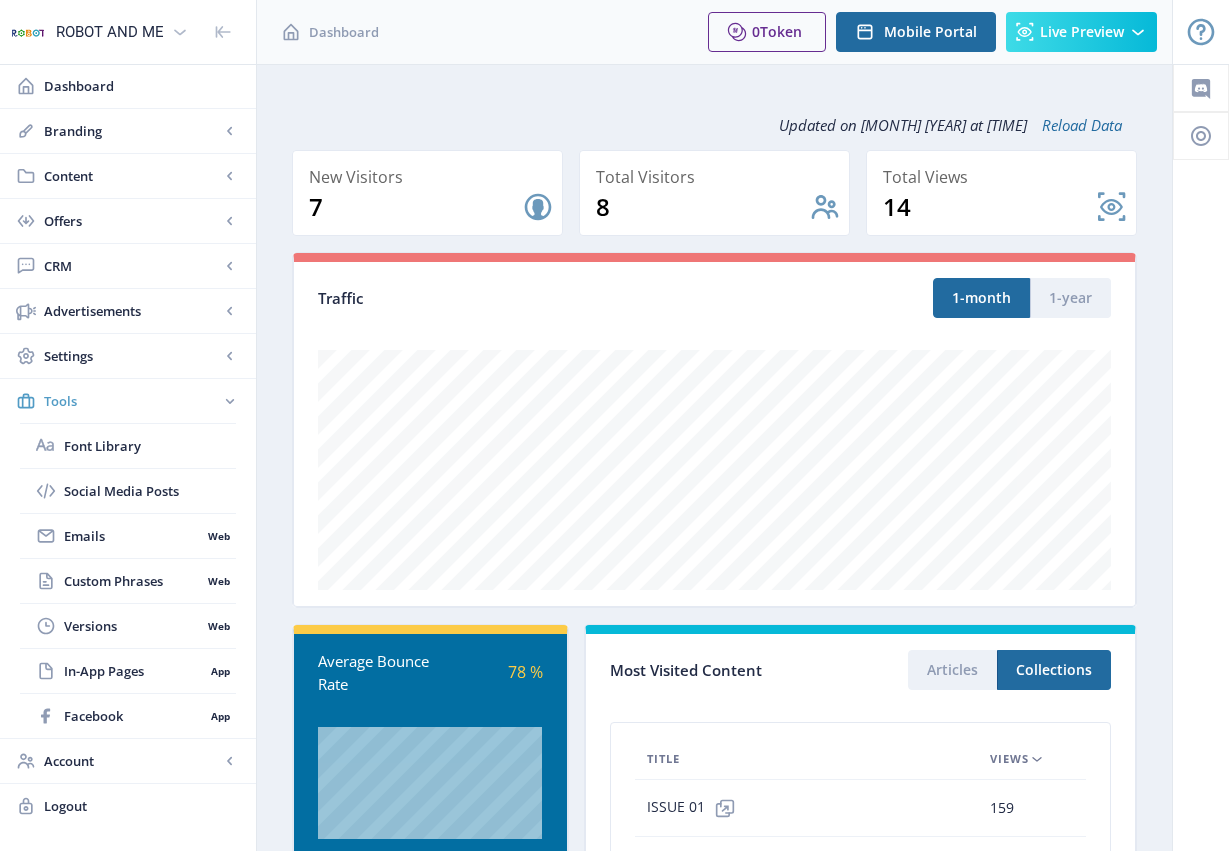 click on "Tools" at bounding box center [132, 401] 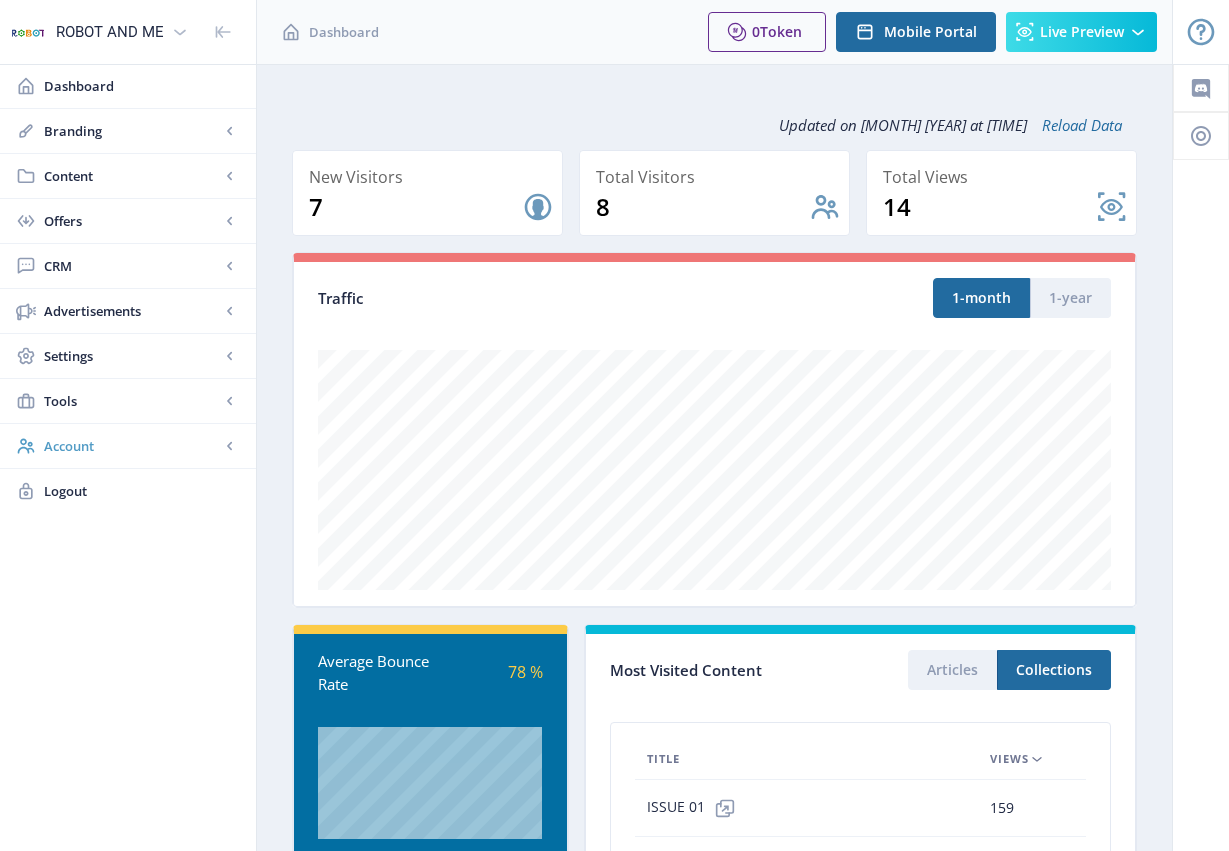 click on "Account" at bounding box center [132, 446] 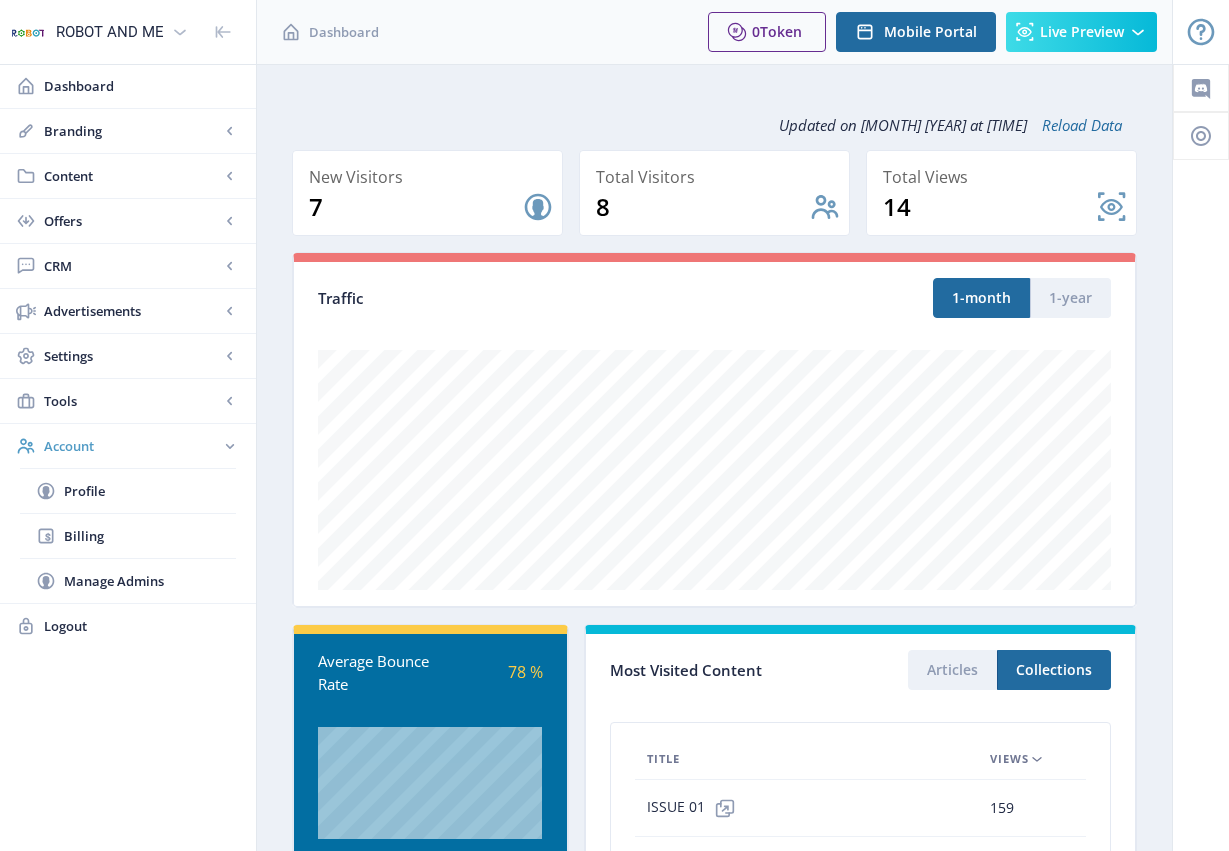 click on "Account" at bounding box center [132, 446] 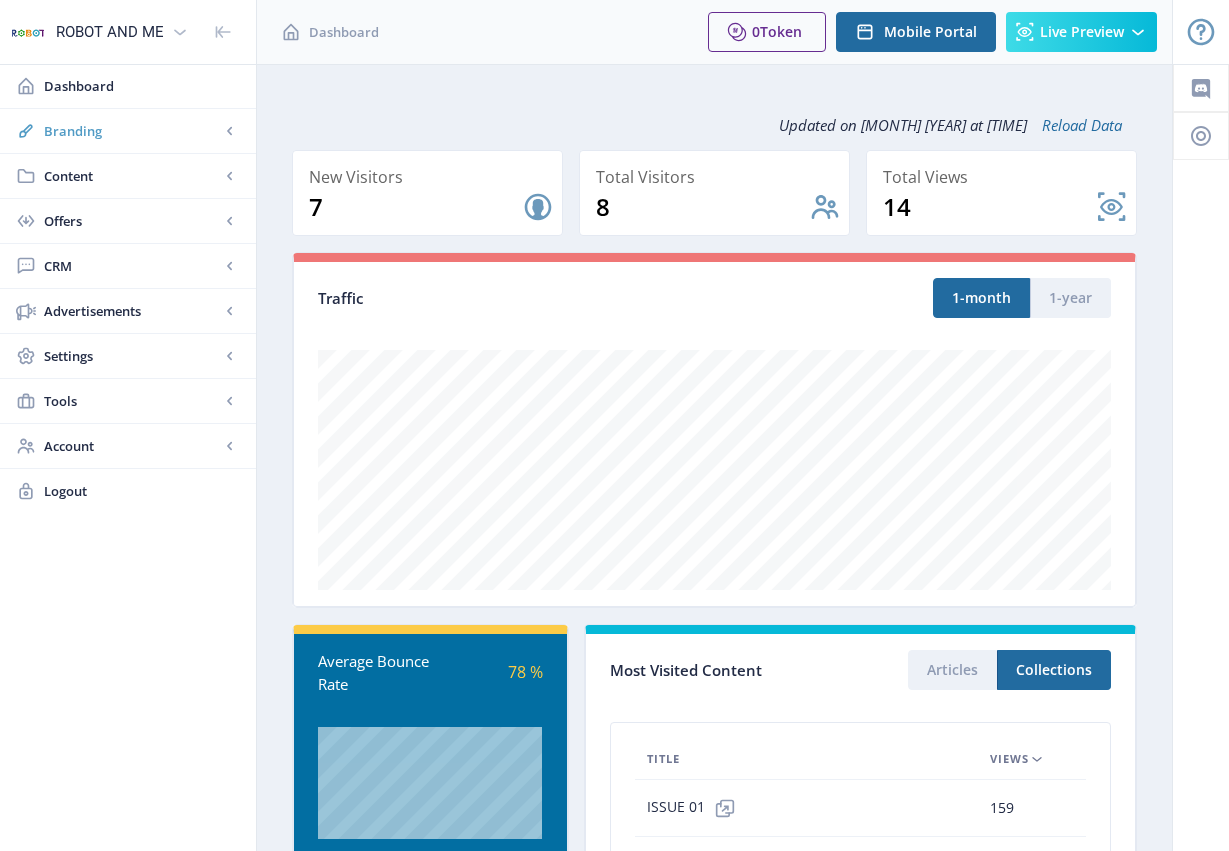 click 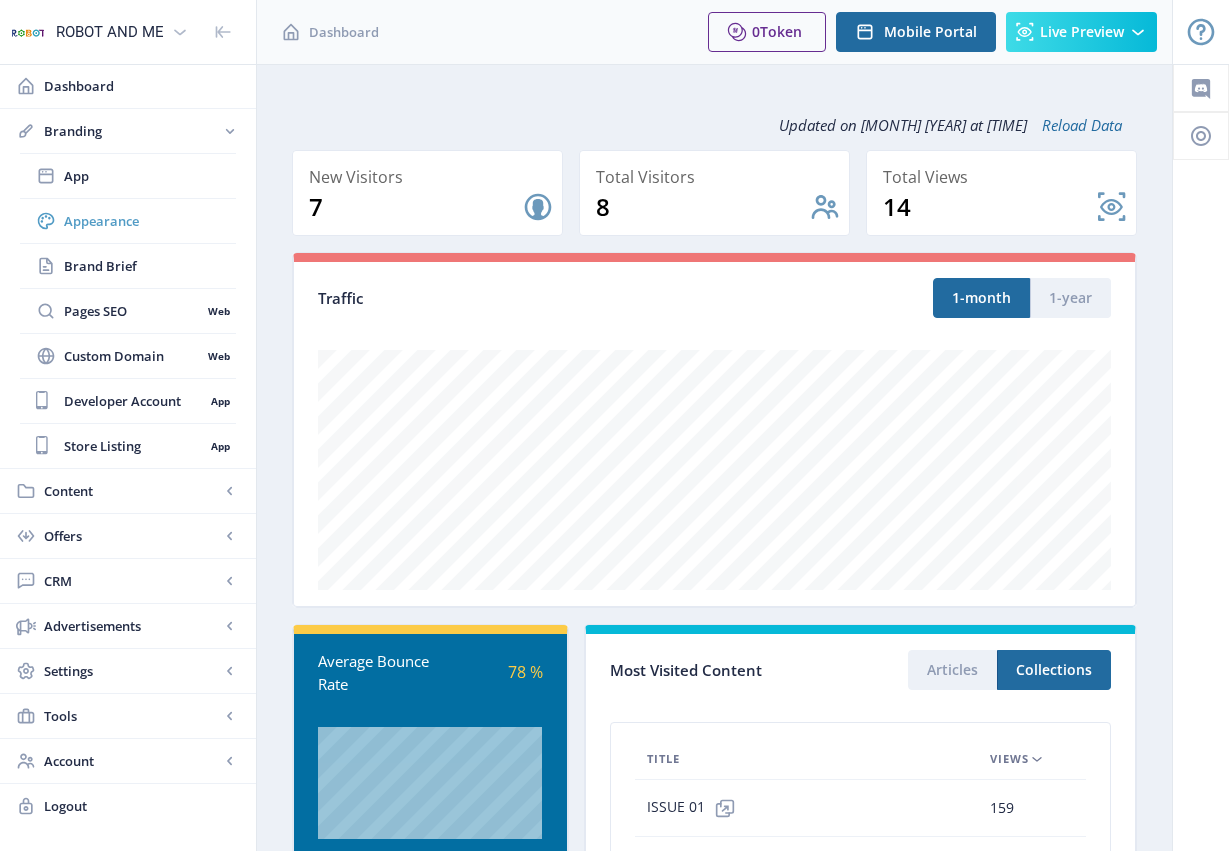 click on "Appearance" at bounding box center (150, 221) 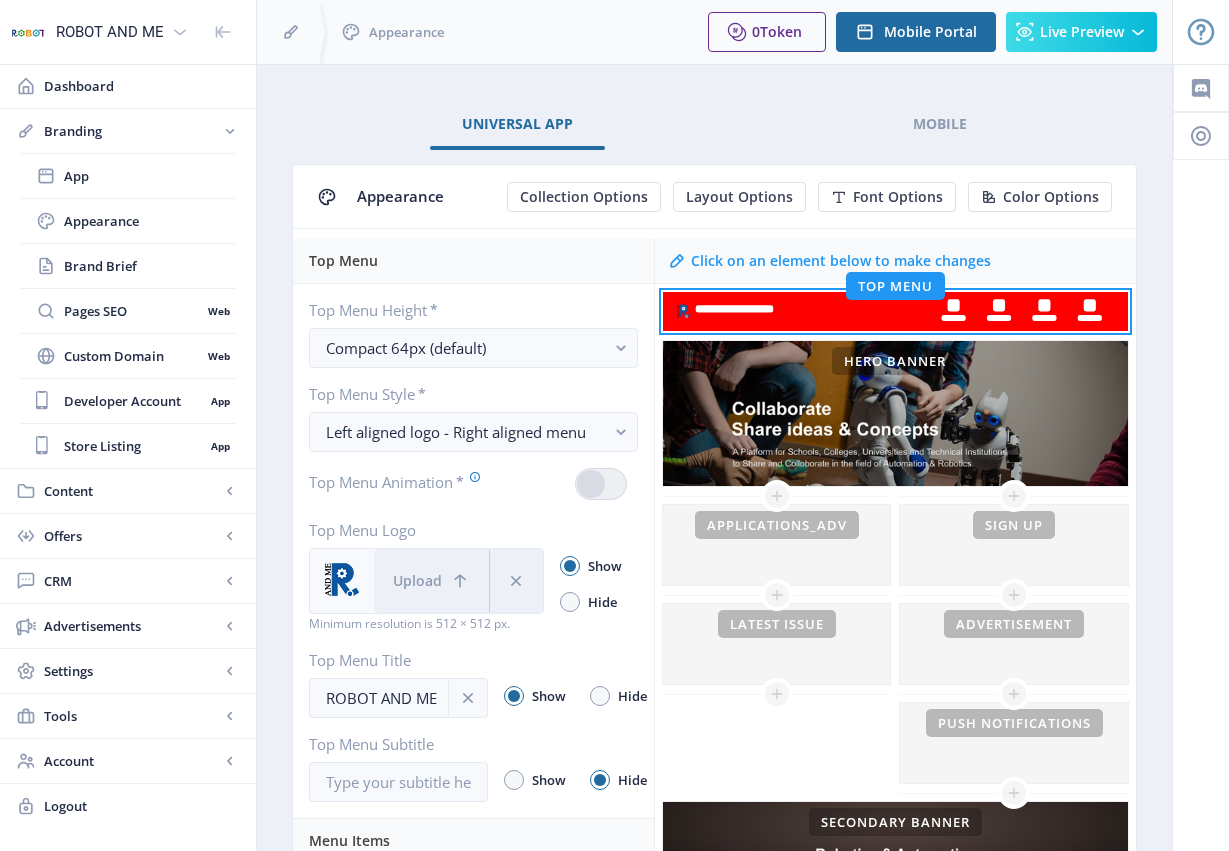 click on "Universal App Mobile Appearance Collection Options Layout Options Font Options Color Options    Top Menu  Top Menu Height   *  Compact 64px (default)  Top Menu Style   *  Left aligned logo - Right aligned menu  Top Menu Animation   *      Top Menu Logo  Upload  Minimum resolution is 512 × 512 px.
Show   Hide   Top Menu Title  ROBOT AND ME      Show   Hide   Top Menu Subtitle       Show   Hide  Menu Items  Menu Item Icons   Show   Hide   Collection Page Custom Title   (8)  Magazine  Article Page Custom Title   (3)  FAQ  Account Page Custom Title   (0)  Fonts  Title Font   Subtitle Font   Items Font  Colors   Background  #FE0000  Title   Icon   Text  Click on an element below to make changes  Top Menu   Hero Banner   This banner is currently hidden   To show your banner image on the homepage, unhide it on your banner settings   Applications_Adv   Latest Issue   Sign Up   Advertisement   Push Notifications   Secondary Banner   This banner is currently hidden   Footer Menu  You have unsaved changes" at bounding box center (714, 923) 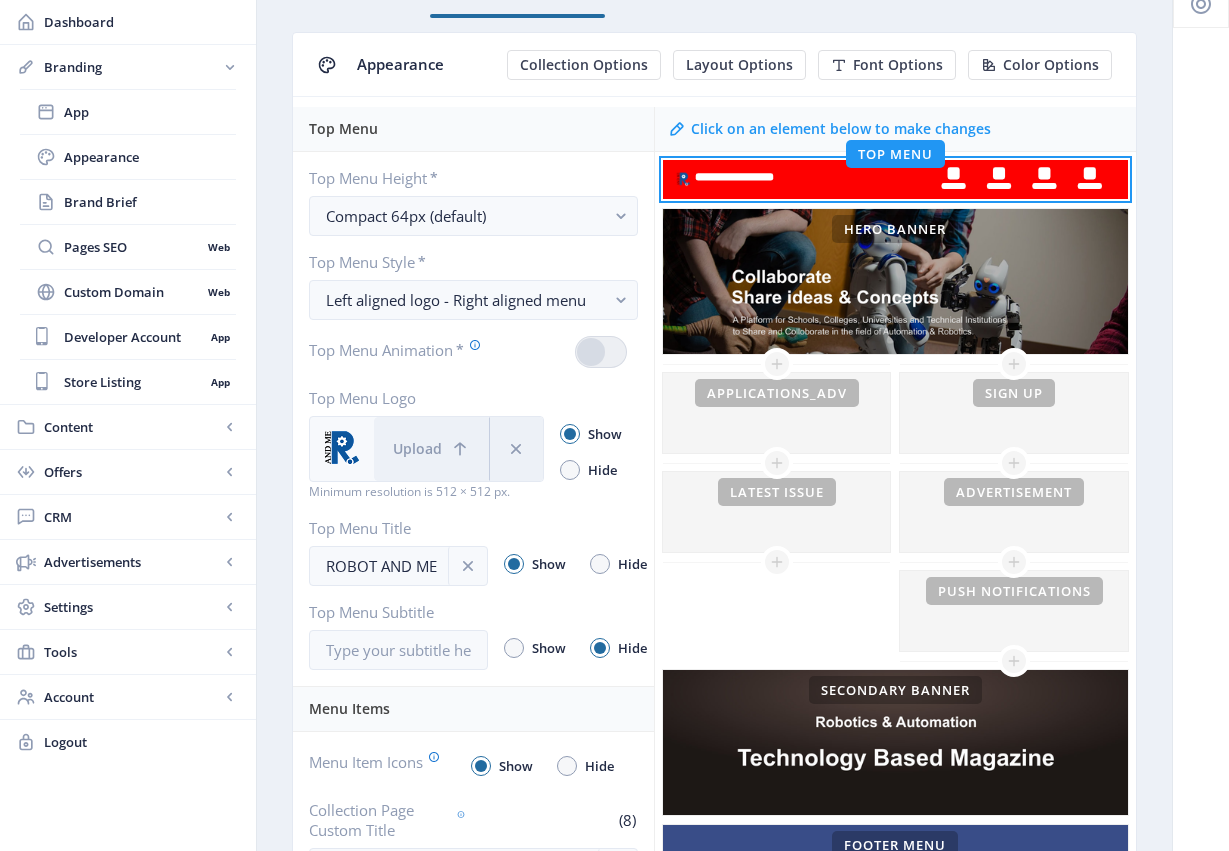 scroll, scrollTop: 0, scrollLeft: 0, axis: both 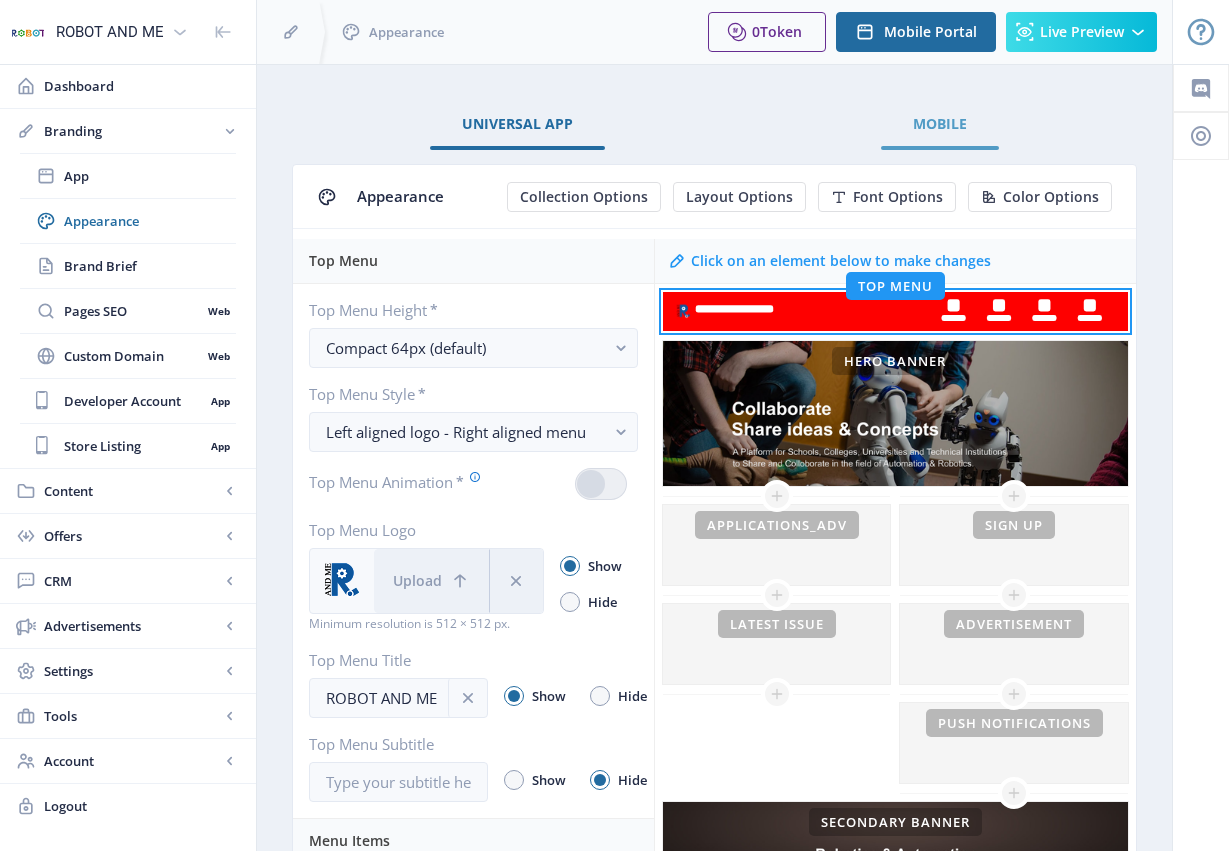 click on "Mobile" 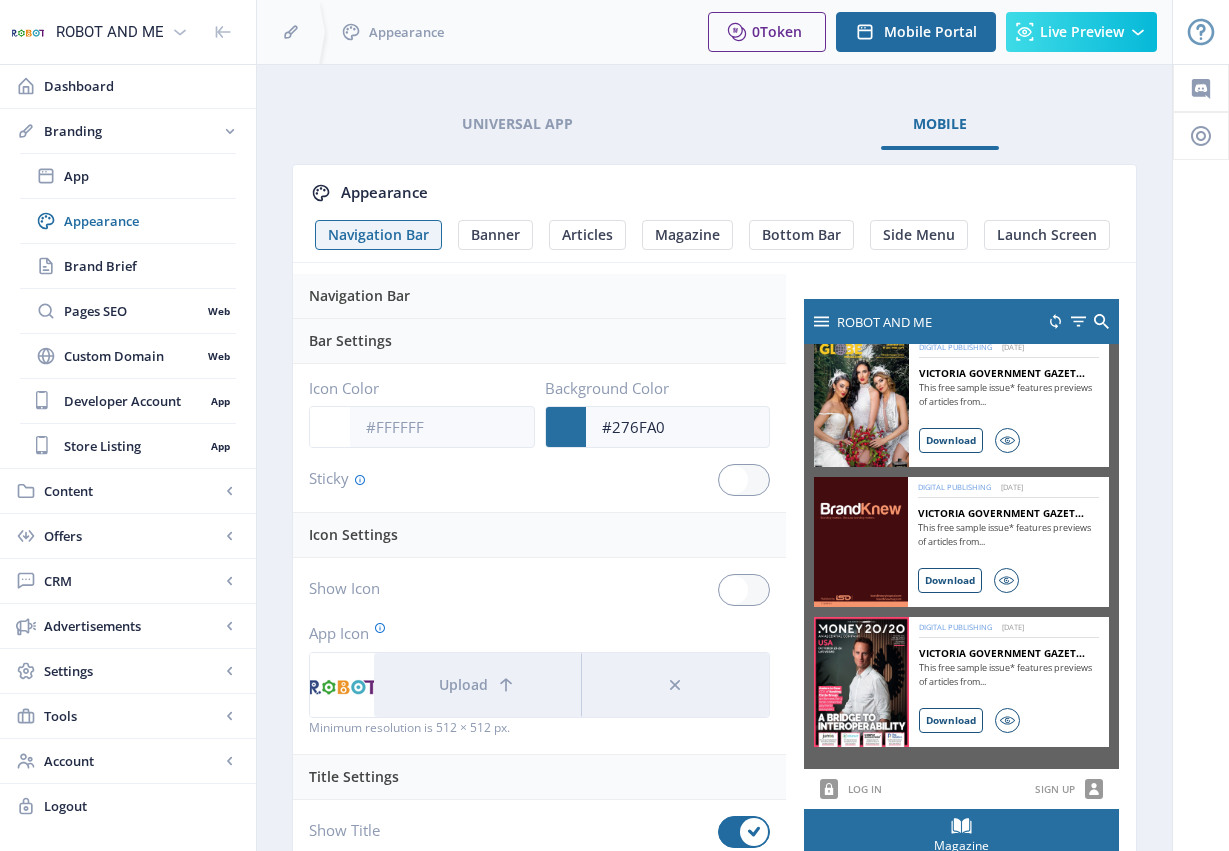 scroll, scrollTop: 0, scrollLeft: 0, axis: both 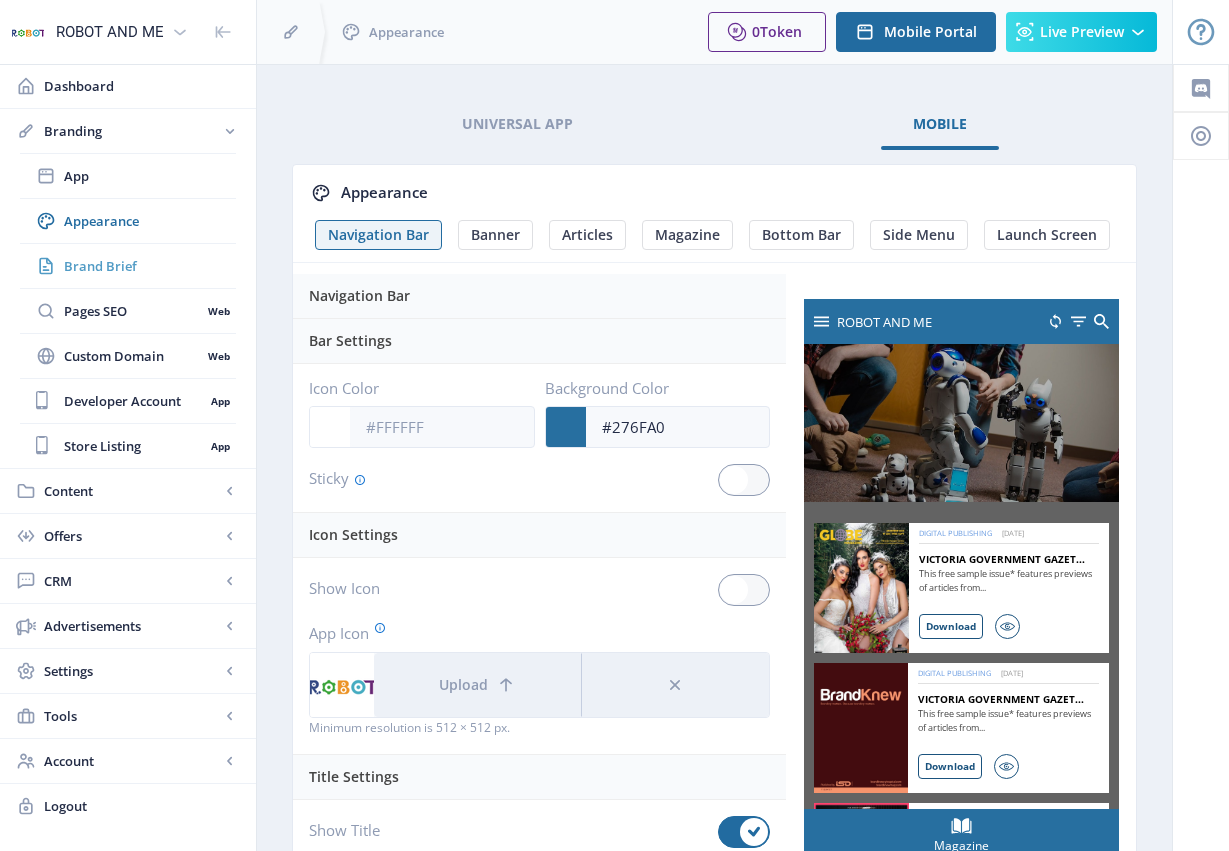 click on "Brand Brief" at bounding box center (150, 266) 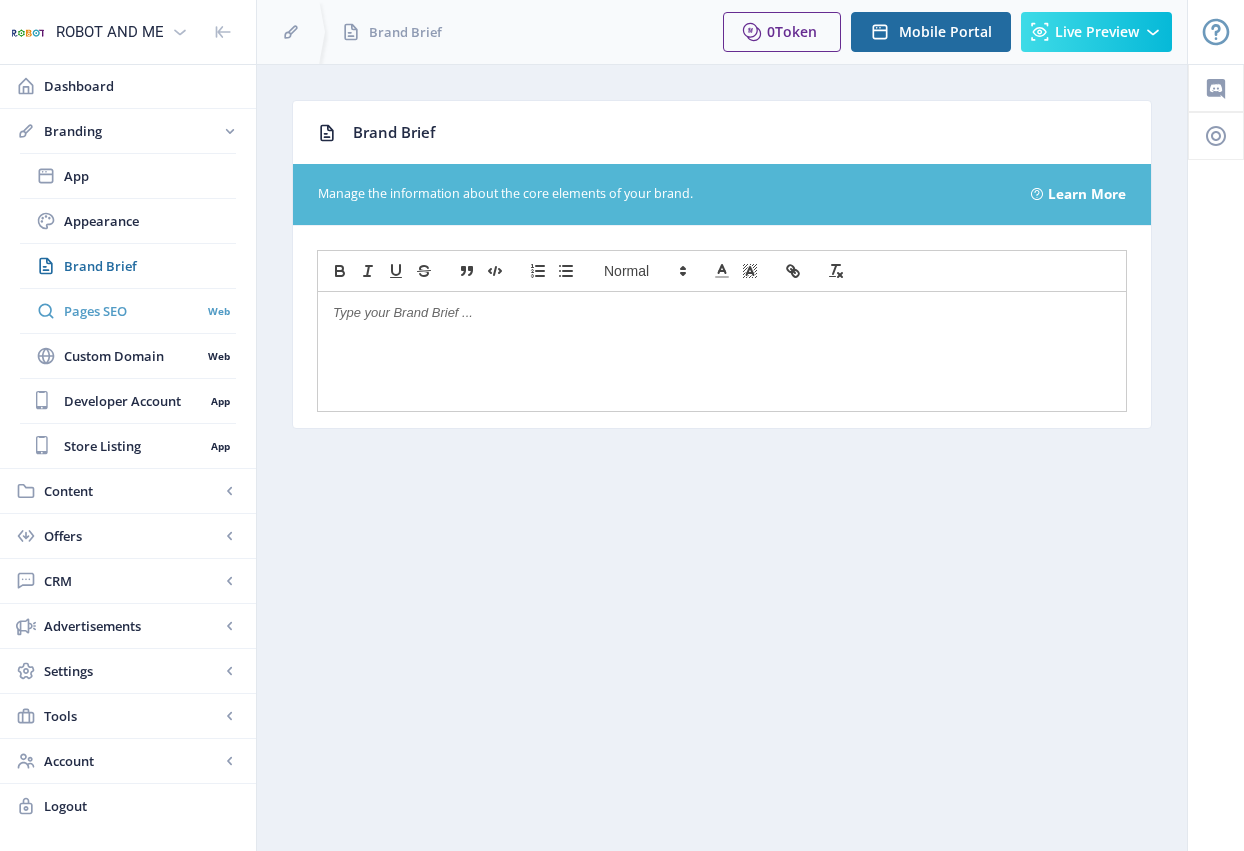click on "Pages SEO" at bounding box center (132, 311) 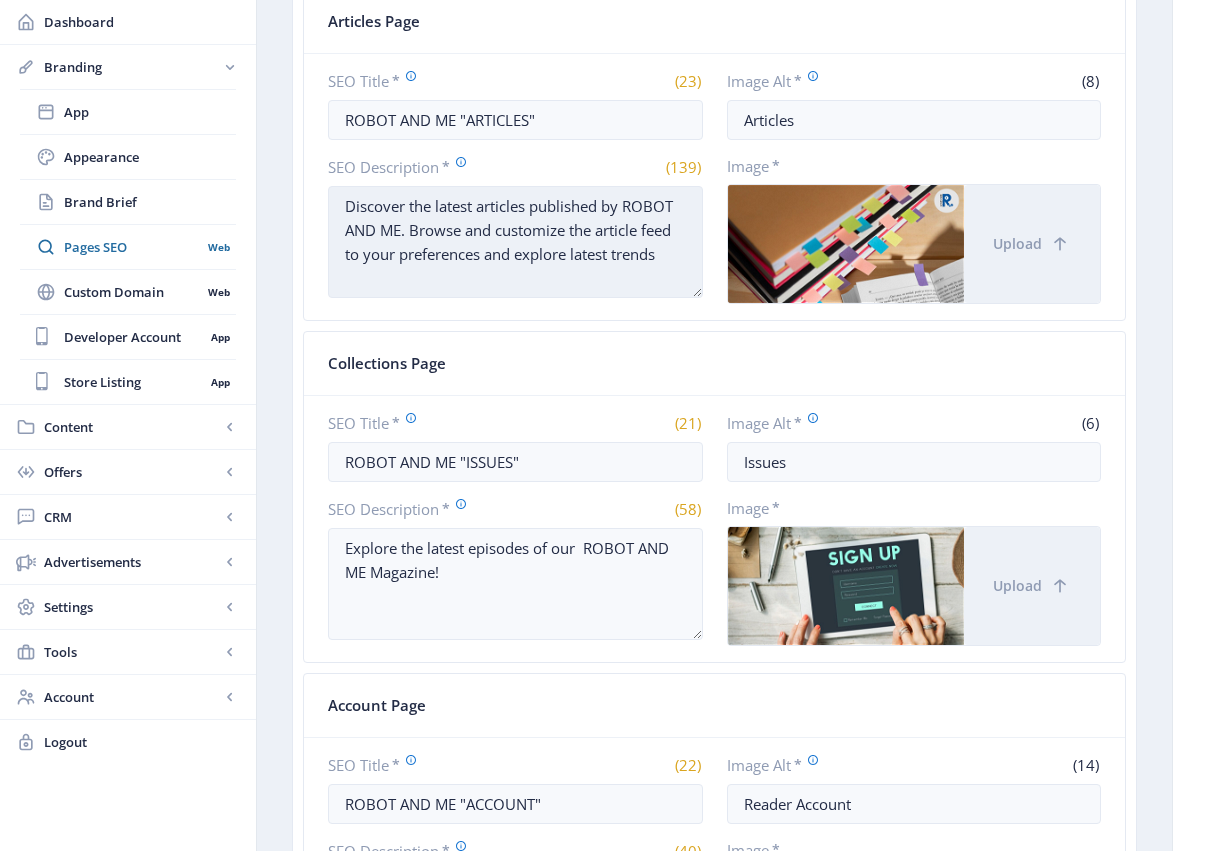 scroll, scrollTop: 805, scrollLeft: 0, axis: vertical 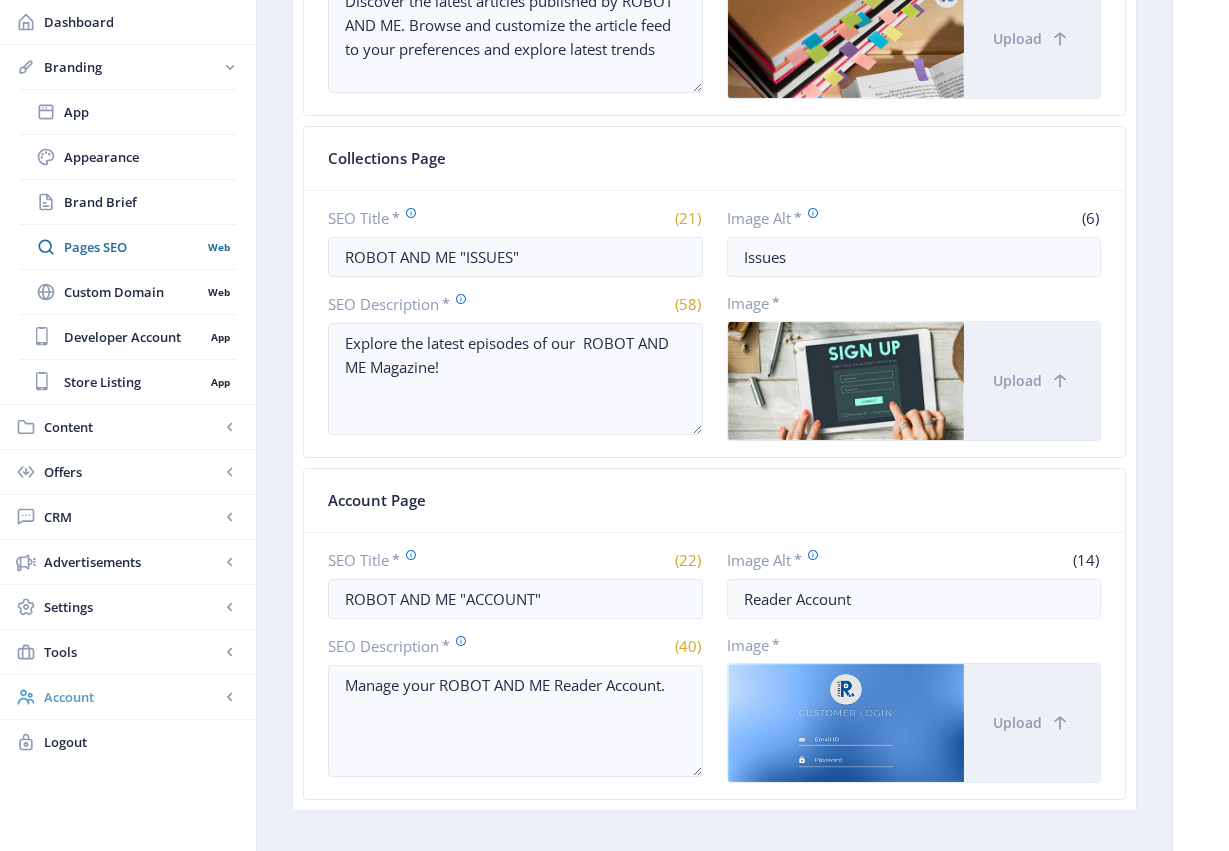 click on "Account" at bounding box center (132, 697) 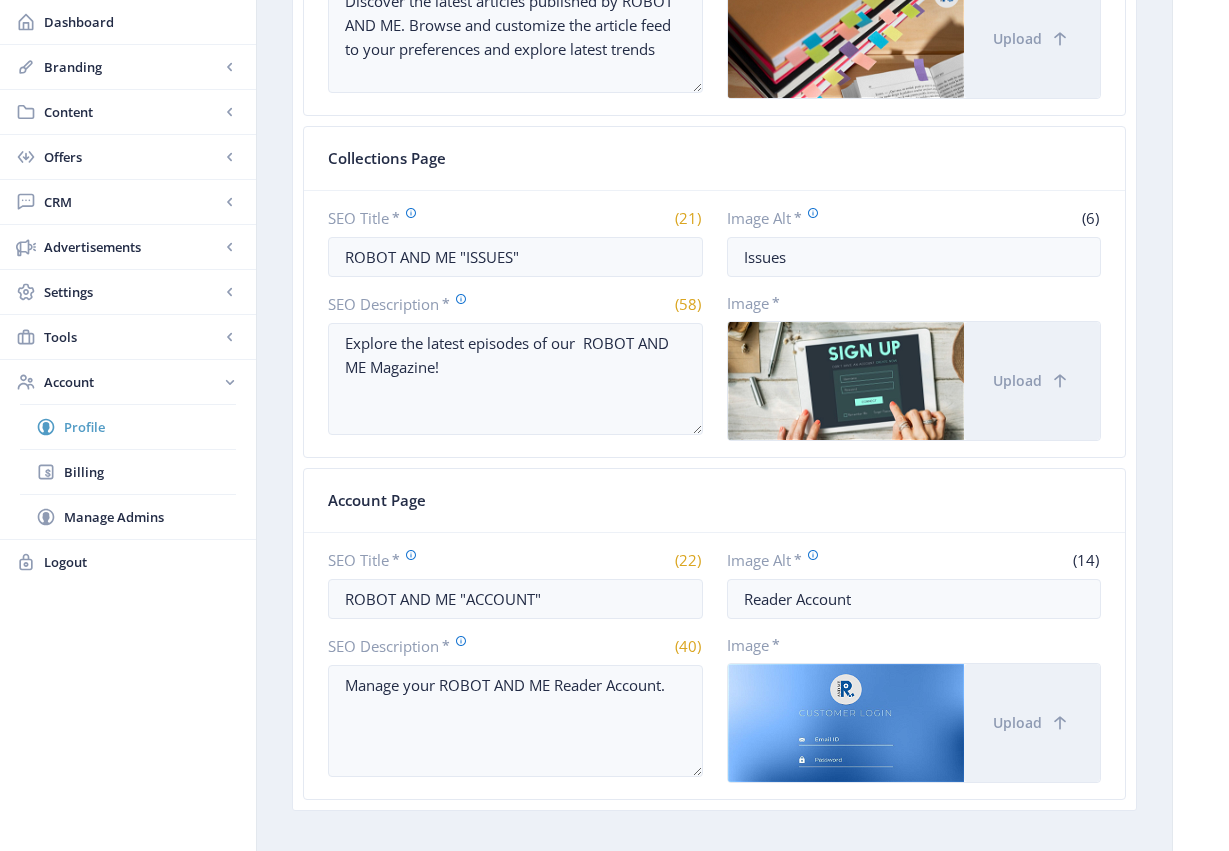 click on "Profile" at bounding box center (150, 427) 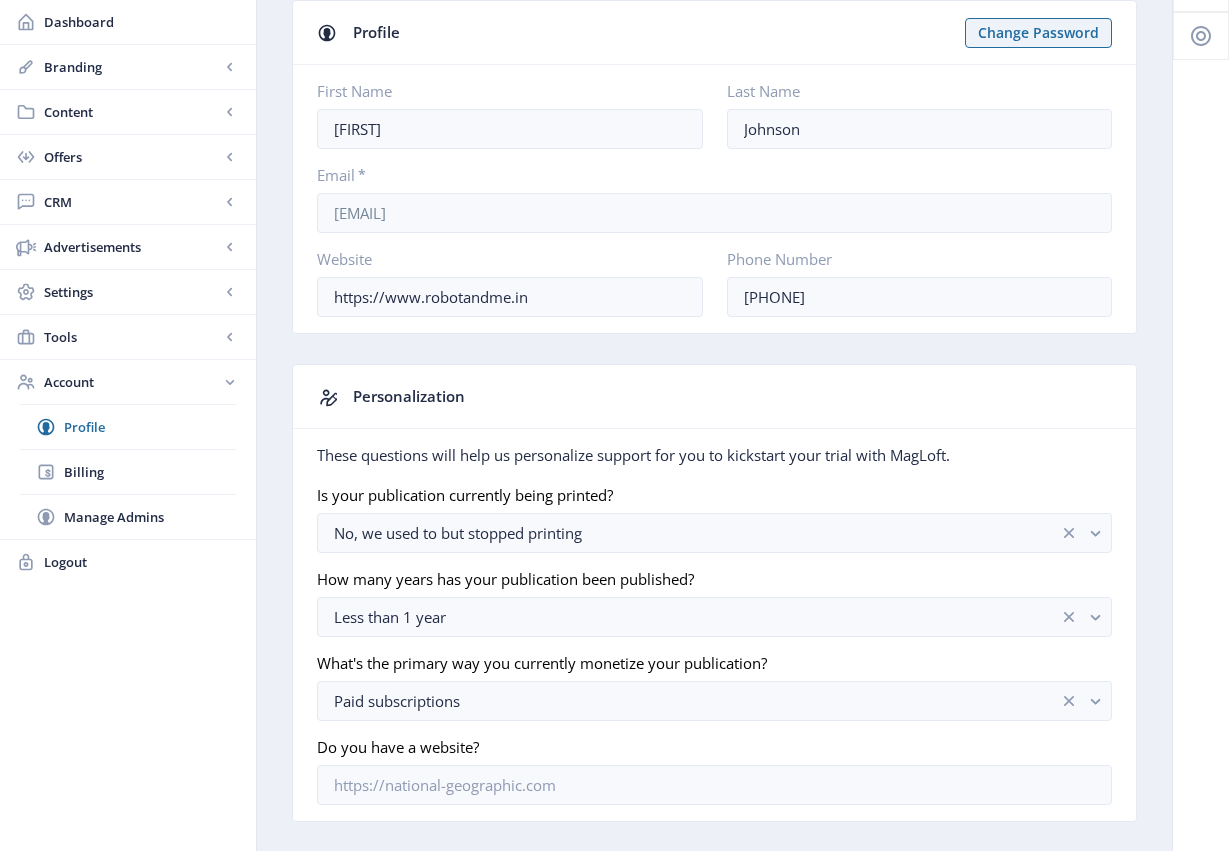 scroll, scrollTop: 141, scrollLeft: 0, axis: vertical 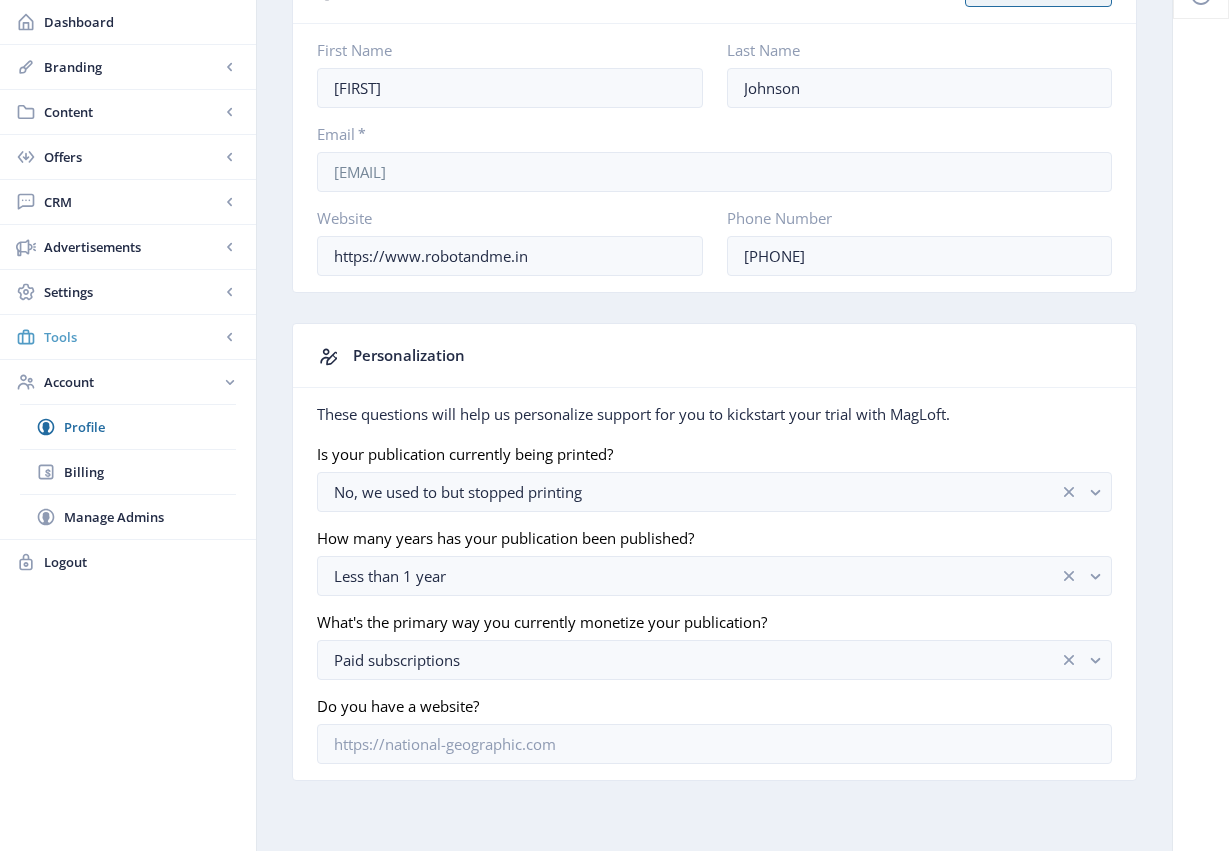 click on "Tools" at bounding box center [132, 337] 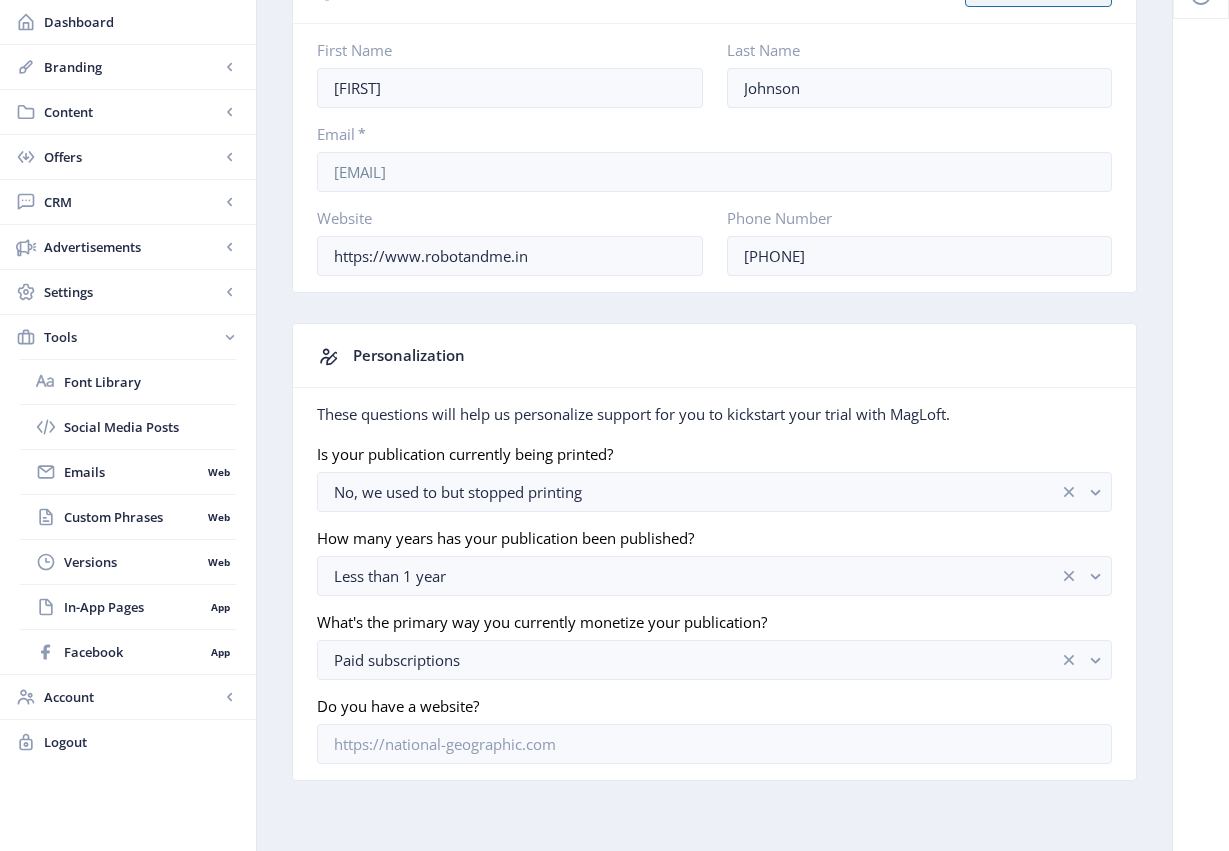 click on "Tools" at bounding box center (132, 337) 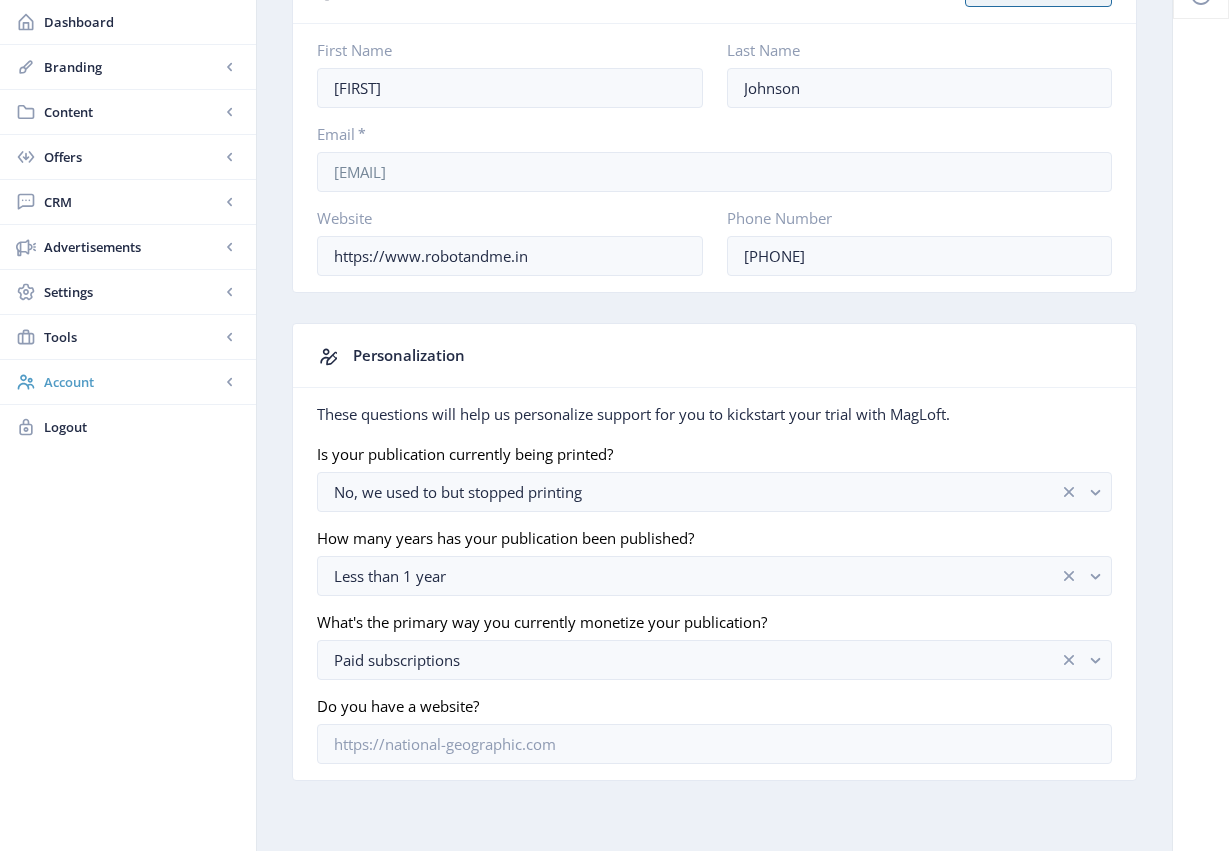 click on "Account" at bounding box center [132, 382] 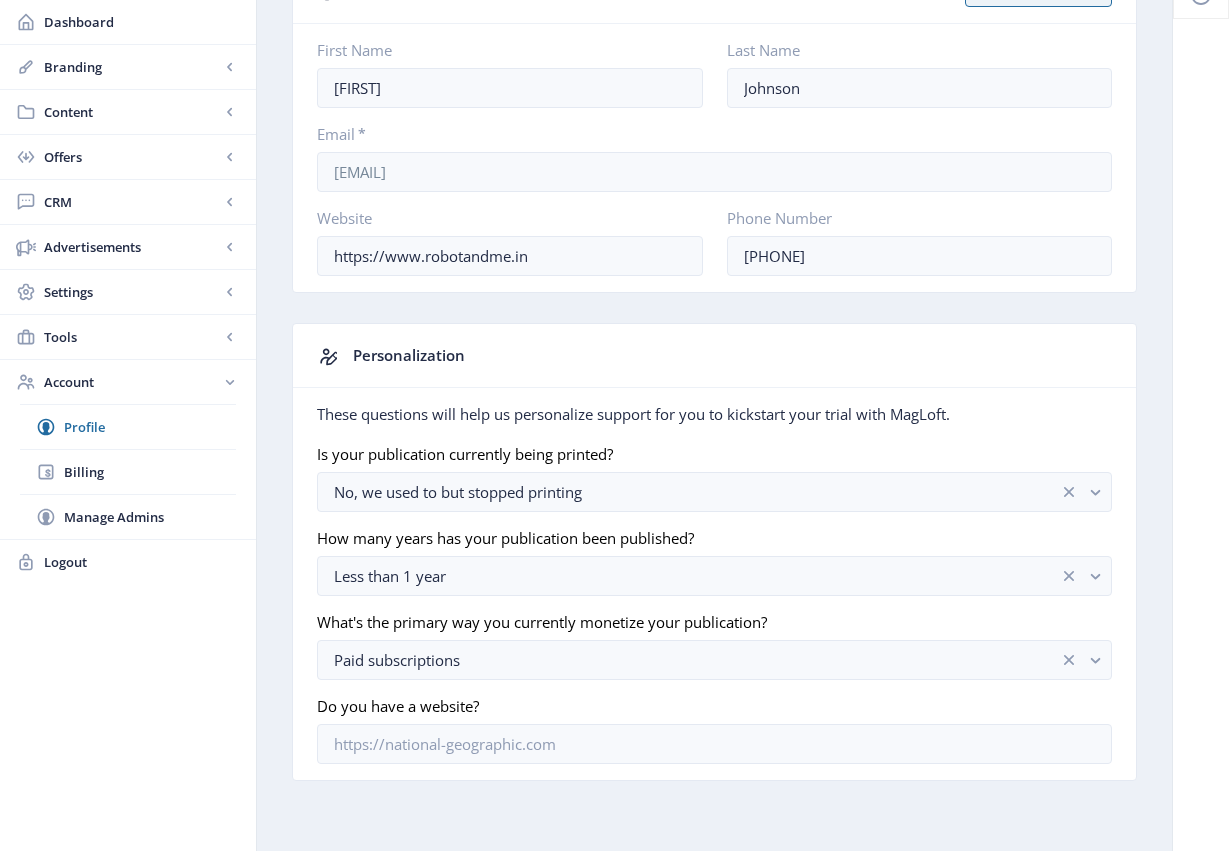 click on "Account" at bounding box center [132, 382] 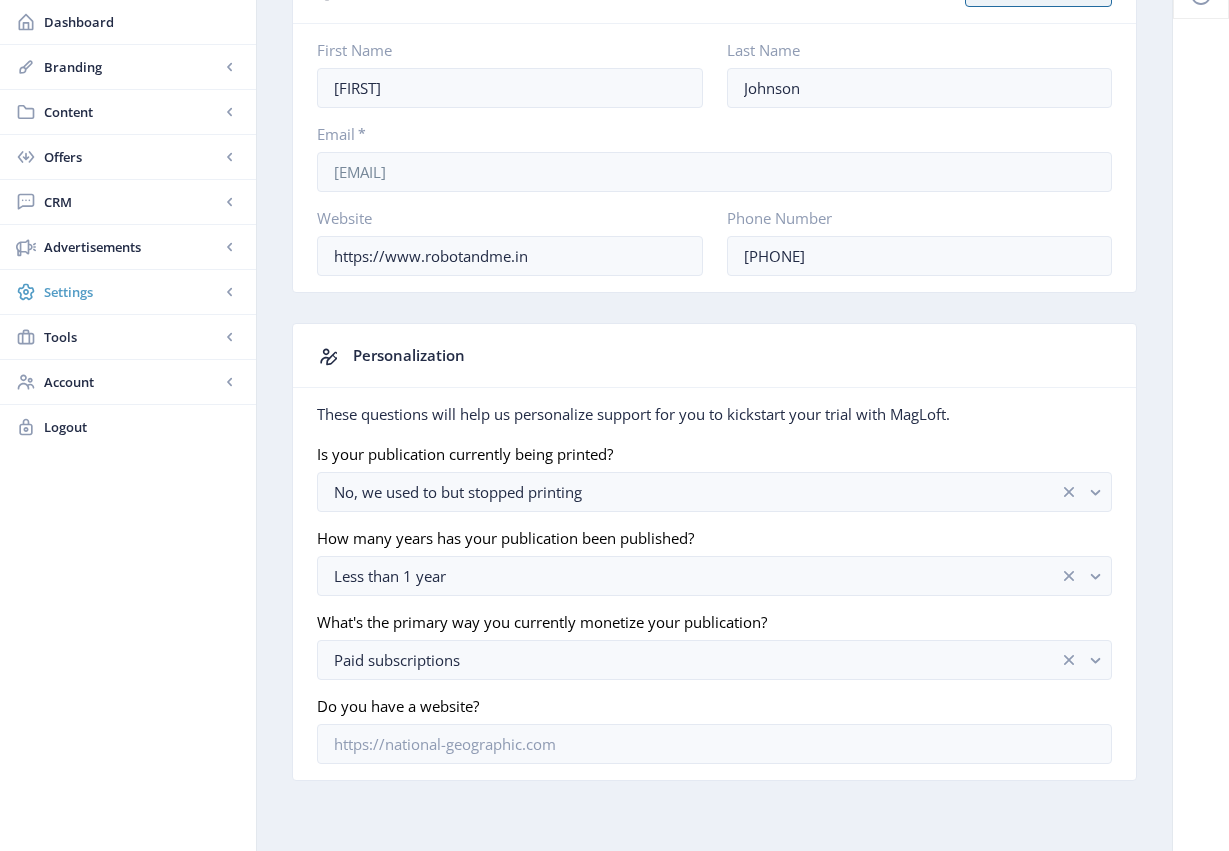 click on "Settings" at bounding box center (132, 292) 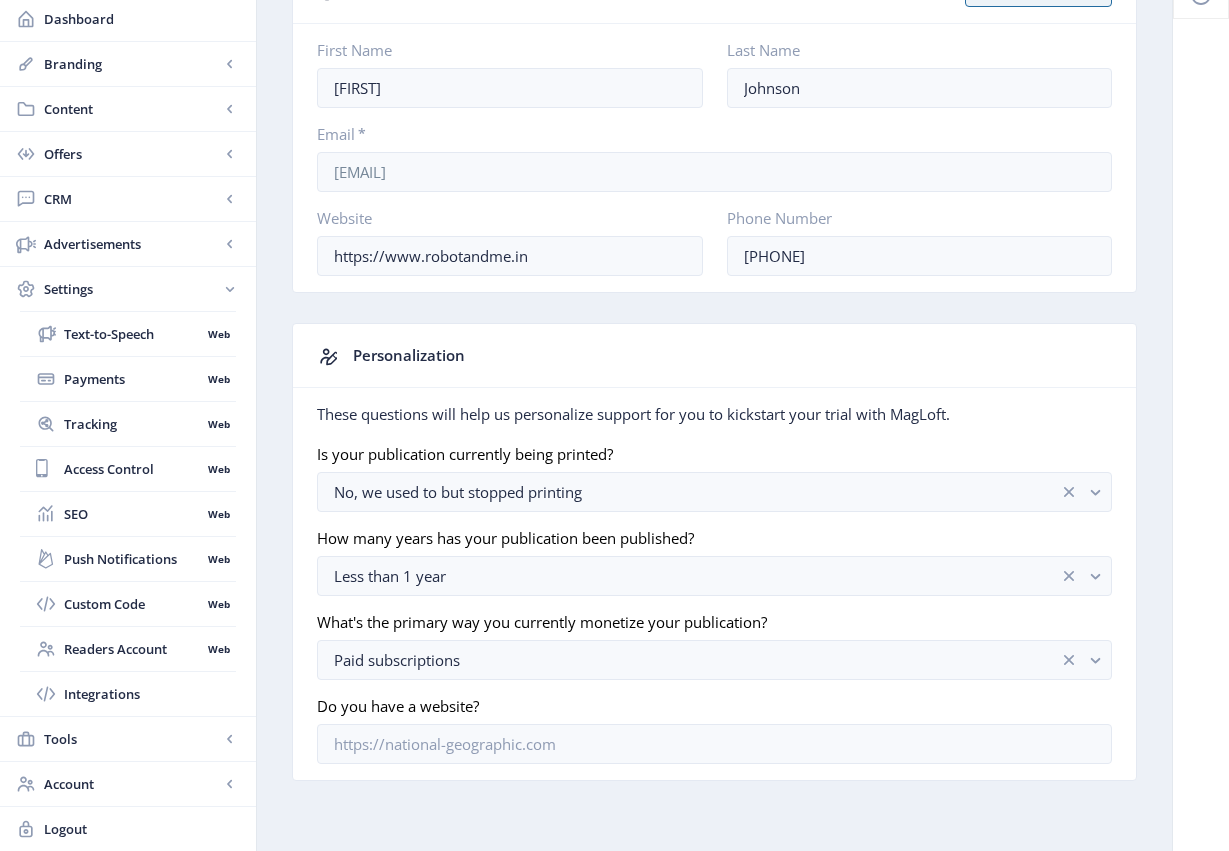 click on "Settings" at bounding box center (132, 289) 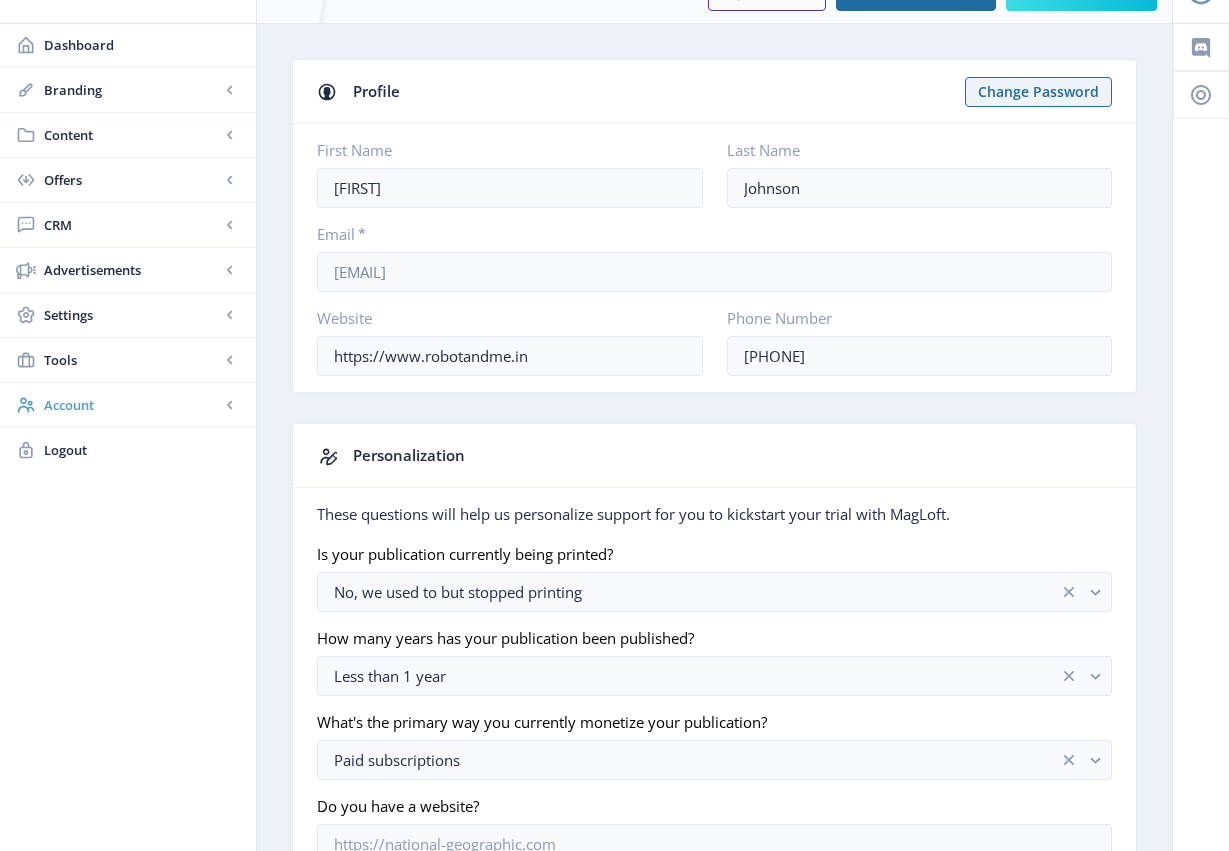 scroll, scrollTop: 0, scrollLeft: 0, axis: both 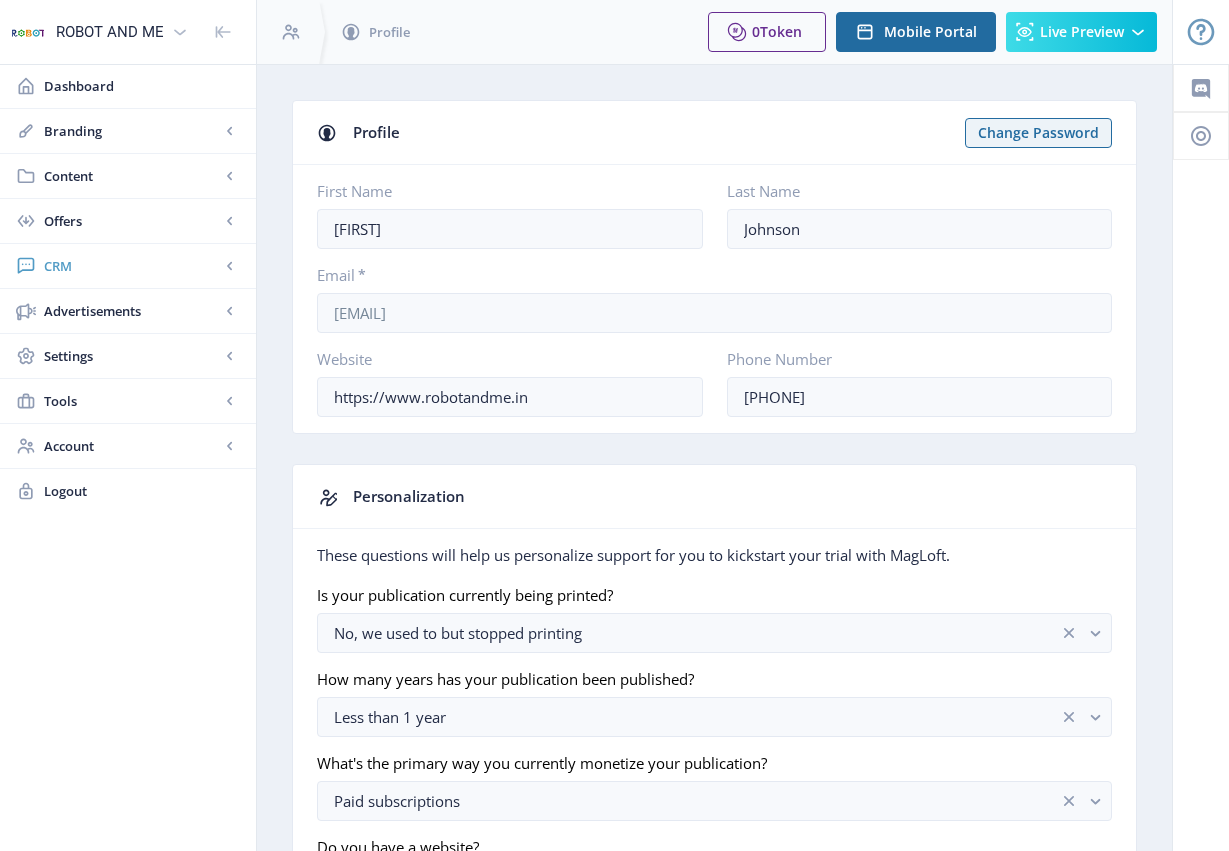 click 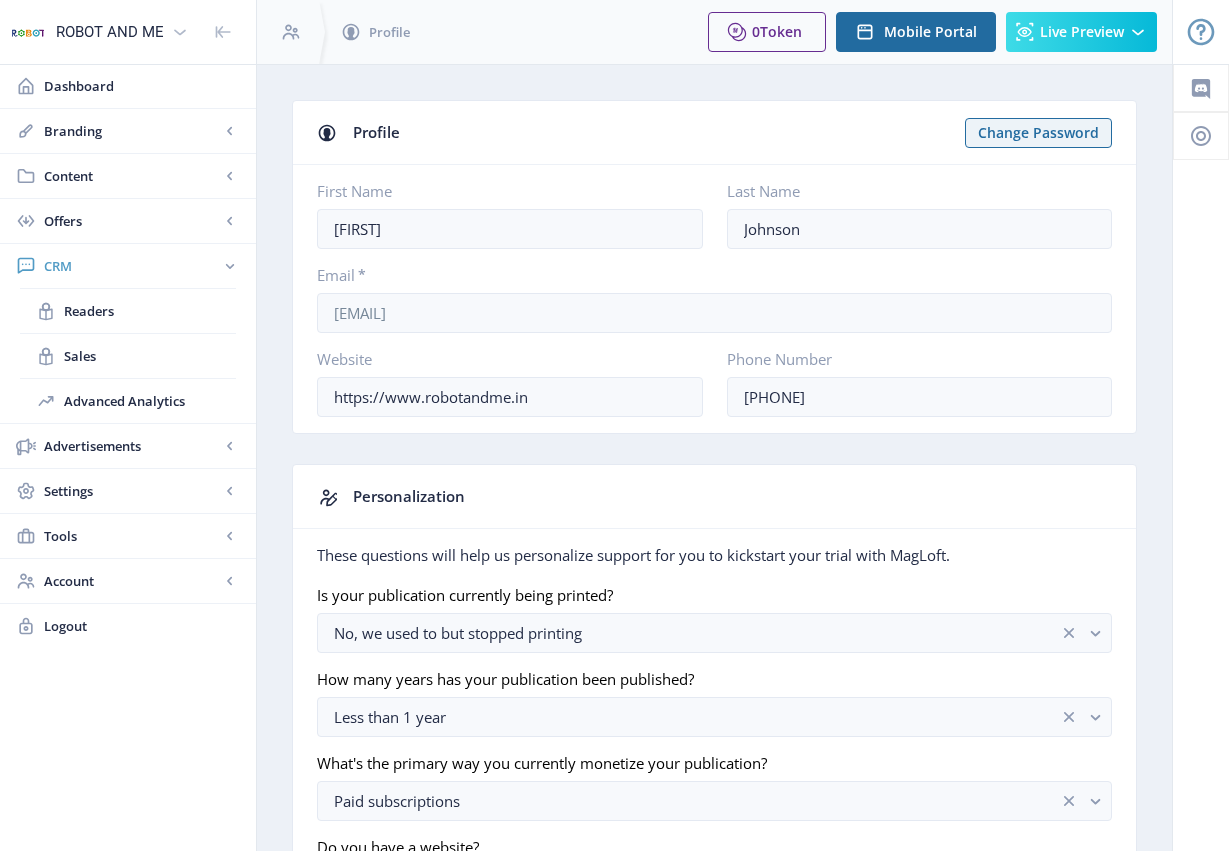 click 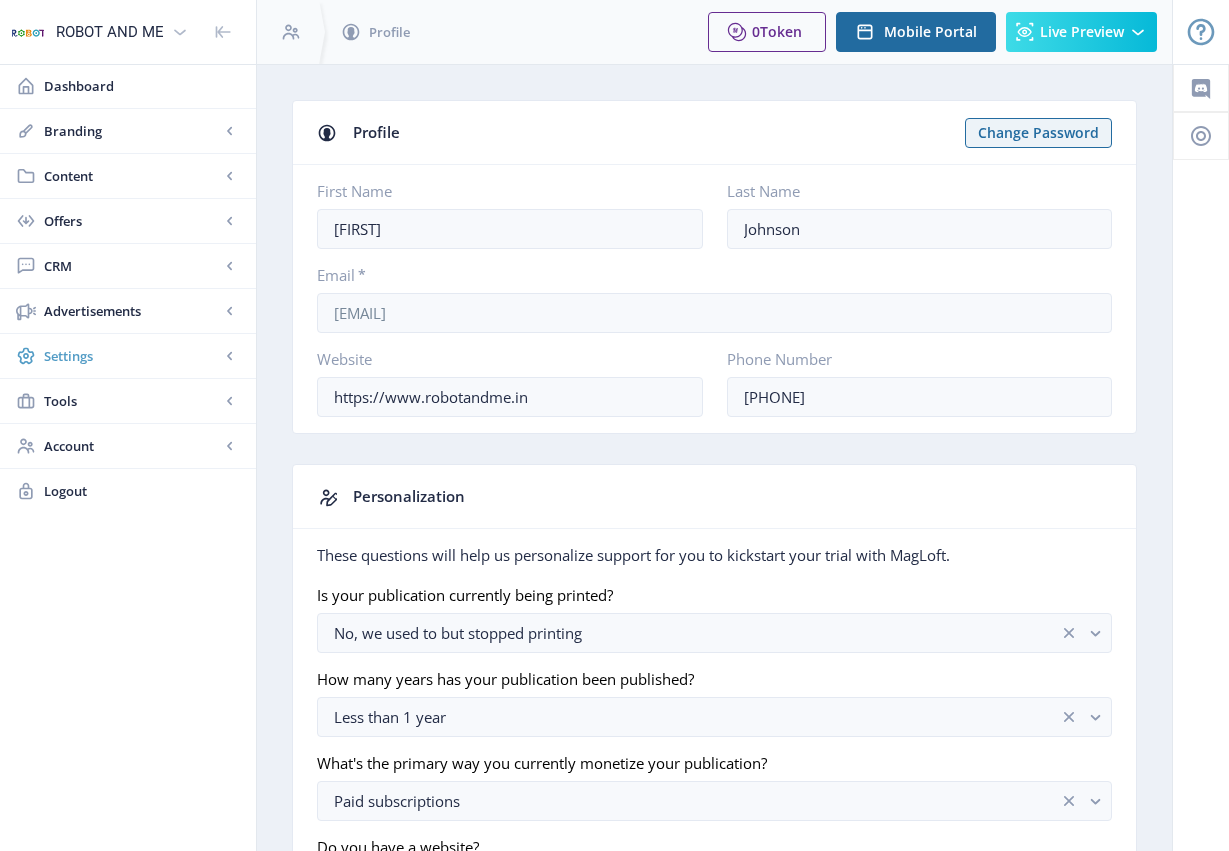 click 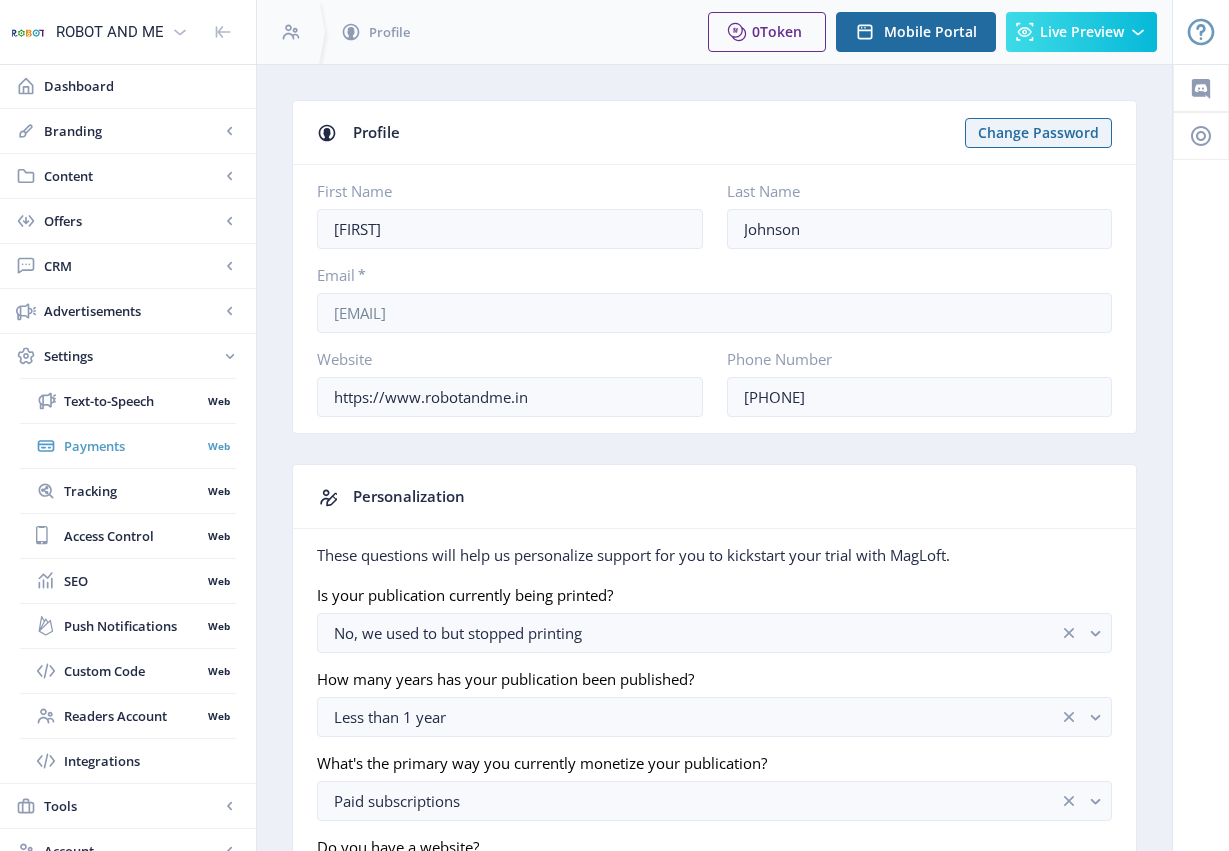 click on "Payments" at bounding box center [132, 446] 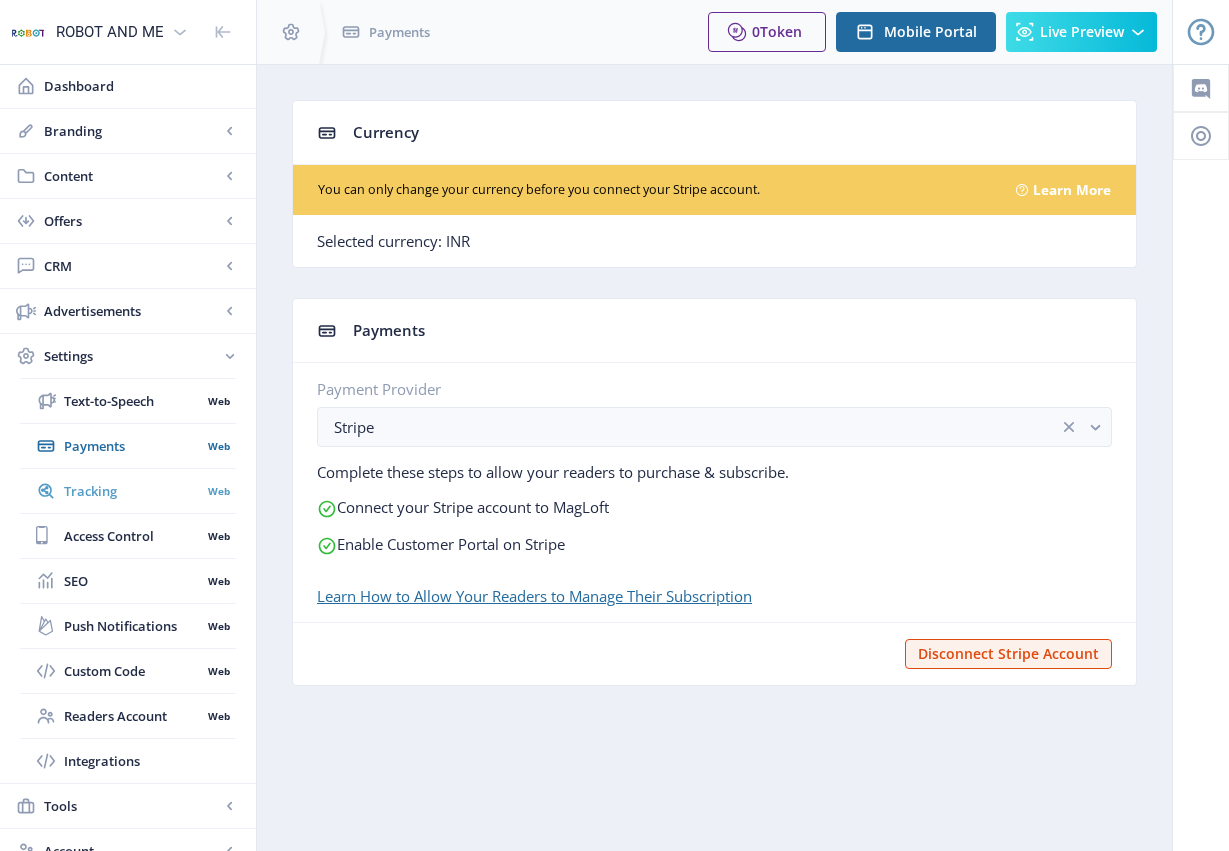 click on "Tracking" at bounding box center (132, 491) 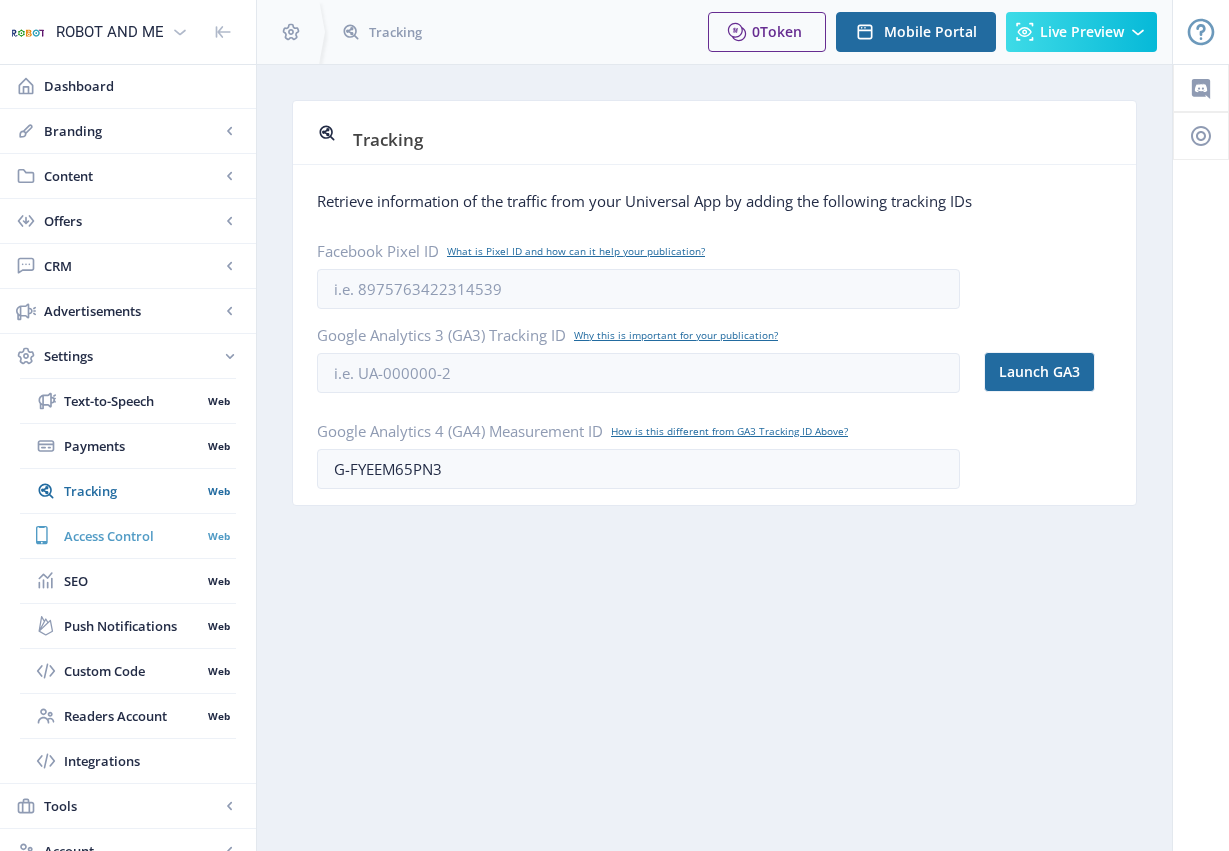 click on "Access Control" at bounding box center [132, 536] 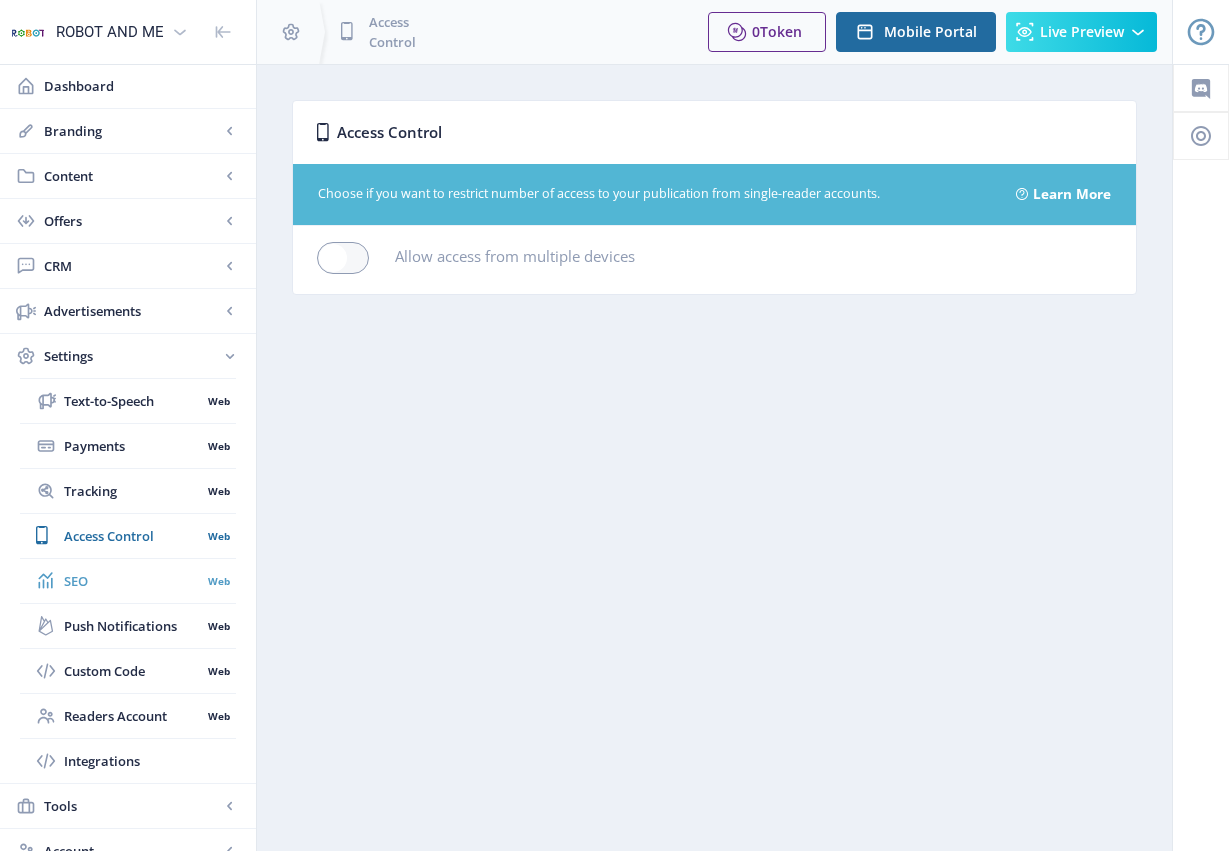 click on "SEO" at bounding box center [132, 581] 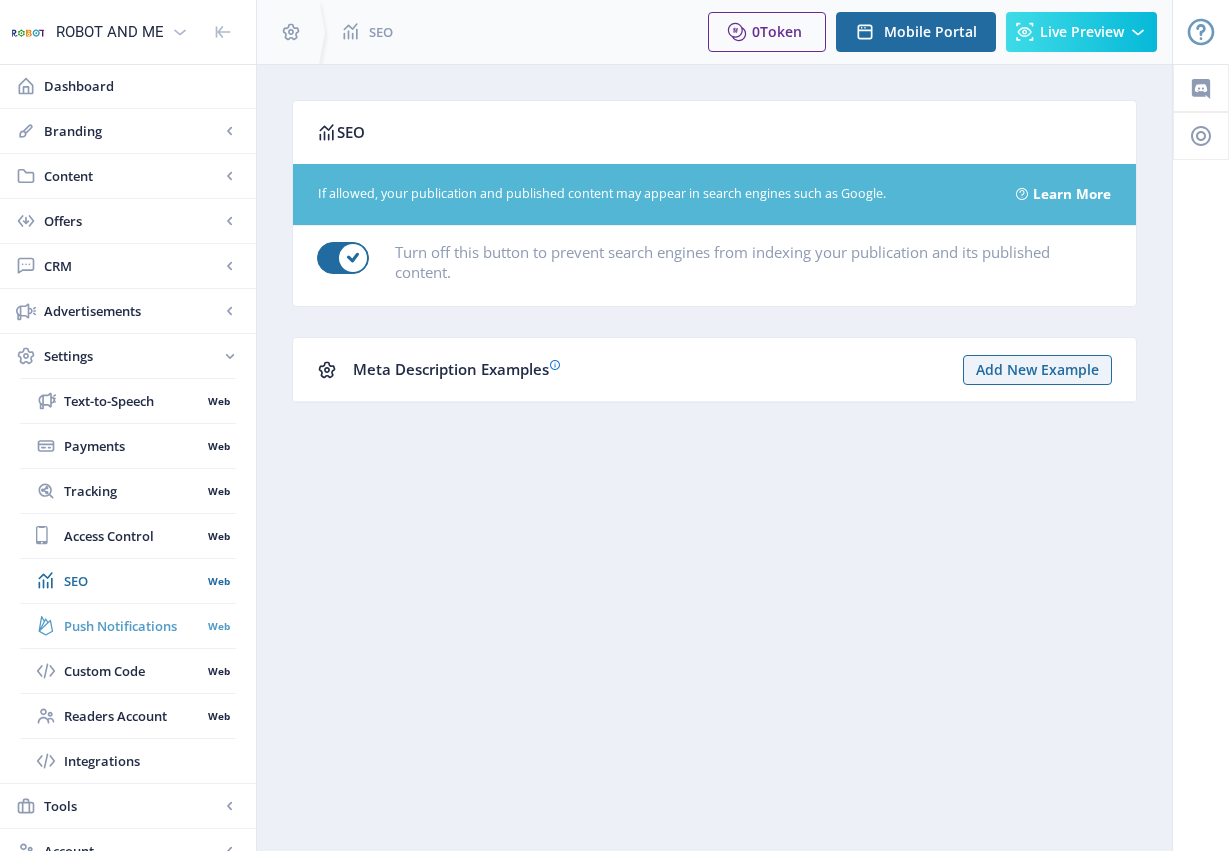 click on "Push Notifications" at bounding box center [132, 626] 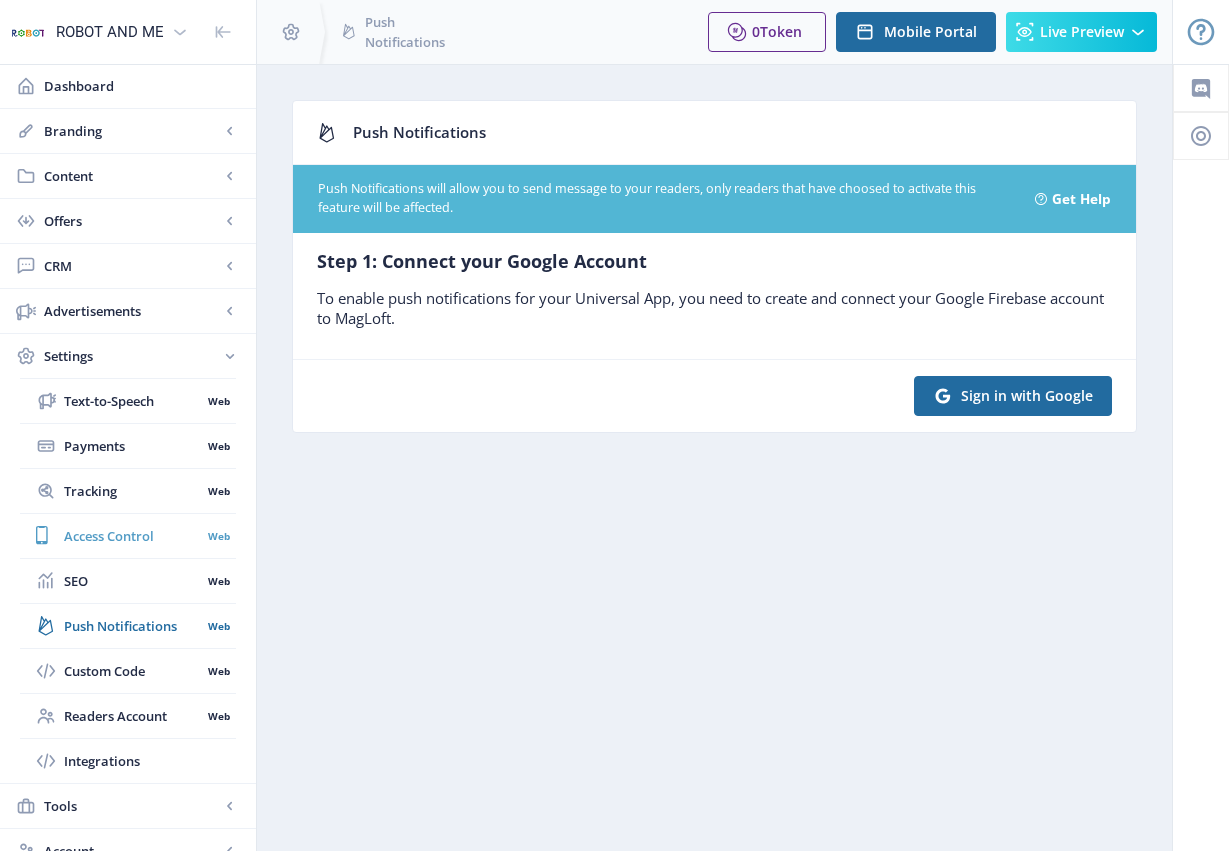 scroll, scrollTop: 67, scrollLeft: 0, axis: vertical 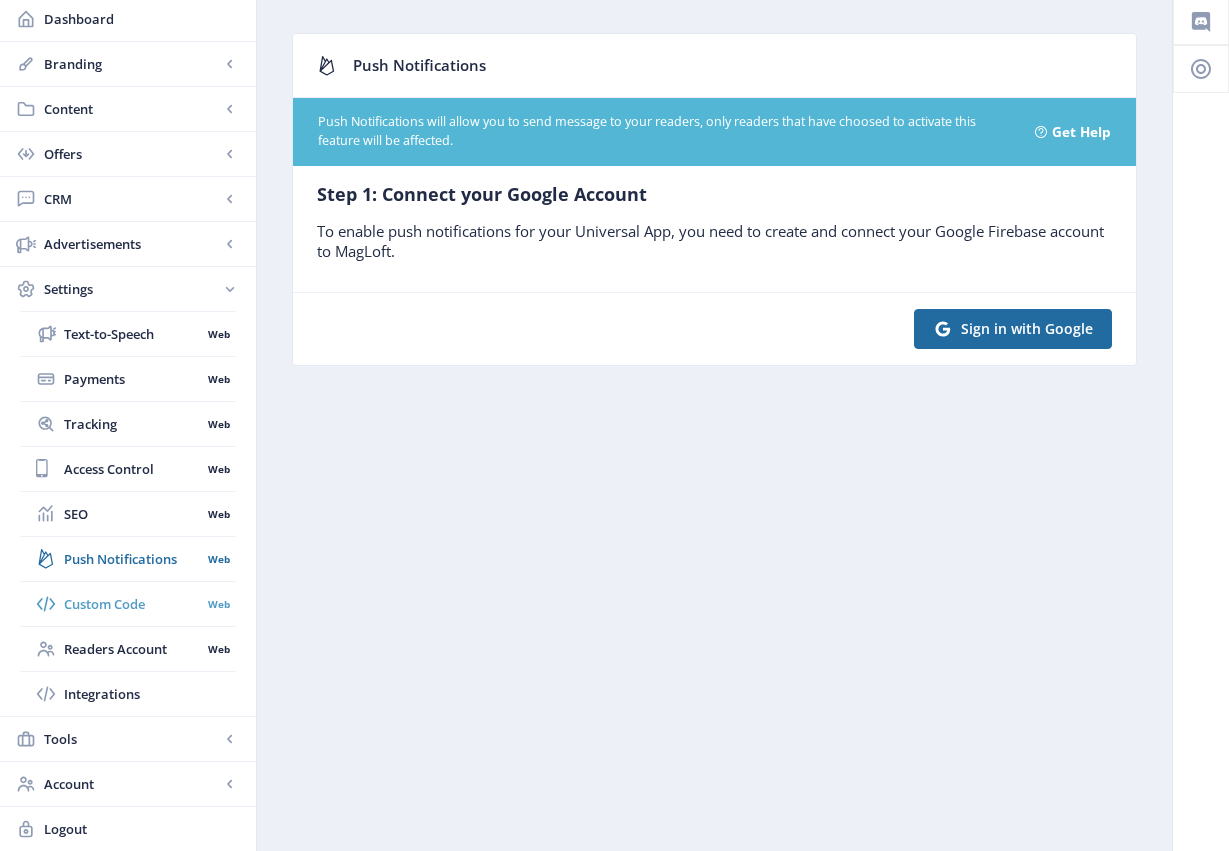 click on "Custom Code" at bounding box center (132, 604) 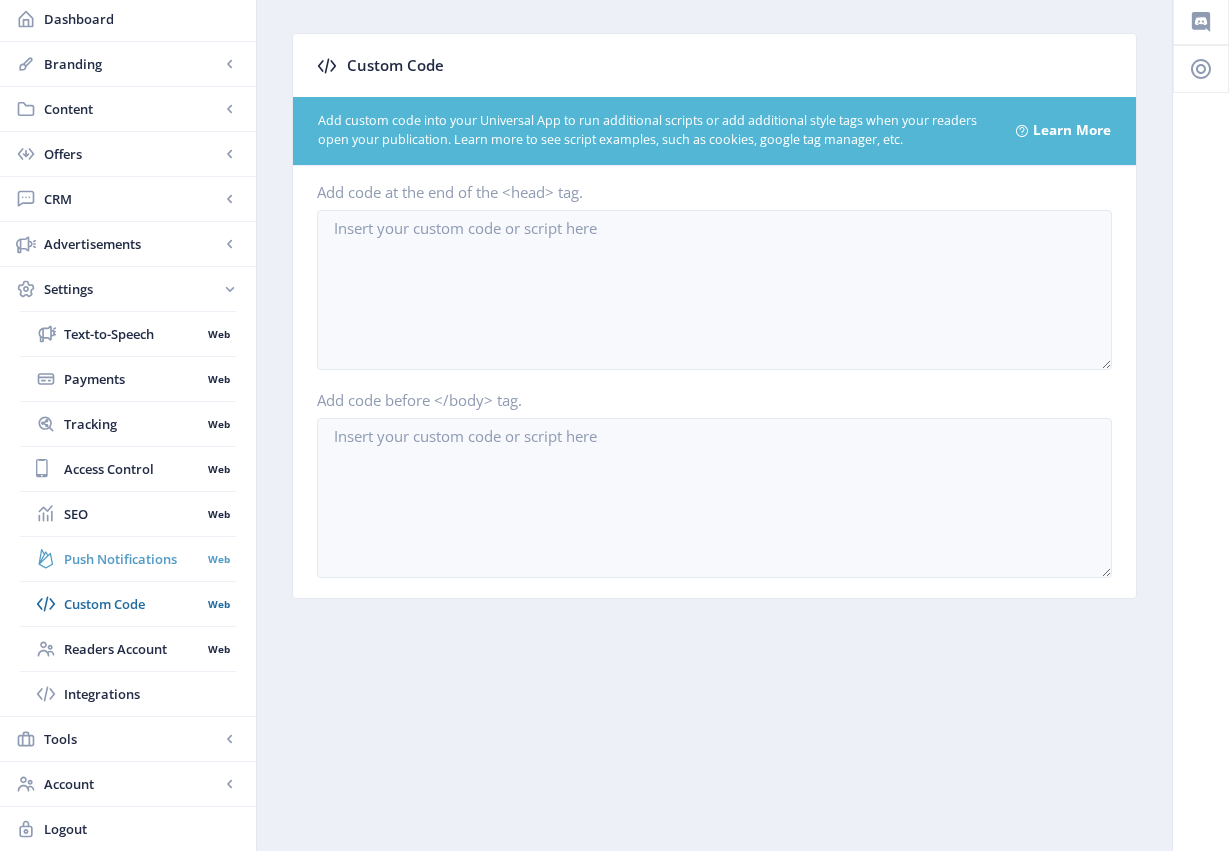 scroll, scrollTop: 0, scrollLeft: 0, axis: both 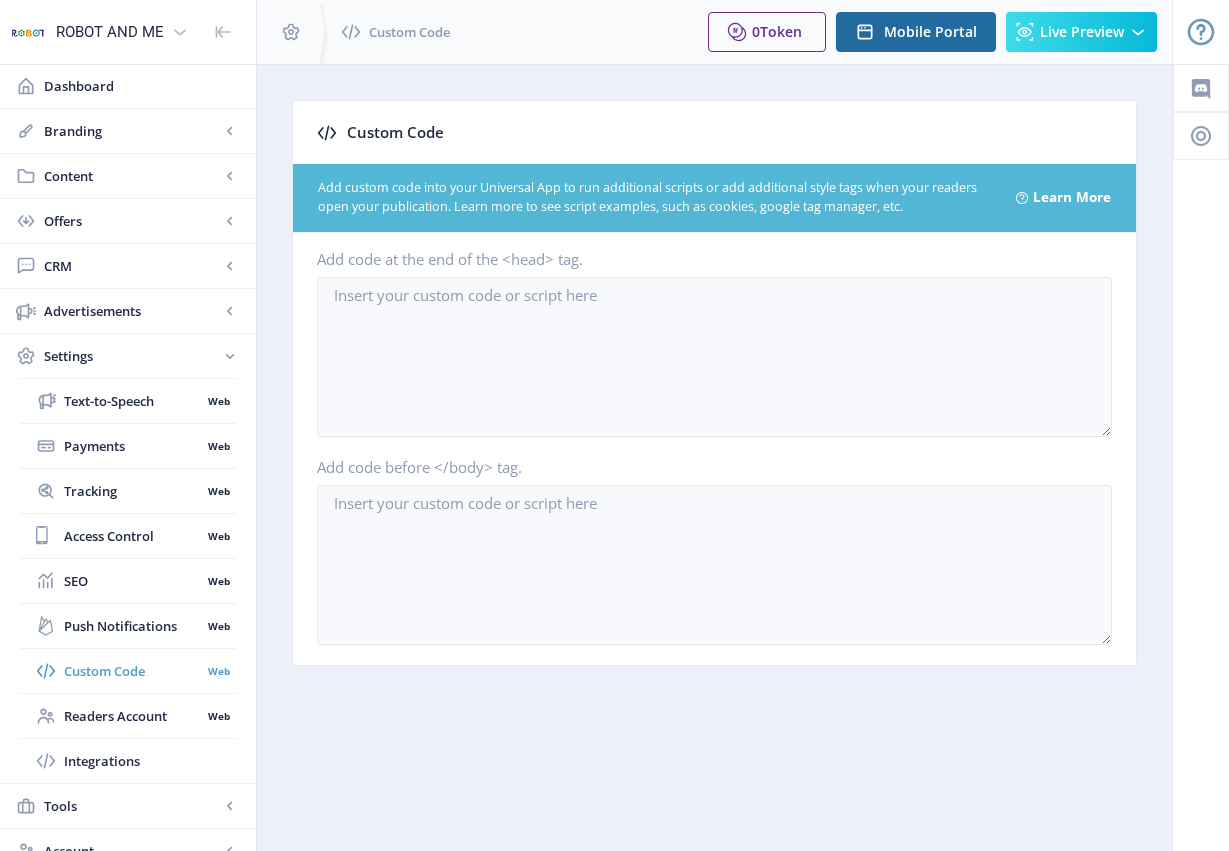 click on "Custom Code" at bounding box center [132, 671] 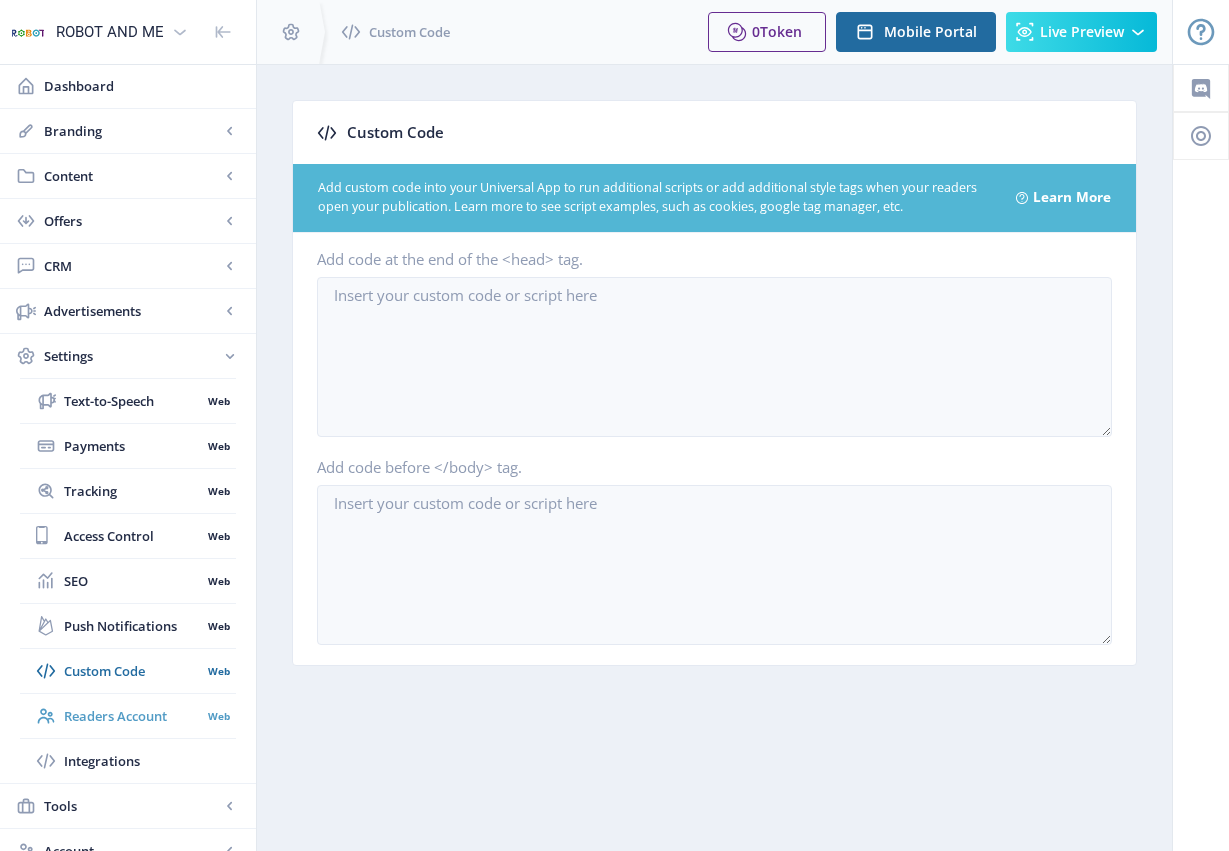click on "Readers Account" at bounding box center (132, 716) 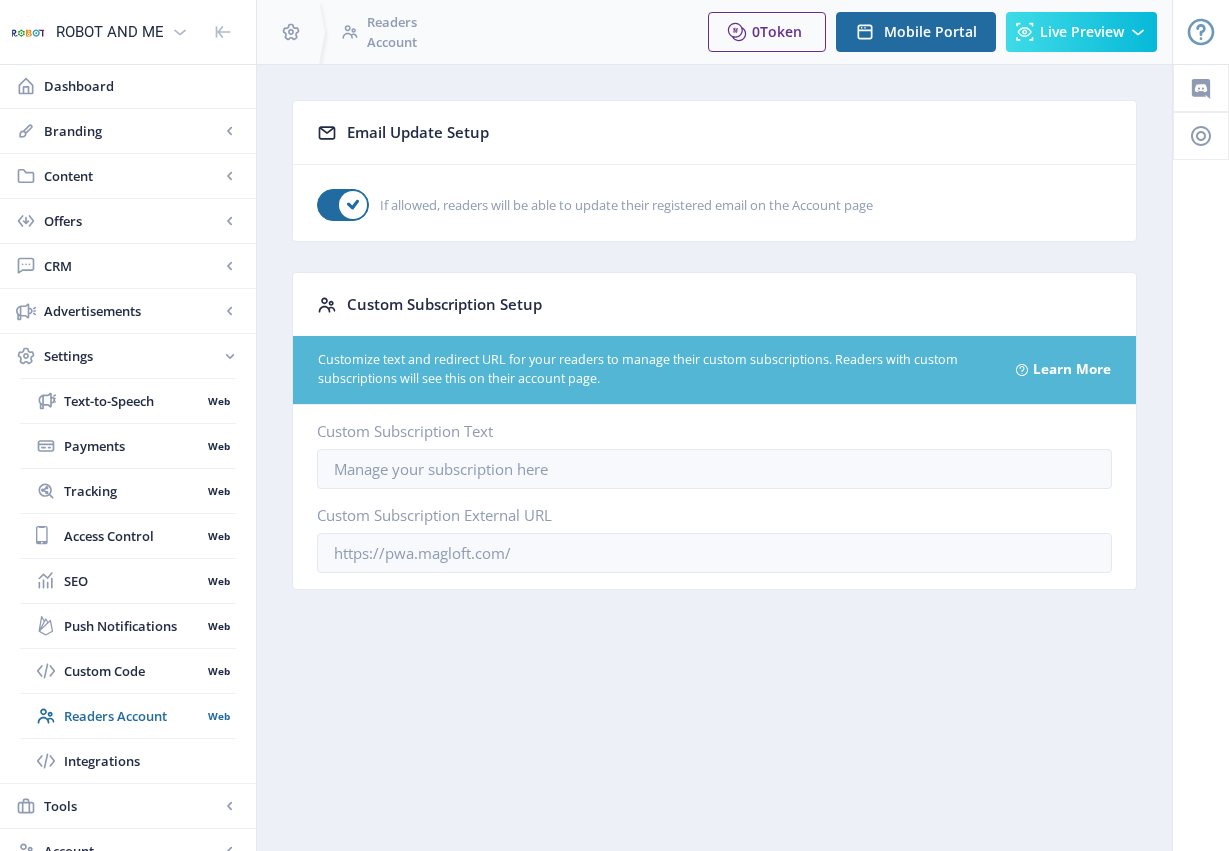 scroll, scrollTop: 67, scrollLeft: 0, axis: vertical 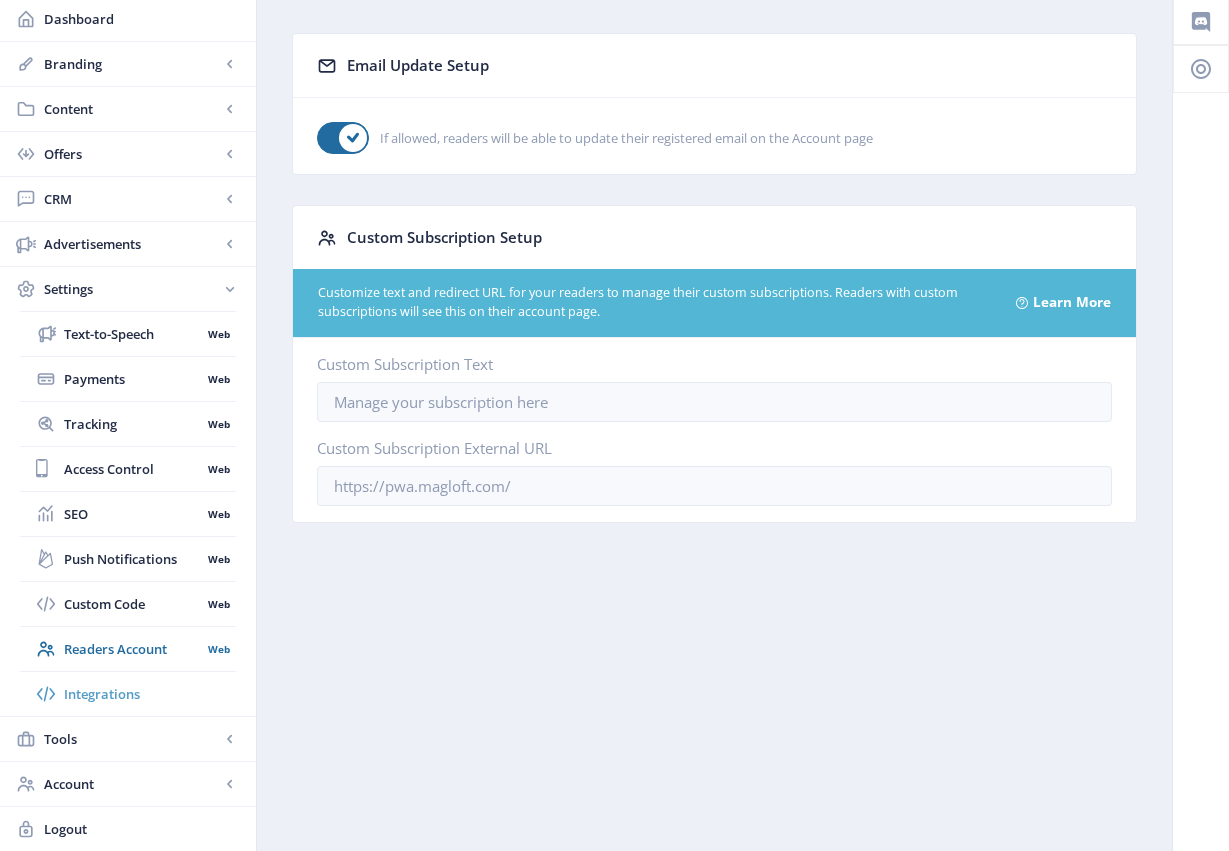 click on "Integrations" at bounding box center (150, 694) 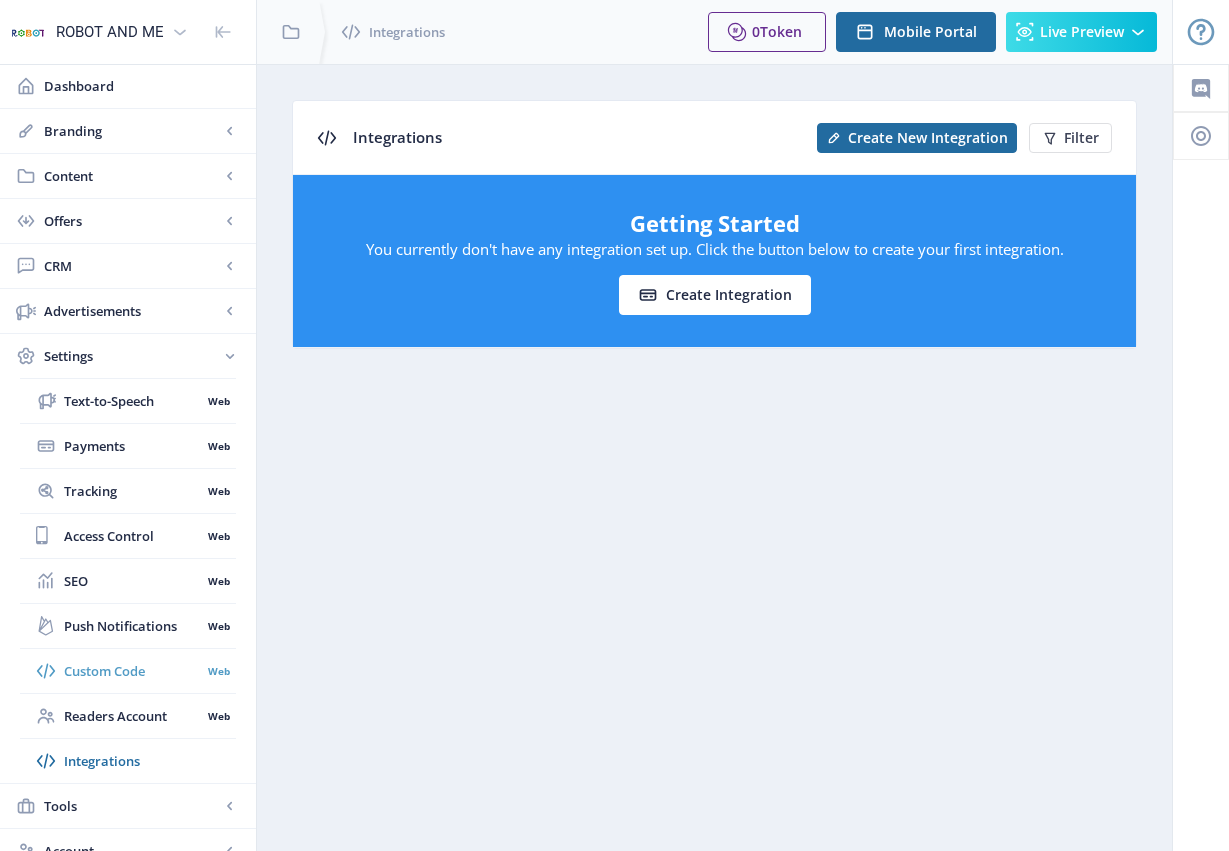 scroll, scrollTop: 67, scrollLeft: 0, axis: vertical 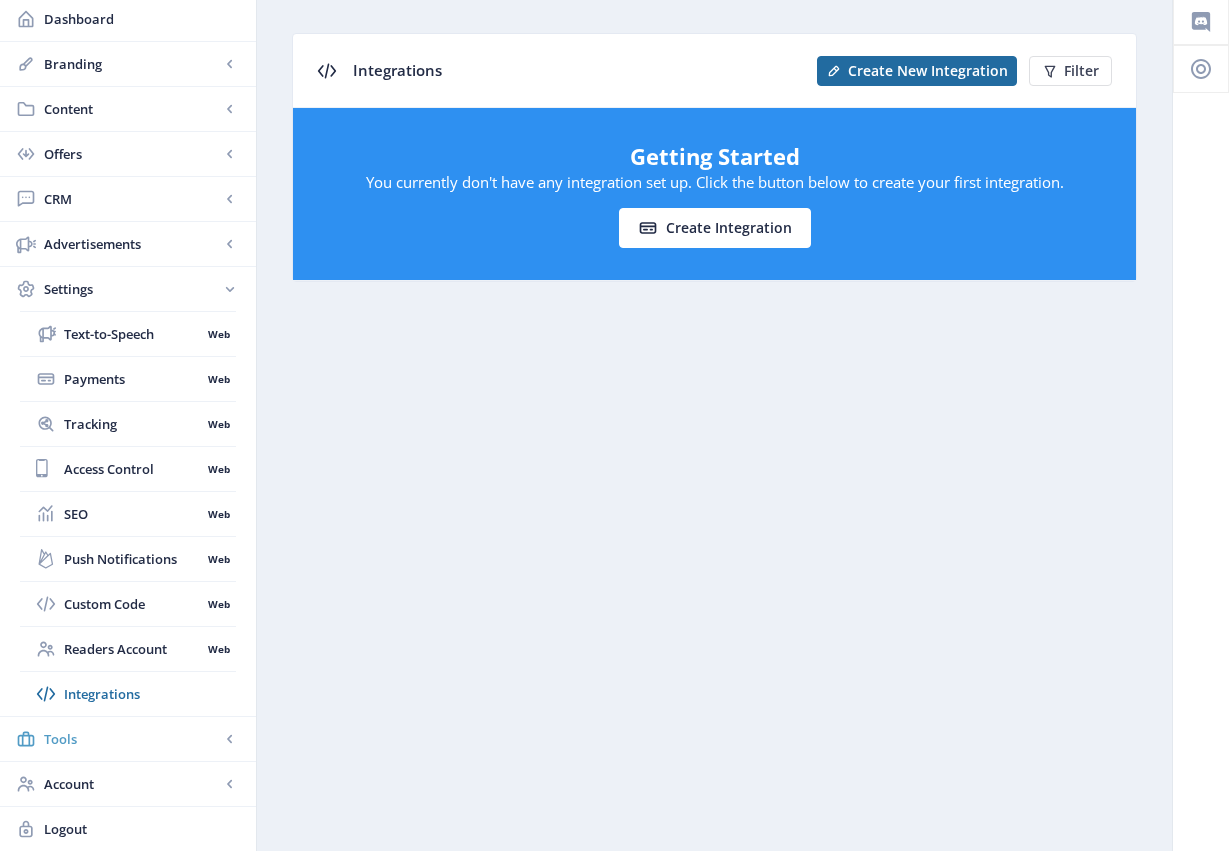 click on "Tools" at bounding box center [132, 739] 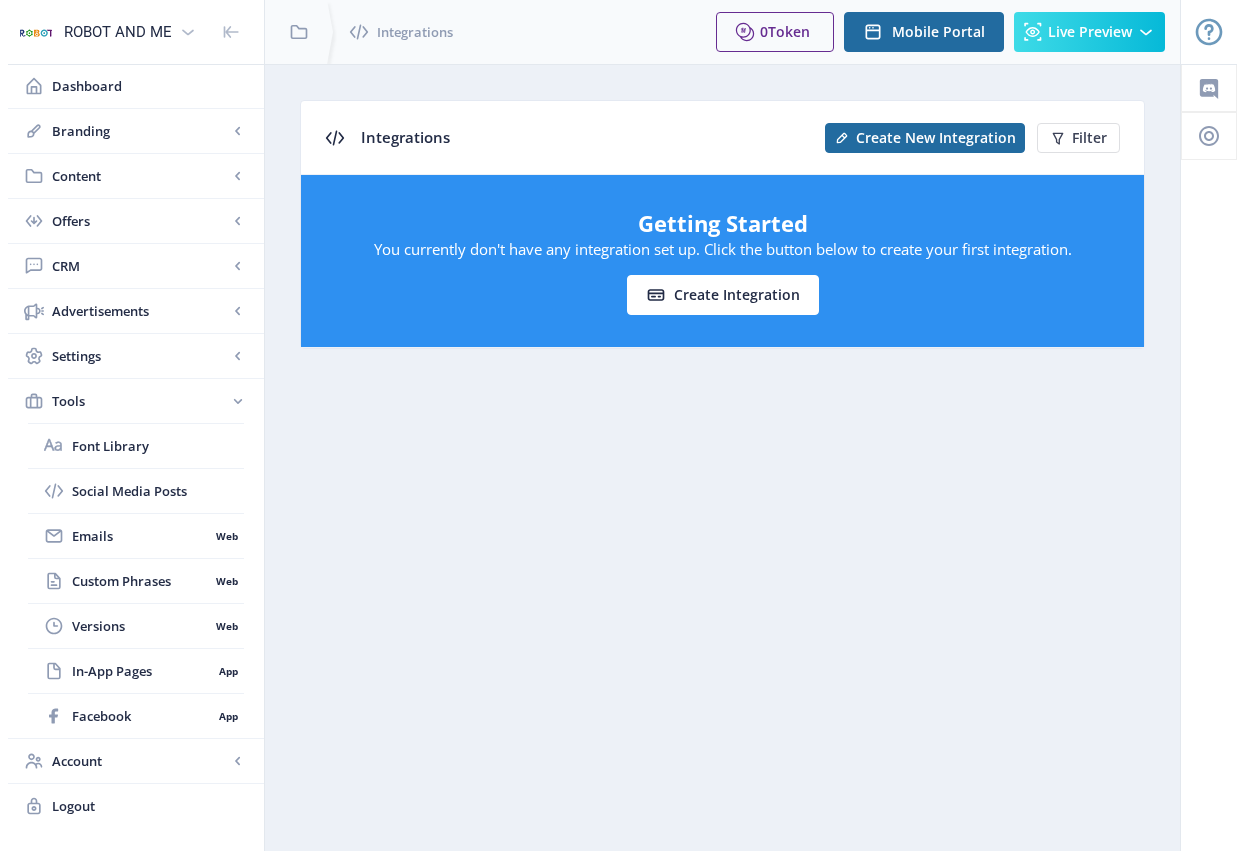 scroll, scrollTop: 0, scrollLeft: 0, axis: both 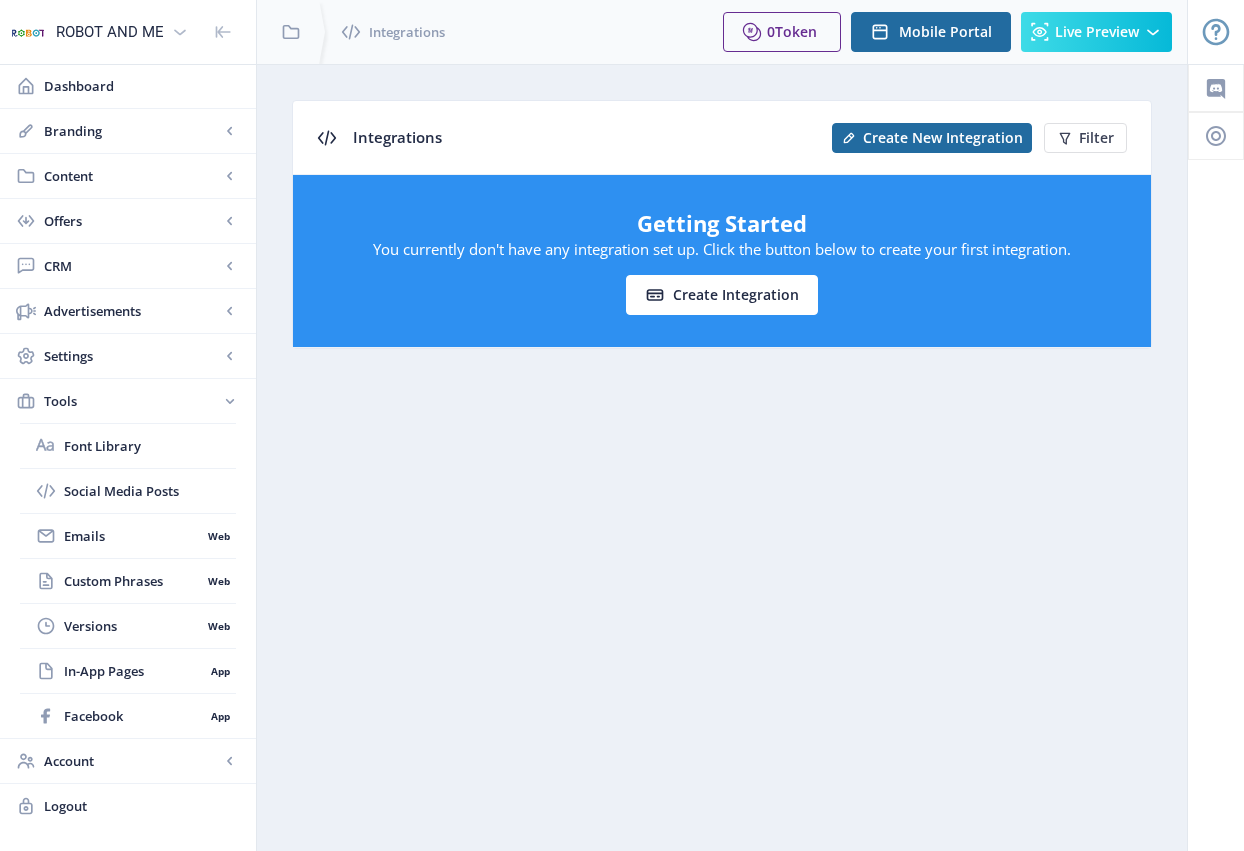 click on "Integrations Create New Integration Filter Getting Started You currently don't have any integration set up. Click the button below to create your first integration. Create integration" at bounding box center (722, 457) 